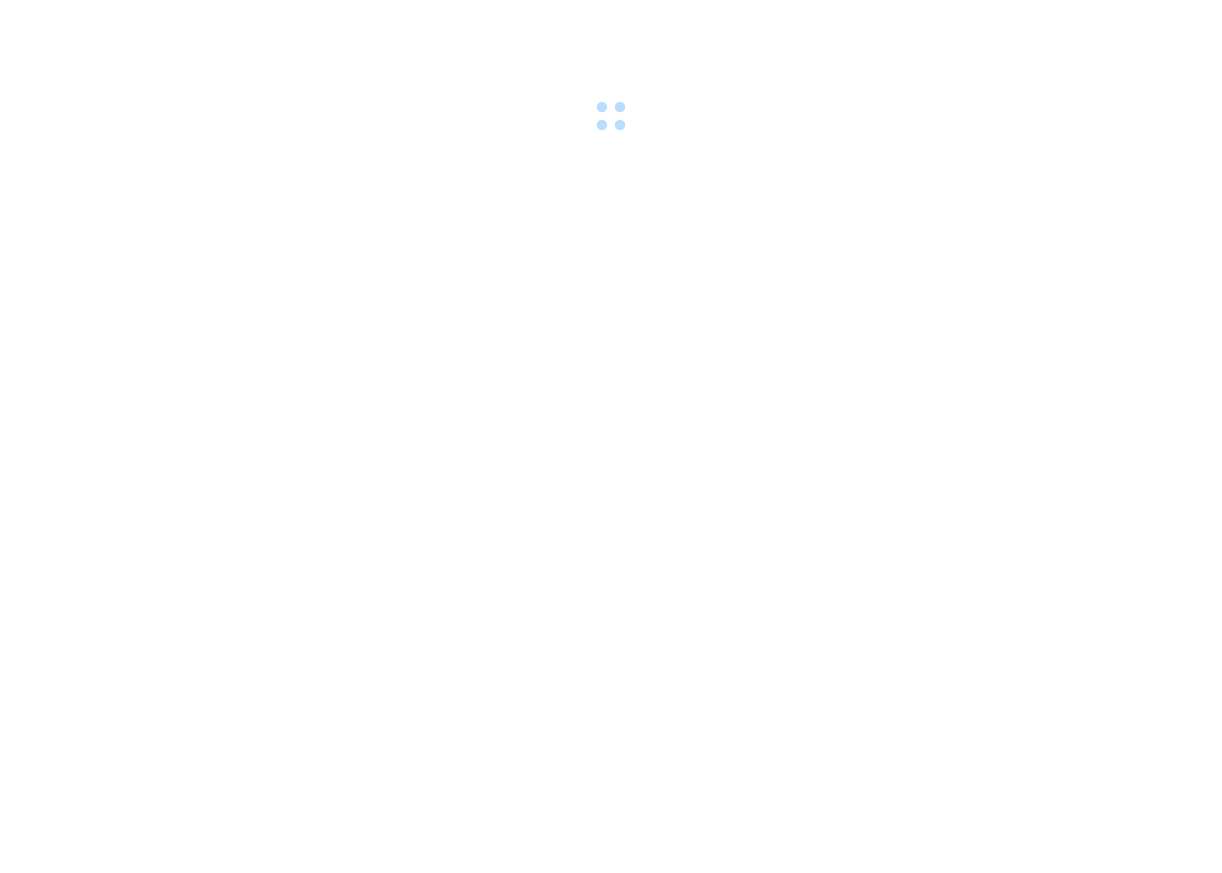 scroll, scrollTop: 0, scrollLeft: 0, axis: both 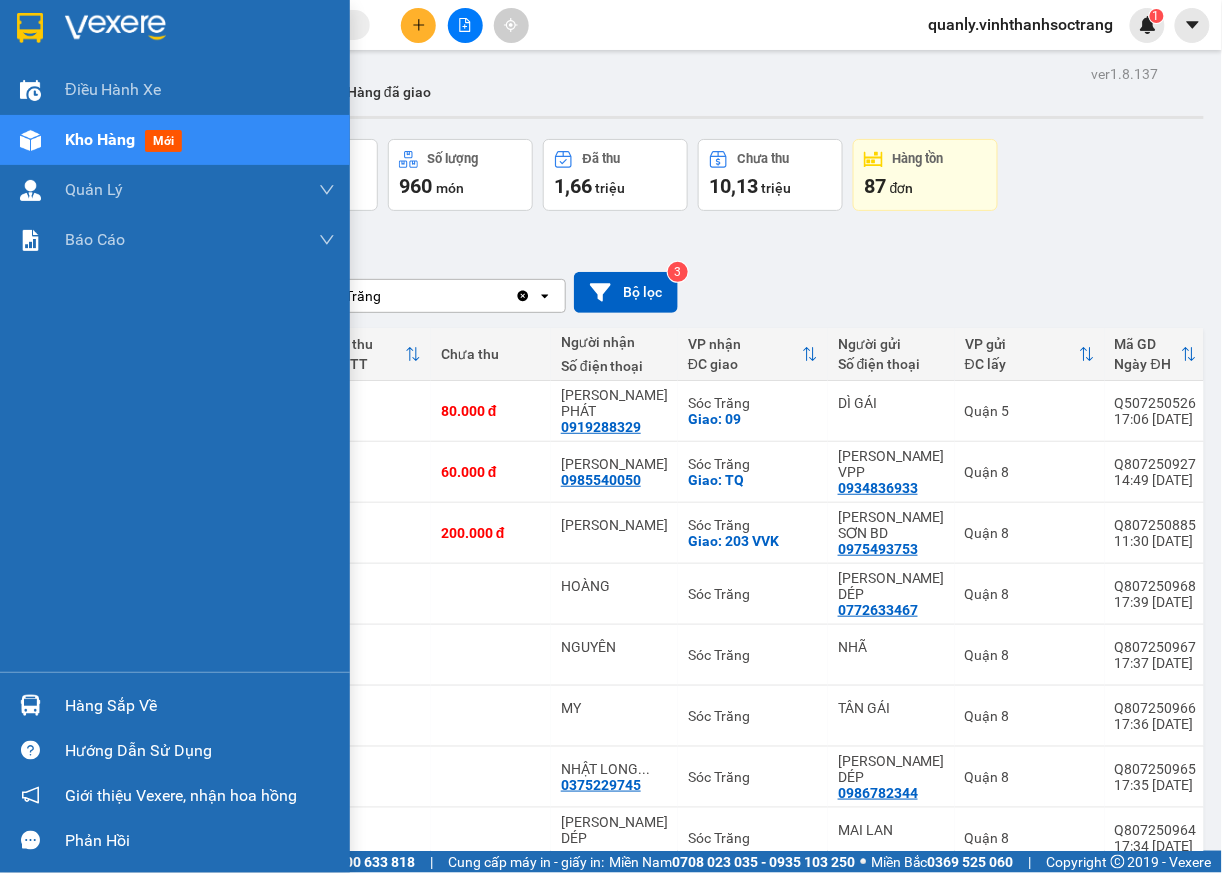 click on "Hàng sắp về" at bounding box center (200, 706) 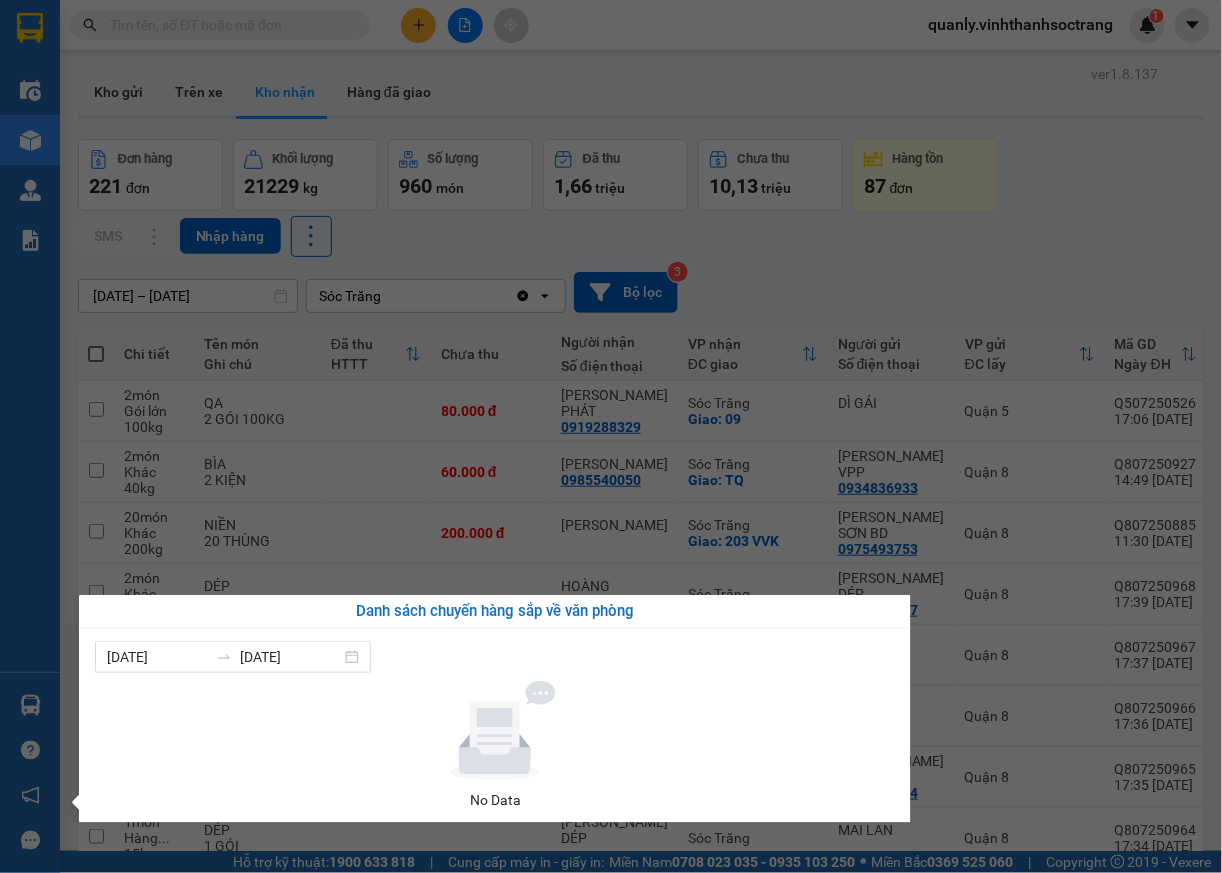 click on "Điều hành xe     Kho hàng mới     Quản Lý Quản lý chuyến Quản lý khách hàng Quản lý khách hàng mới Quản lý giao nhận mới Quản lý kiểm kho     Báo cáo Báo cáo dòng tiền (nhà xe) Doanh số tạo đơn theo VP gửi (nhà xe) Hàng sắp về Hướng dẫn sử dụng Giới thiệu Vexere, nhận hoa hồng Phản hồi Phần mềm hỗ trợ bạn tốt chứ?" at bounding box center (30, 436) 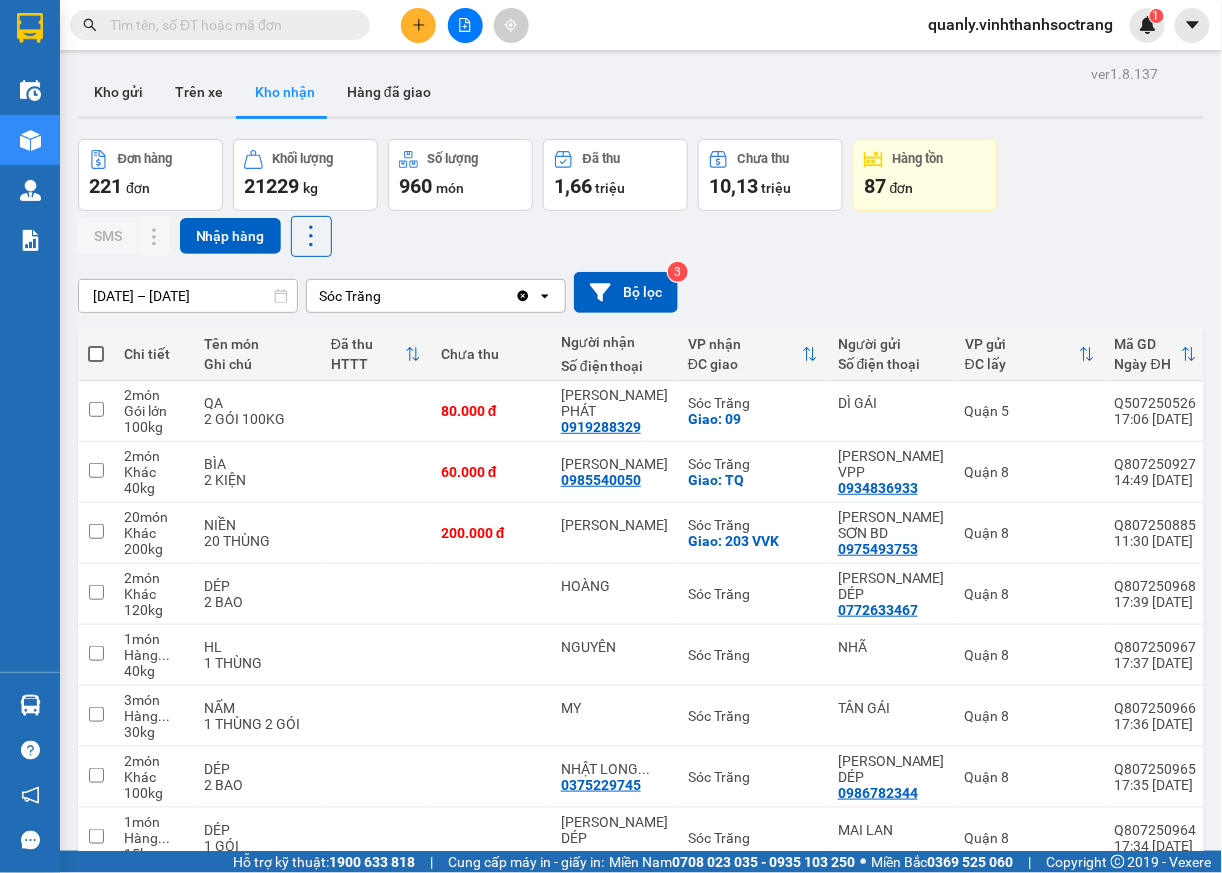 click on "quanly.vinhthanhsoctrang" at bounding box center [1021, 24] 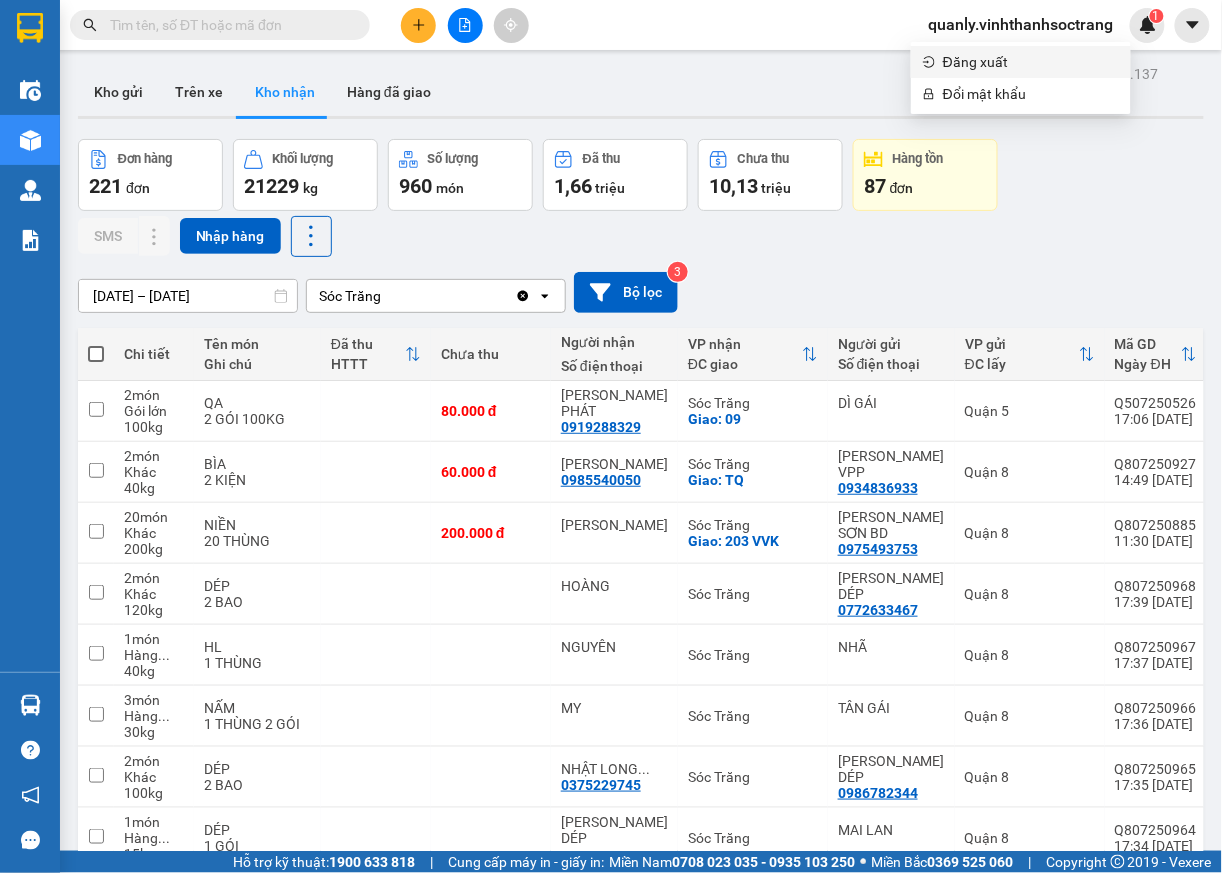 click on "Đăng xuất" at bounding box center [1031, 62] 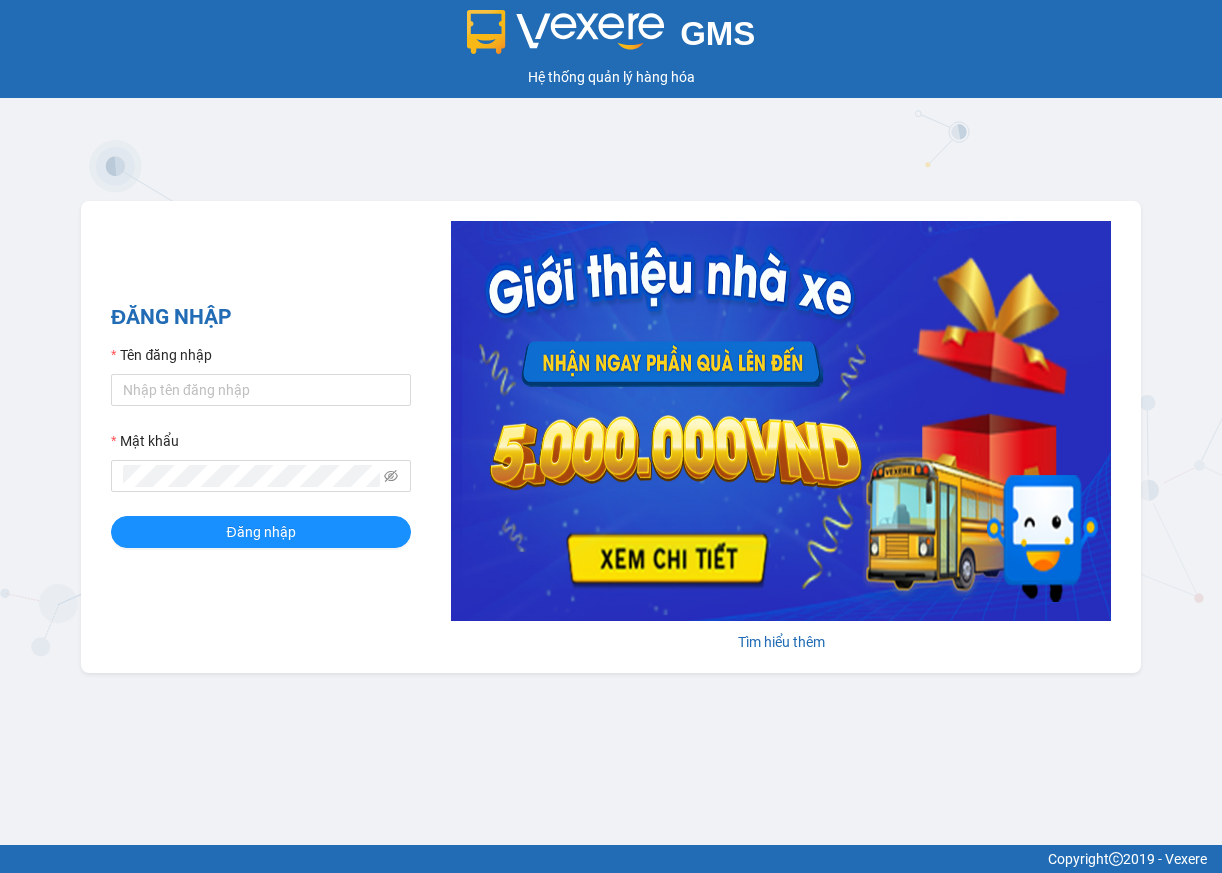 scroll, scrollTop: 0, scrollLeft: 0, axis: both 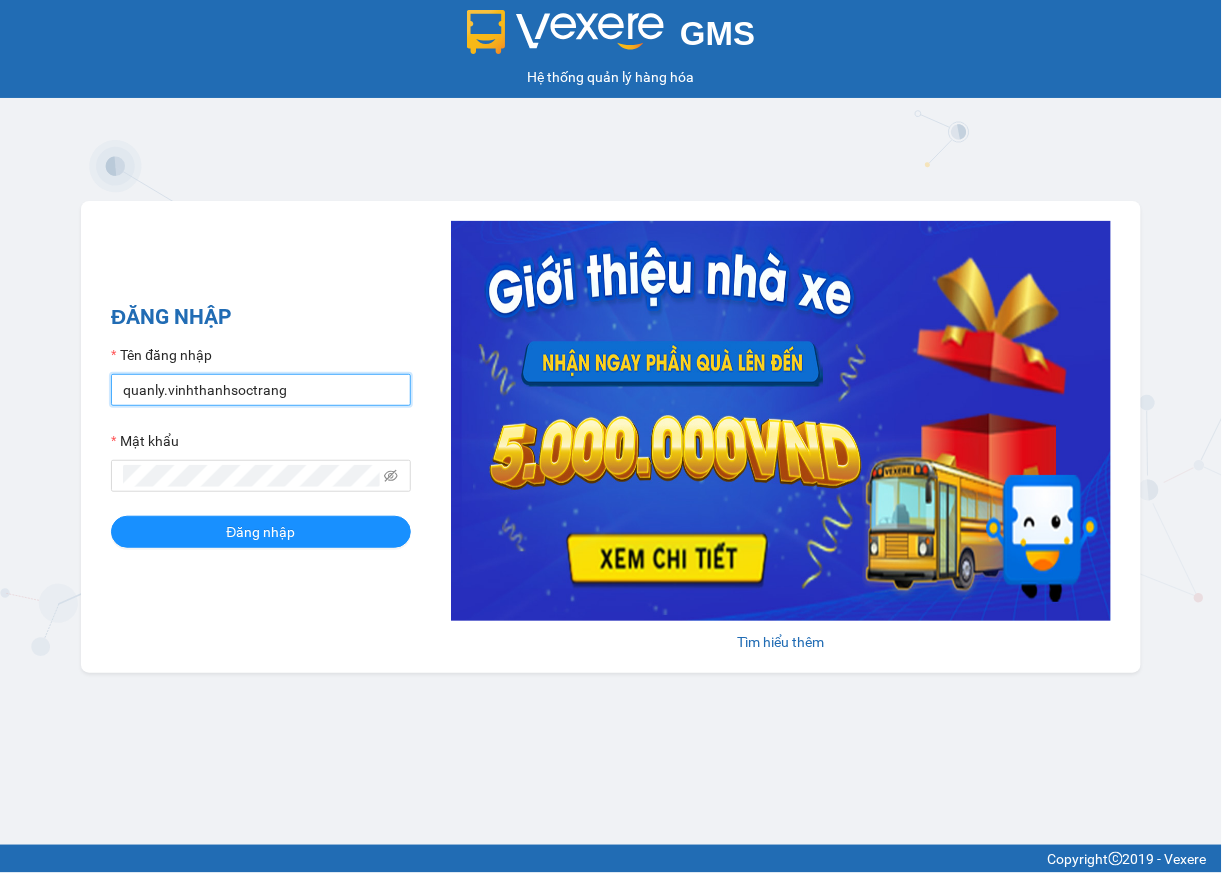 click on "quanly.vinhthanhsoctrang" at bounding box center [261, 390] 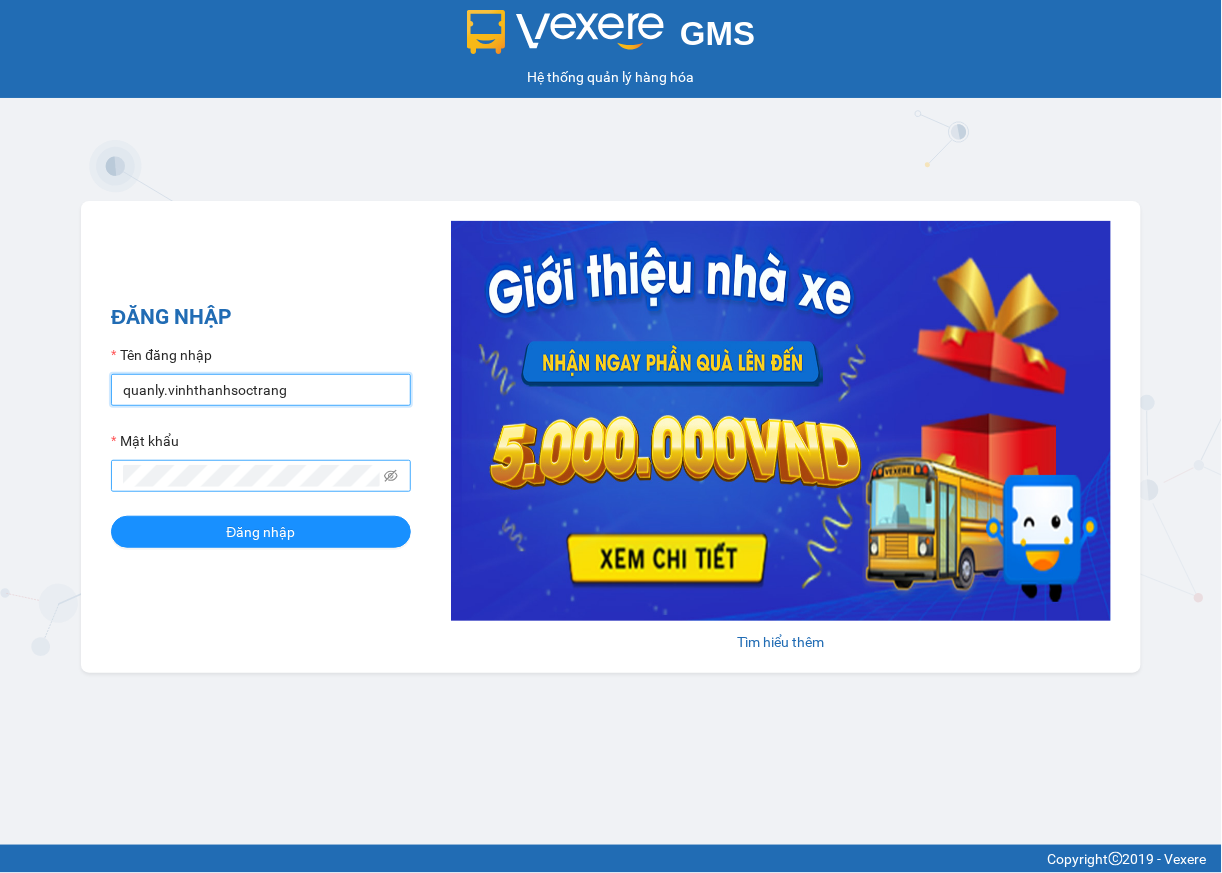 type on "[PERSON_NAME].vinhthanhsoctrang" 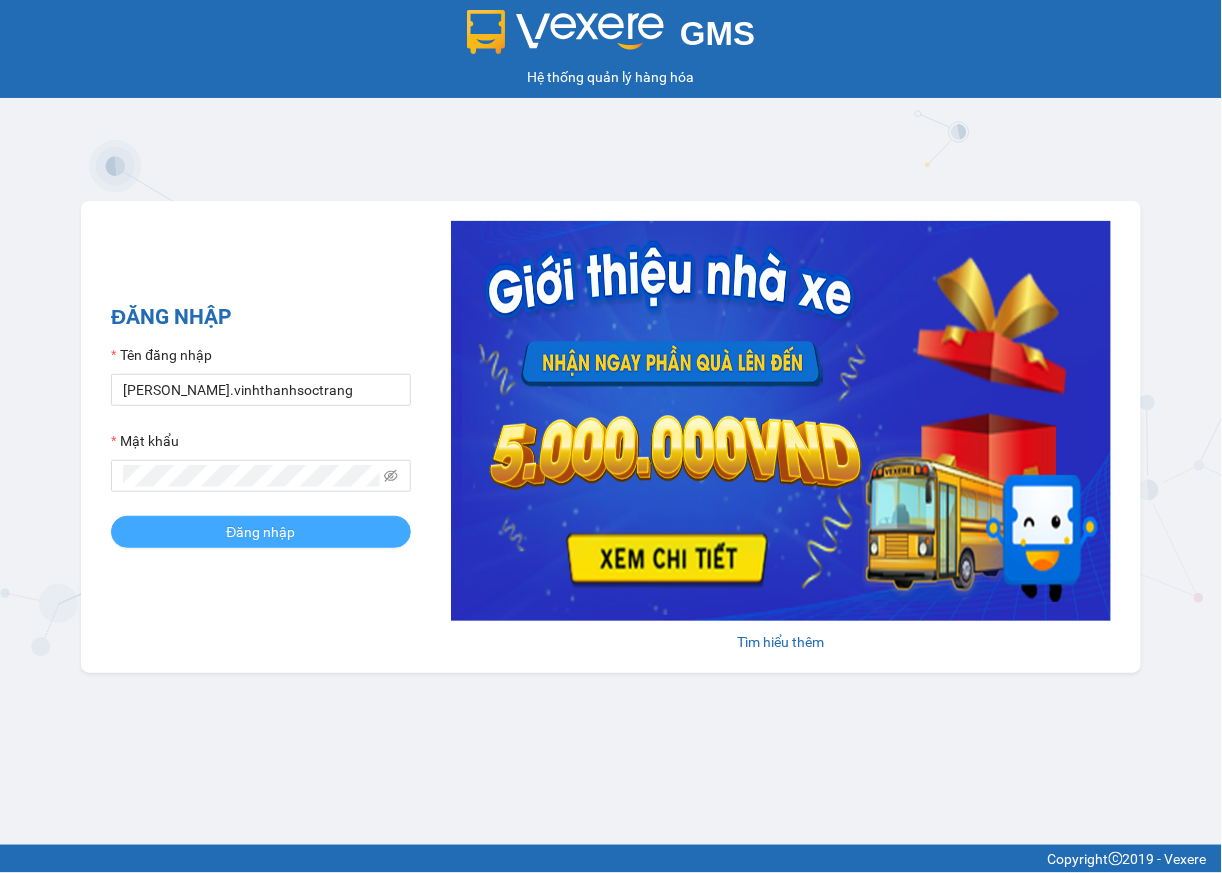 click on "Đăng nhập" at bounding box center [261, 532] 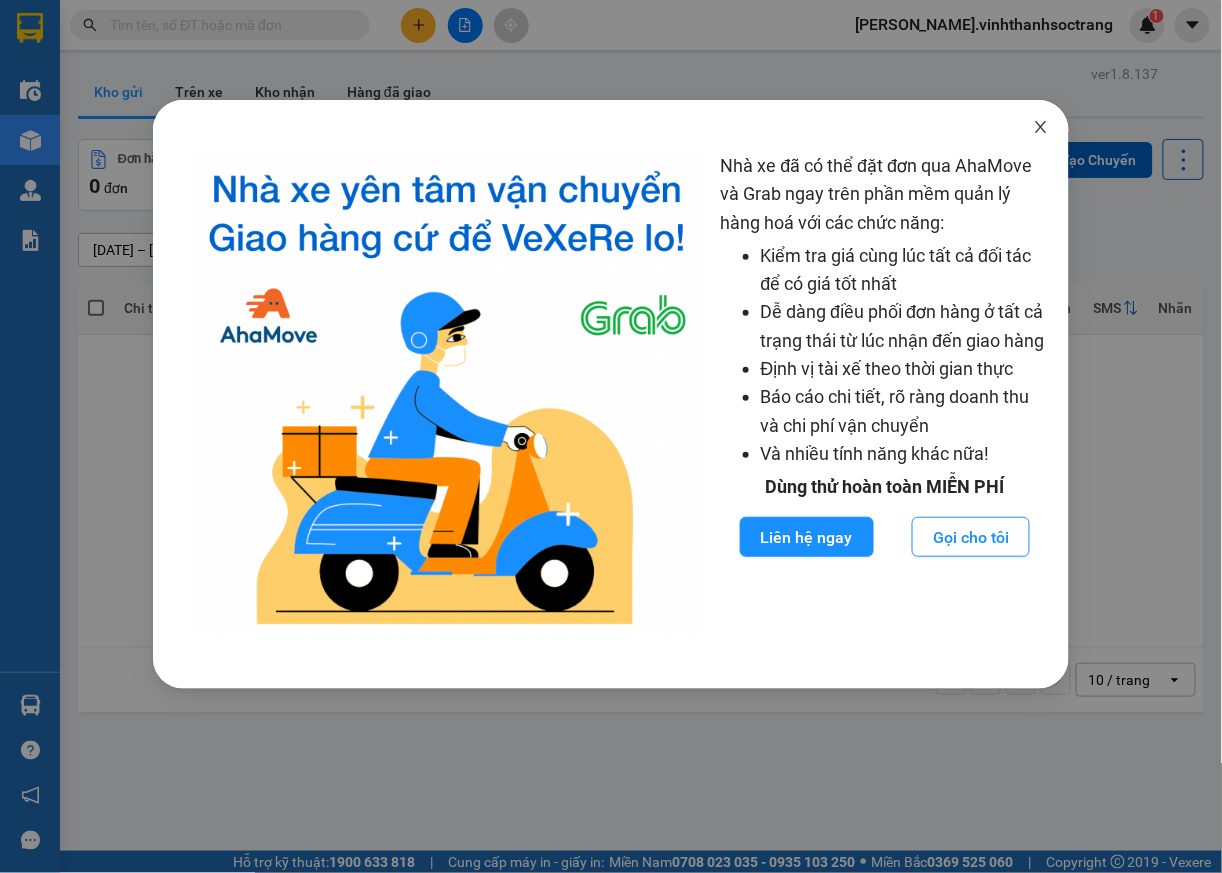 click 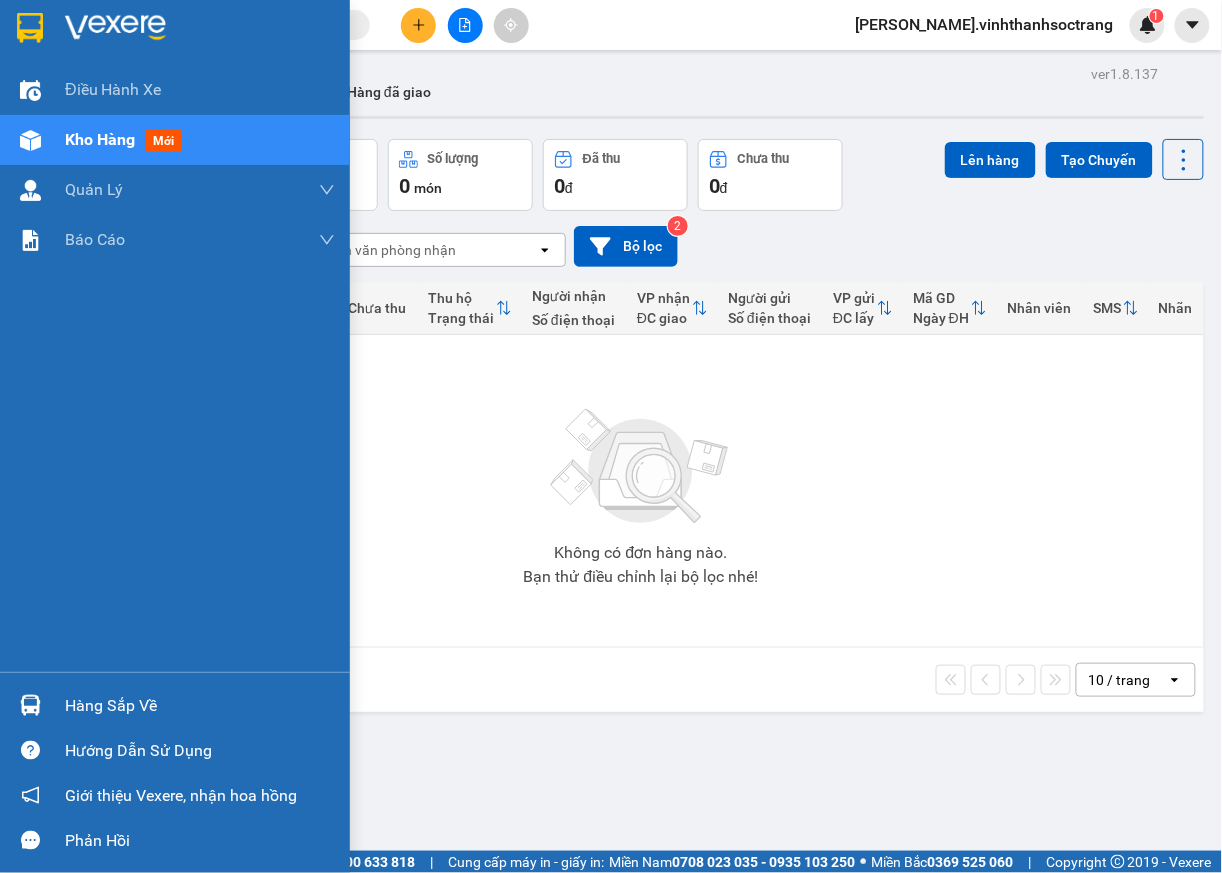 click on "Hàng sắp về" at bounding box center [200, 706] 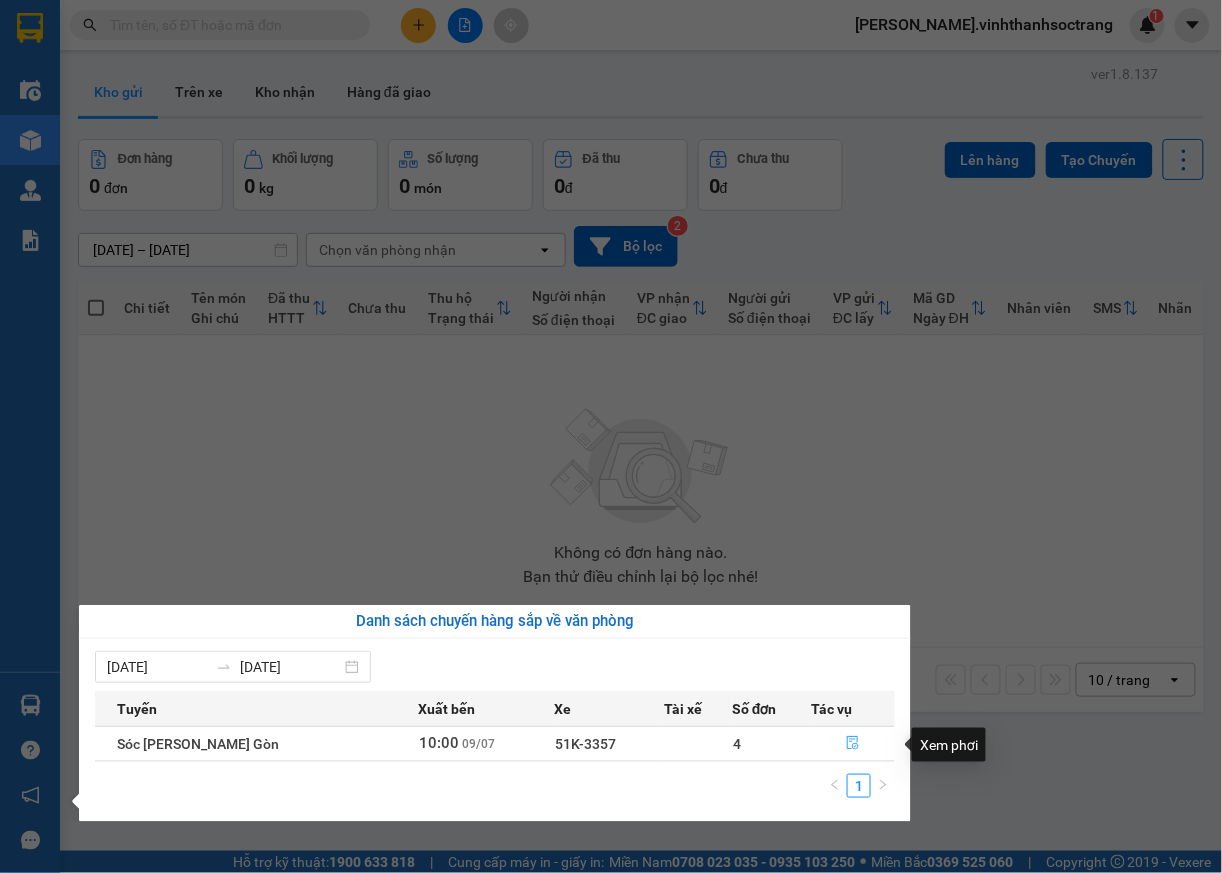 click 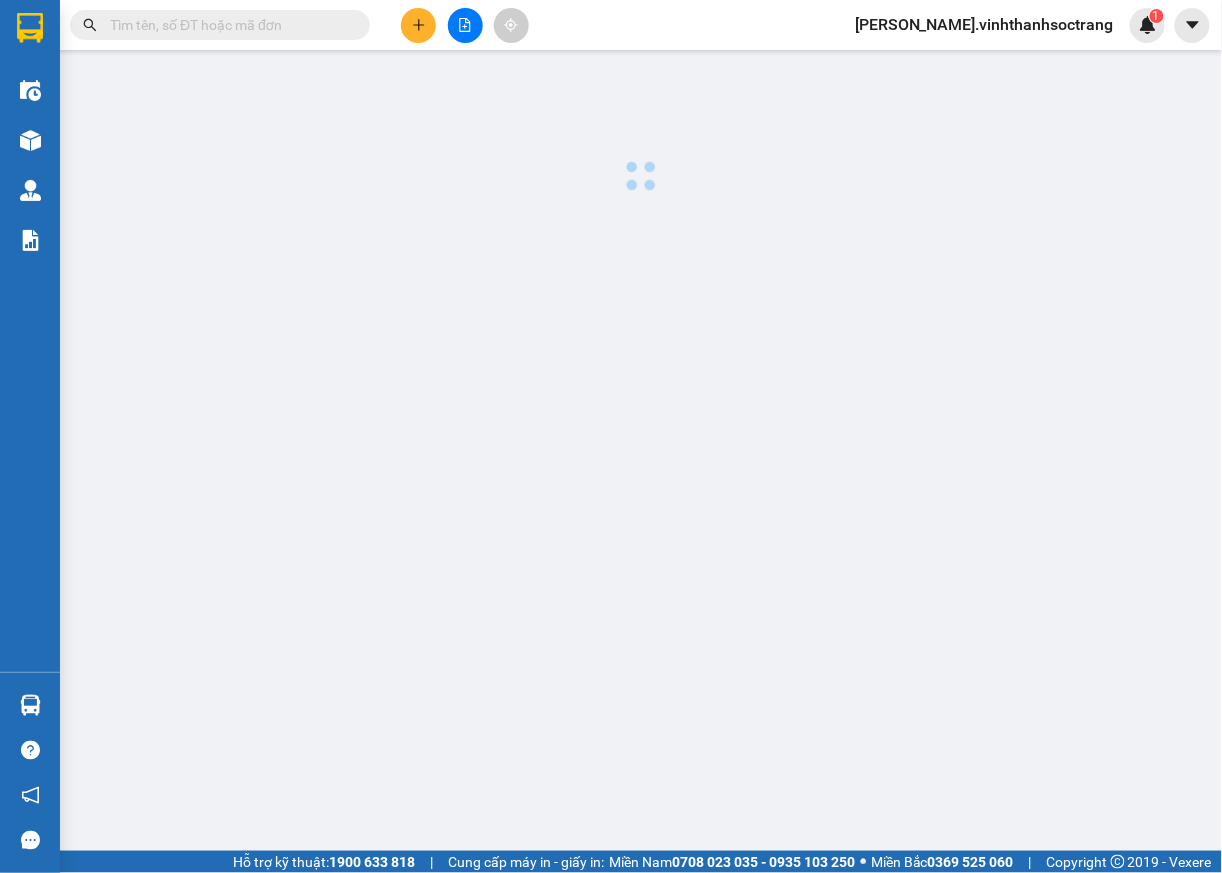 click at bounding box center [611, 425] 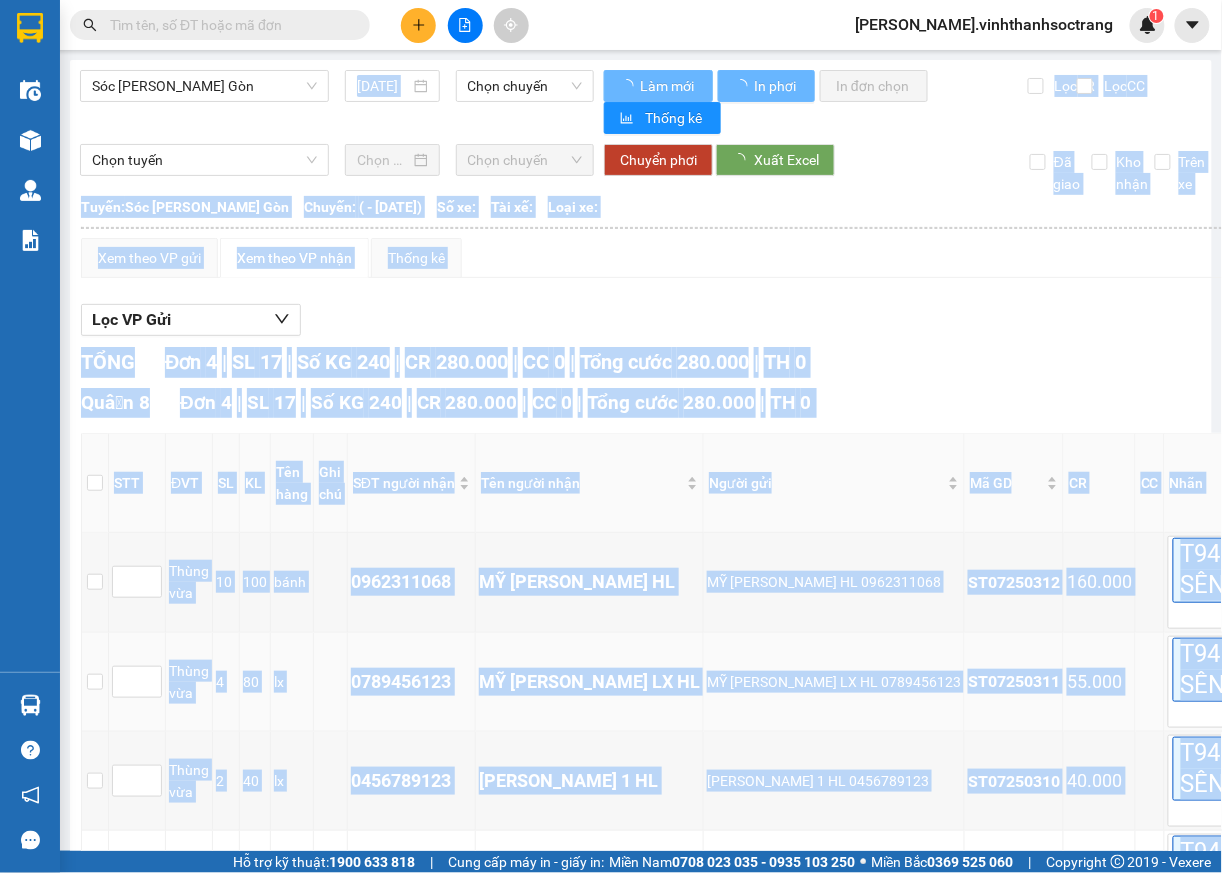 type on "09/07/2025" 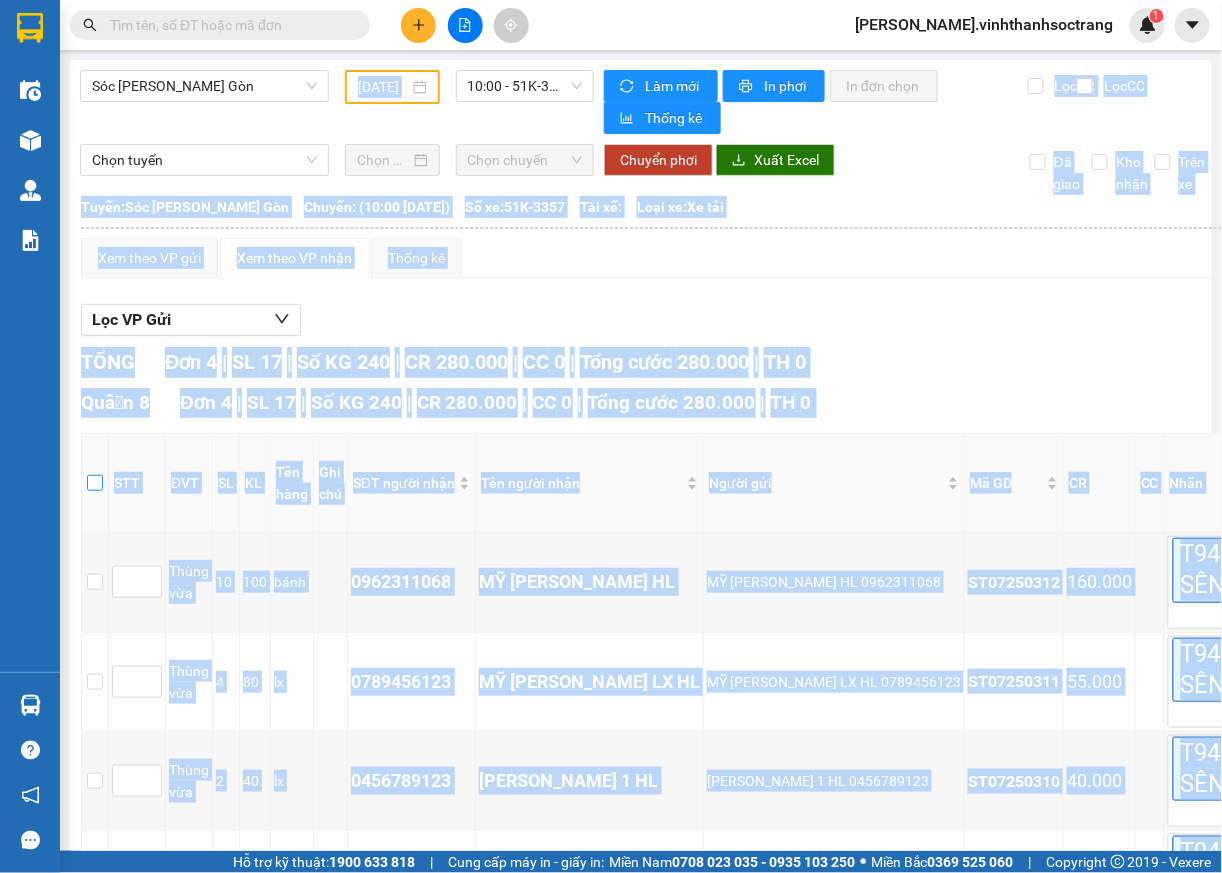 click at bounding box center [95, 483] 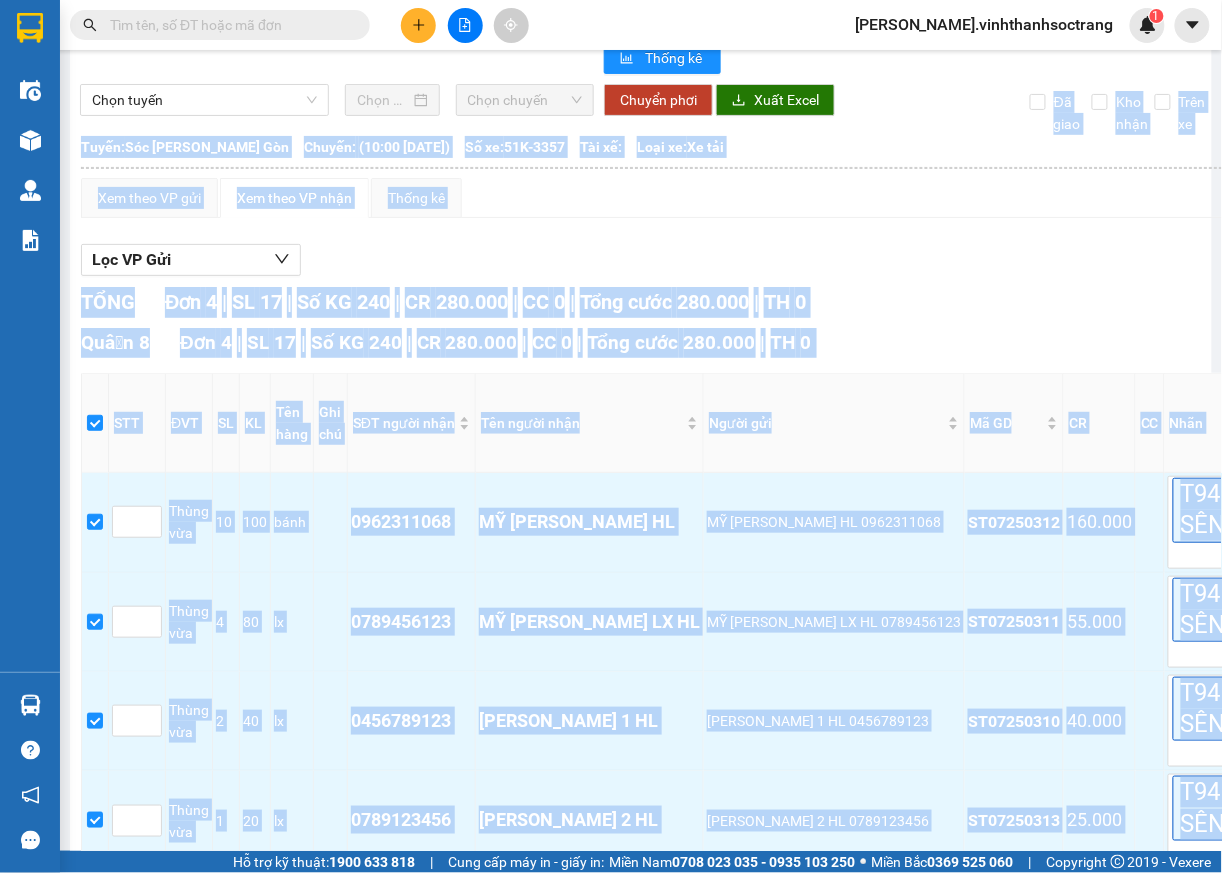 scroll, scrollTop: 212, scrollLeft: 0, axis: vertical 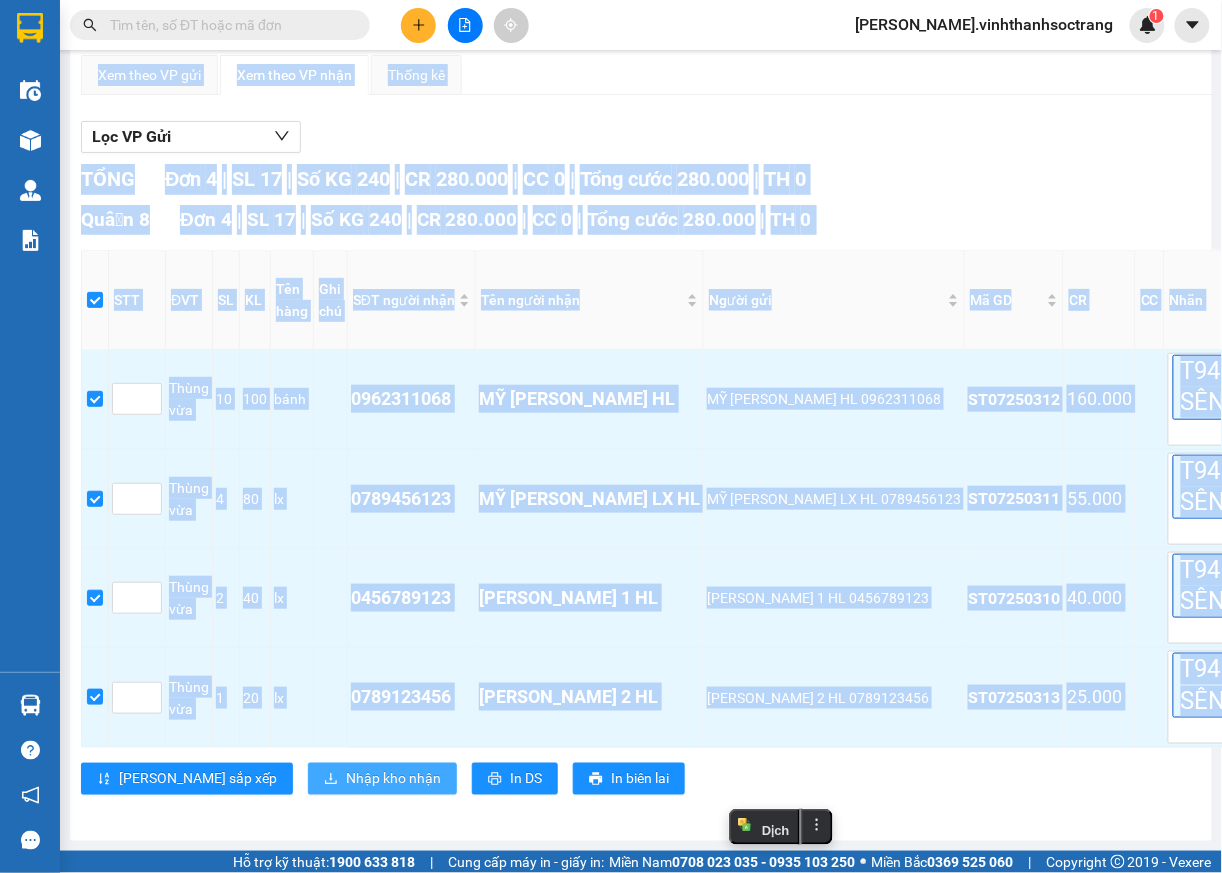 click on "Nhập kho nhận" at bounding box center [393, 779] 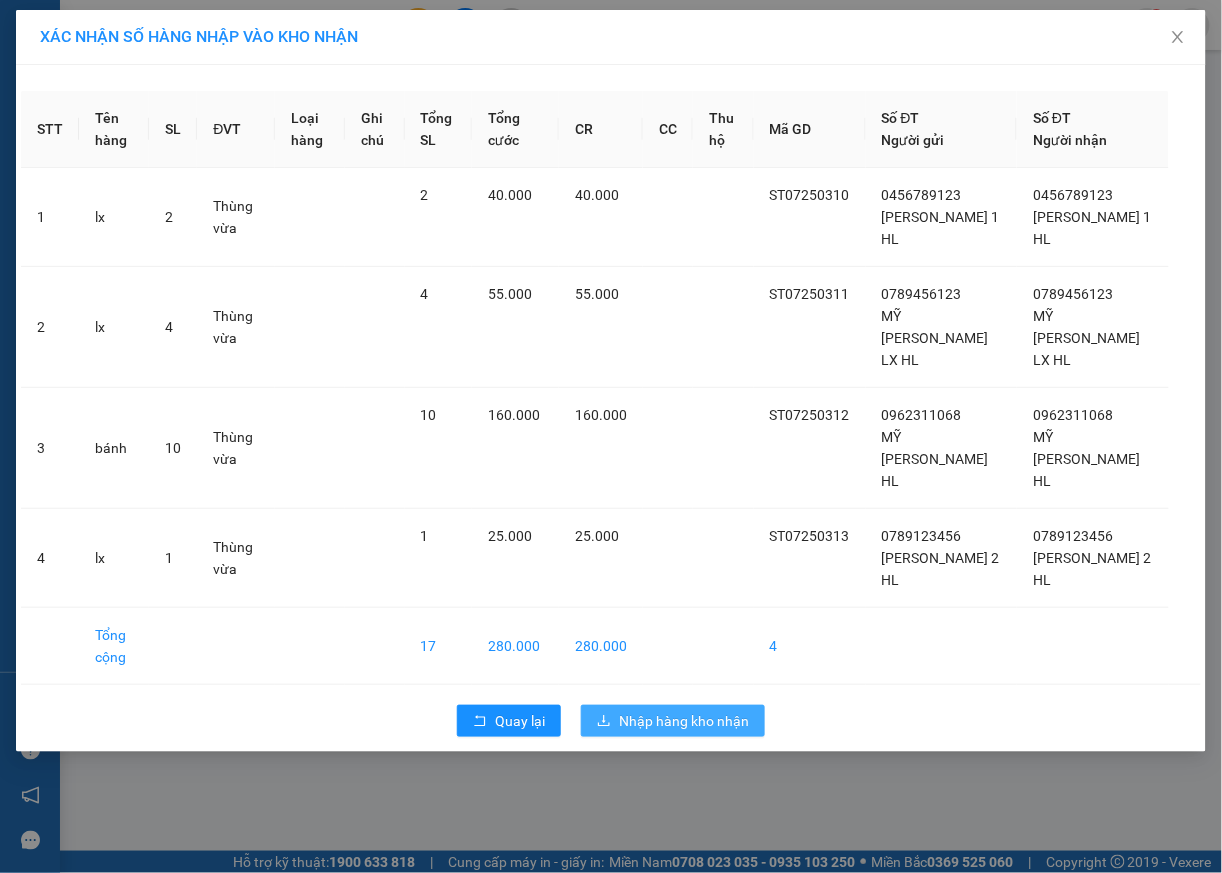 click on "Nhập hàng kho nhận" at bounding box center [684, 721] 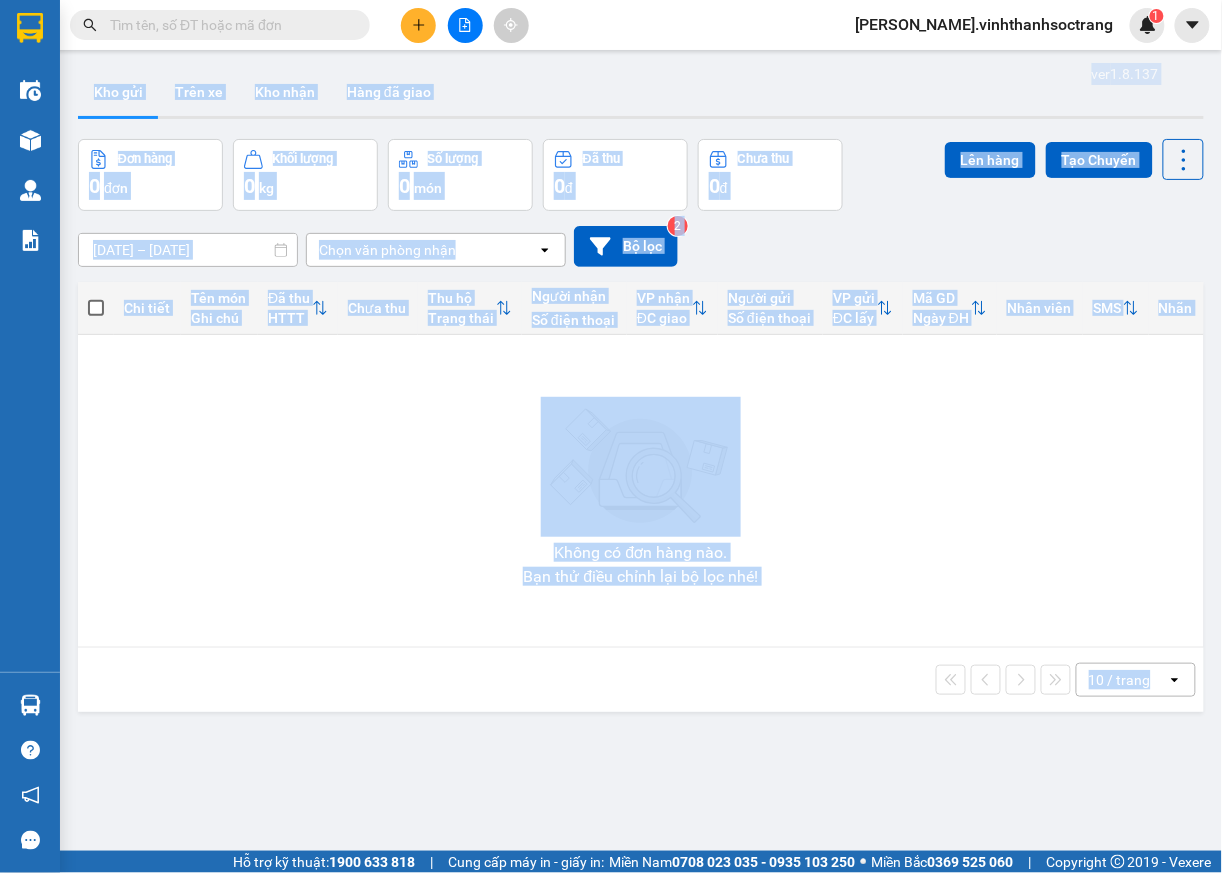 click on "Kho nhận" at bounding box center (285, 92) 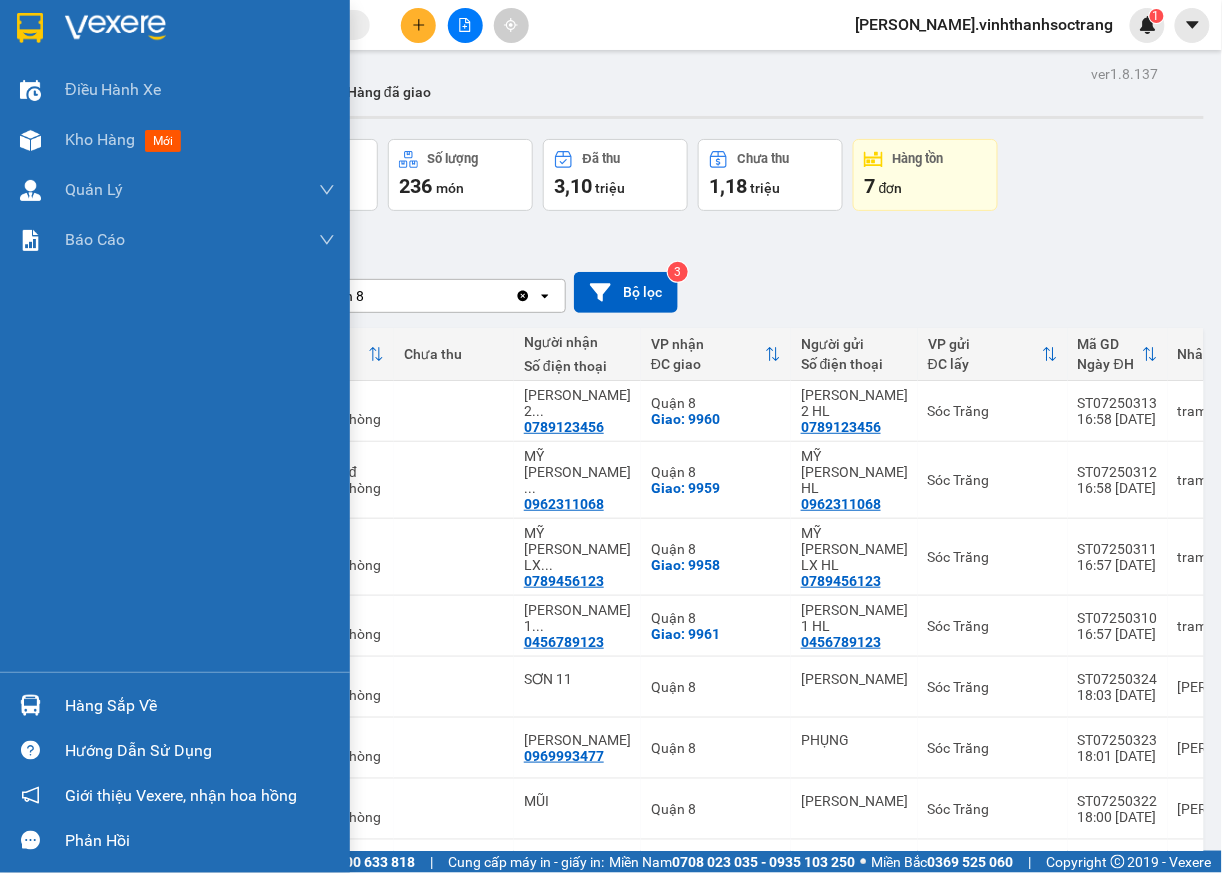 click on "Điều hành xe     Kho hàng mới     Quản Lý Quản lý chuyến Quản lý khách hàng Quản lý khách hàng mới Quản lý giao nhận mới Quản lý kiểm kho     Báo cáo Báo cáo dòng tiền (nhân viên) Doanh số tạo đơn theo VP gửi (nhân viên)" at bounding box center [175, 368] 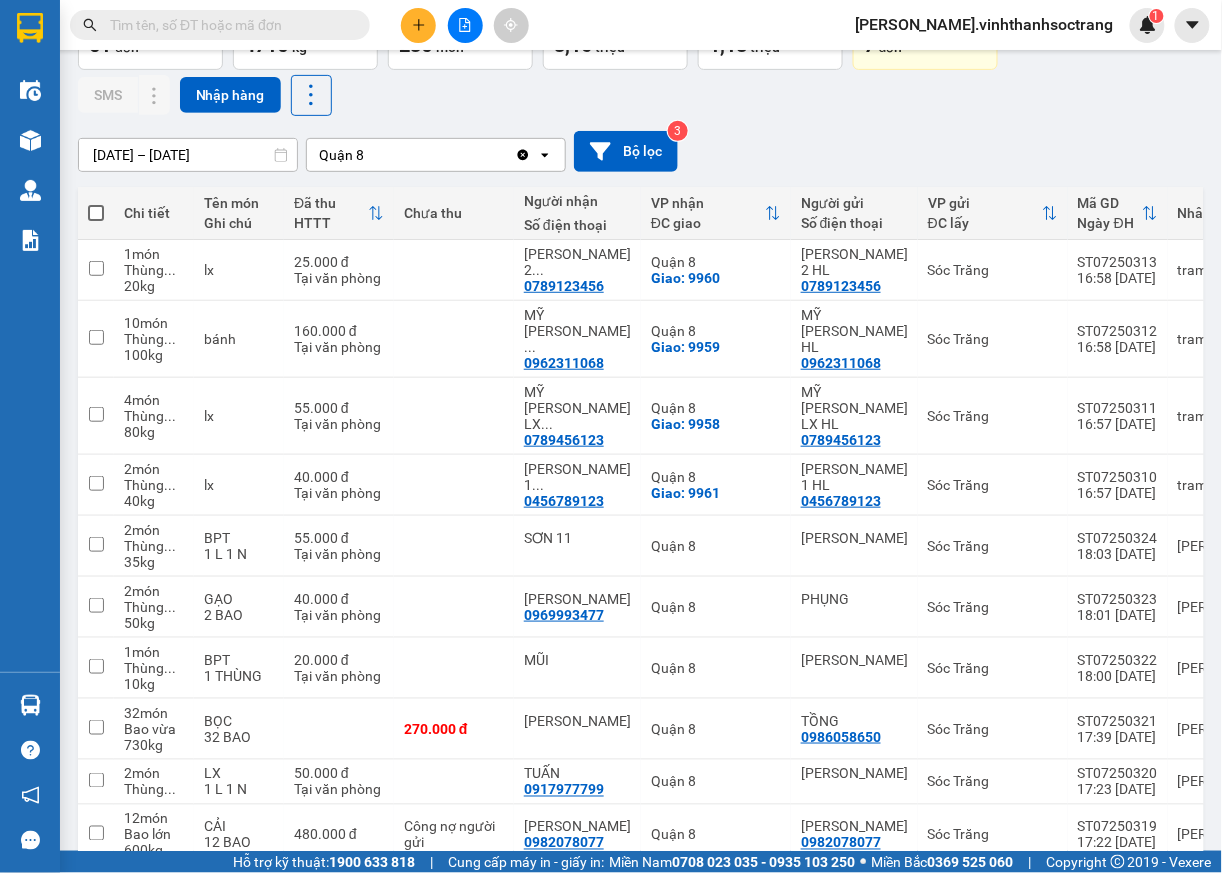 scroll, scrollTop: 218, scrollLeft: 0, axis: vertical 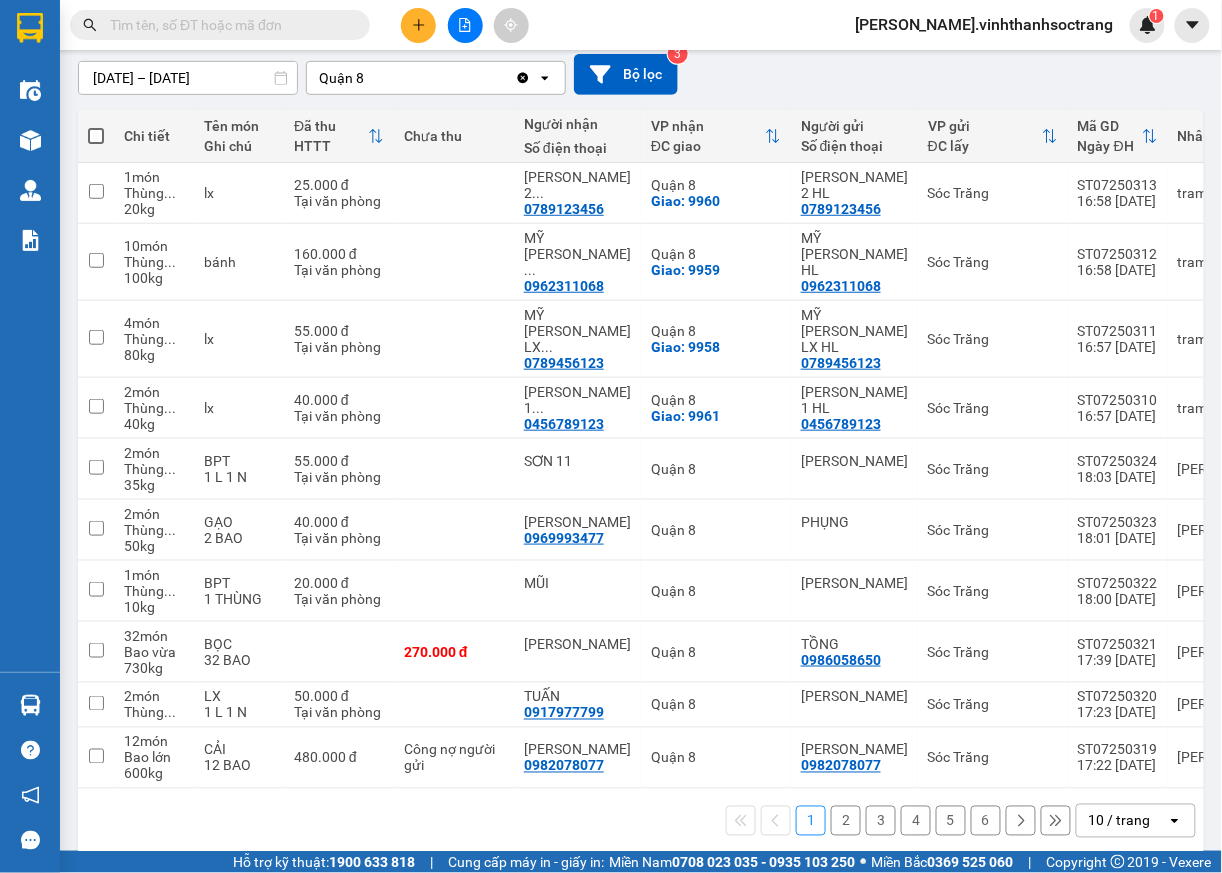 click on "open" 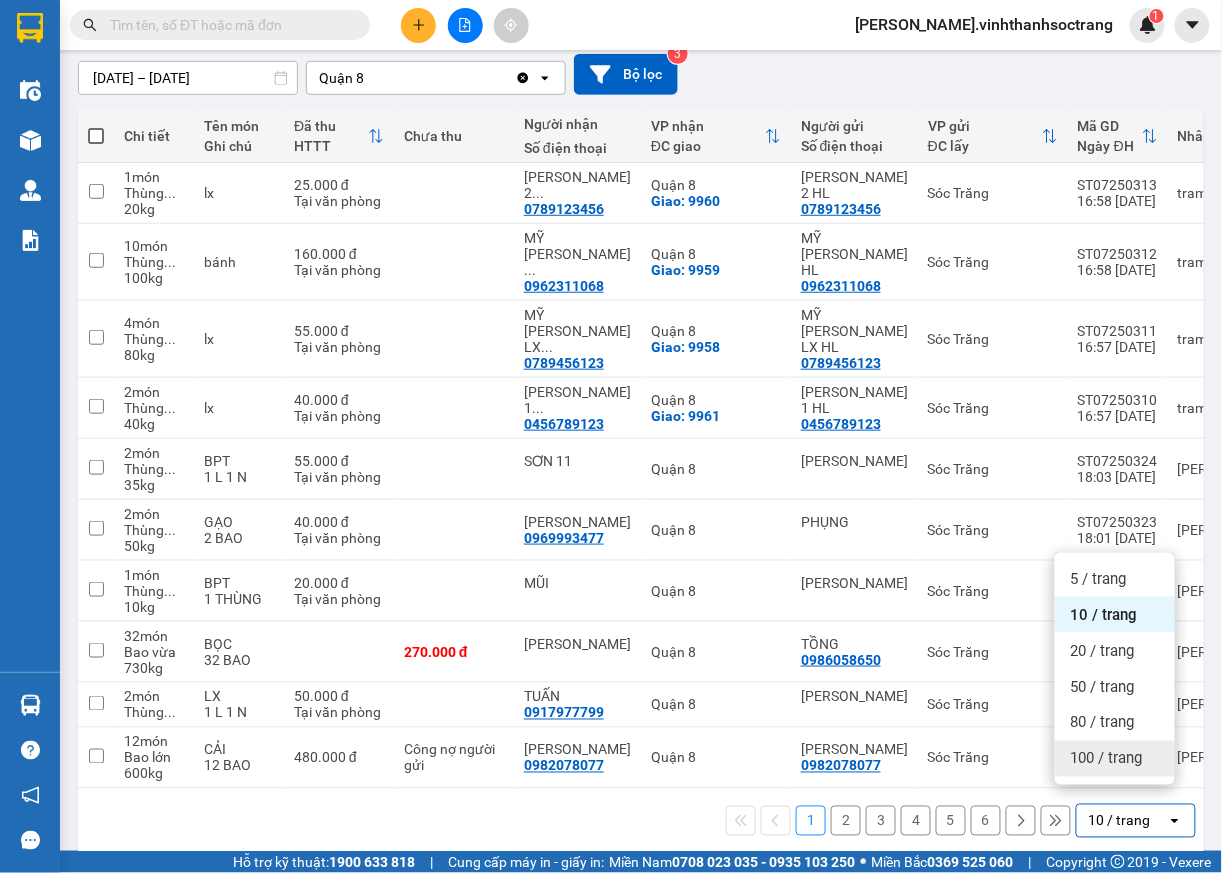 click on "100 / trang" at bounding box center (1107, 759) 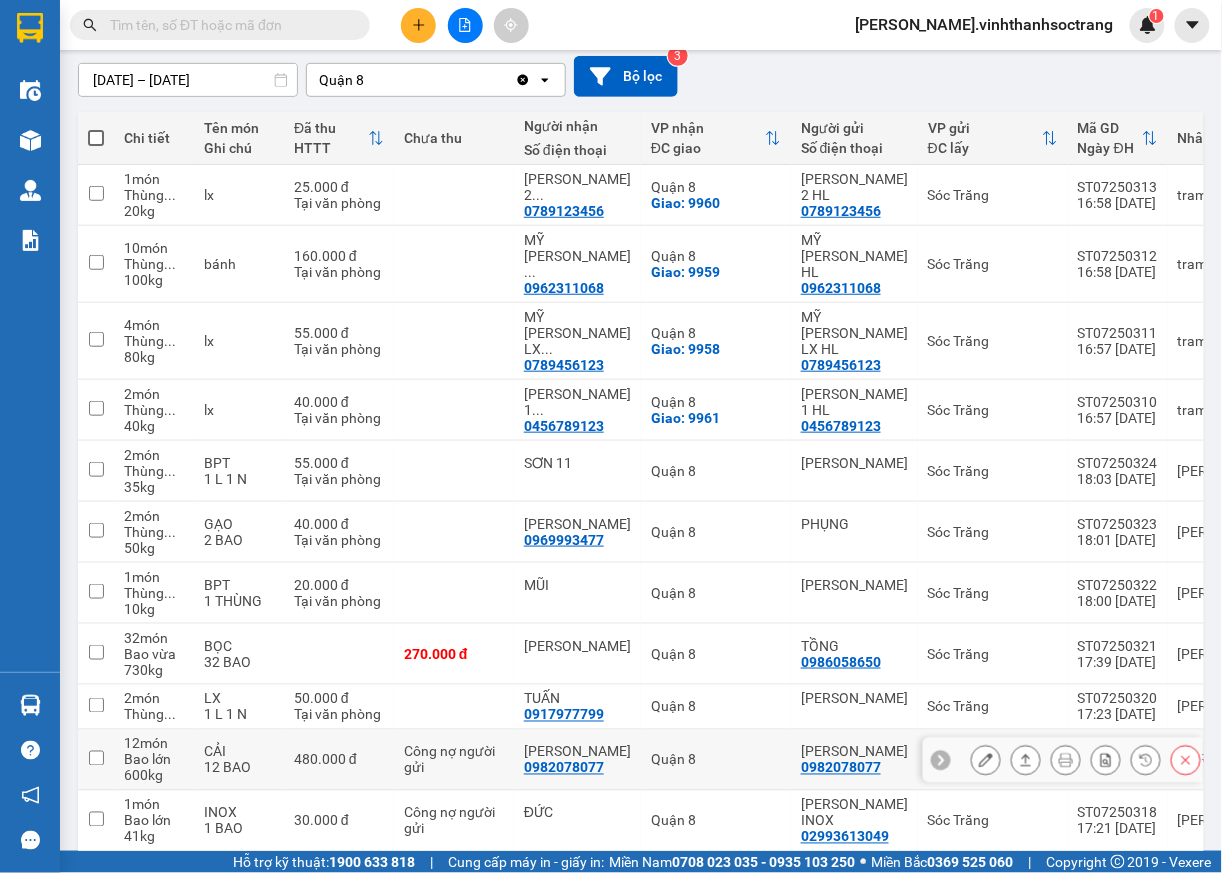 scroll, scrollTop: 218, scrollLeft: 0, axis: vertical 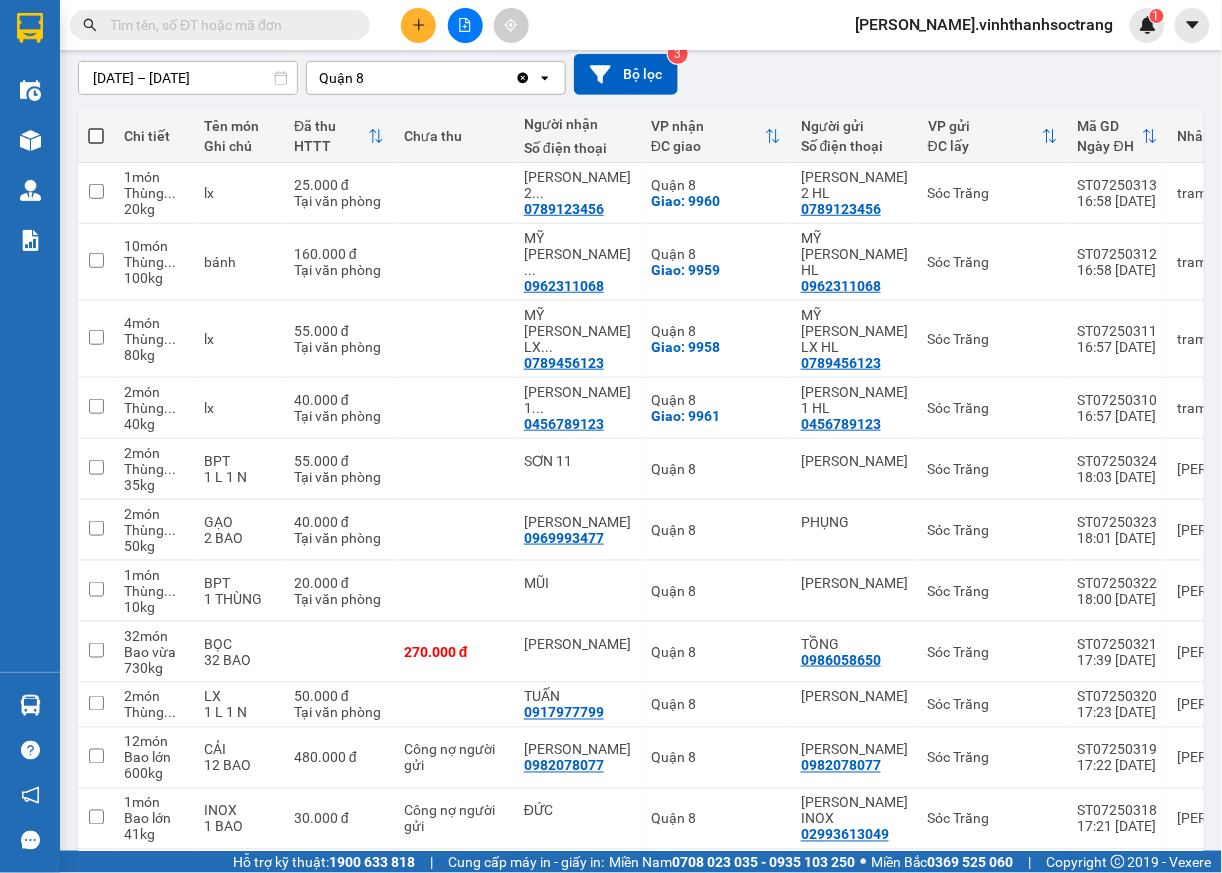 click at bounding box center (228, 25) 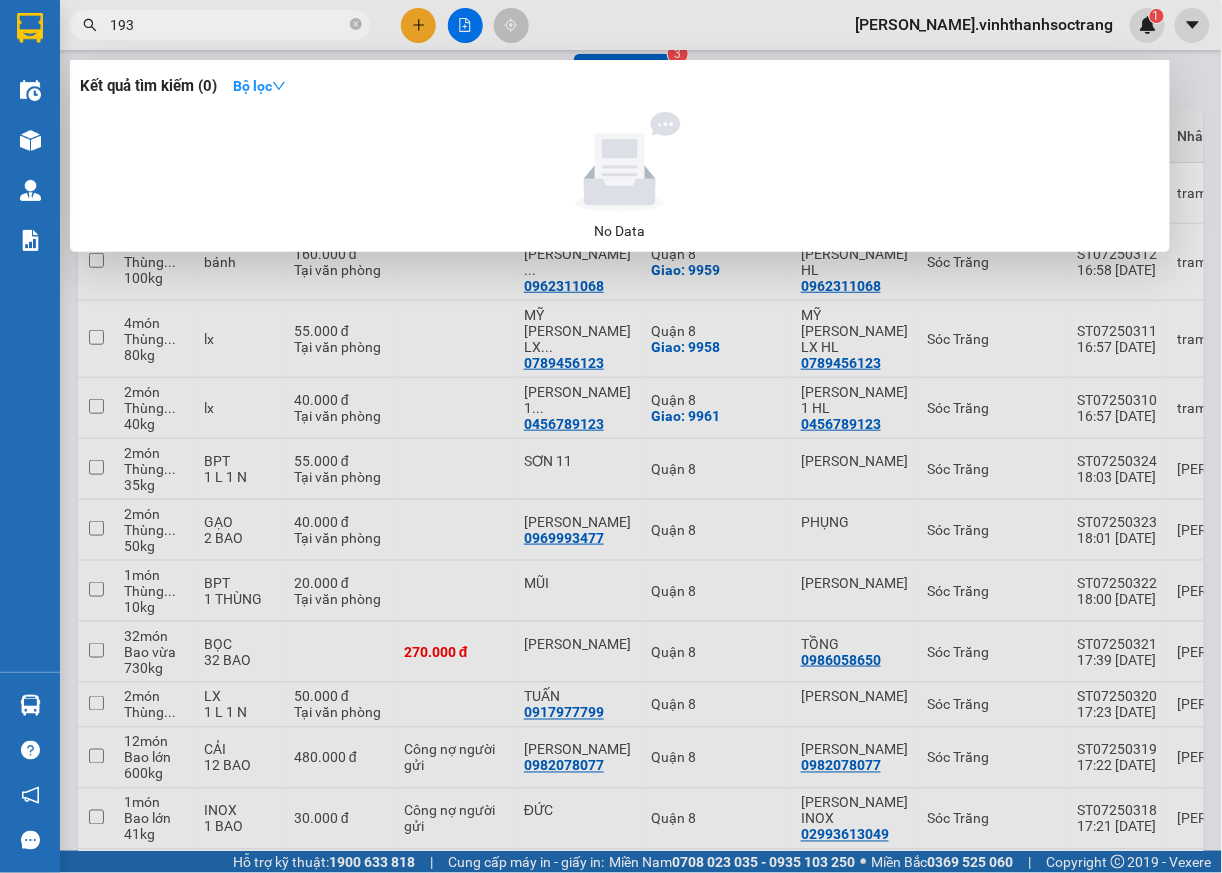 type on "193" 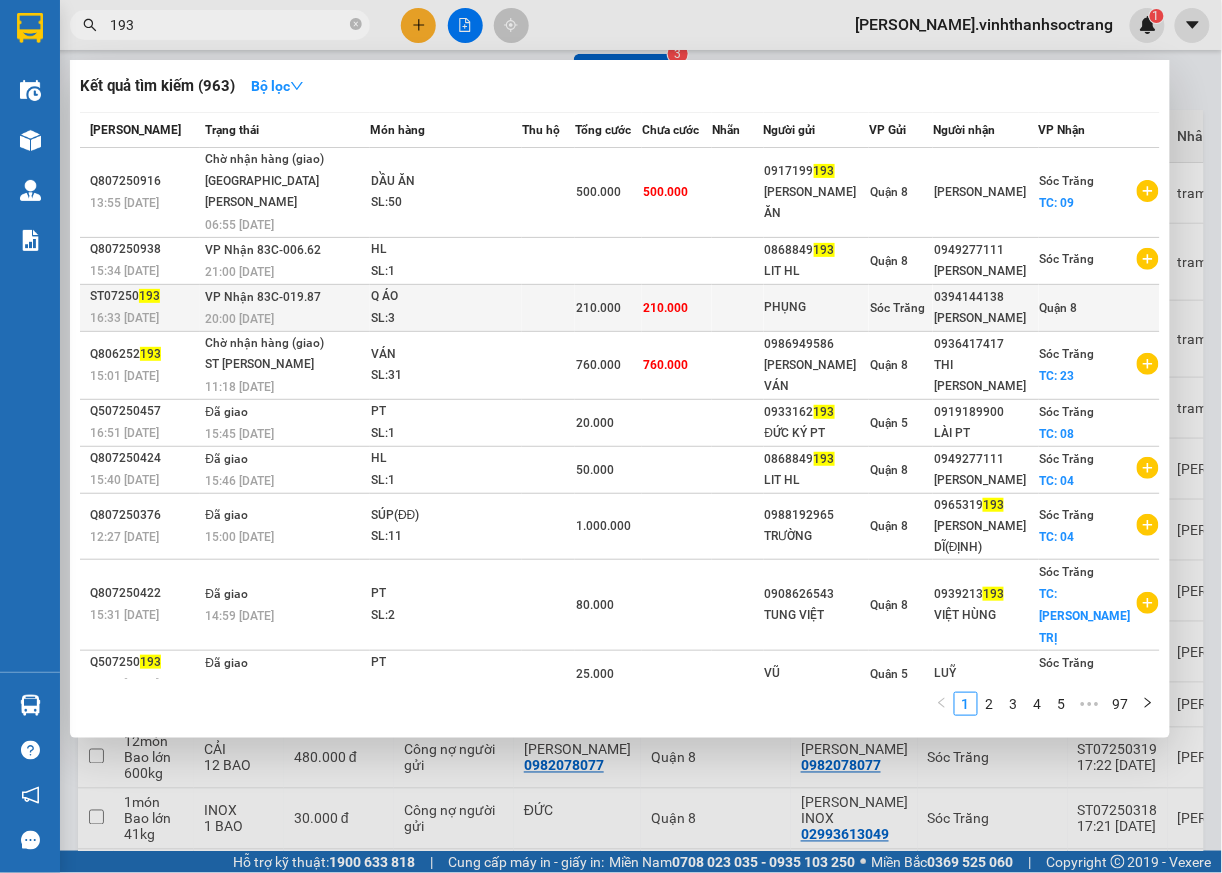 click on "Quận 8" at bounding box center [1059, 308] 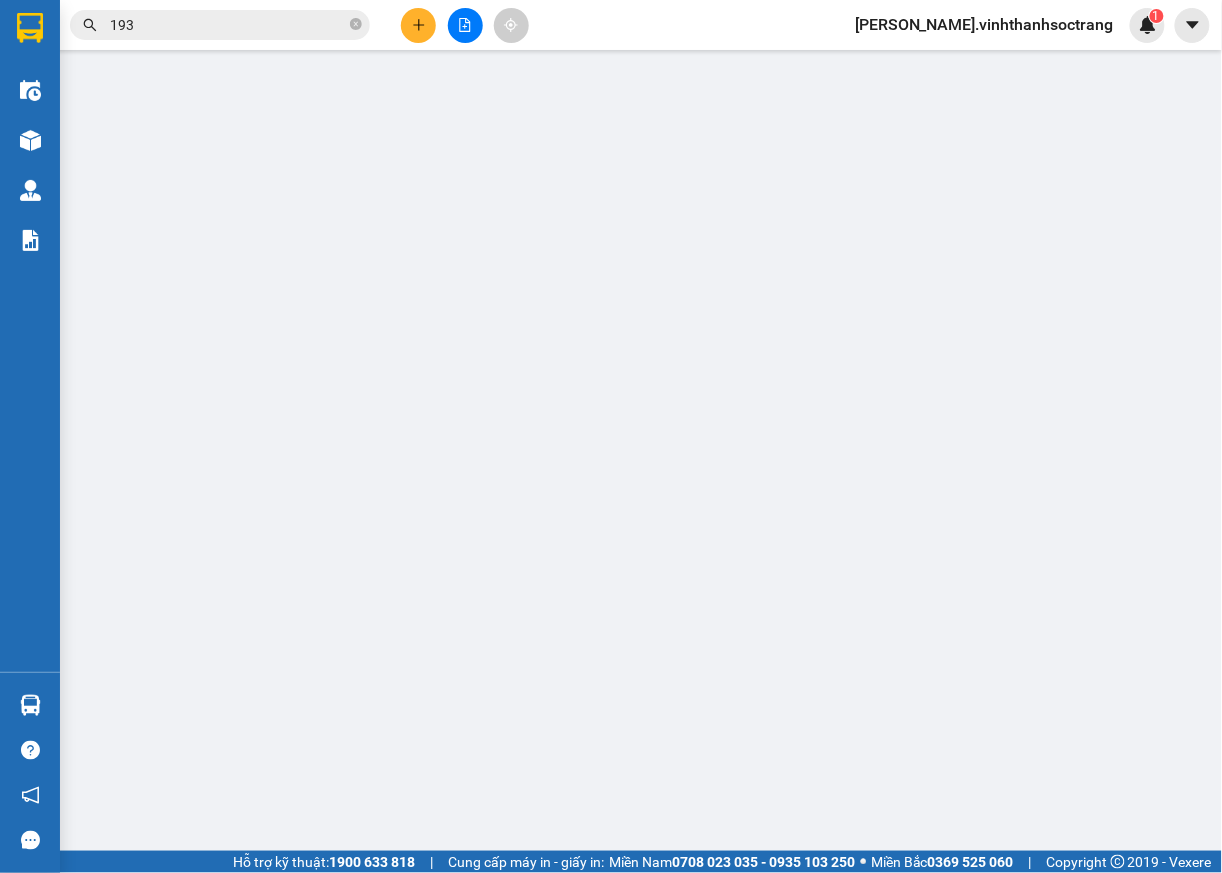 scroll, scrollTop: 0, scrollLeft: 0, axis: both 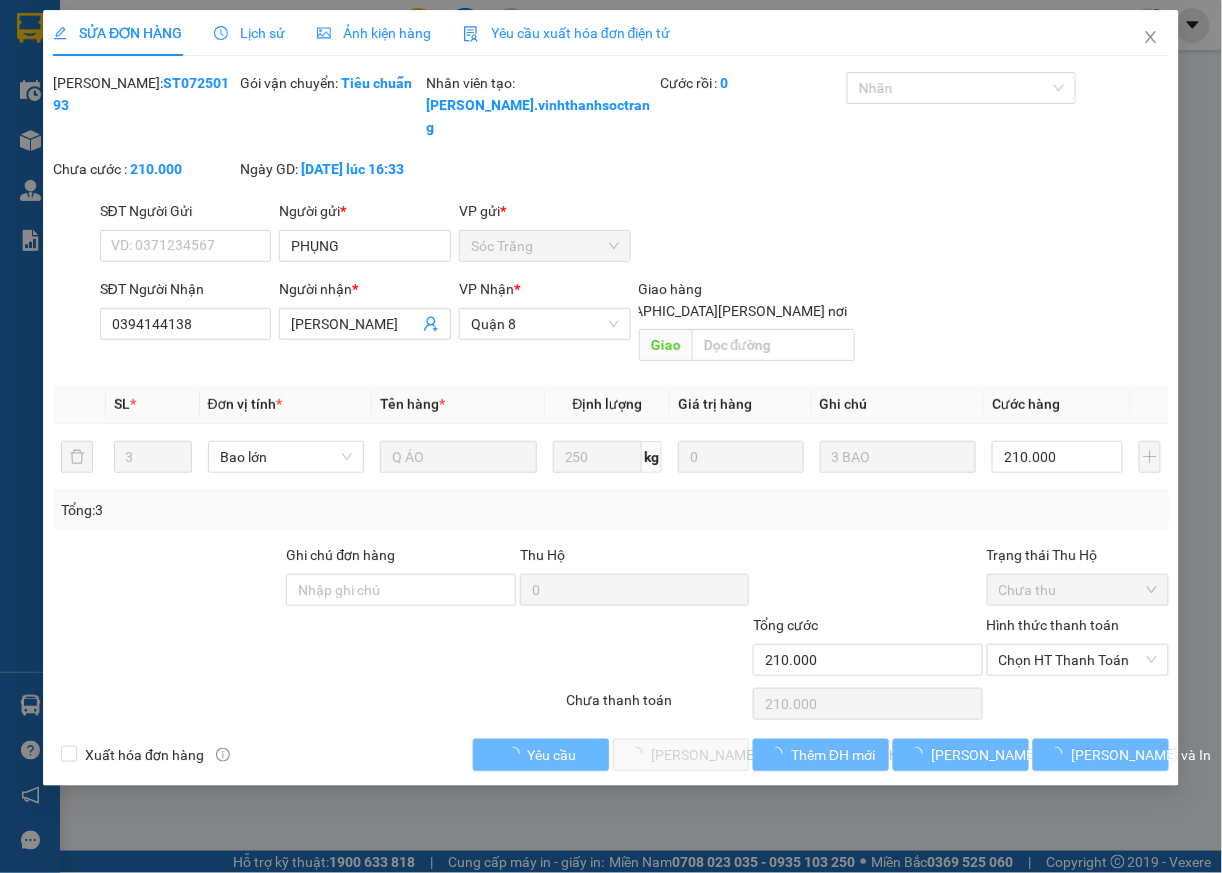 type on "PHỤNG" 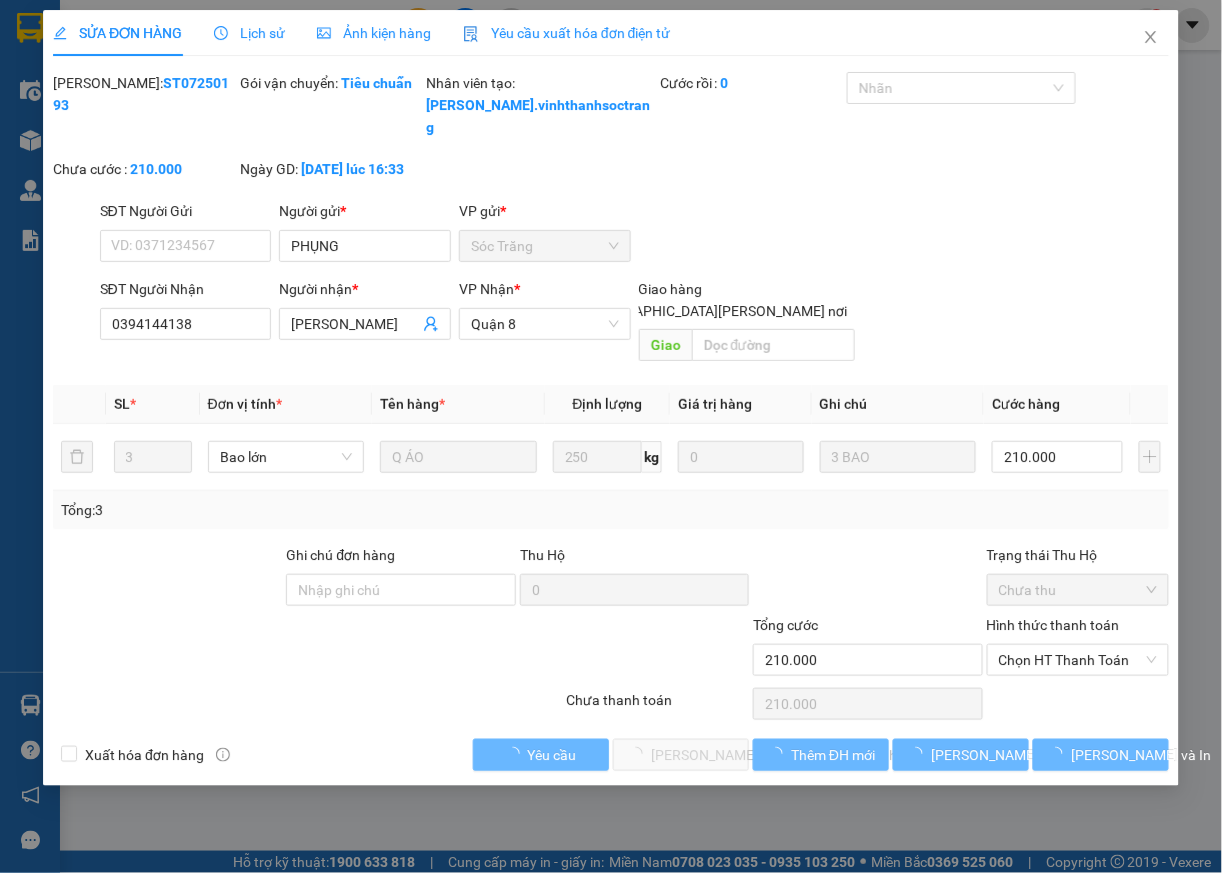 type on "0394144138" 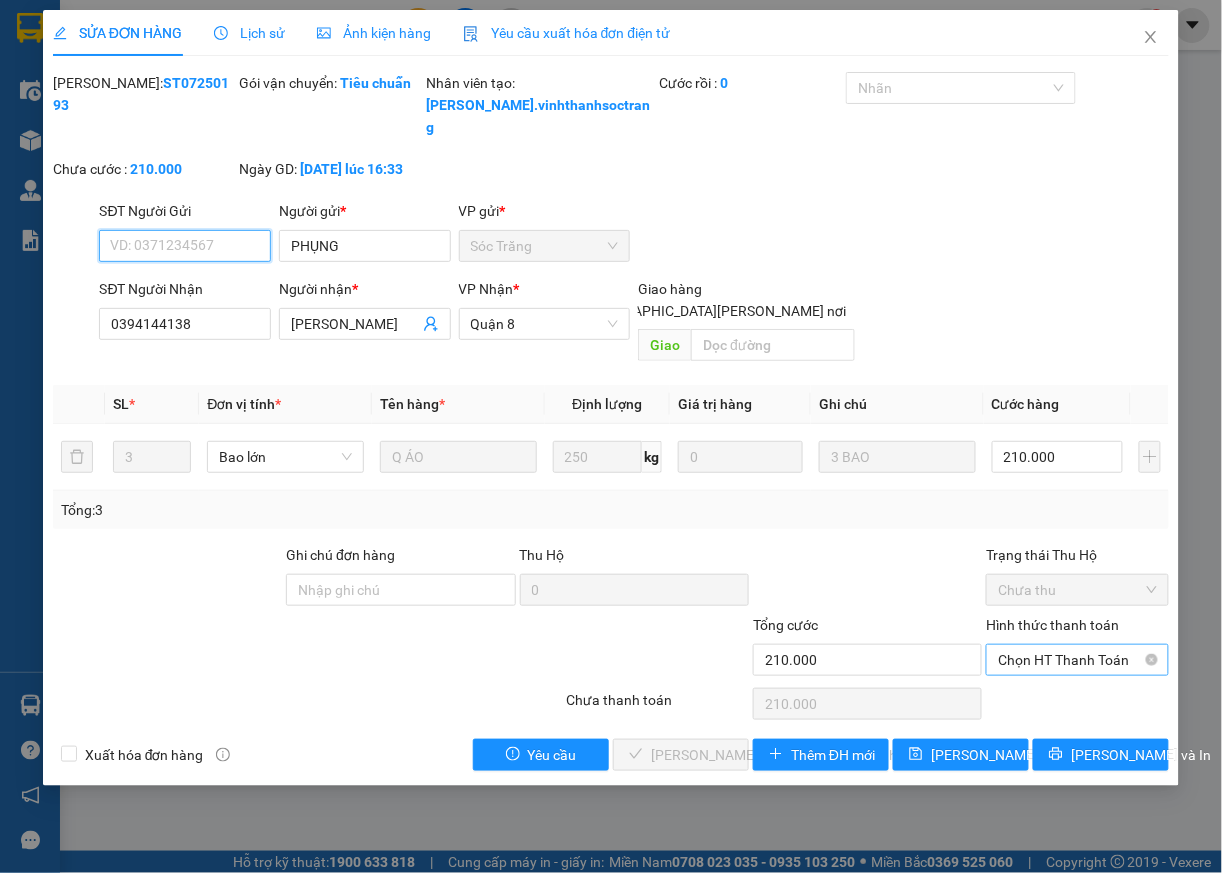 click on "Chọn HT Thanh Toán" at bounding box center [1077, 660] 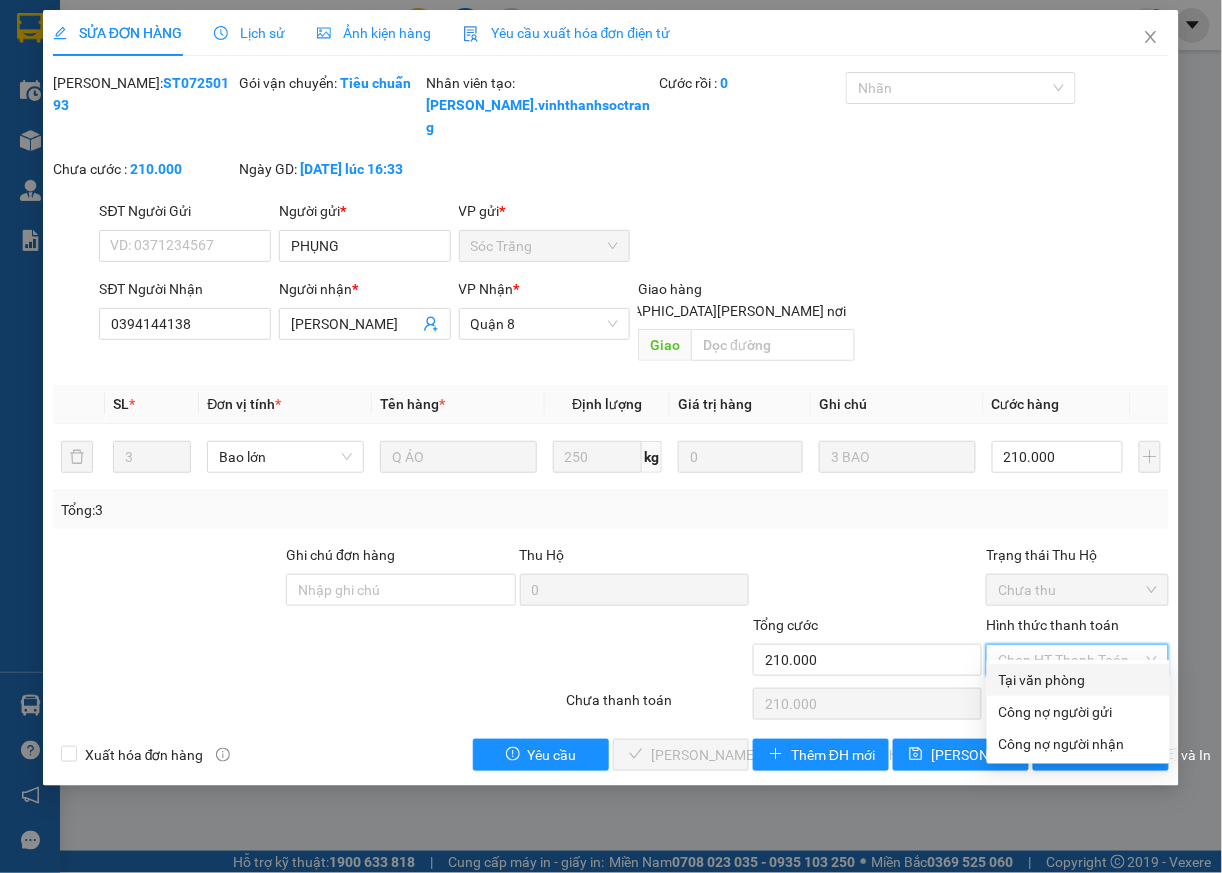 drag, startPoint x: 1032, startPoint y: 676, endPoint x: 966, endPoint y: 676, distance: 66 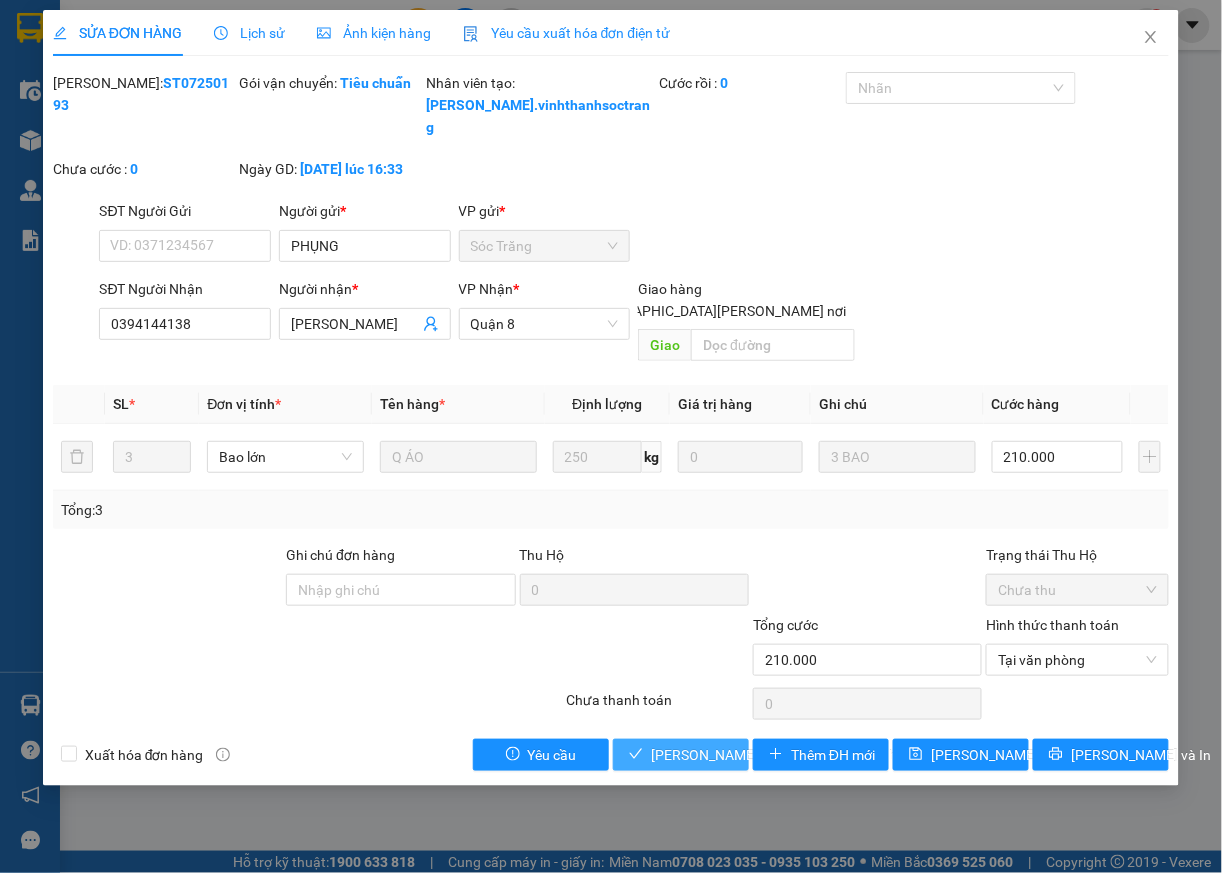 click on "[PERSON_NAME] và [PERSON_NAME] hàng" at bounding box center [786, 755] 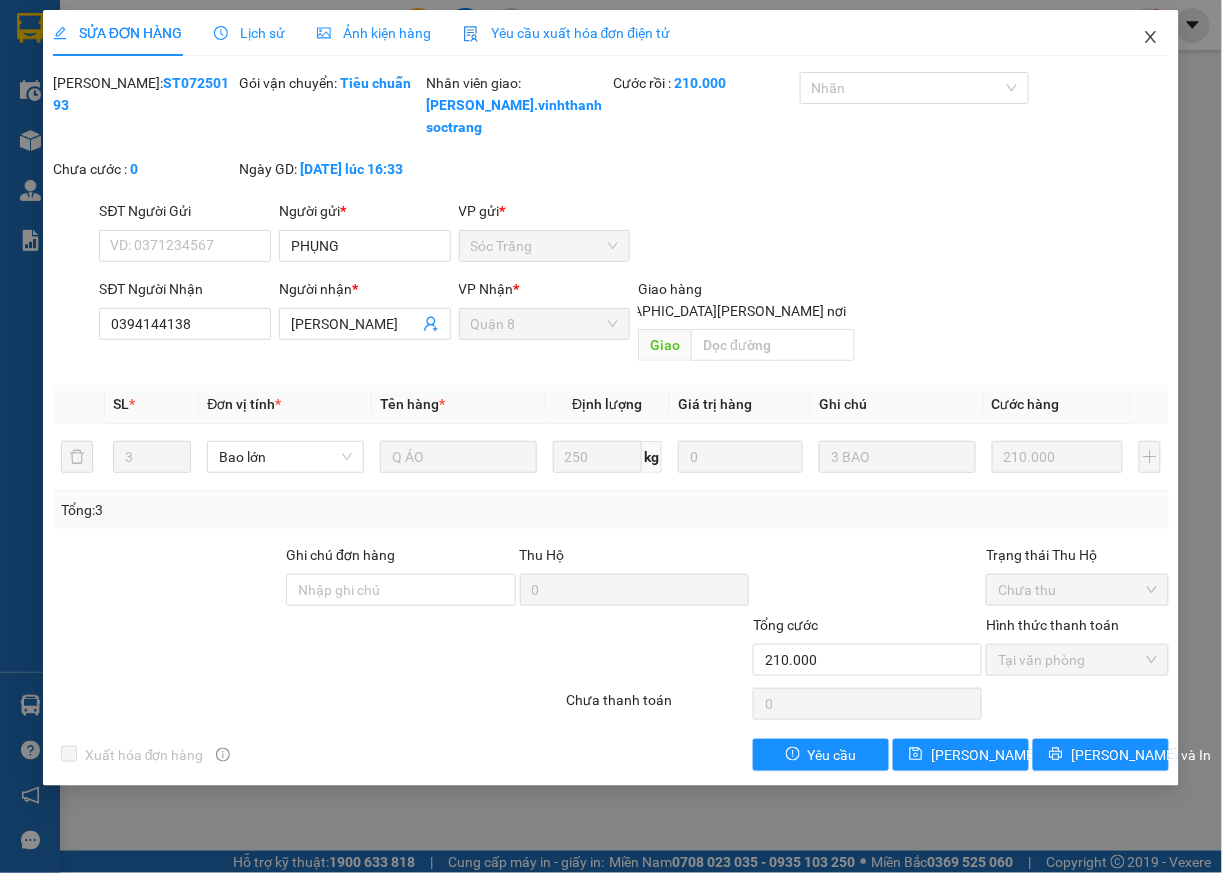 click 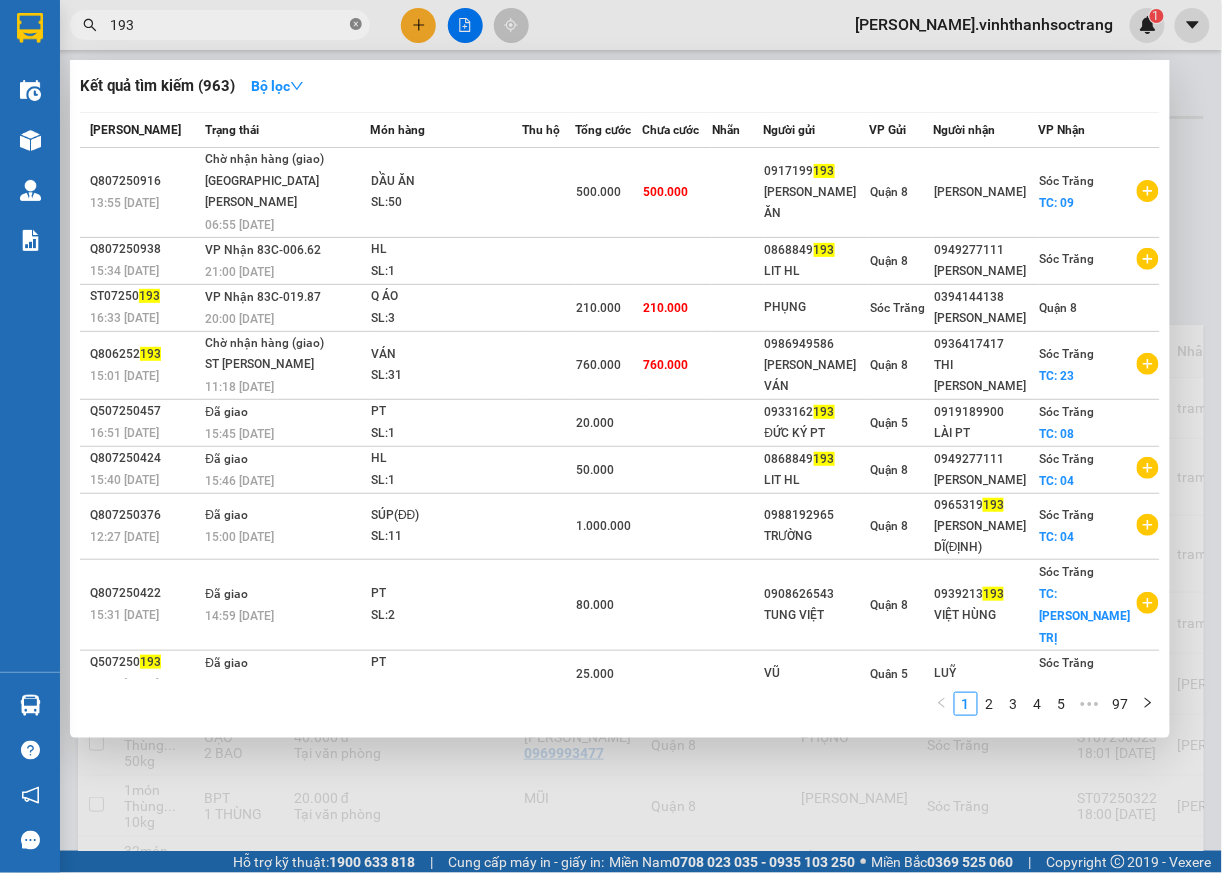 click 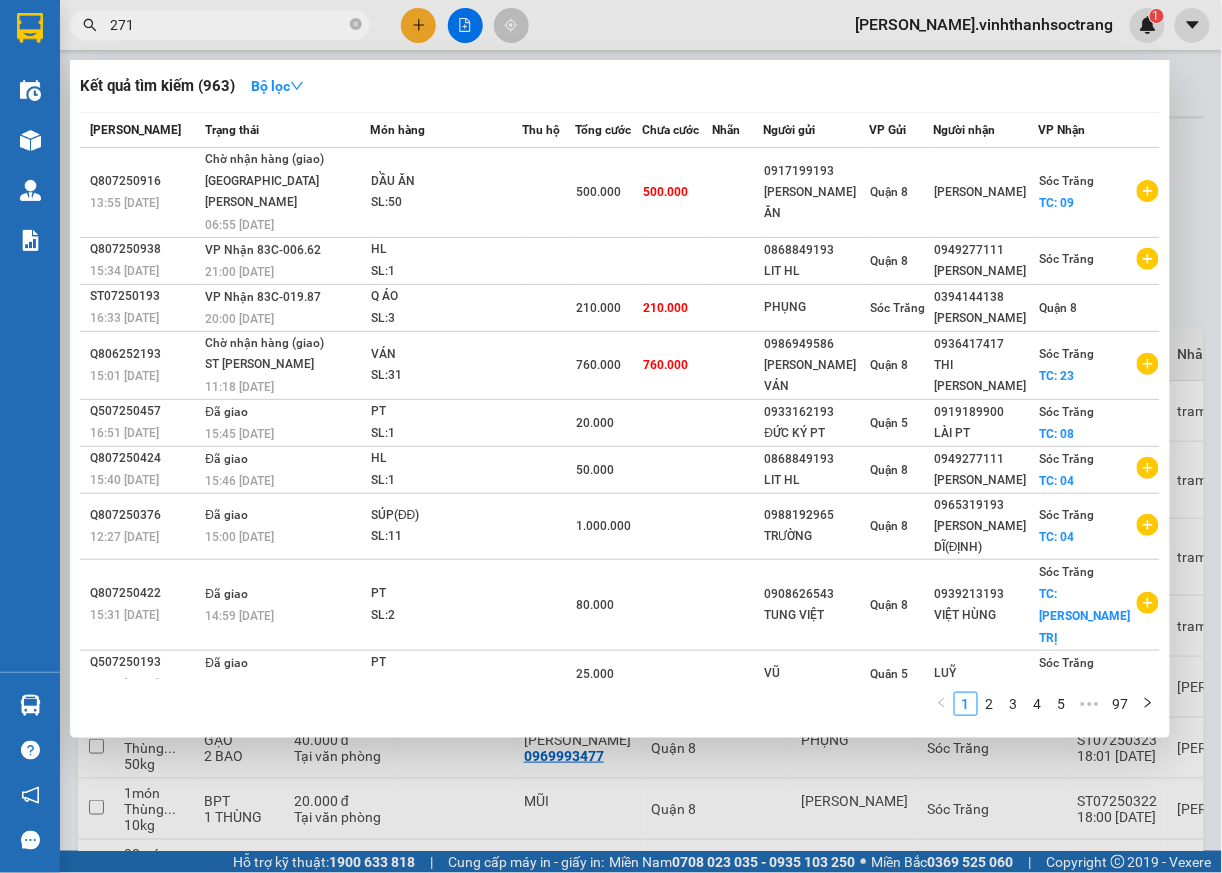 type on "271" 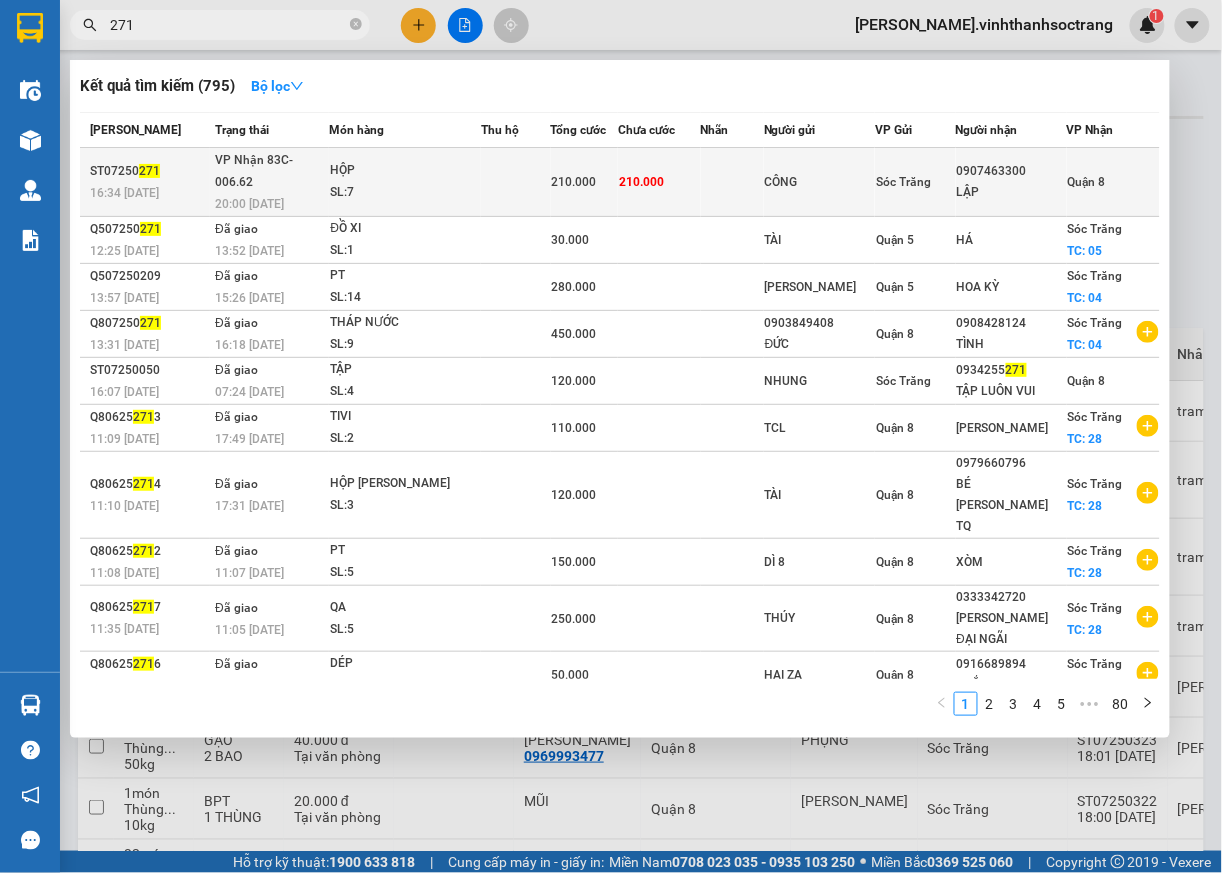 click on "Quận 8" at bounding box center (1087, 182) 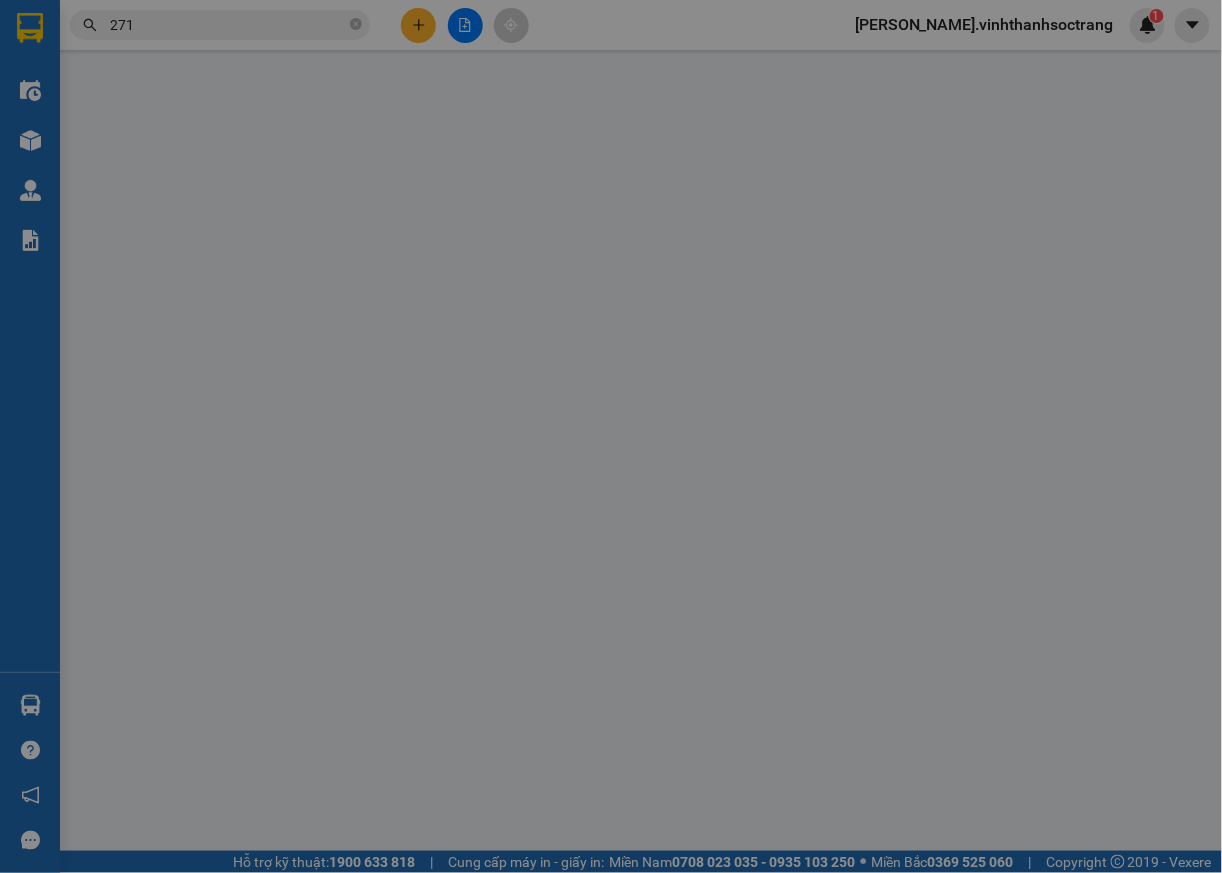type on "CÔNG" 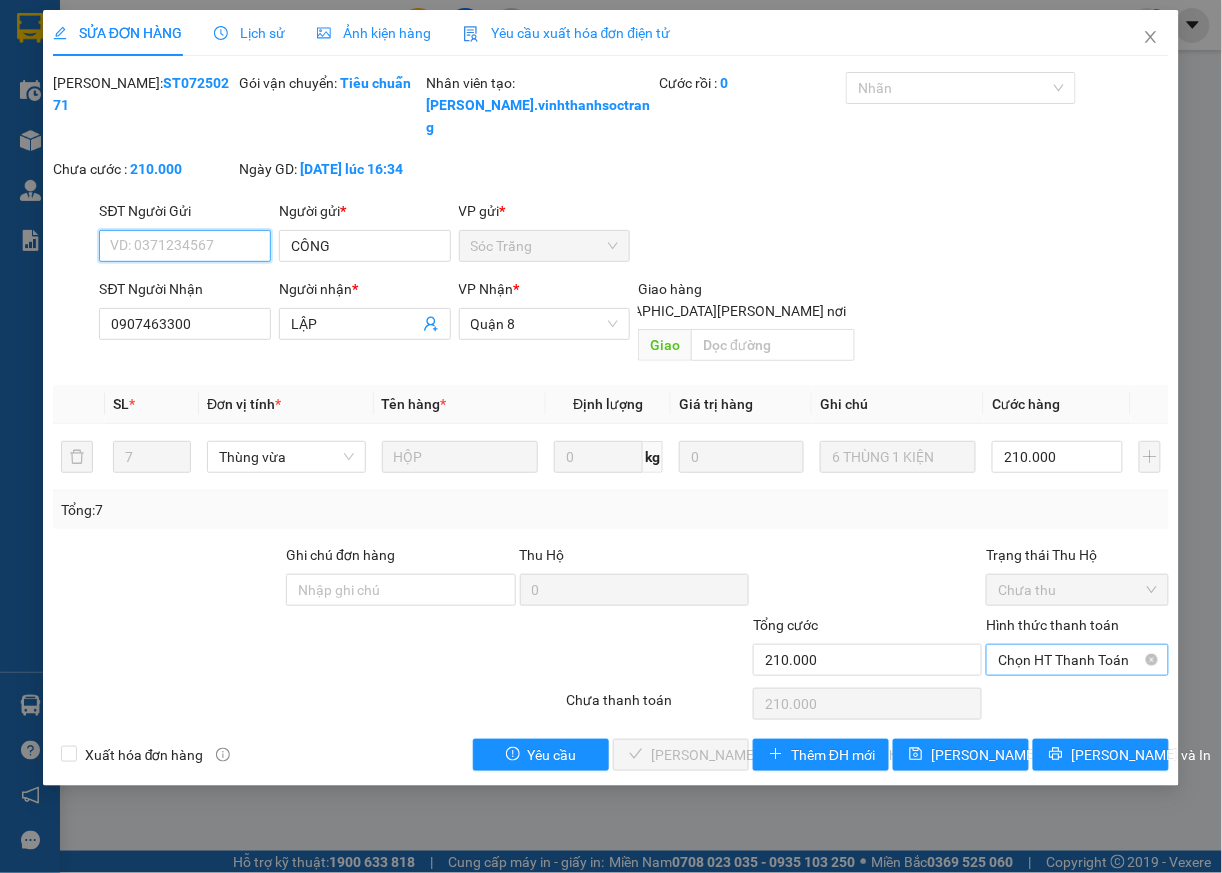click on "Chọn HT Thanh Toán" at bounding box center [1077, 660] 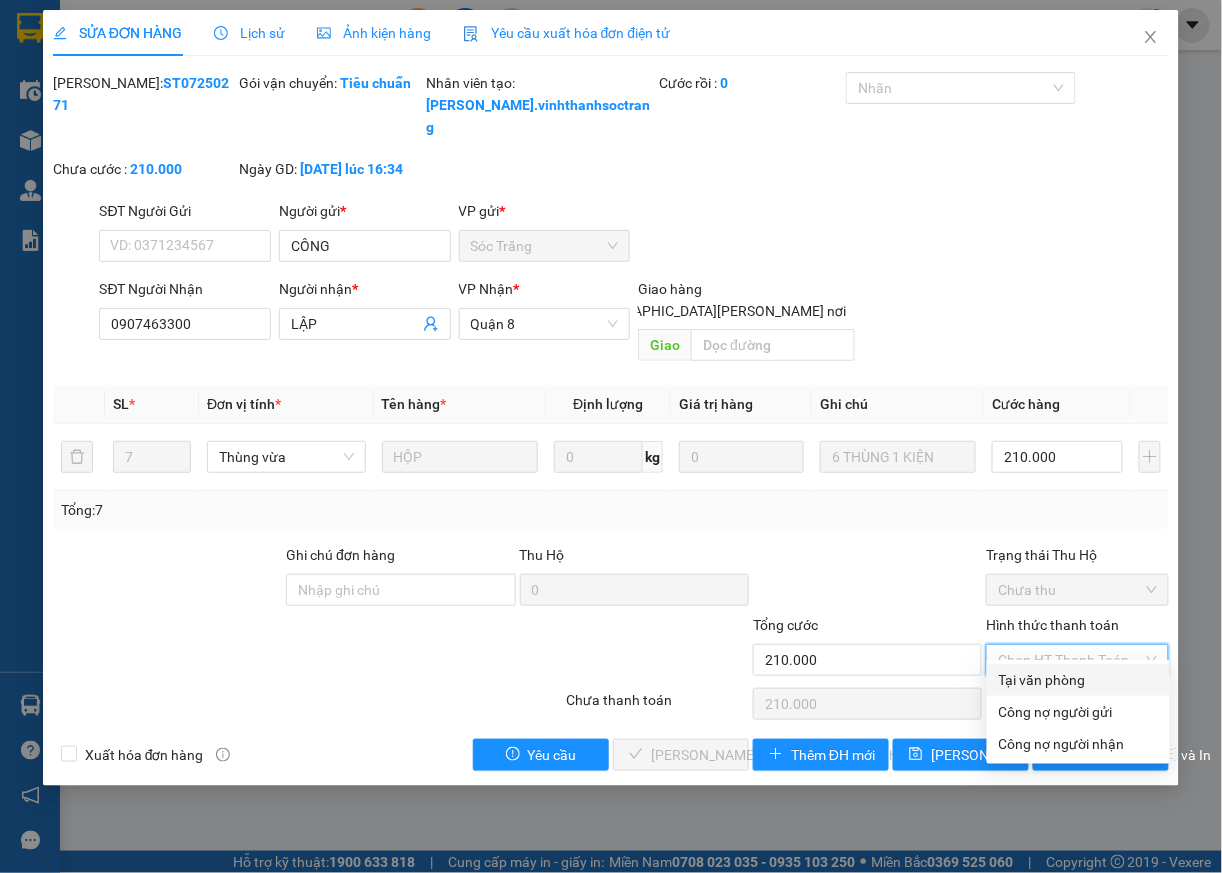 drag, startPoint x: 1037, startPoint y: 669, endPoint x: 900, endPoint y: 690, distance: 138.60014 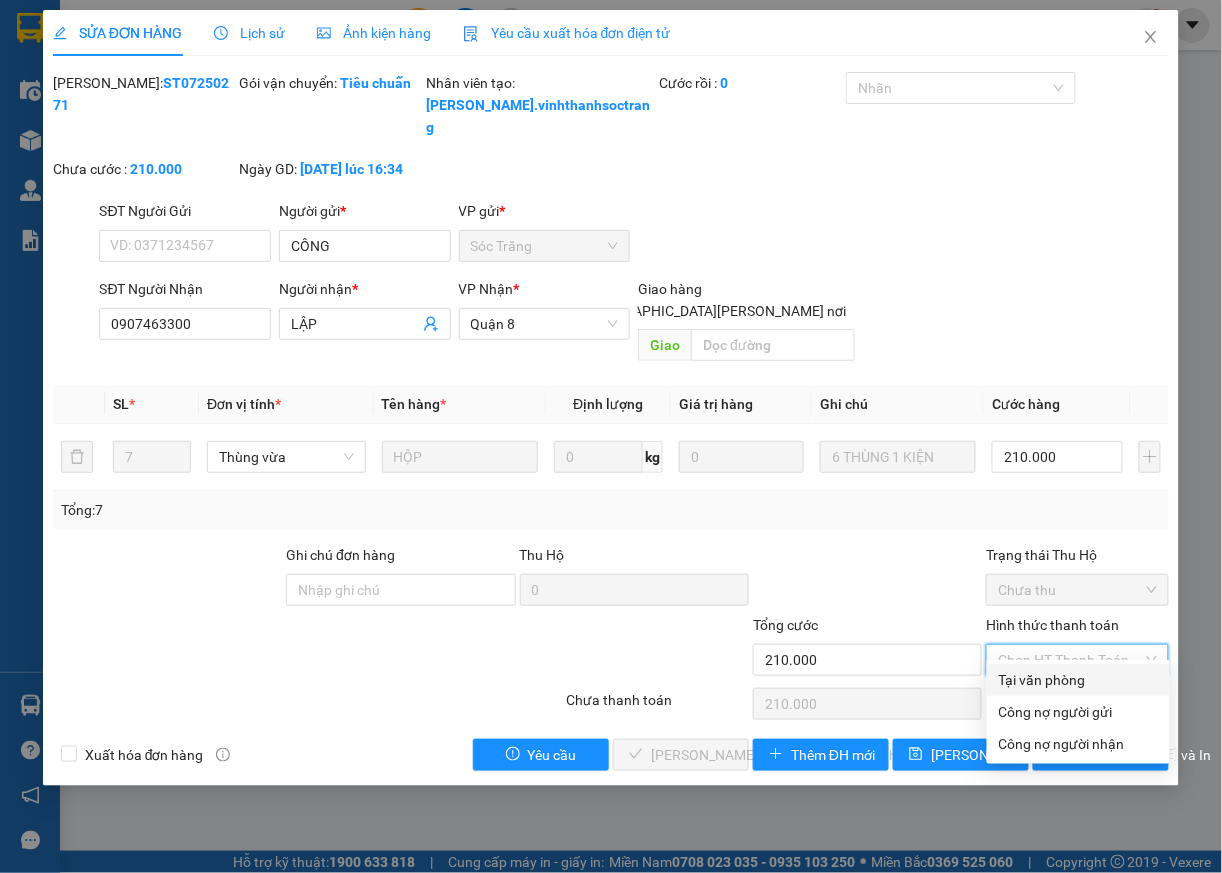 click on "Tại văn phòng" at bounding box center [1078, 680] 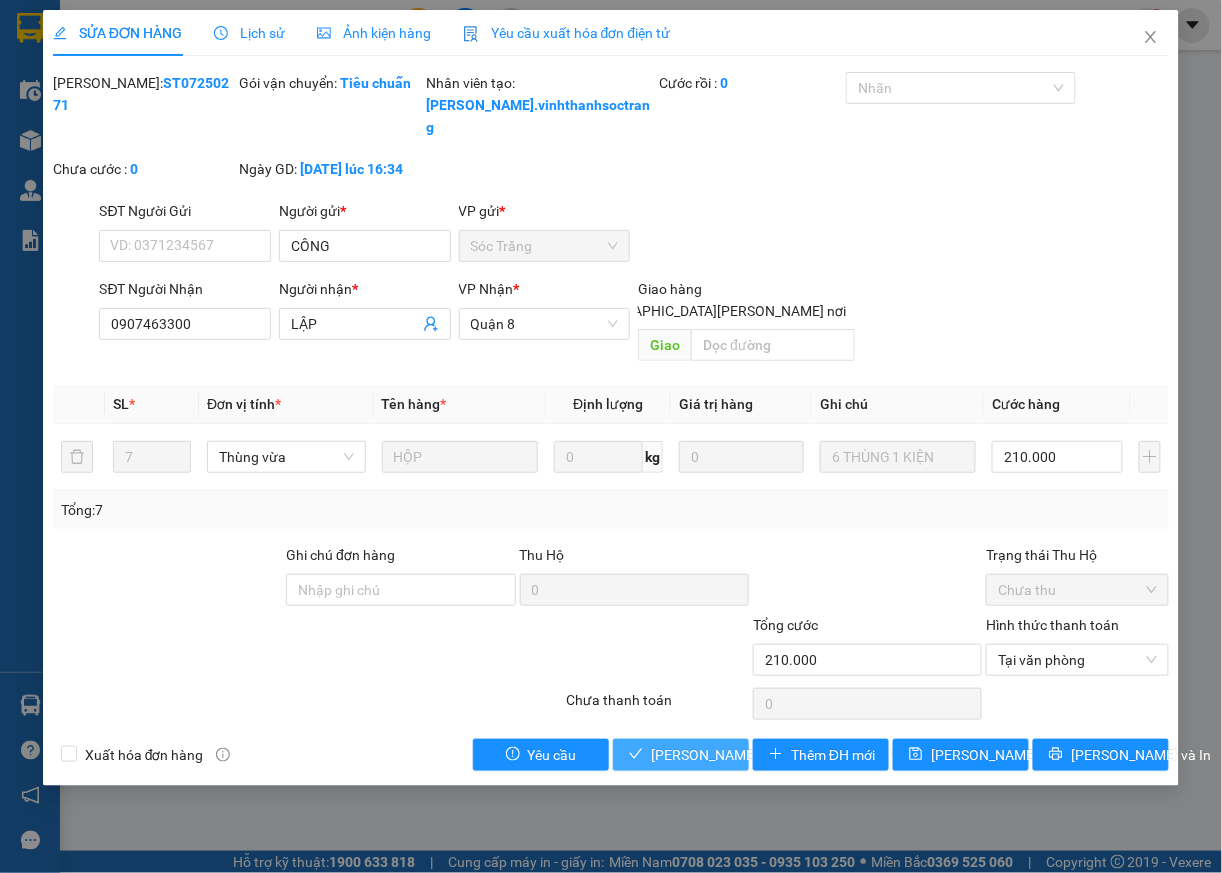 click on "[PERSON_NAME] và [PERSON_NAME] hàng" at bounding box center (786, 755) 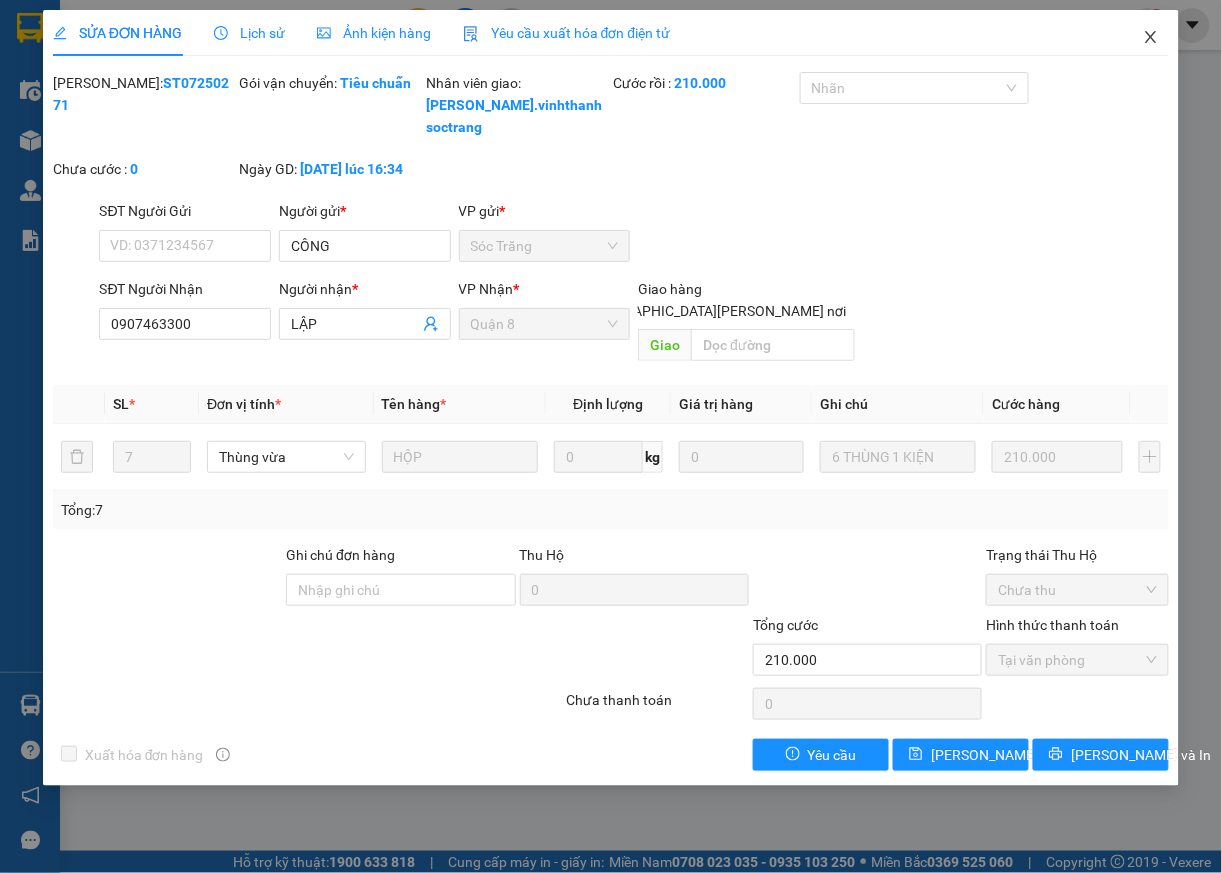 click 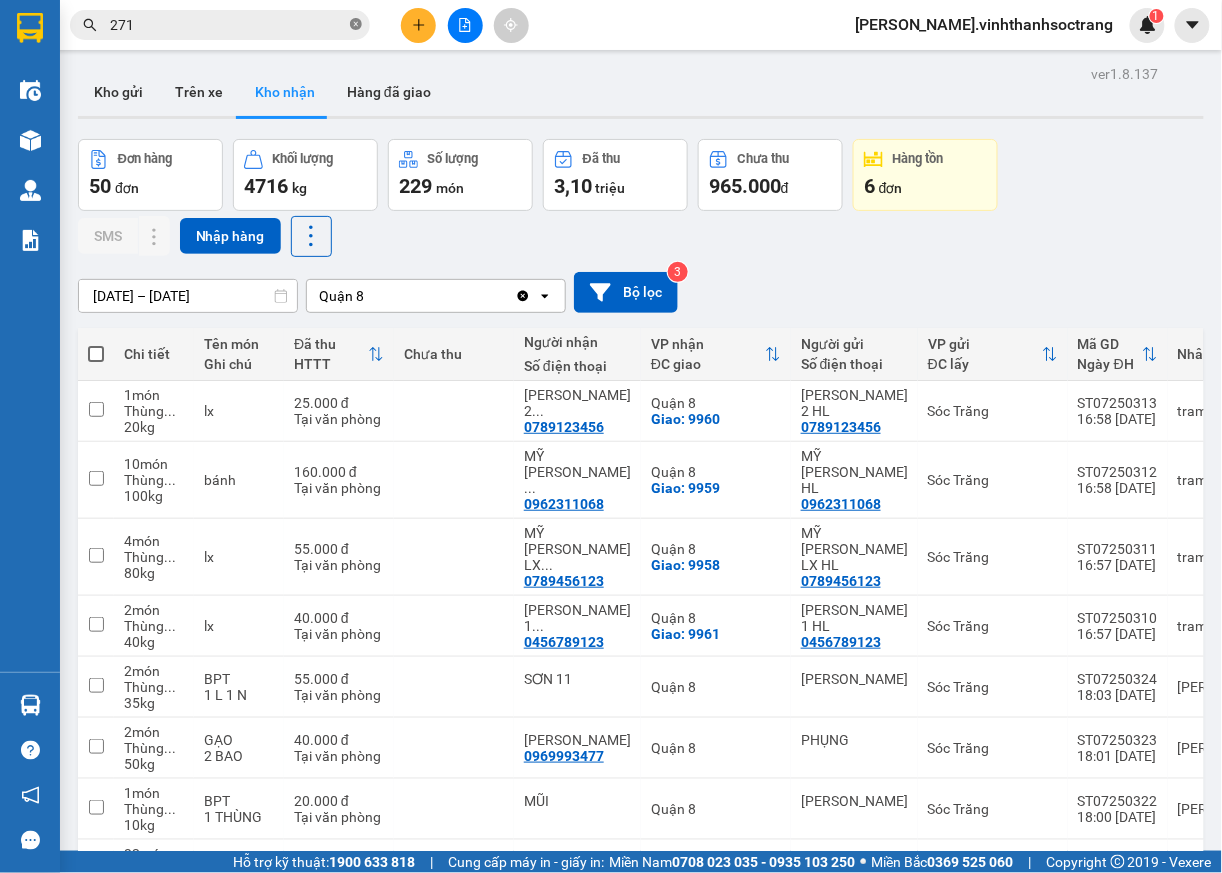click 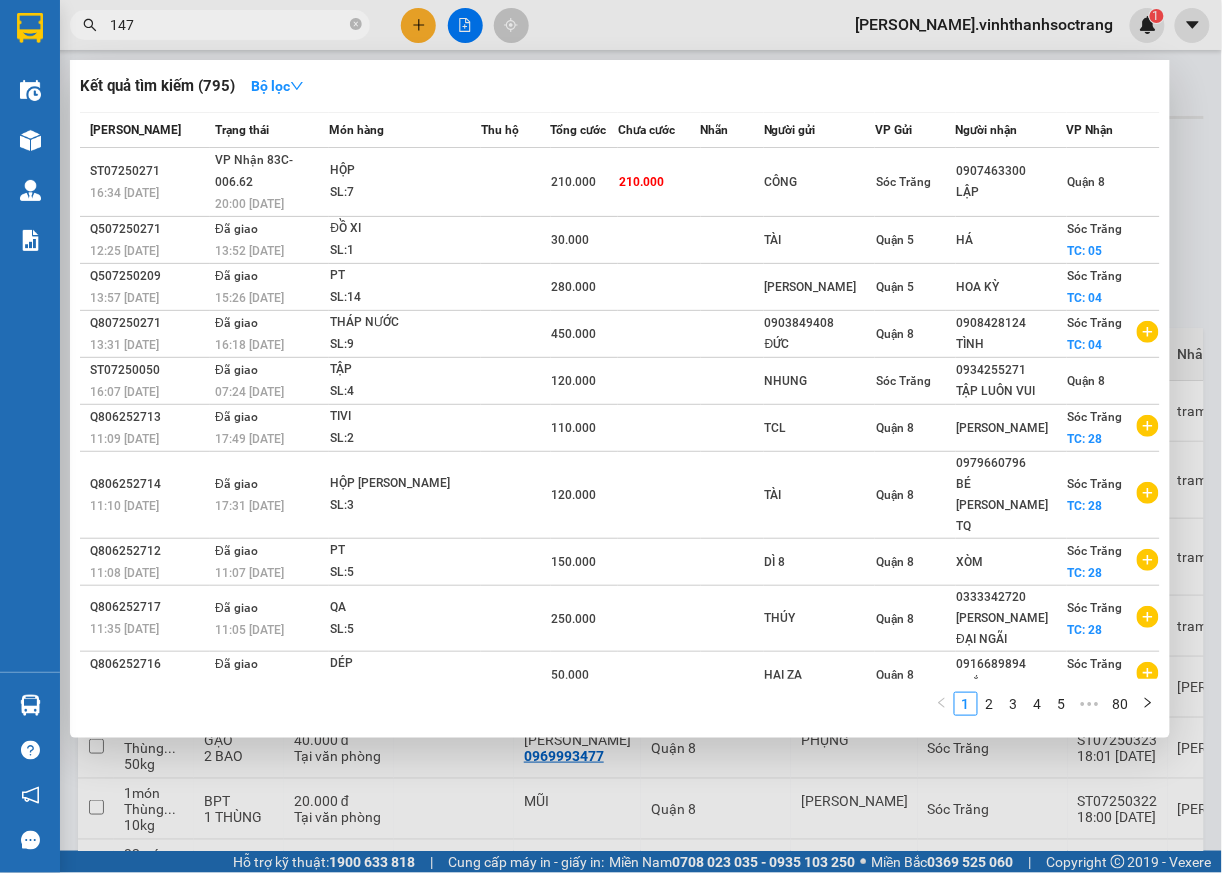 type on "147" 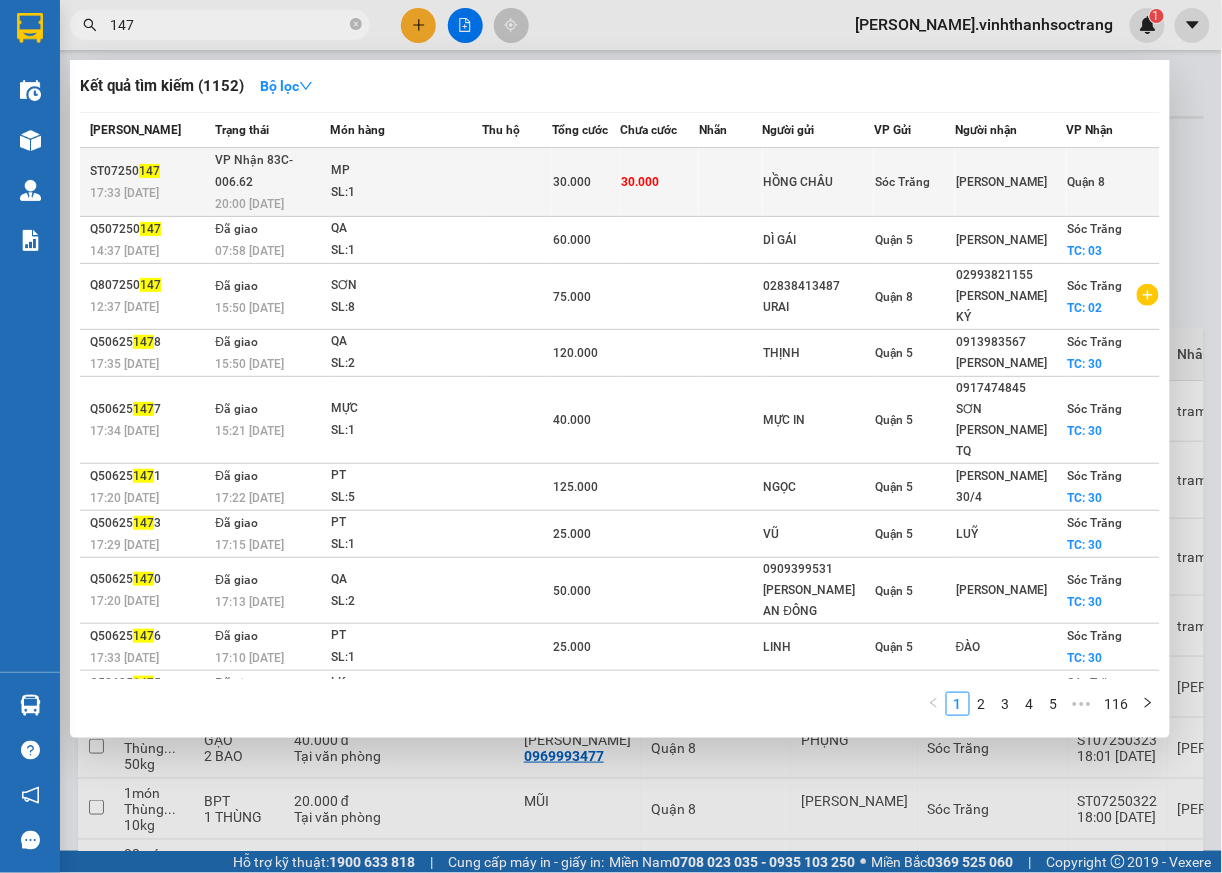 click on "Quận 8" at bounding box center (1087, 182) 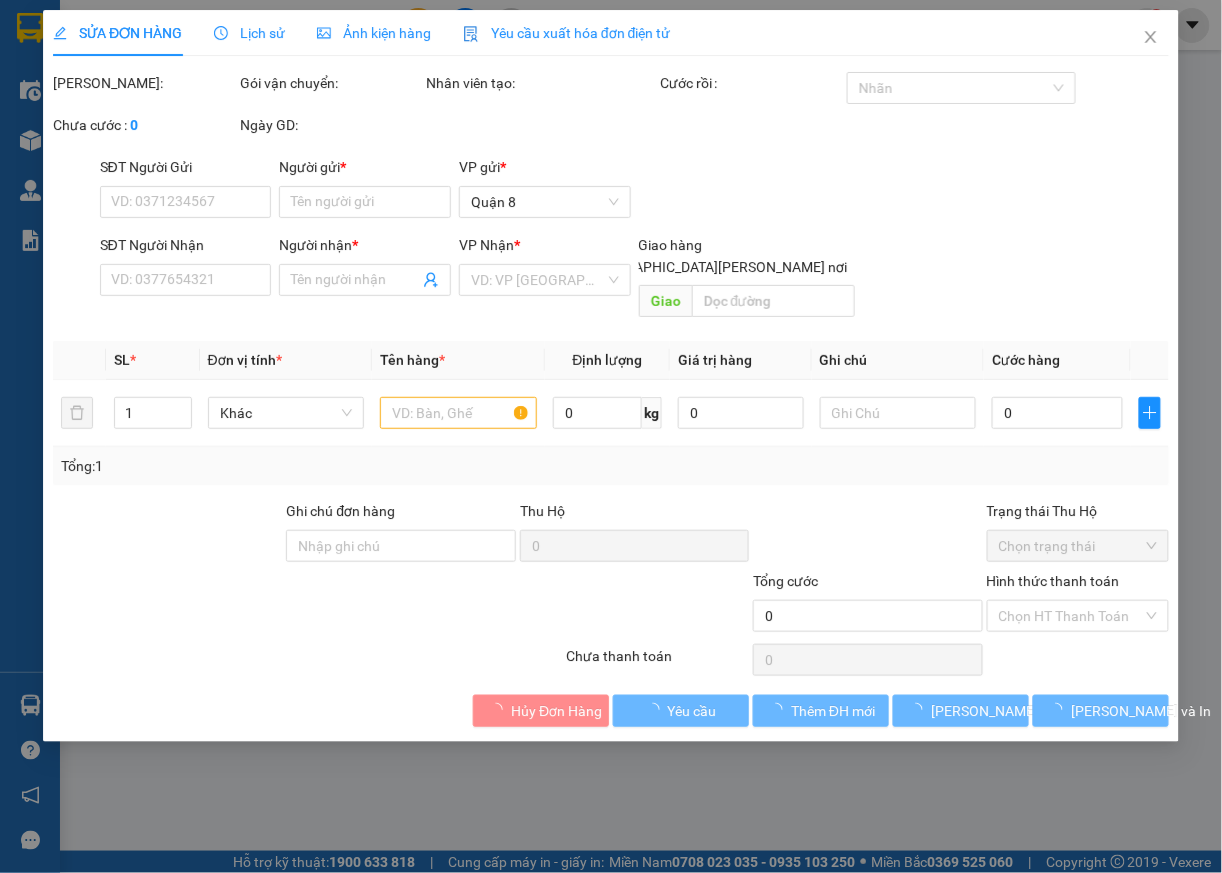 type on "HỒNG CHÂU" 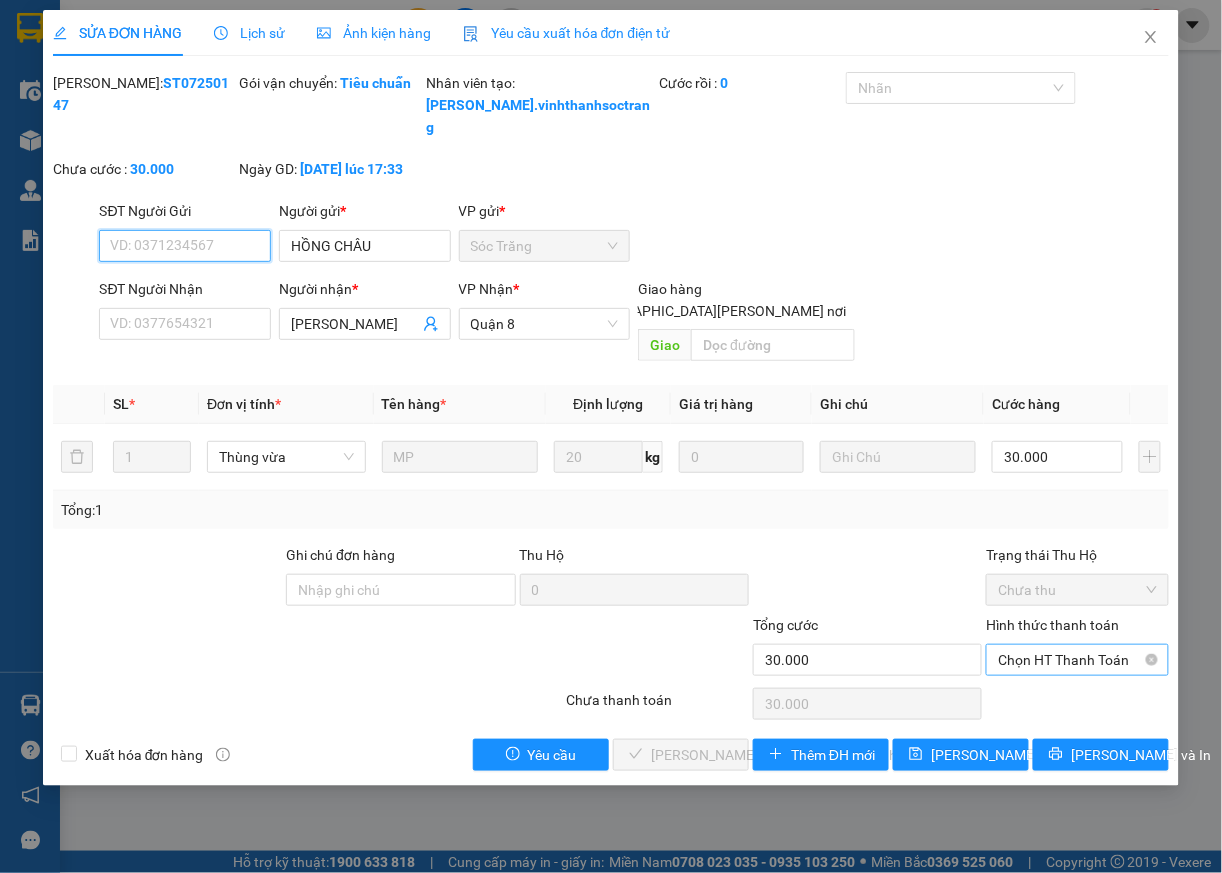 click on "Chọn HT Thanh Toán" at bounding box center (1077, 660) 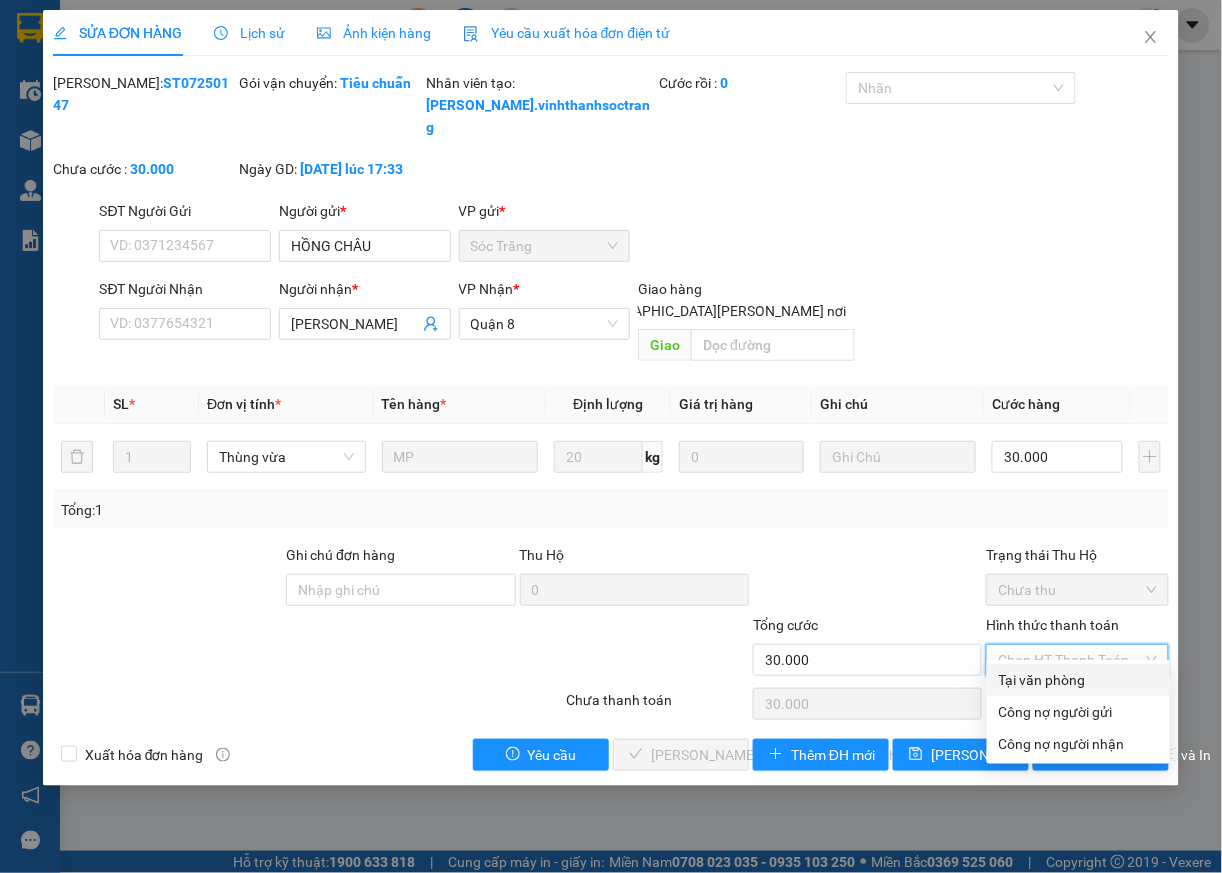click on "Tại văn phòng" at bounding box center (1078, 680) 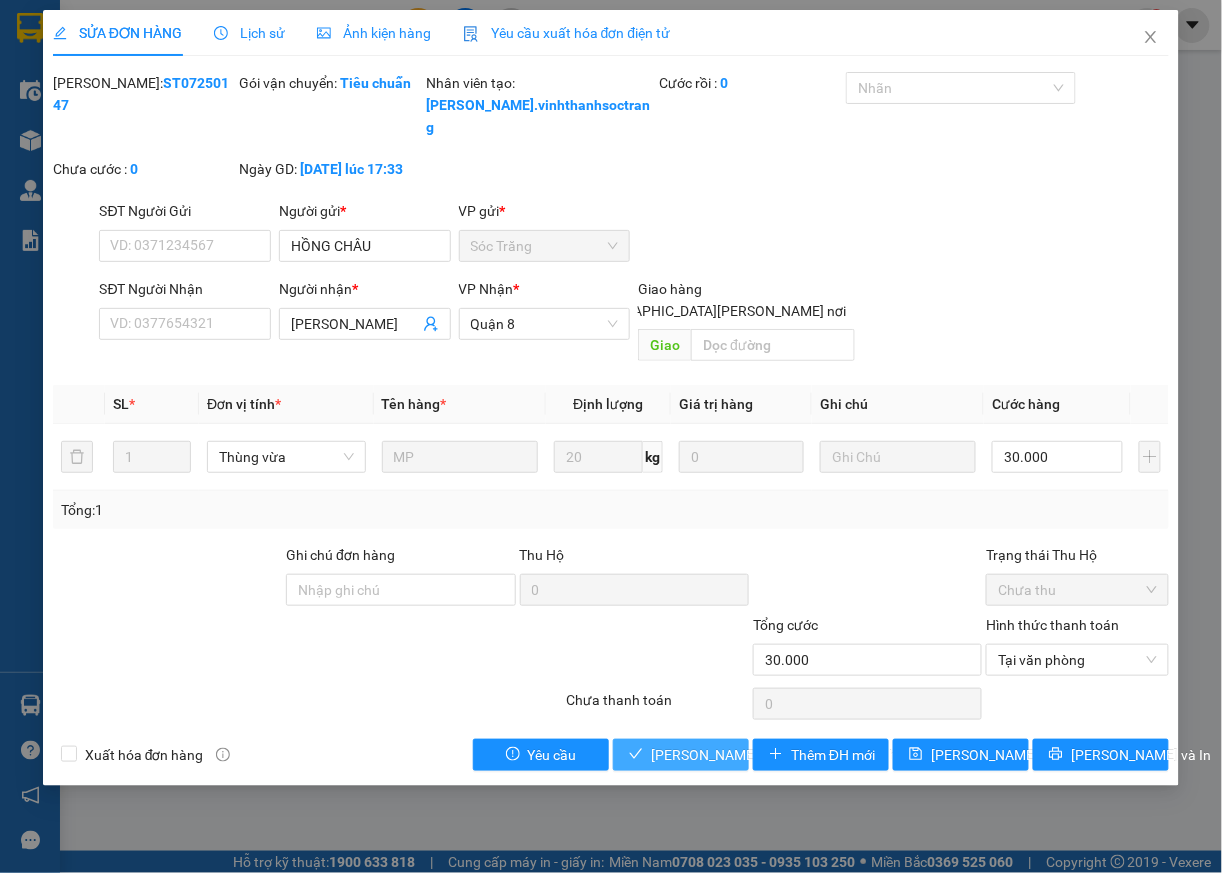 click on "[PERSON_NAME] và [PERSON_NAME] hàng" at bounding box center [786, 755] 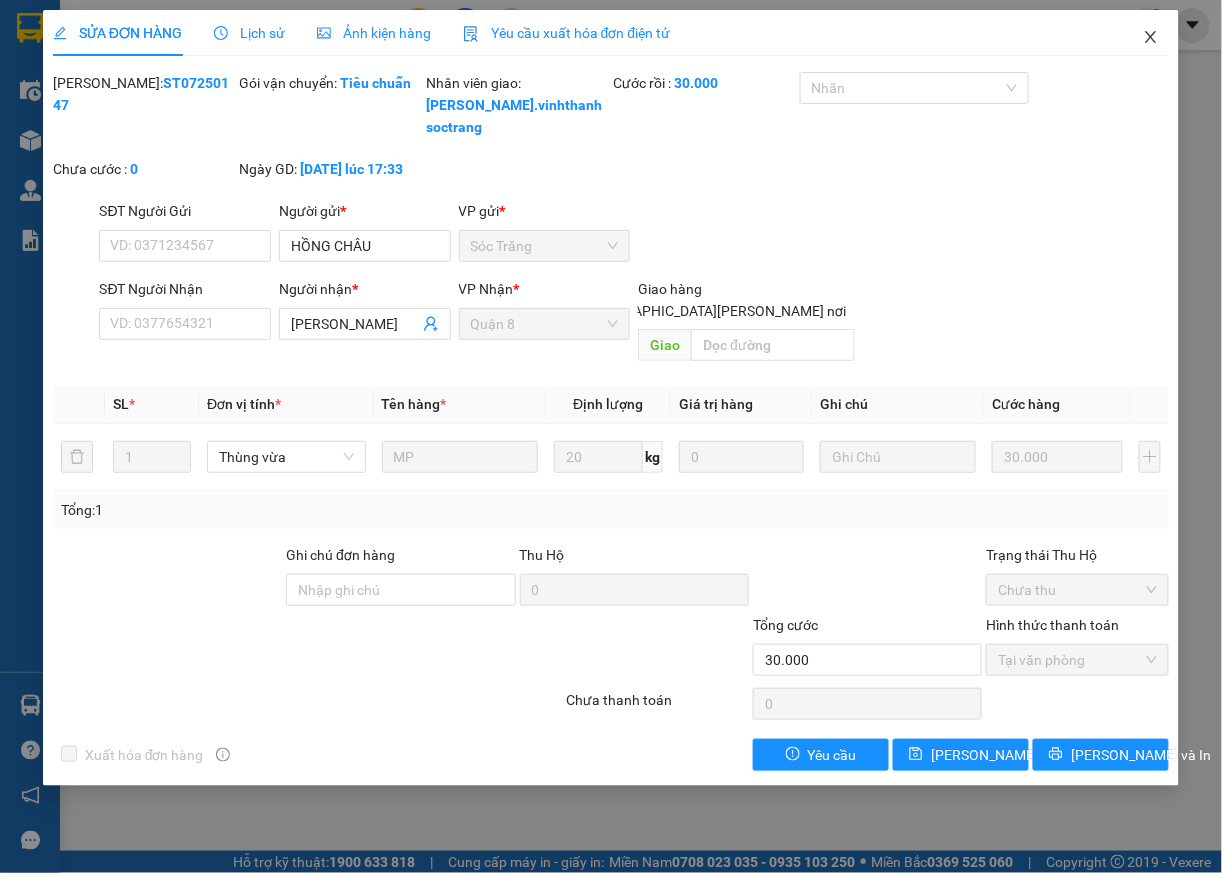 click 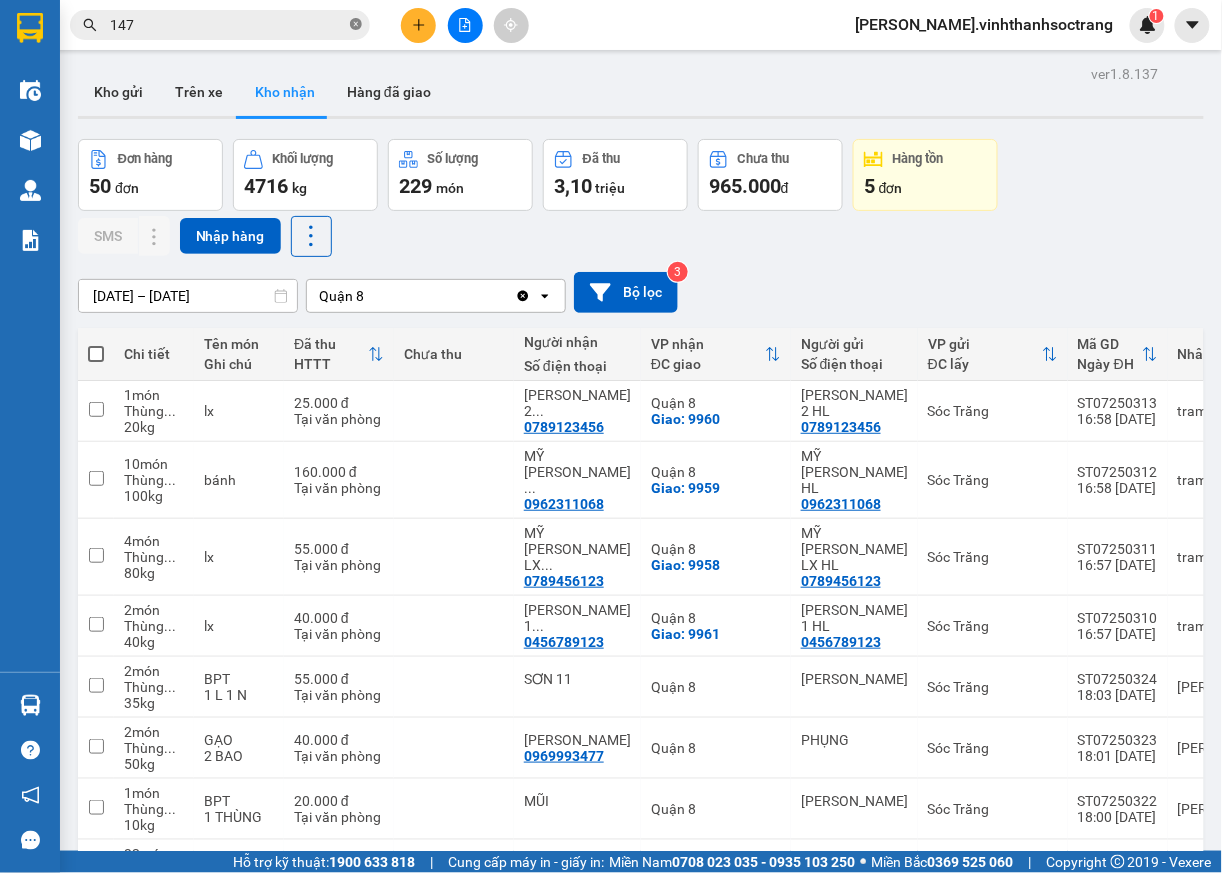 click 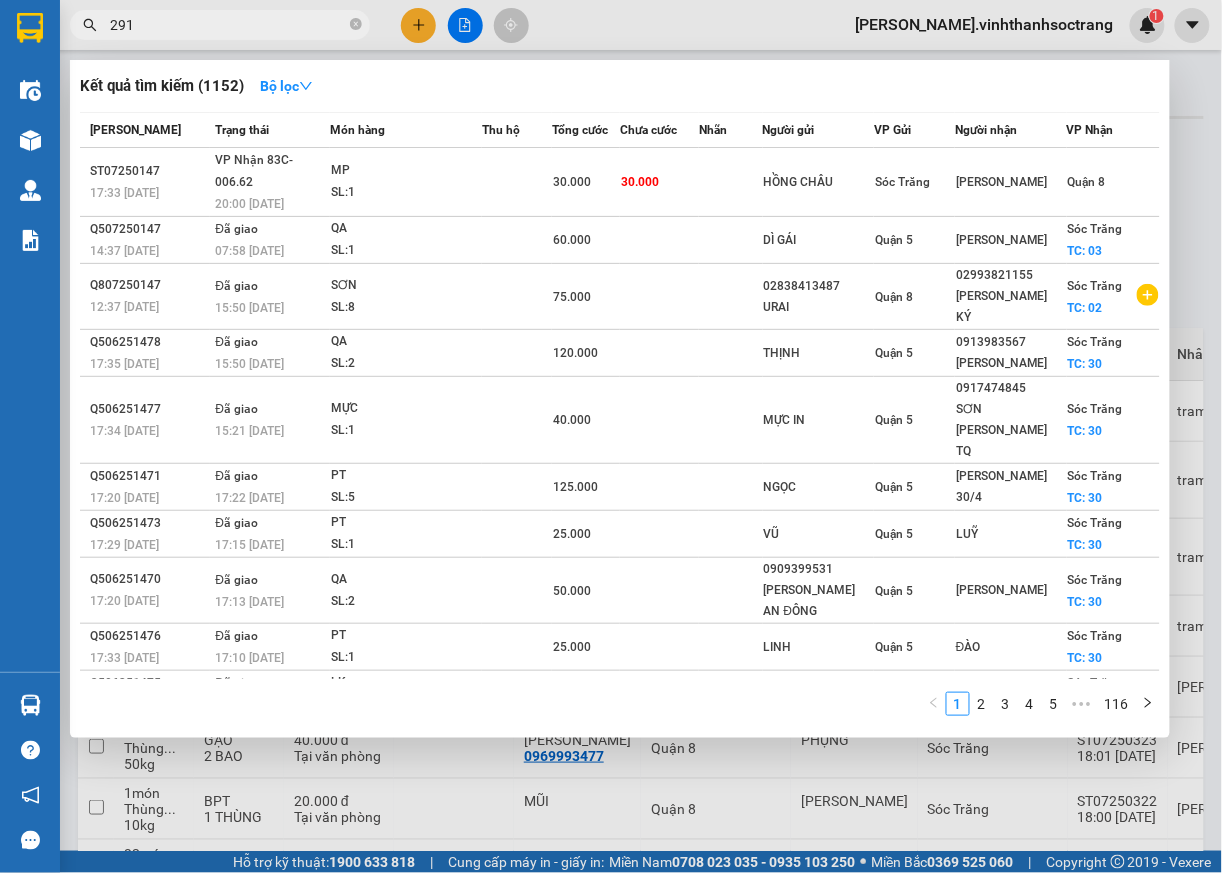 type on "291" 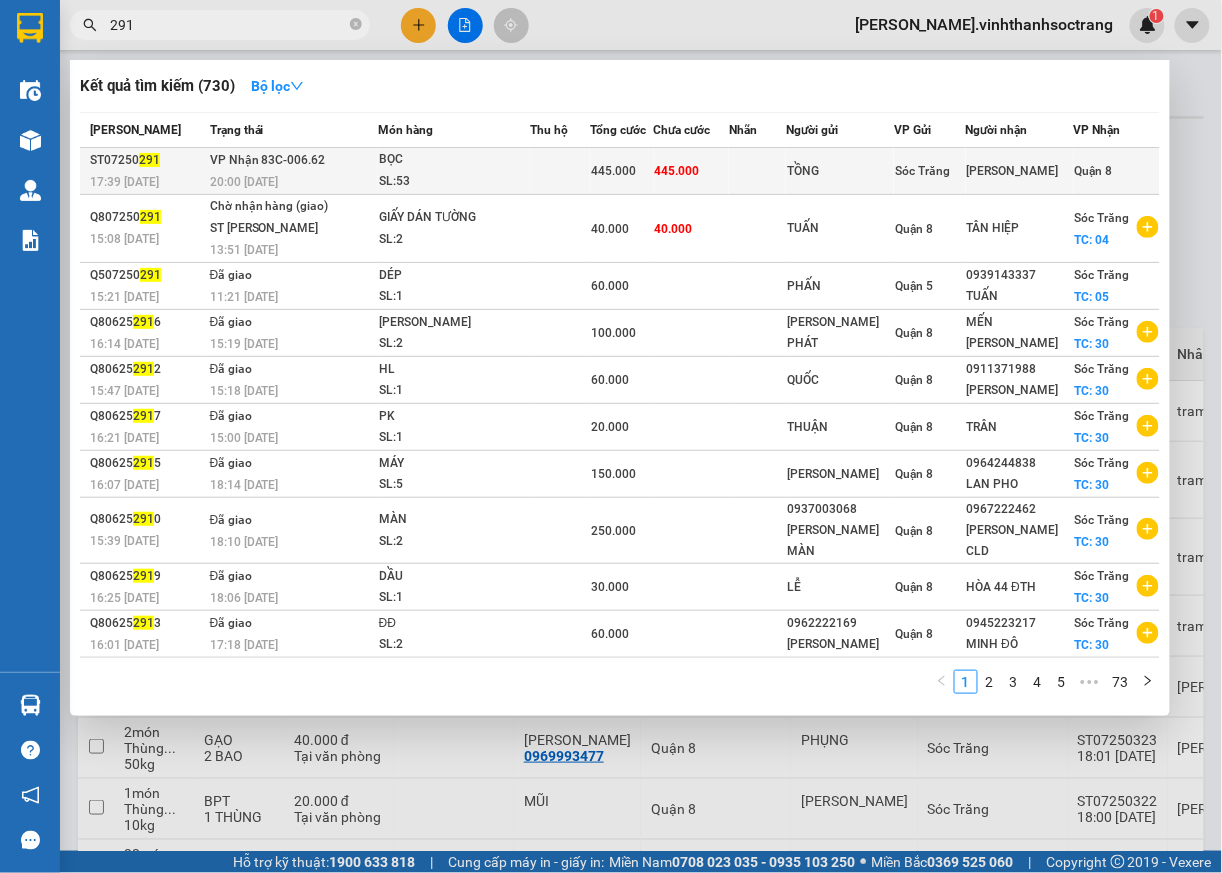 click on "Quận 8" at bounding box center (1094, 171) 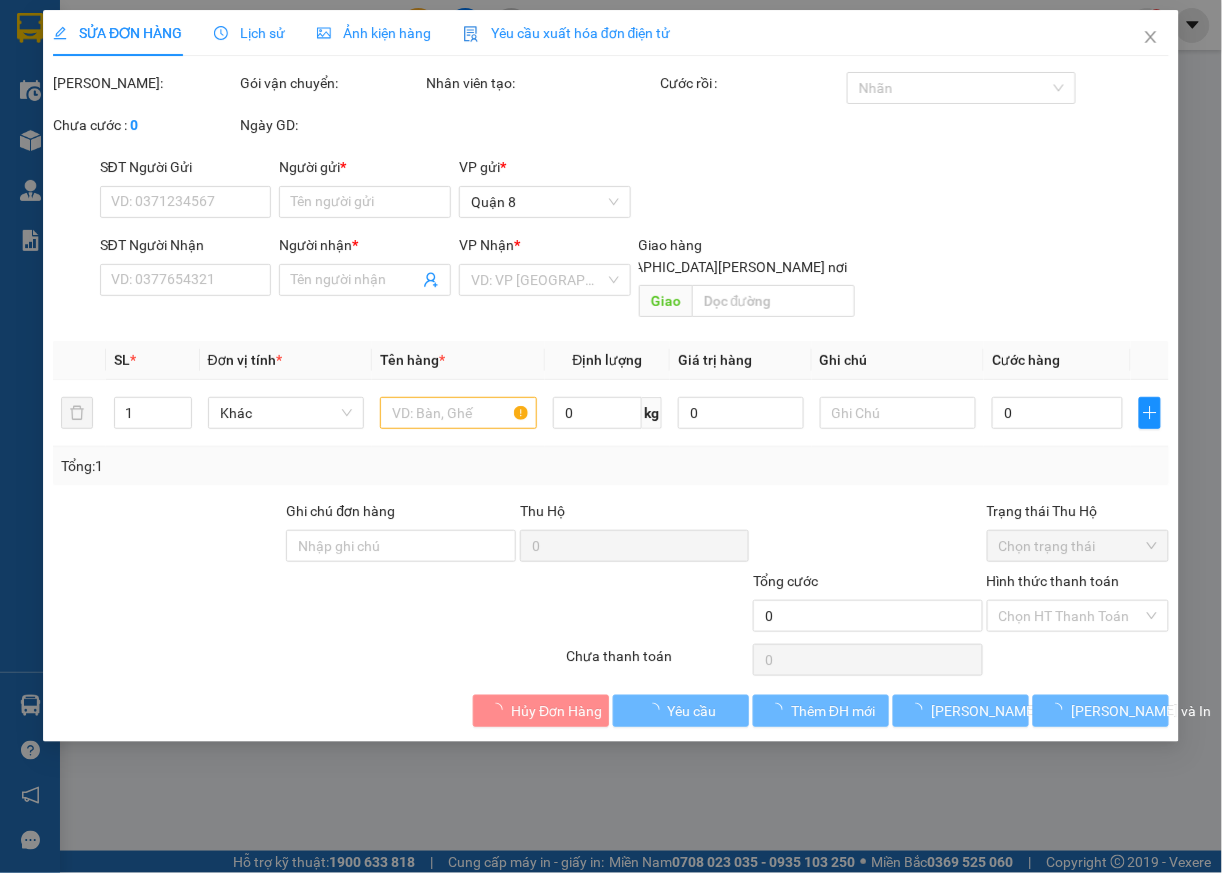type on "TỒNG" 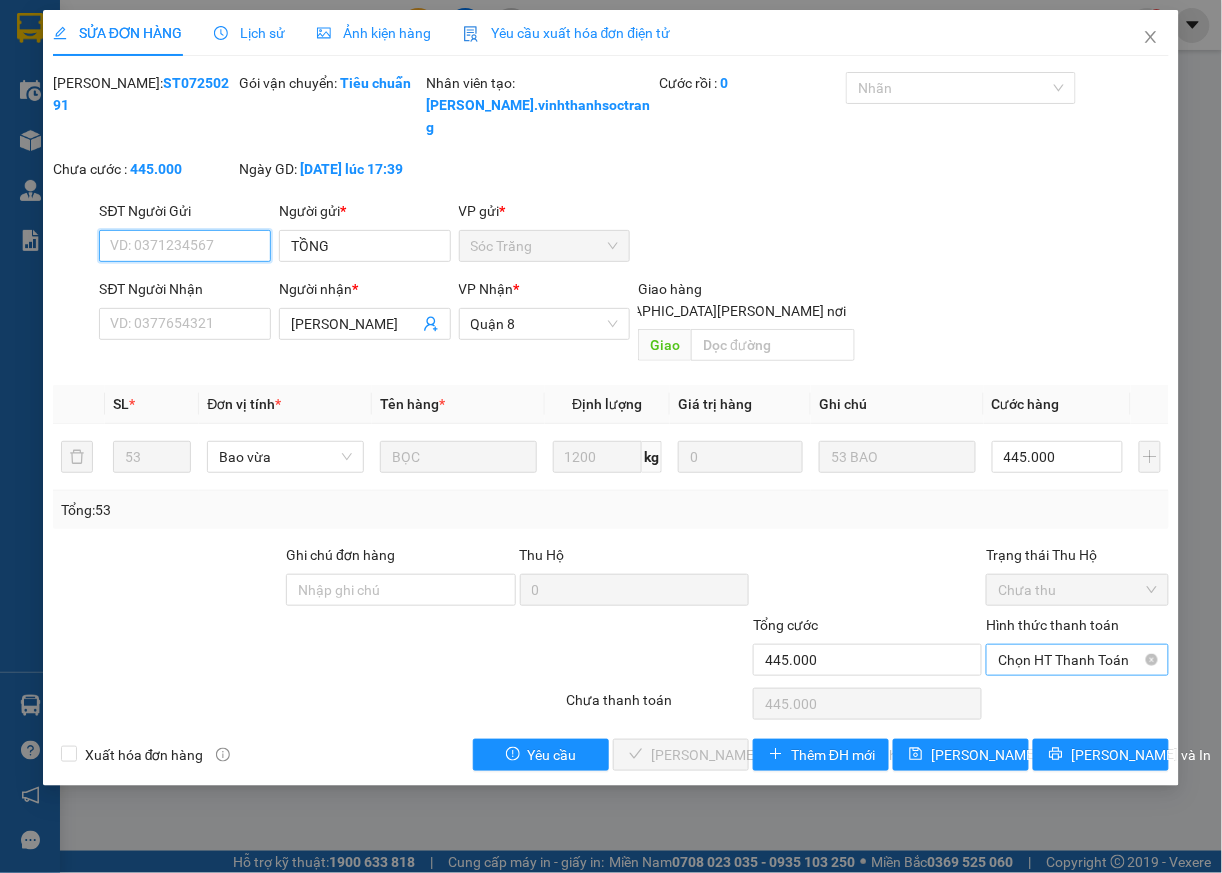 click on "Chọn HT Thanh Toán" at bounding box center (1077, 660) 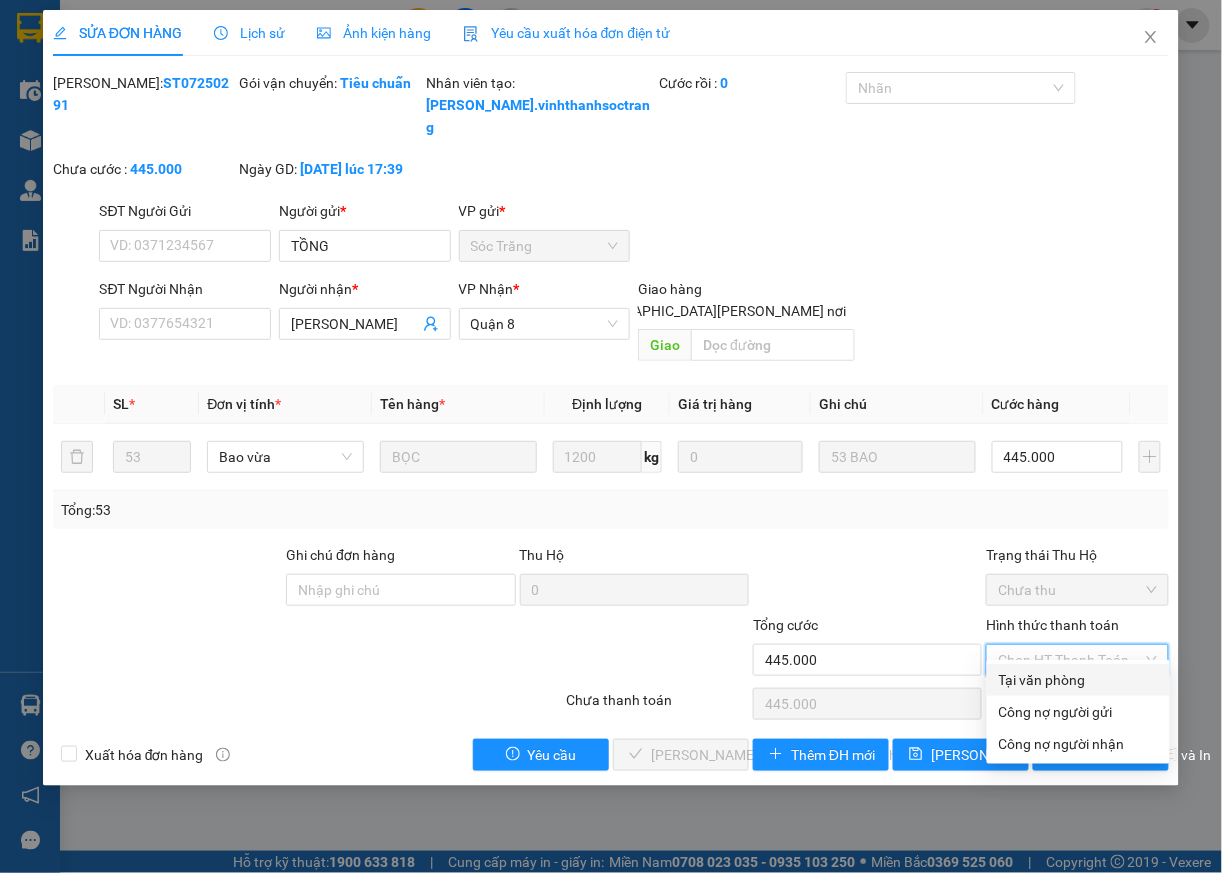 drag, startPoint x: 1030, startPoint y: 670, endPoint x: 954, endPoint y: 704, distance: 83.25864 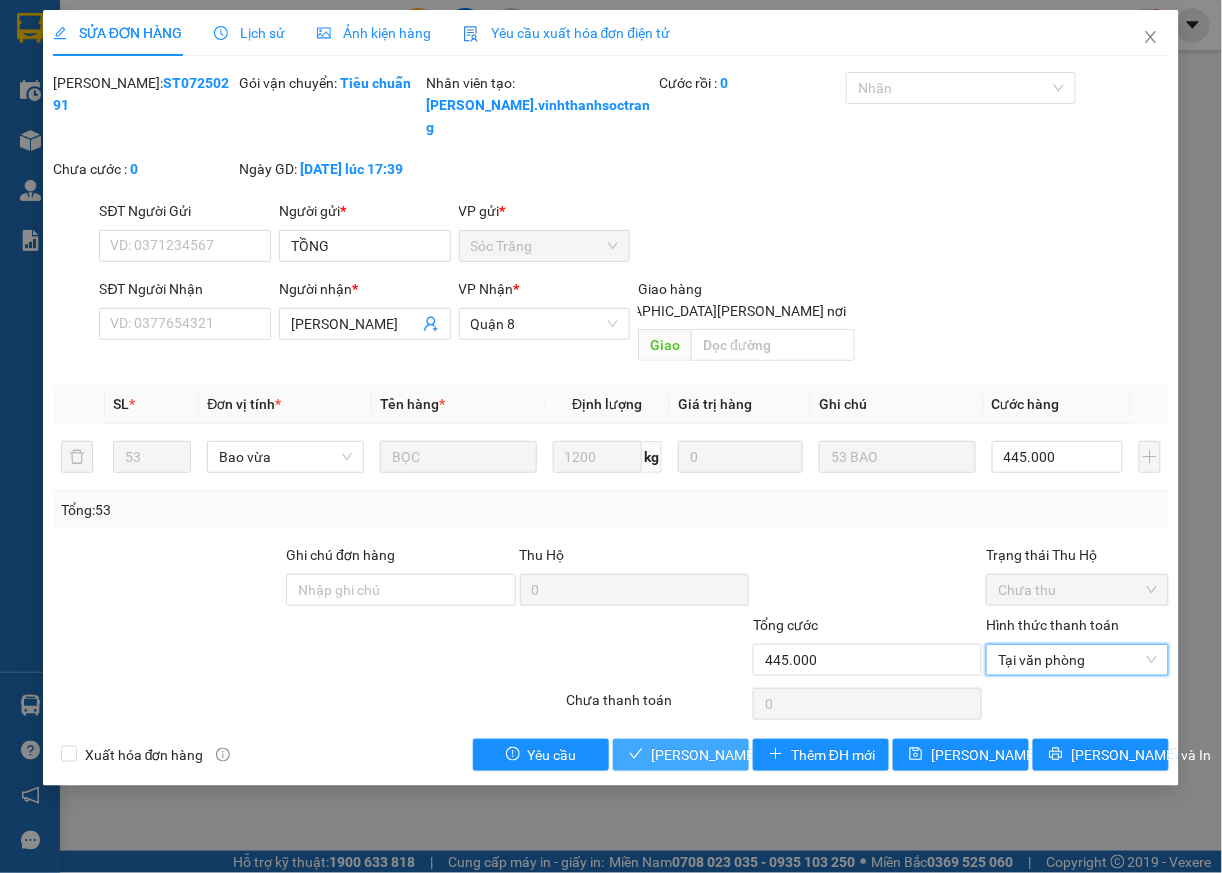 click on "[PERSON_NAME] và [PERSON_NAME] hàng" at bounding box center [786, 755] 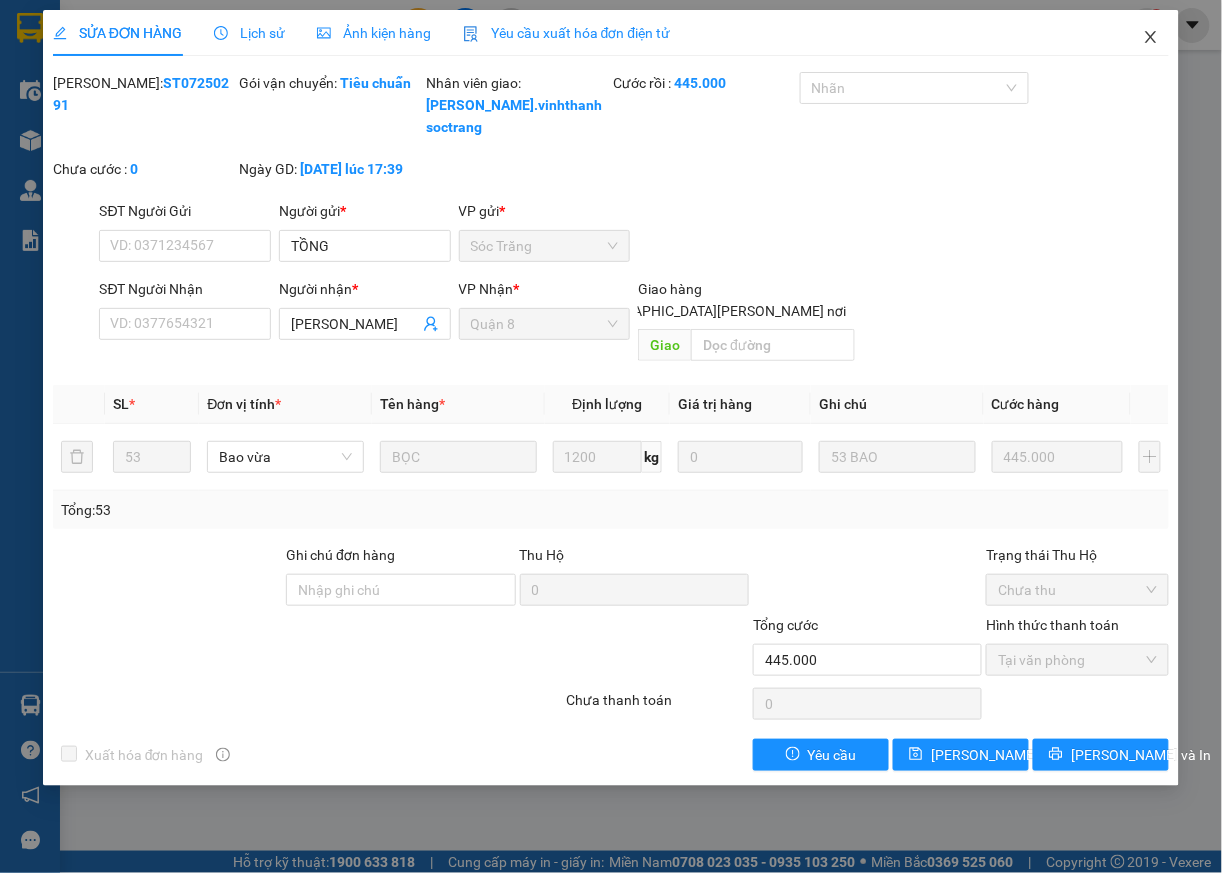 click 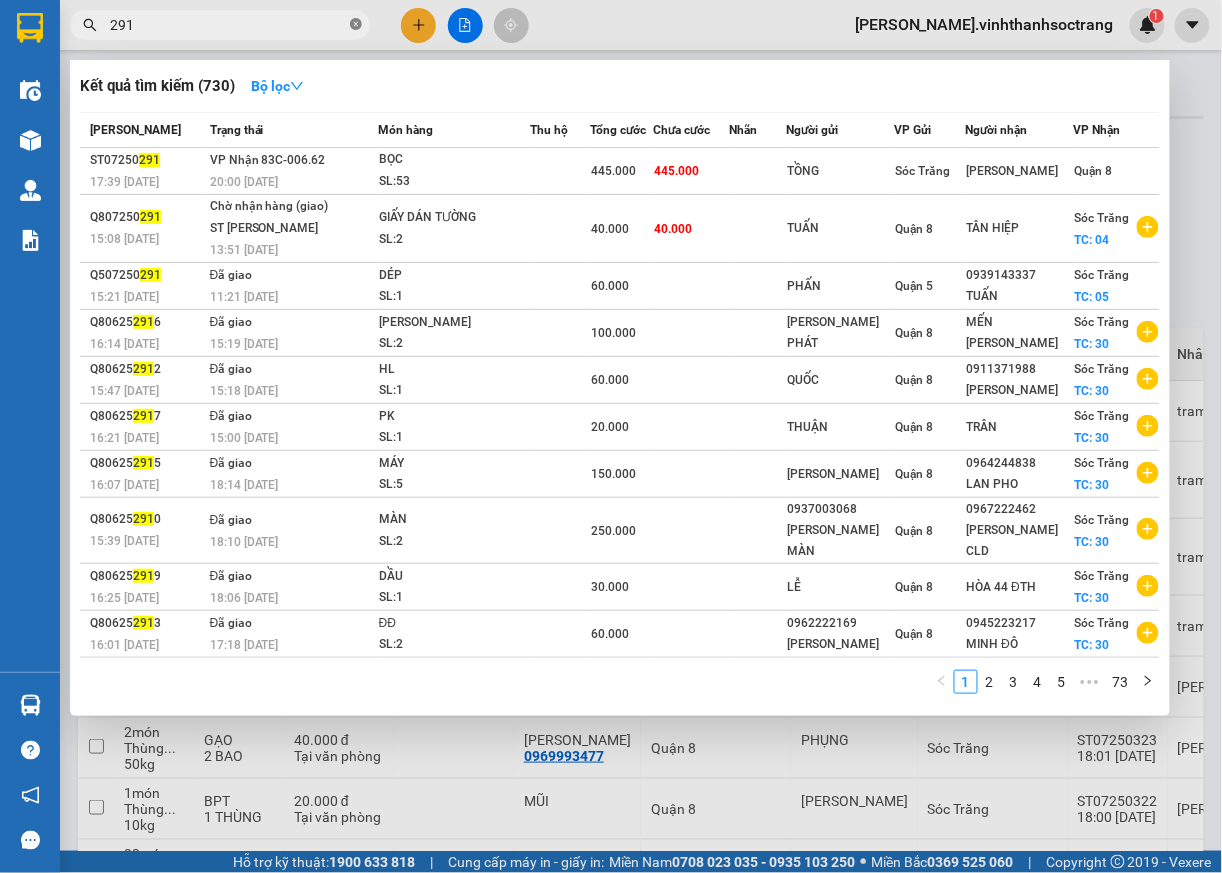 click 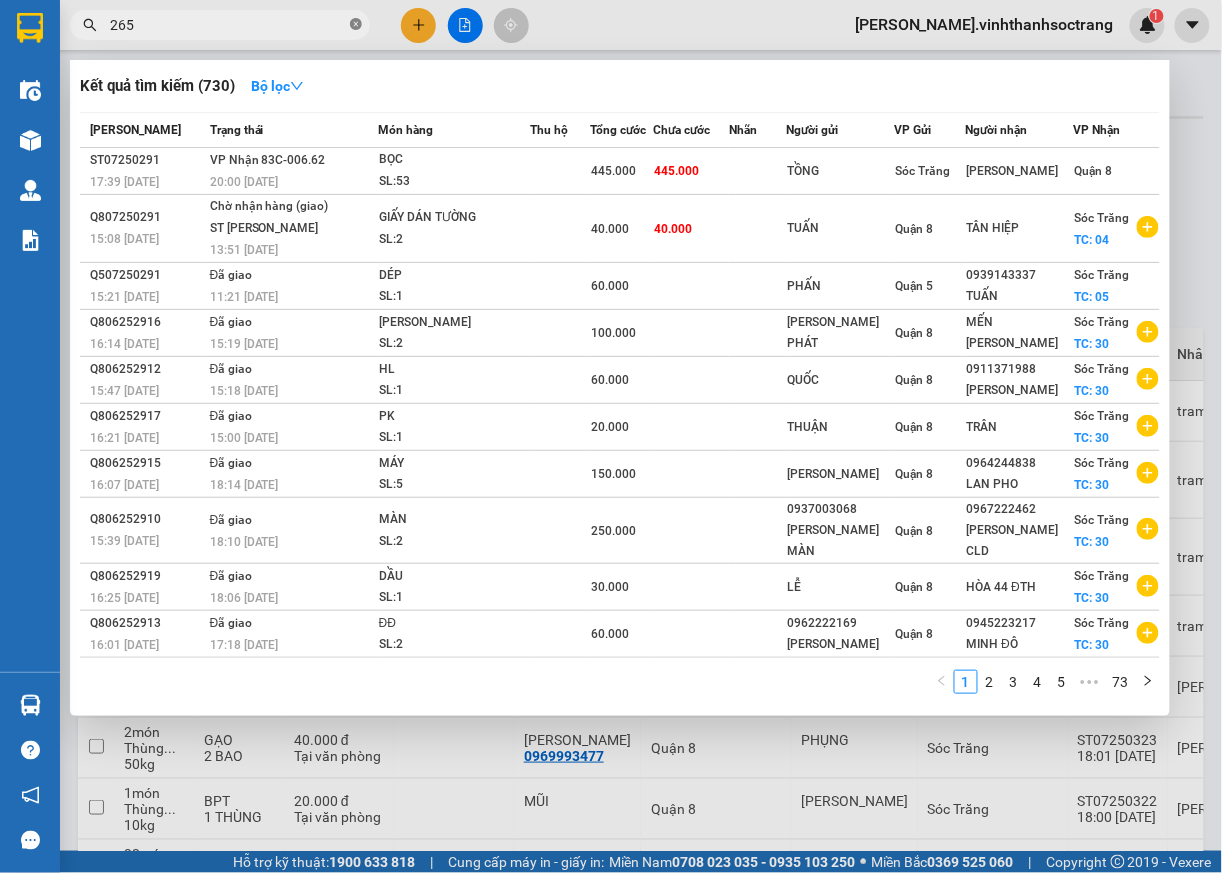 type on "265" 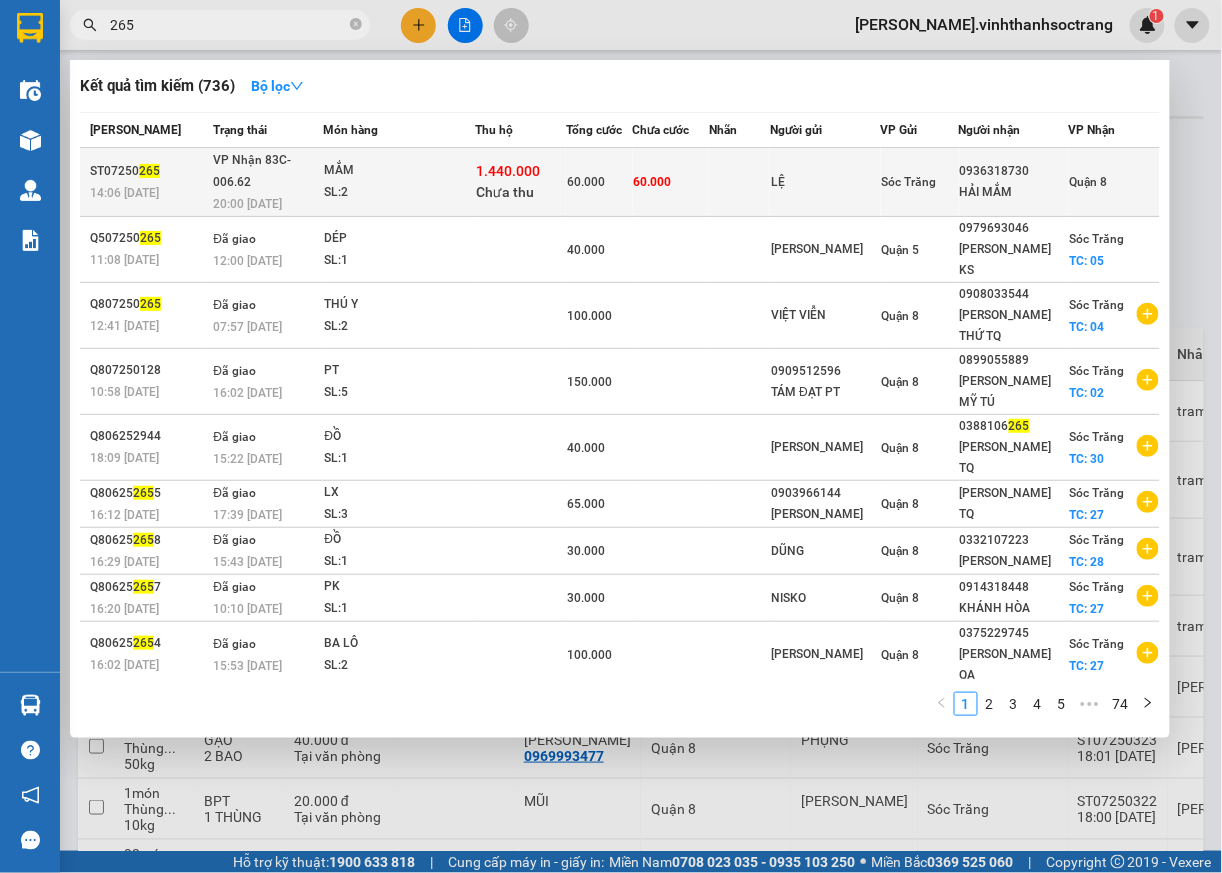 click on "Quận 8" at bounding box center (1114, 182) 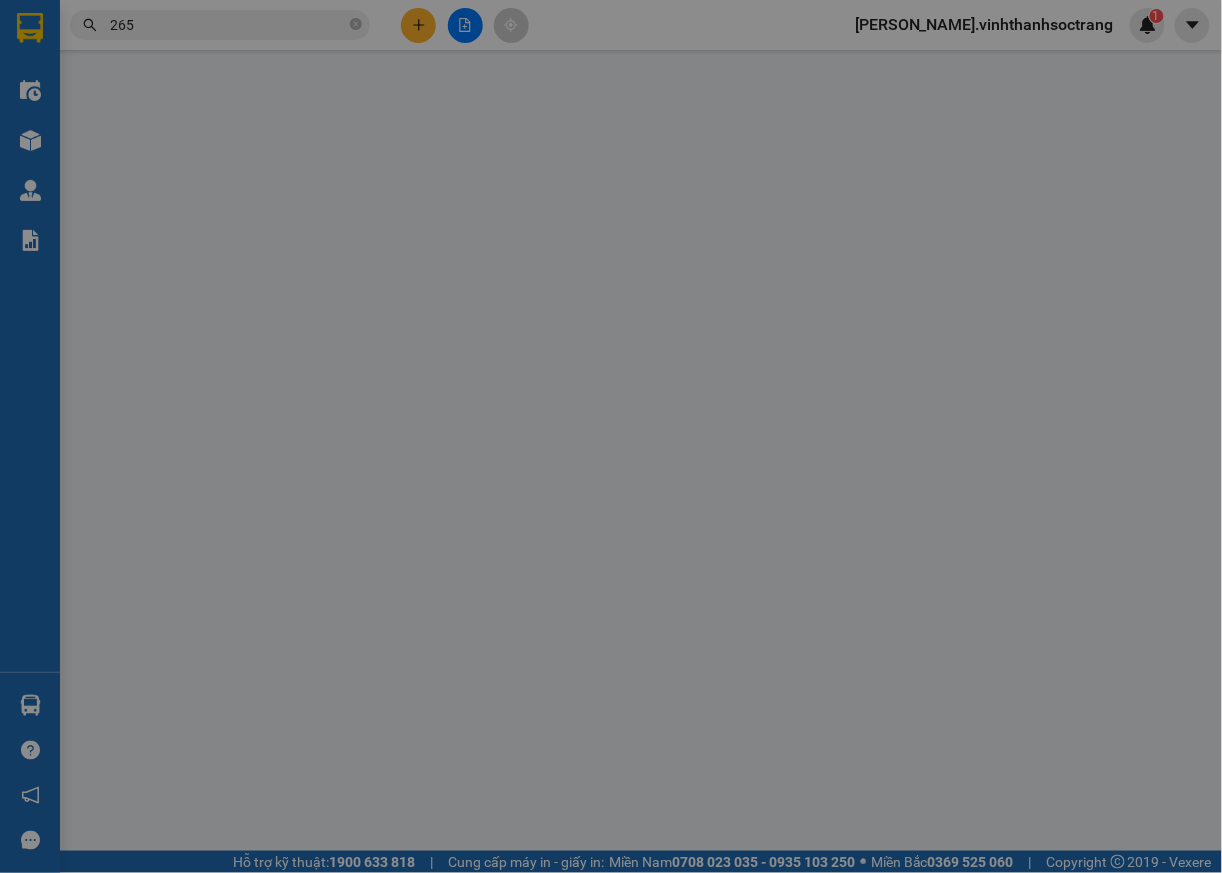 type on "LỆ" 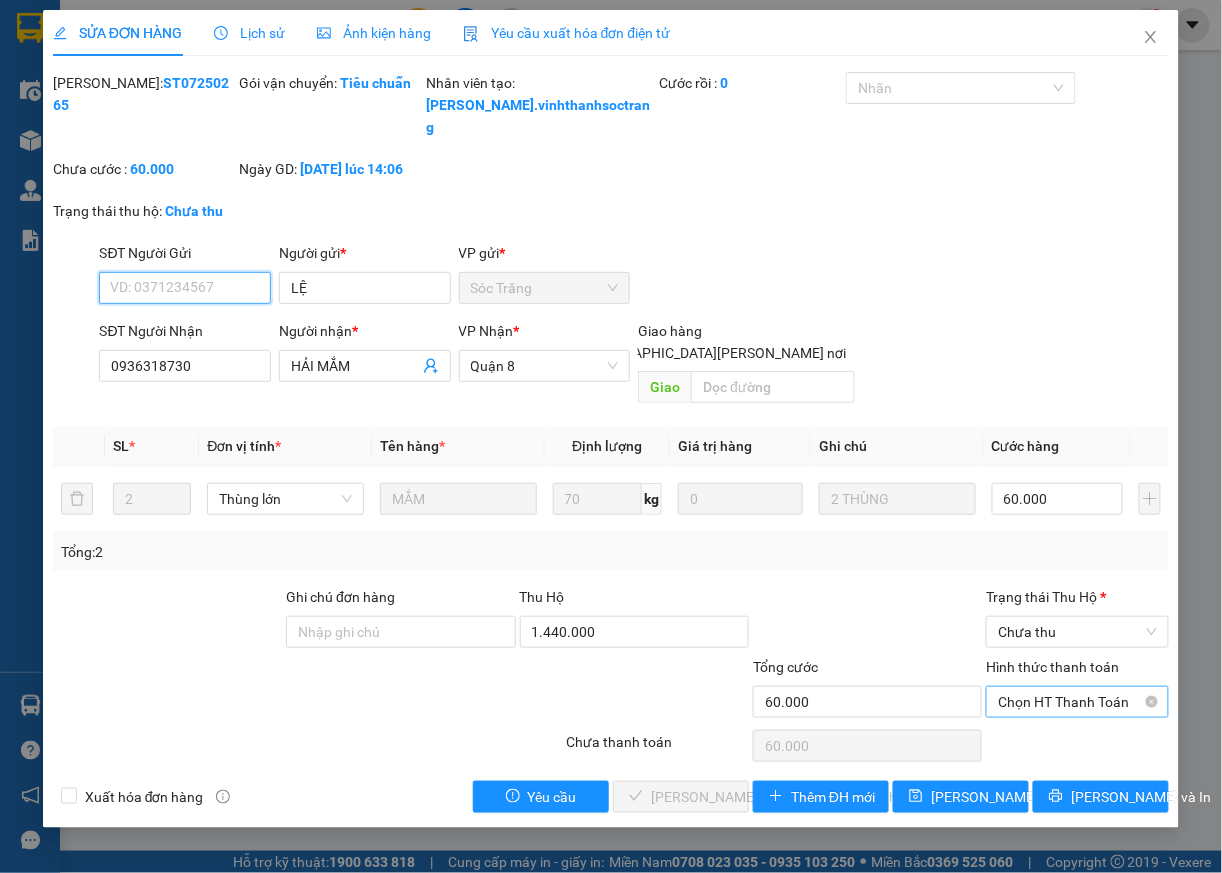 click on "Chọn HT Thanh Toán" at bounding box center (1077, 702) 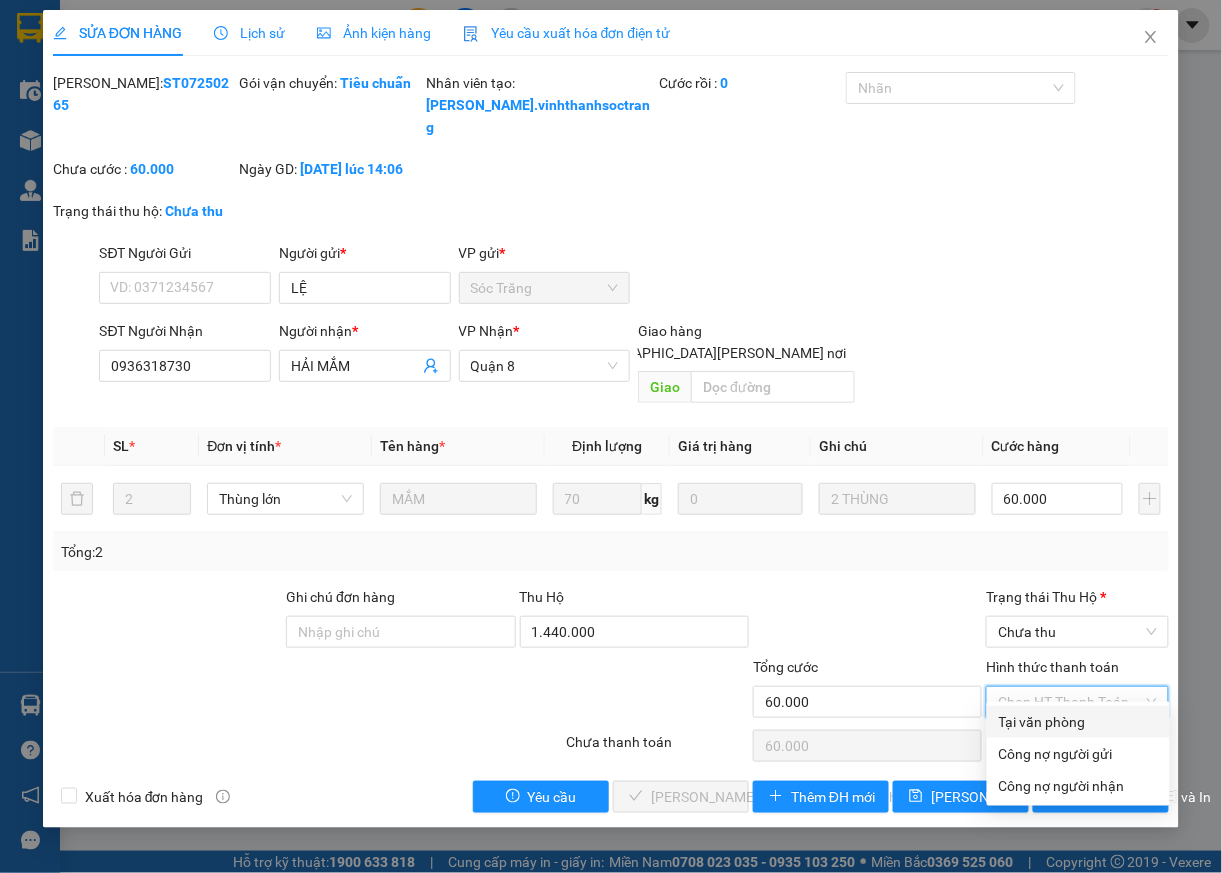 click on "Tại văn phòng" at bounding box center (1078, 722) 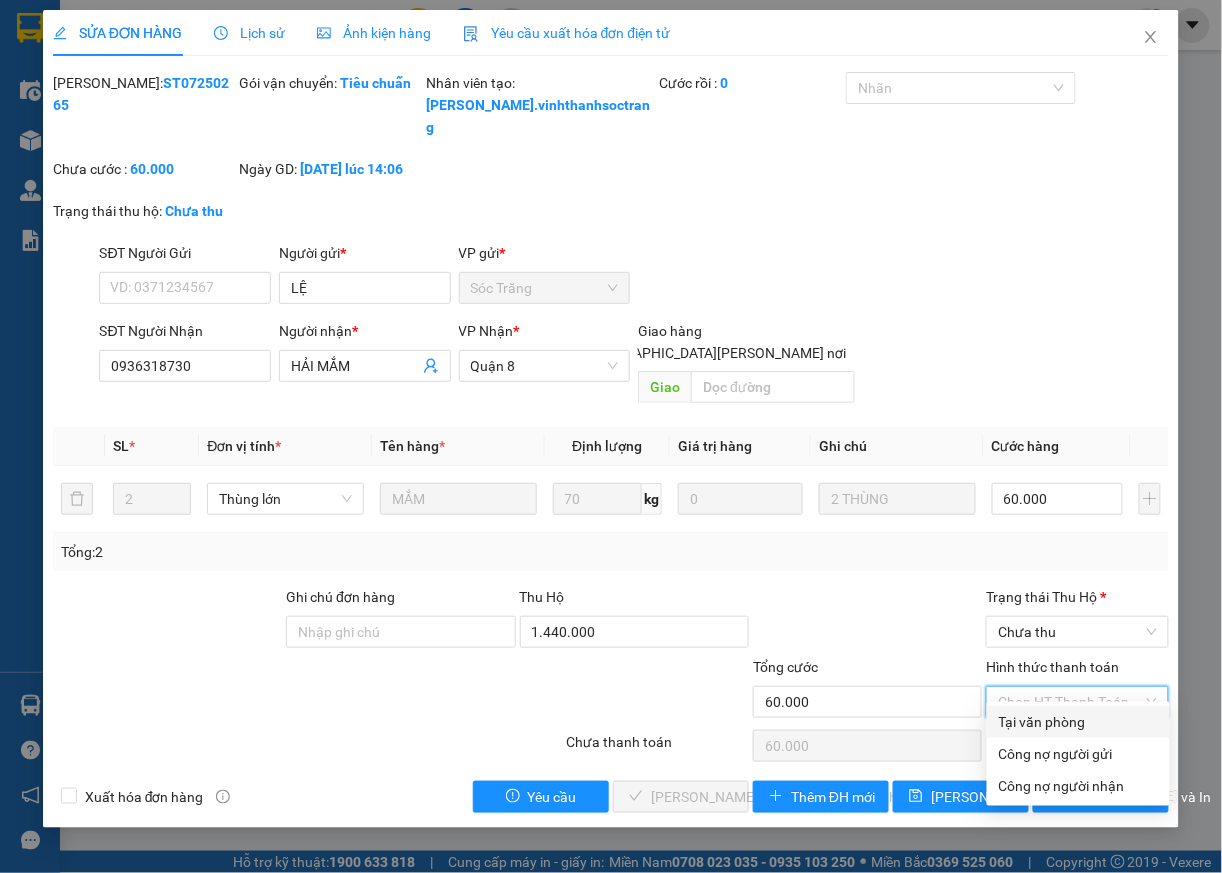 type on "0" 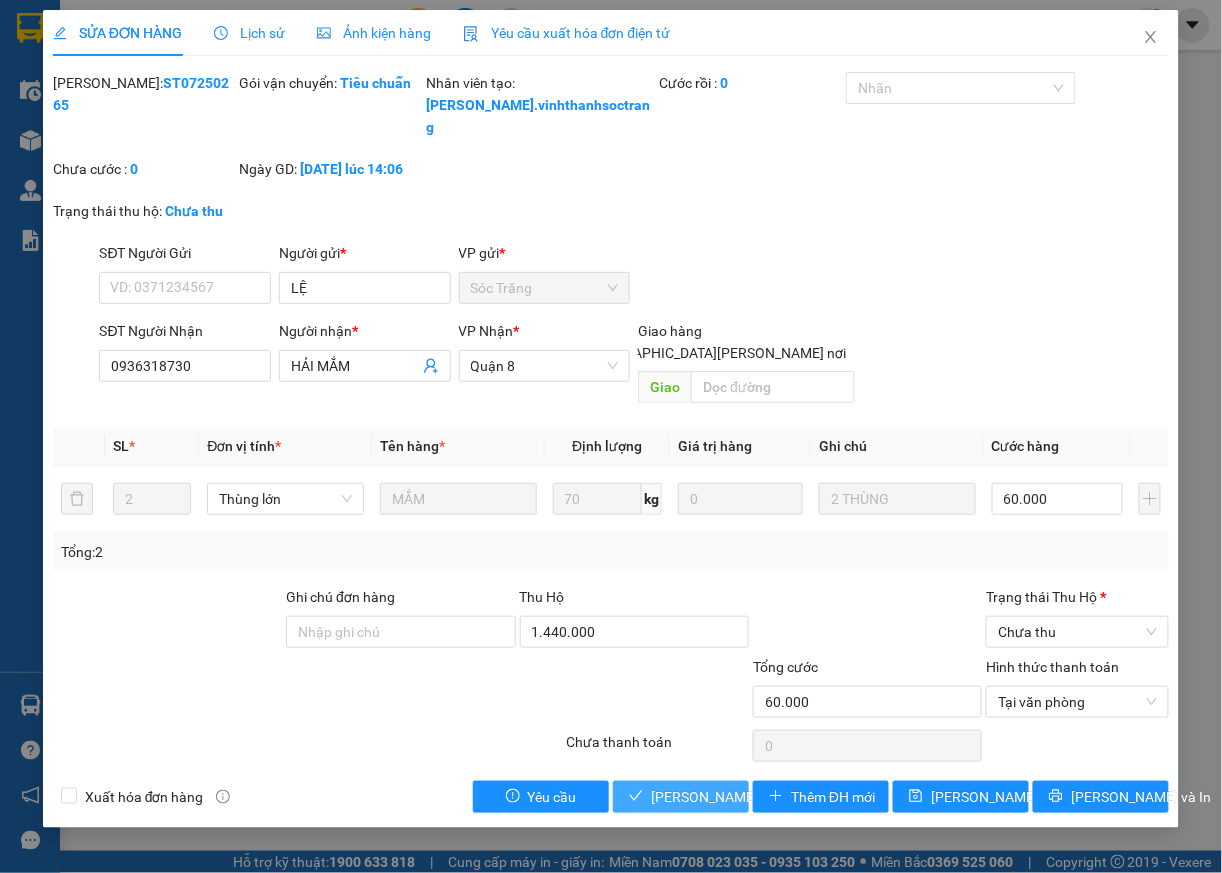 click on "[PERSON_NAME] và [PERSON_NAME] hàng" at bounding box center [786, 797] 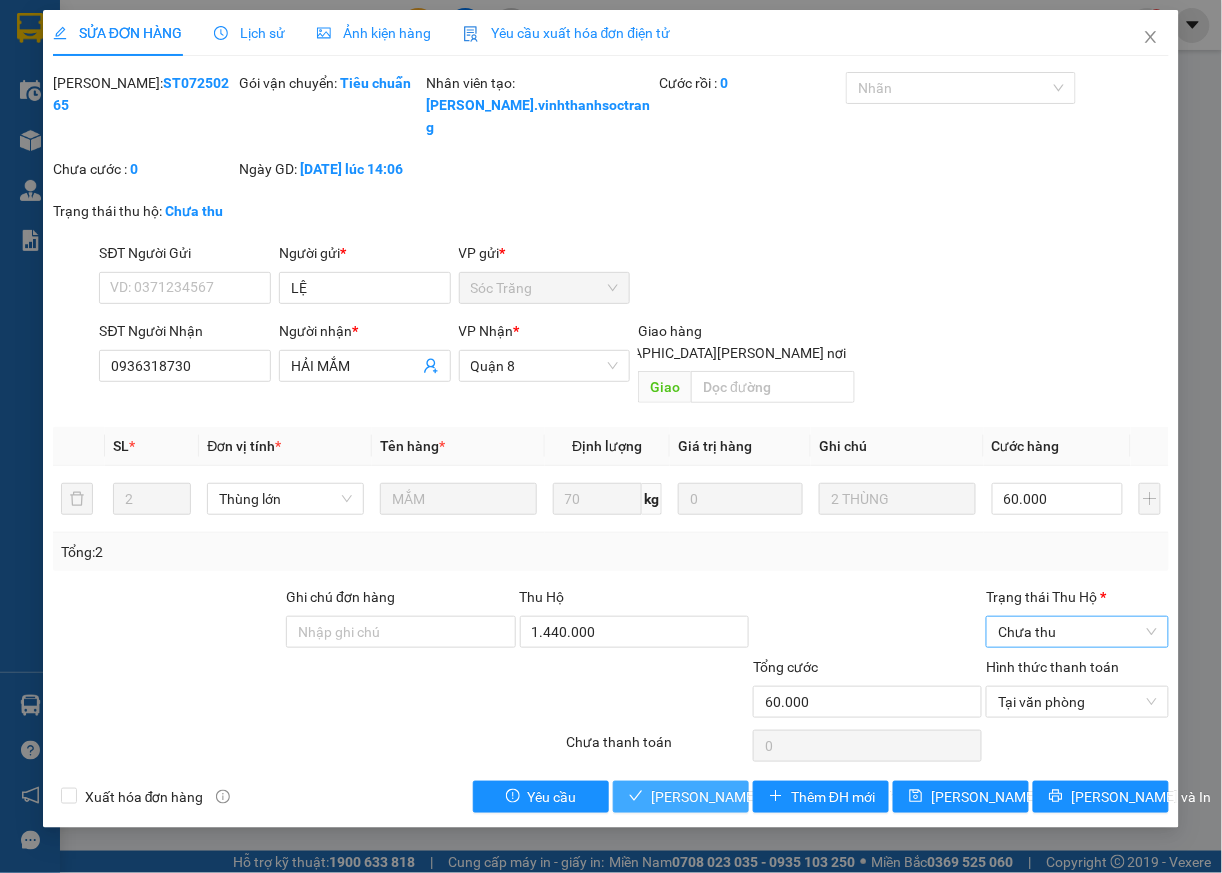 click on "Chưa thu" at bounding box center [1077, 632] 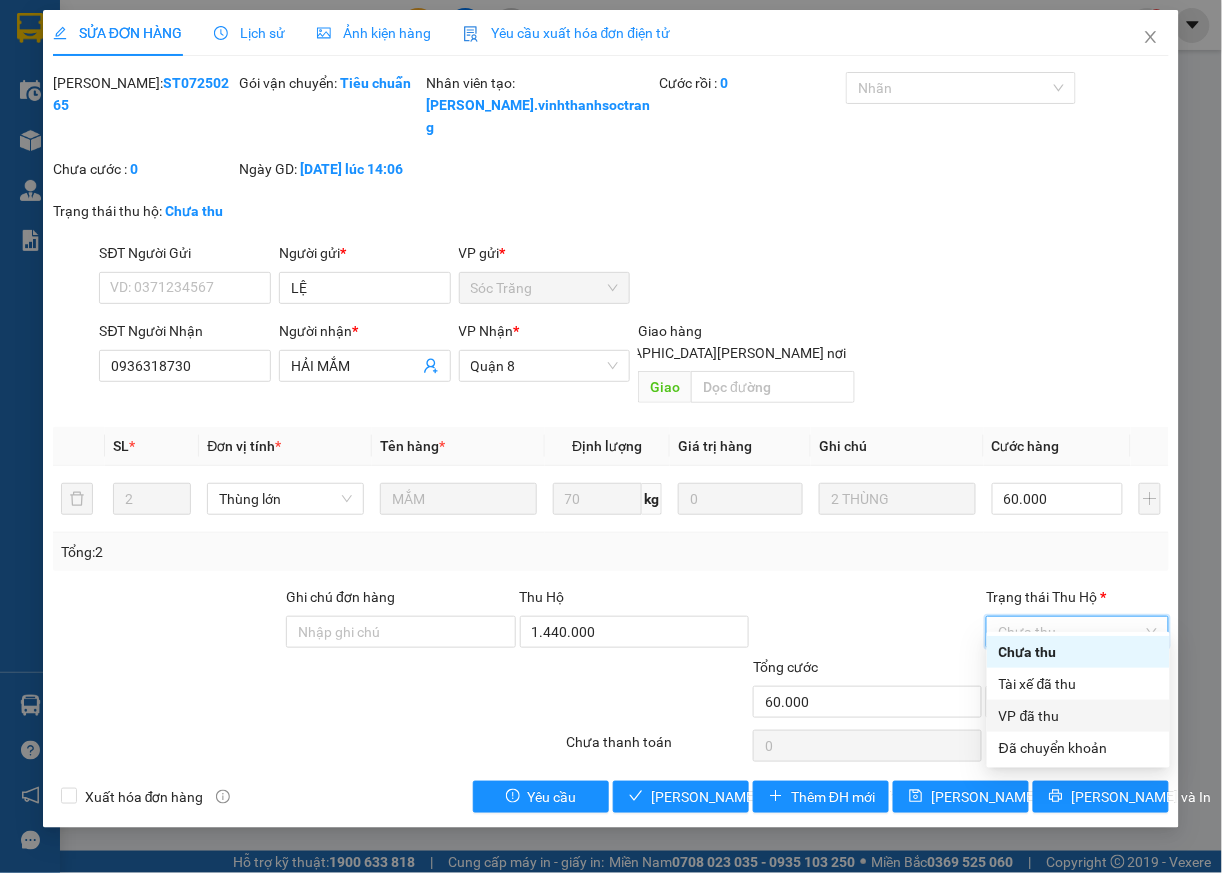 click on "VP đã thu" at bounding box center [1078, 716] 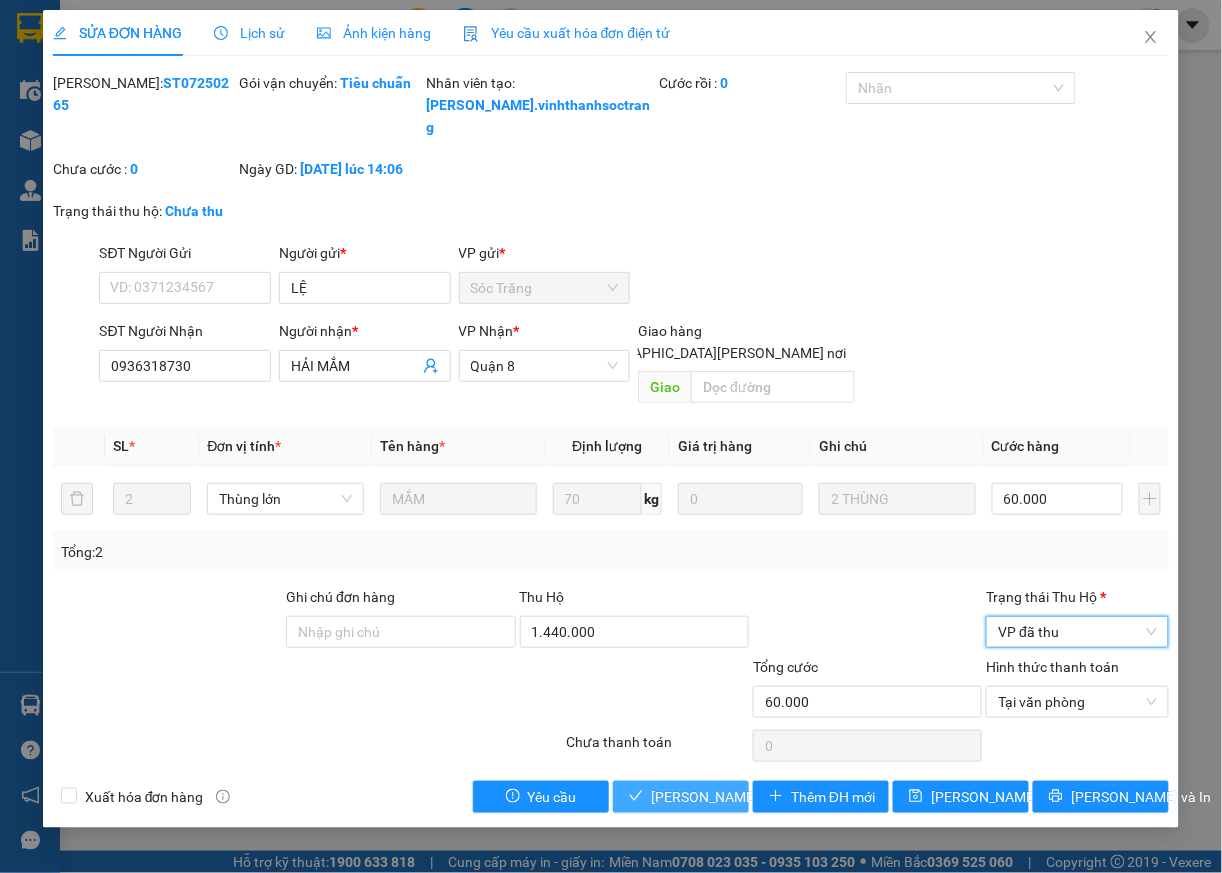 click on "[PERSON_NAME] và [PERSON_NAME] hàng" at bounding box center [786, 797] 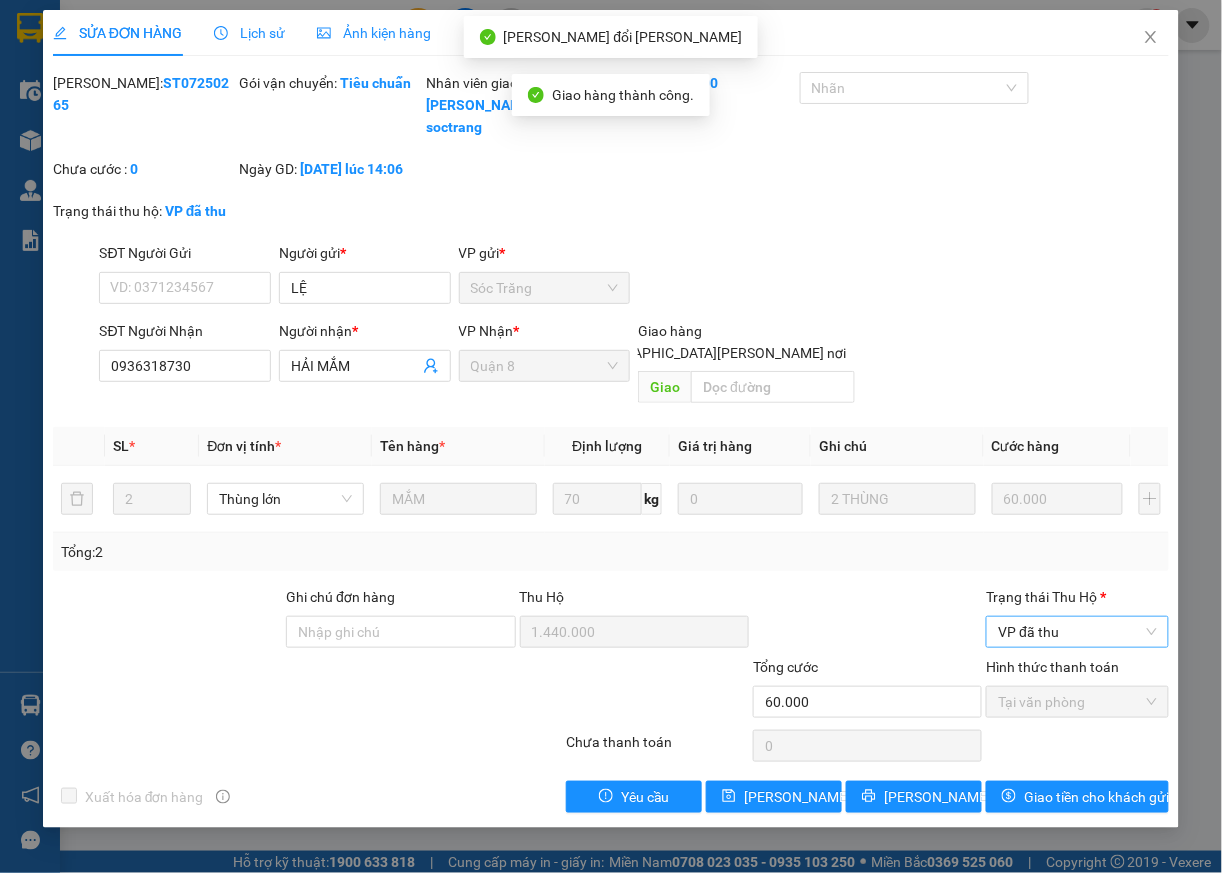 click on "VP đã thu" at bounding box center [1077, 632] 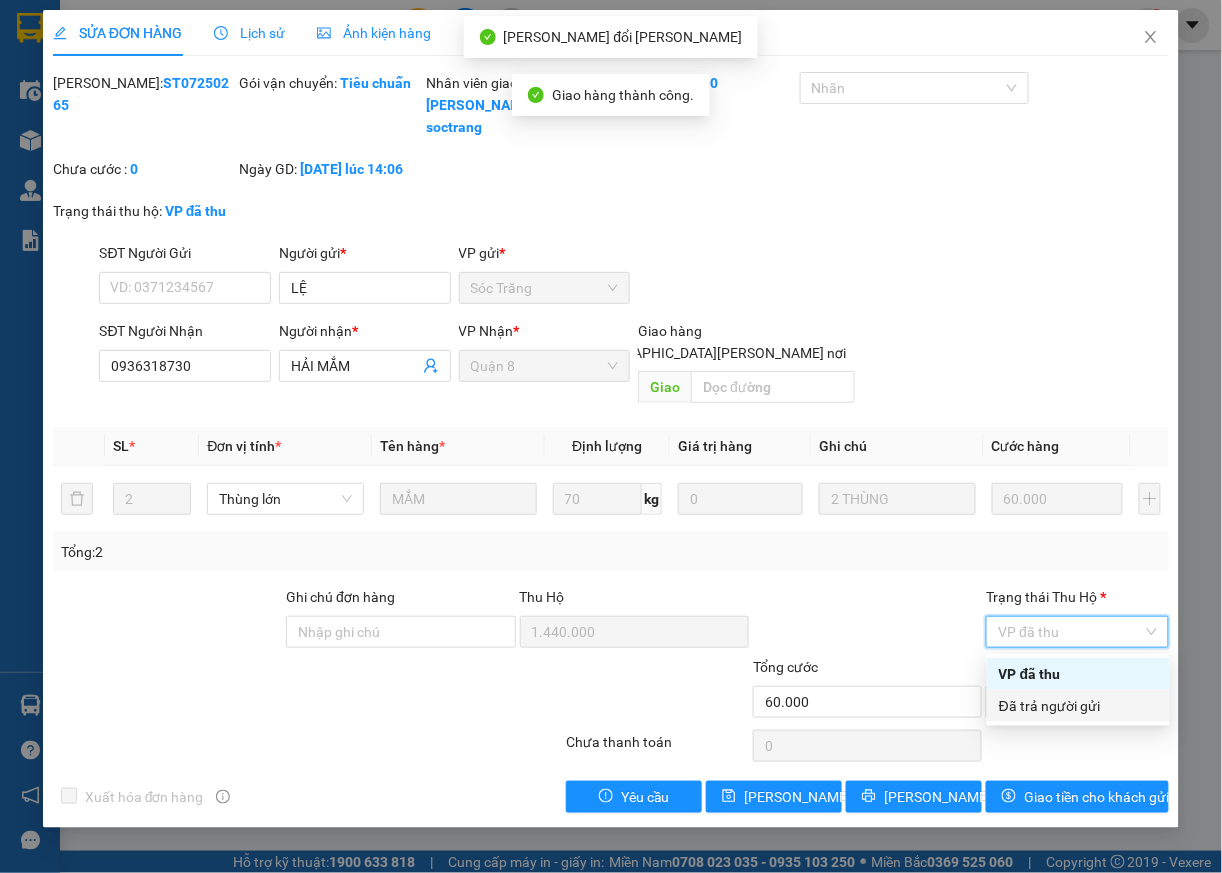 click on "Đã trả người gửi" at bounding box center (1078, 706) 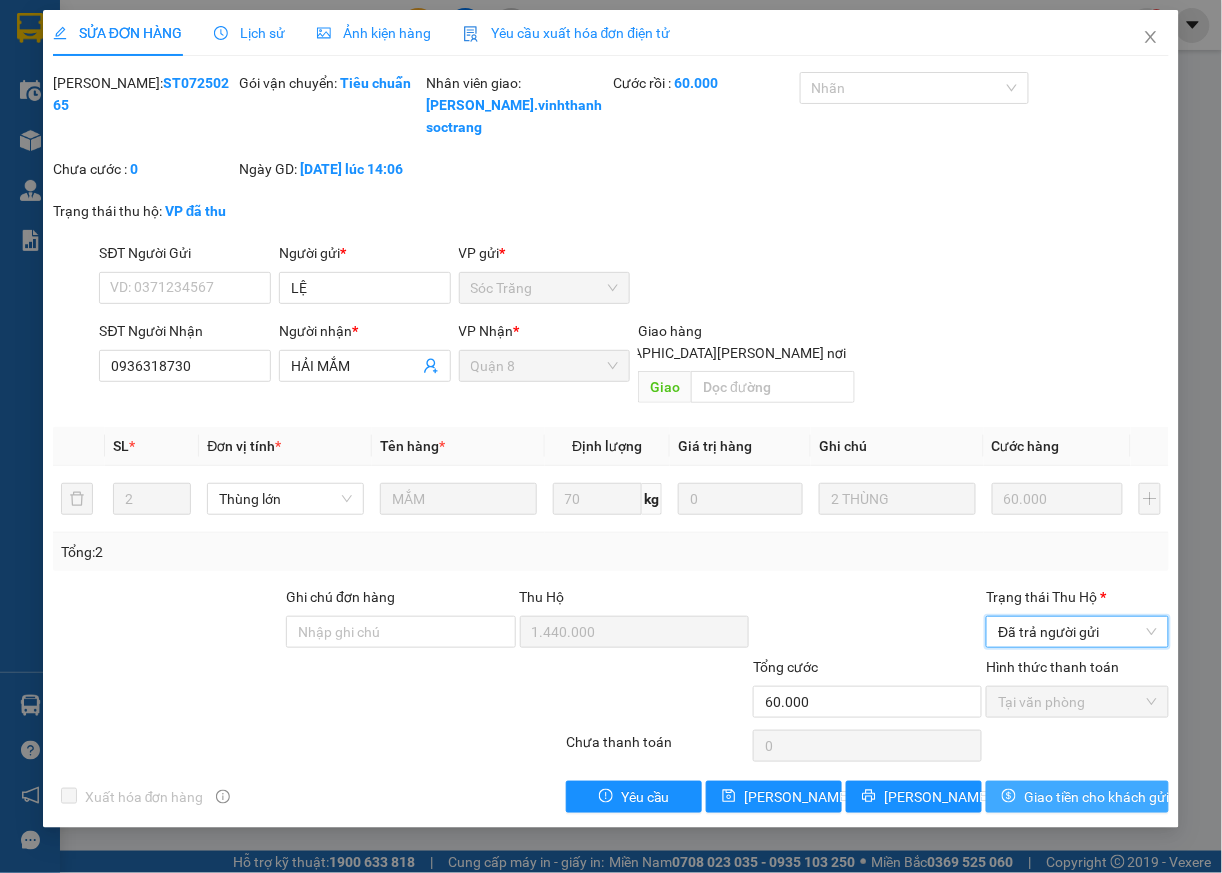 click on "Giao tiền cho khách gửi" at bounding box center (1096, 797) 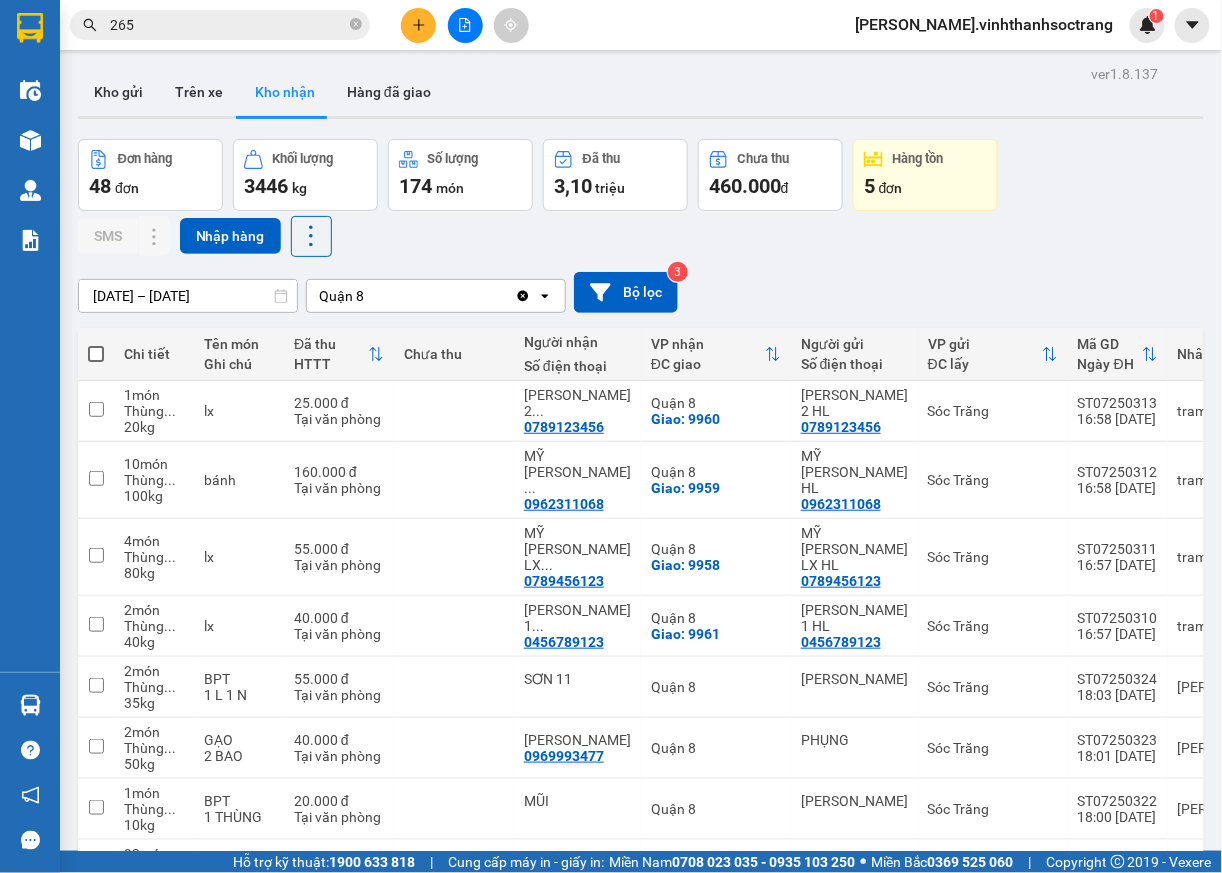 click on "265" at bounding box center (228, 25) 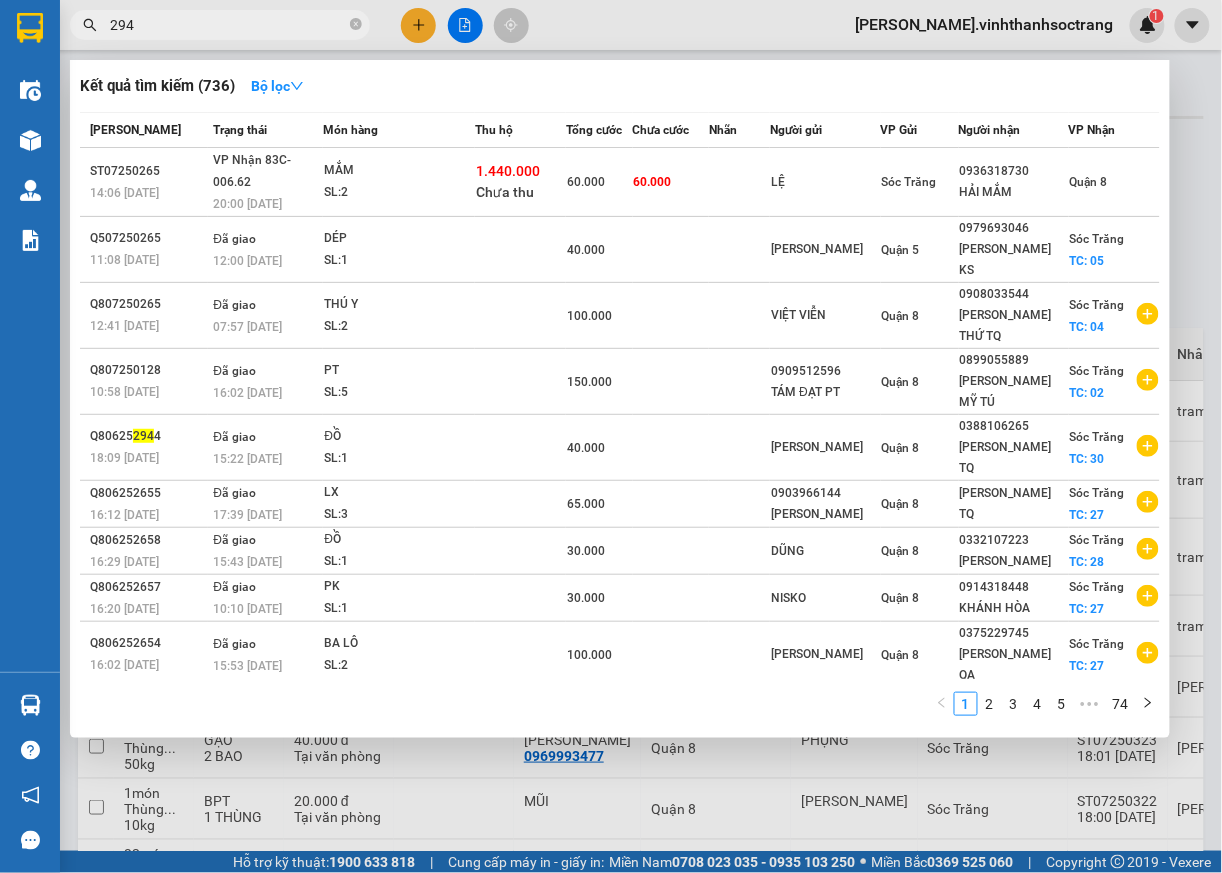 type on "294" 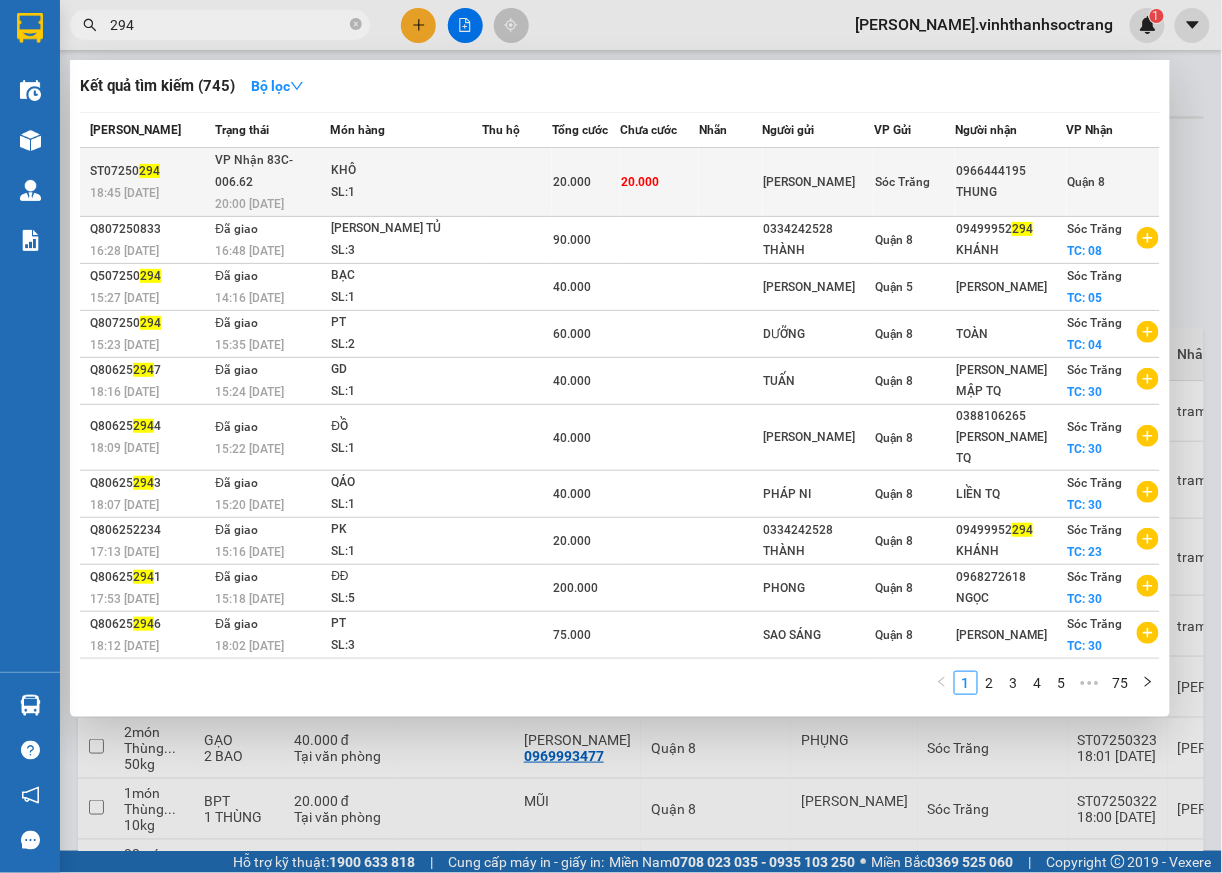 click on "Quận 8" at bounding box center [1087, 182] 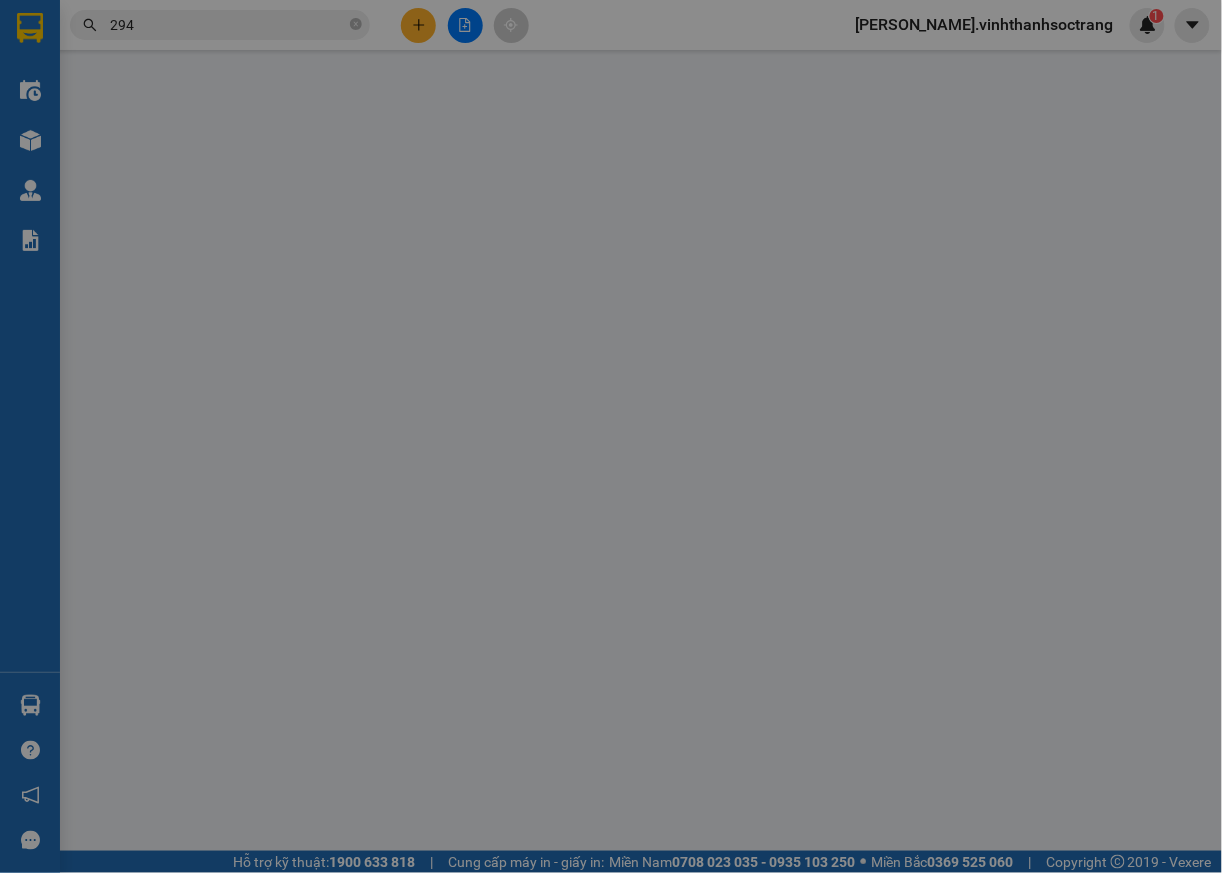 type on "[PERSON_NAME]" 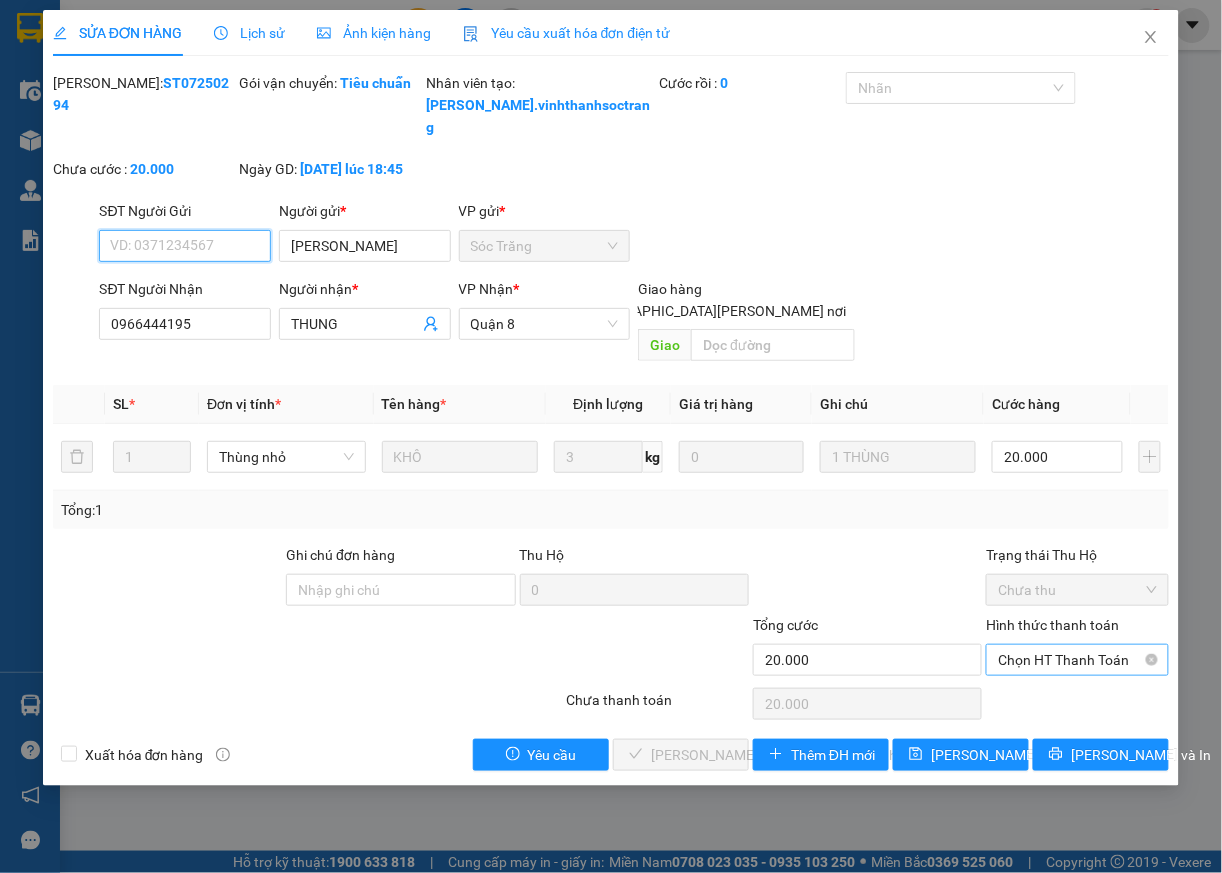 click on "Chọn HT Thanh Toán" at bounding box center (1077, 660) 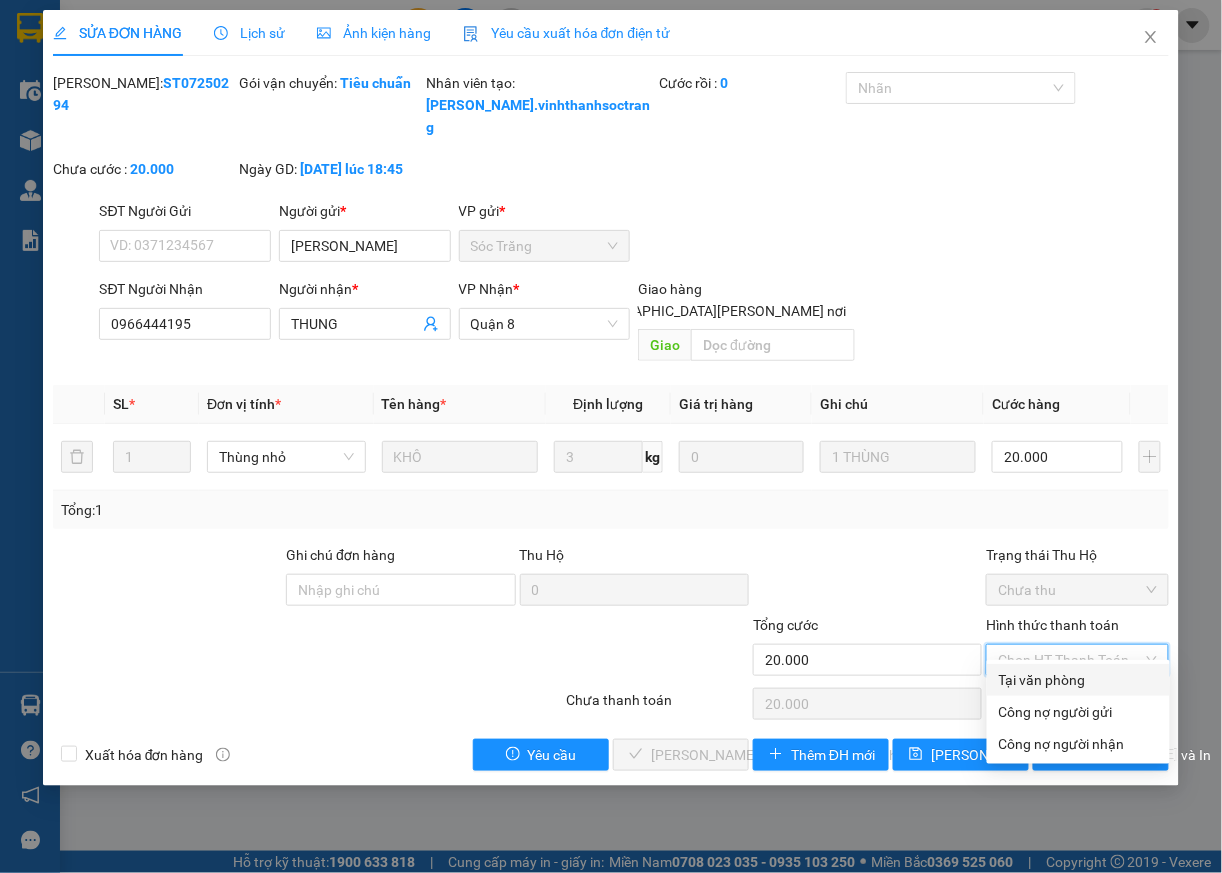 click on "Tại văn phòng" at bounding box center (1078, 680) 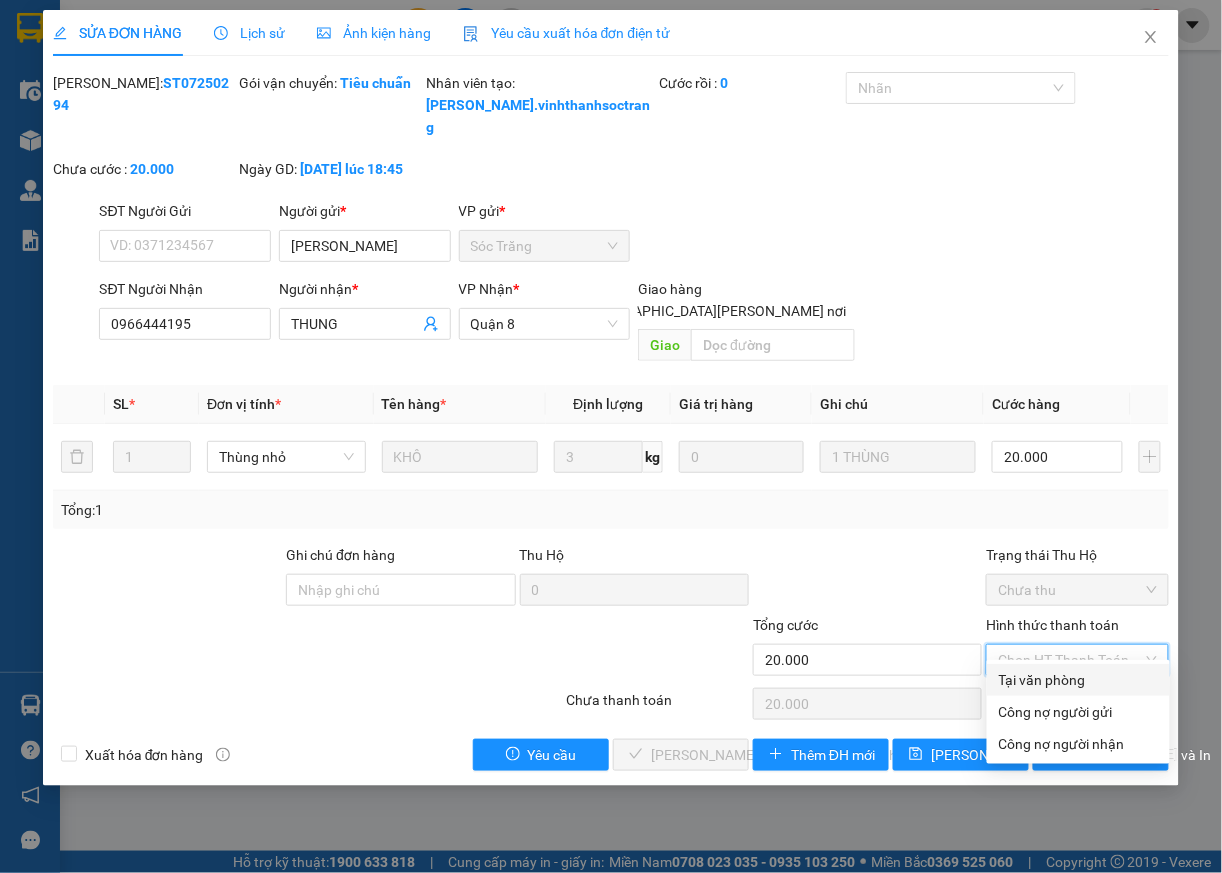 type on "0" 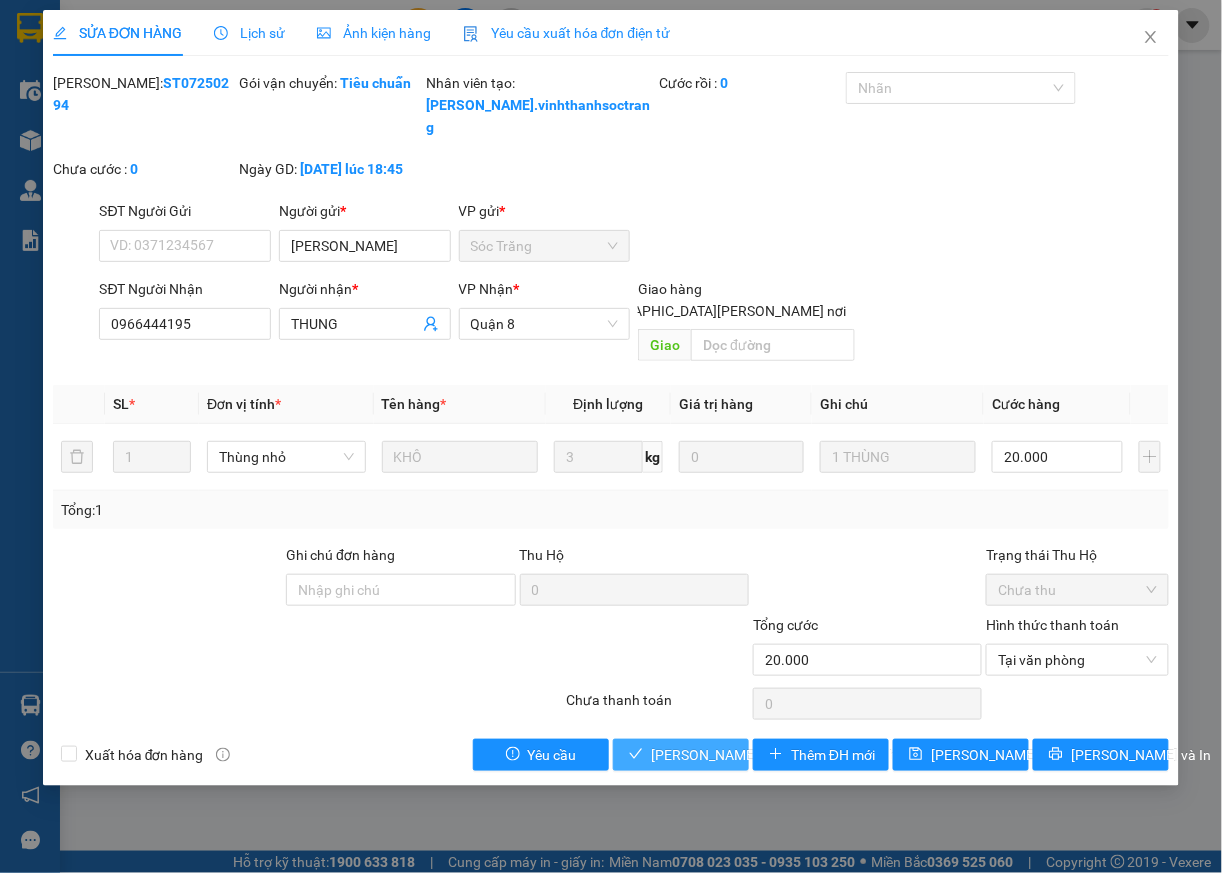click on "[PERSON_NAME] và [PERSON_NAME] hàng" at bounding box center [786, 755] 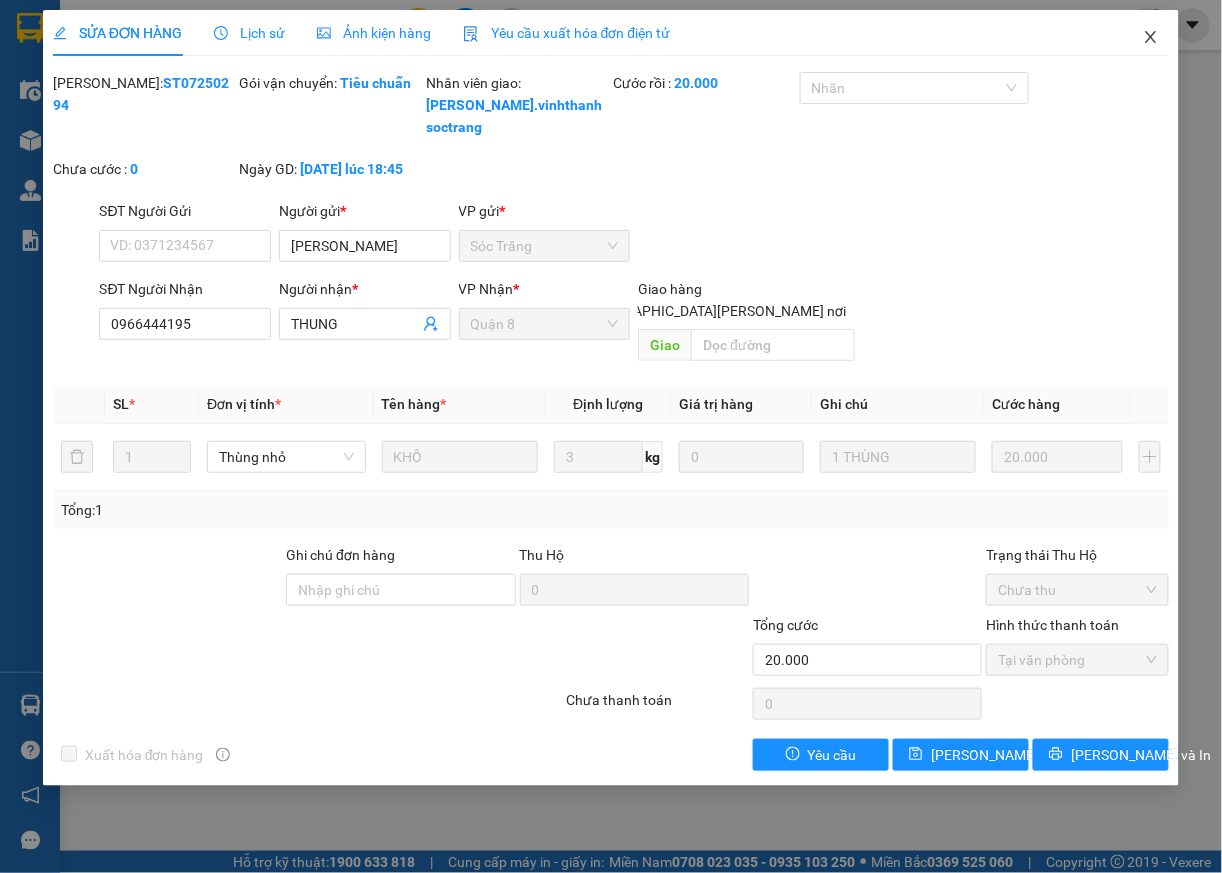 drag, startPoint x: 1154, startPoint y: 40, endPoint x: 321, endPoint y: 50, distance: 833.06 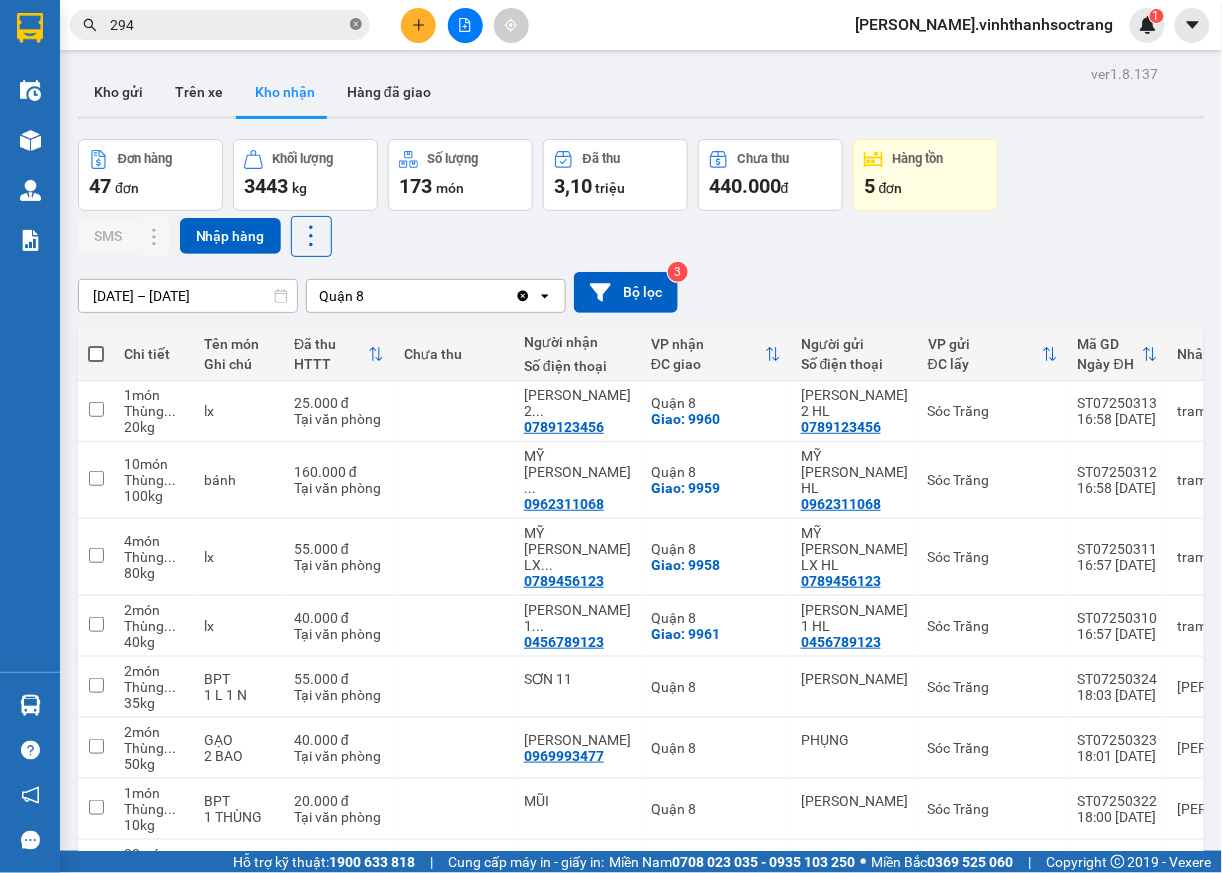 click 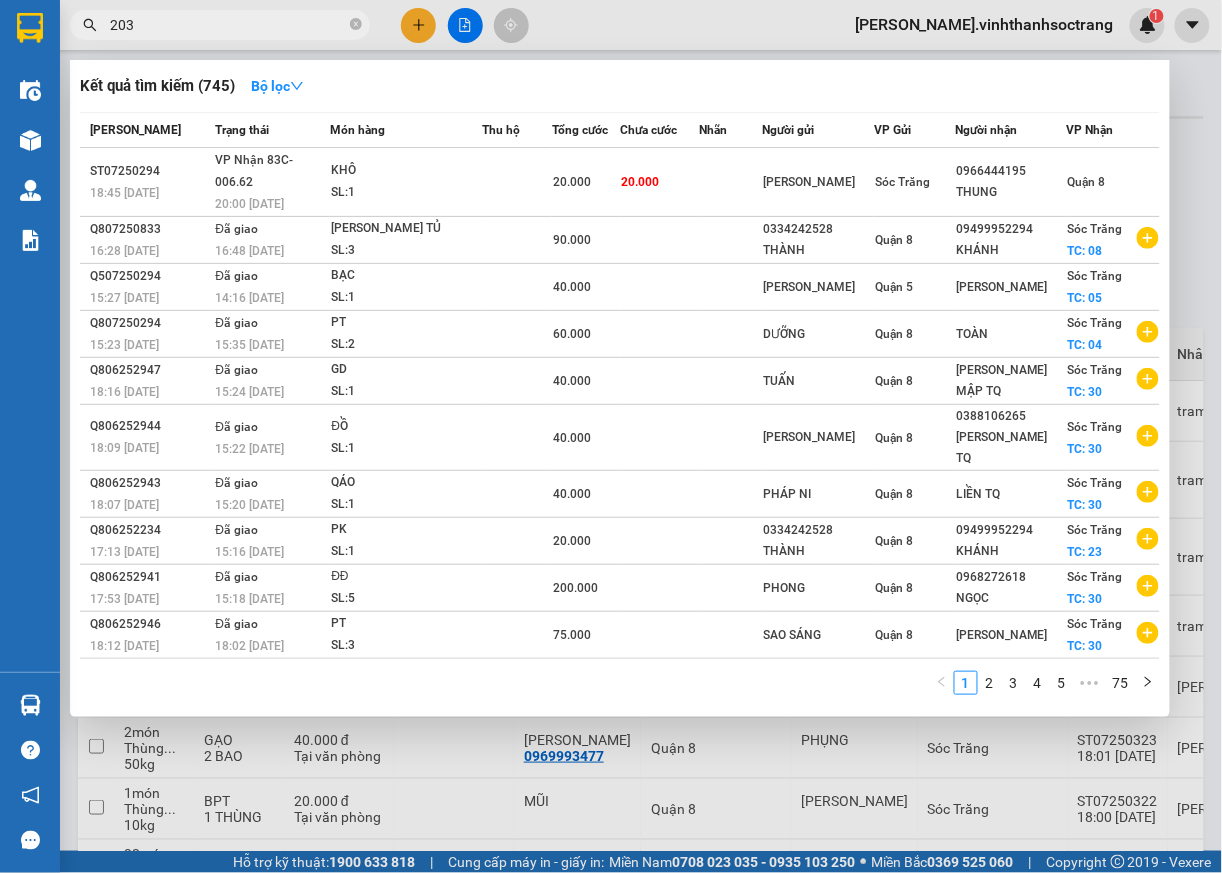 type on "203" 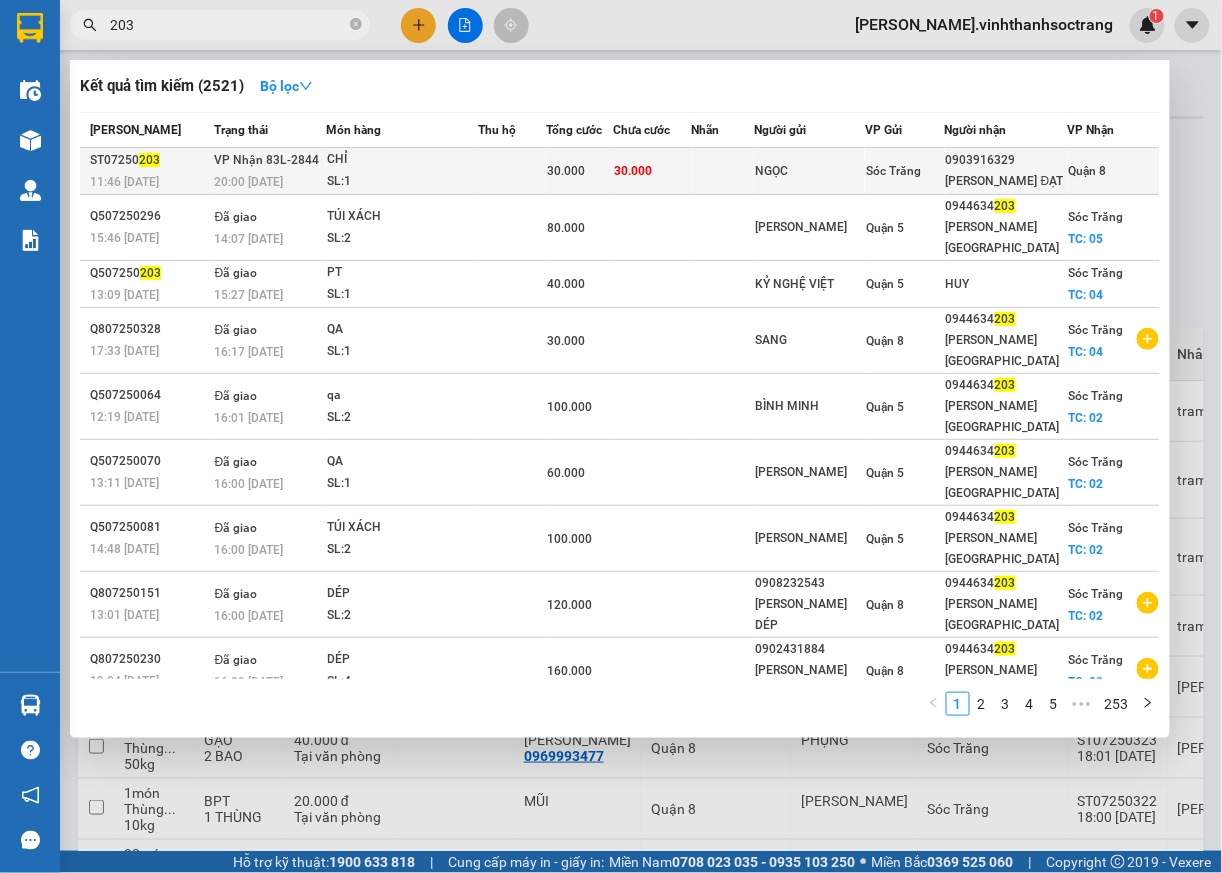 click on "Quận 8" at bounding box center (1088, 171) 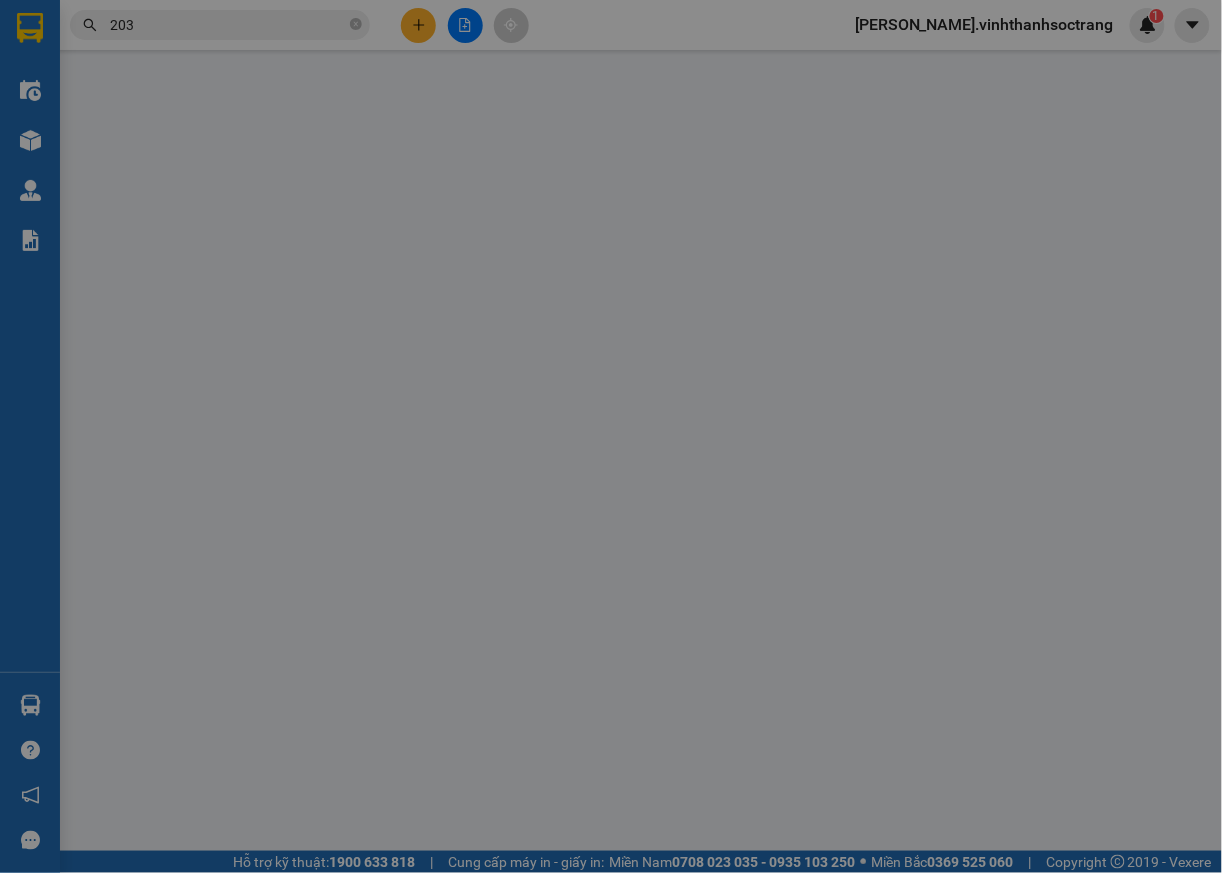type on "NGỌC" 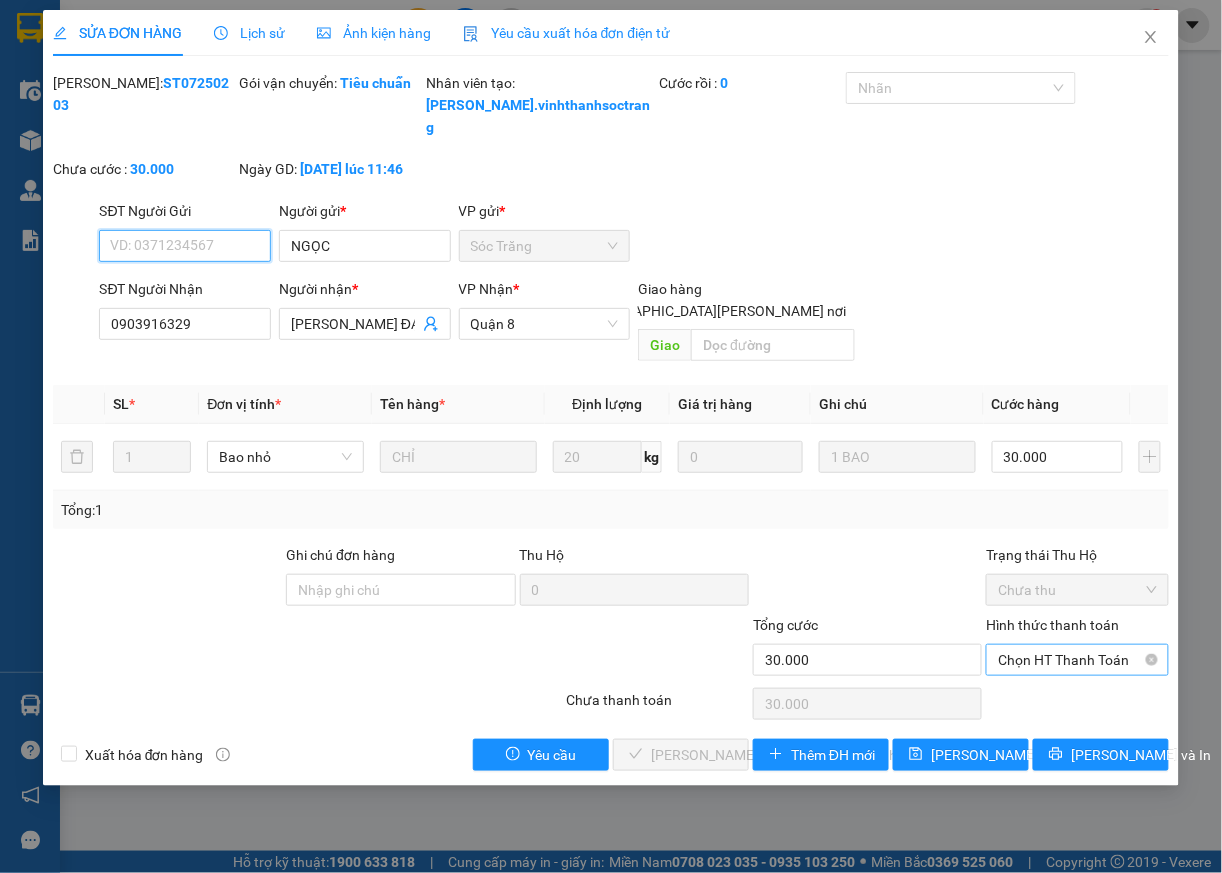 click on "Chọn HT Thanh Toán" at bounding box center (1077, 660) 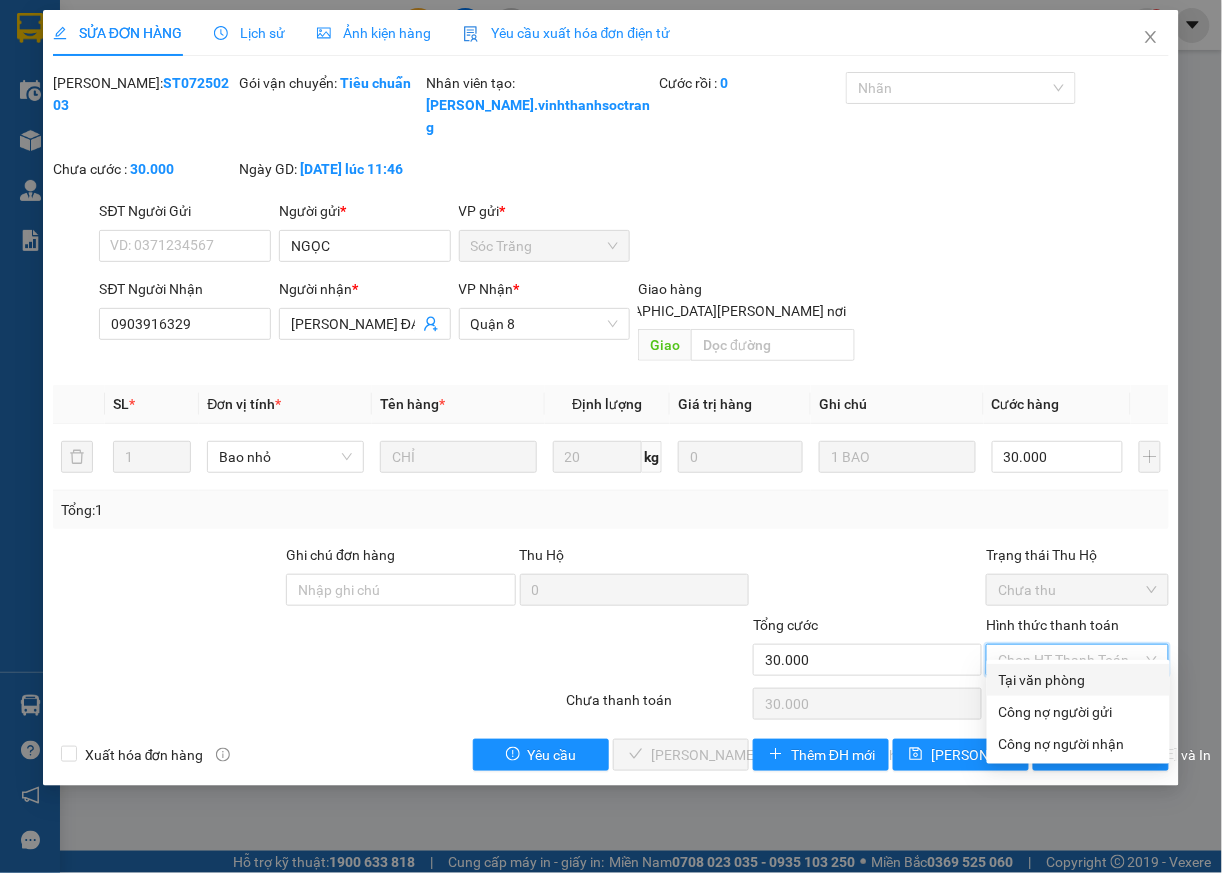 drag, startPoint x: 1041, startPoint y: 678, endPoint x: 892, endPoint y: 716, distance: 153.7693 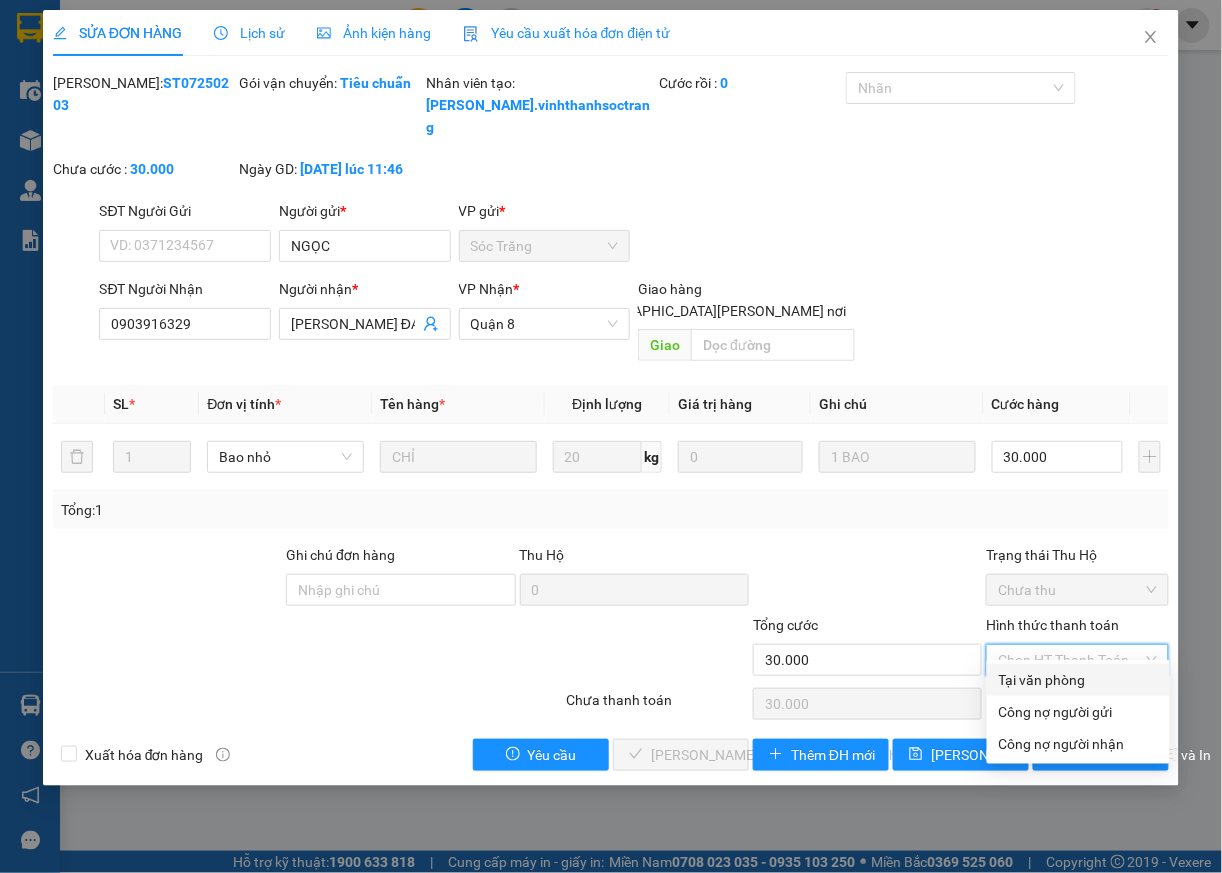 click on "Tại văn phòng" at bounding box center (1078, 680) 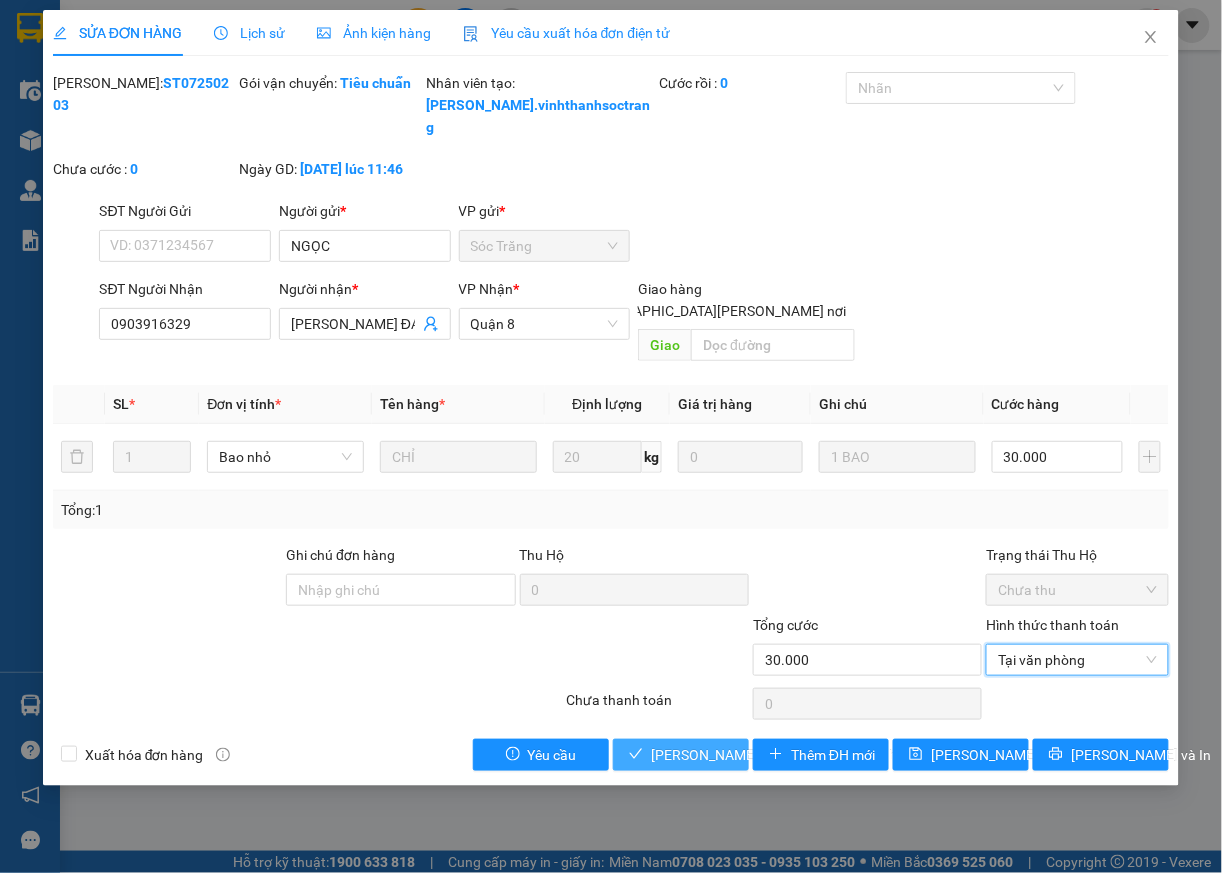 click on "[PERSON_NAME] và [PERSON_NAME] hàng" at bounding box center (786, 755) 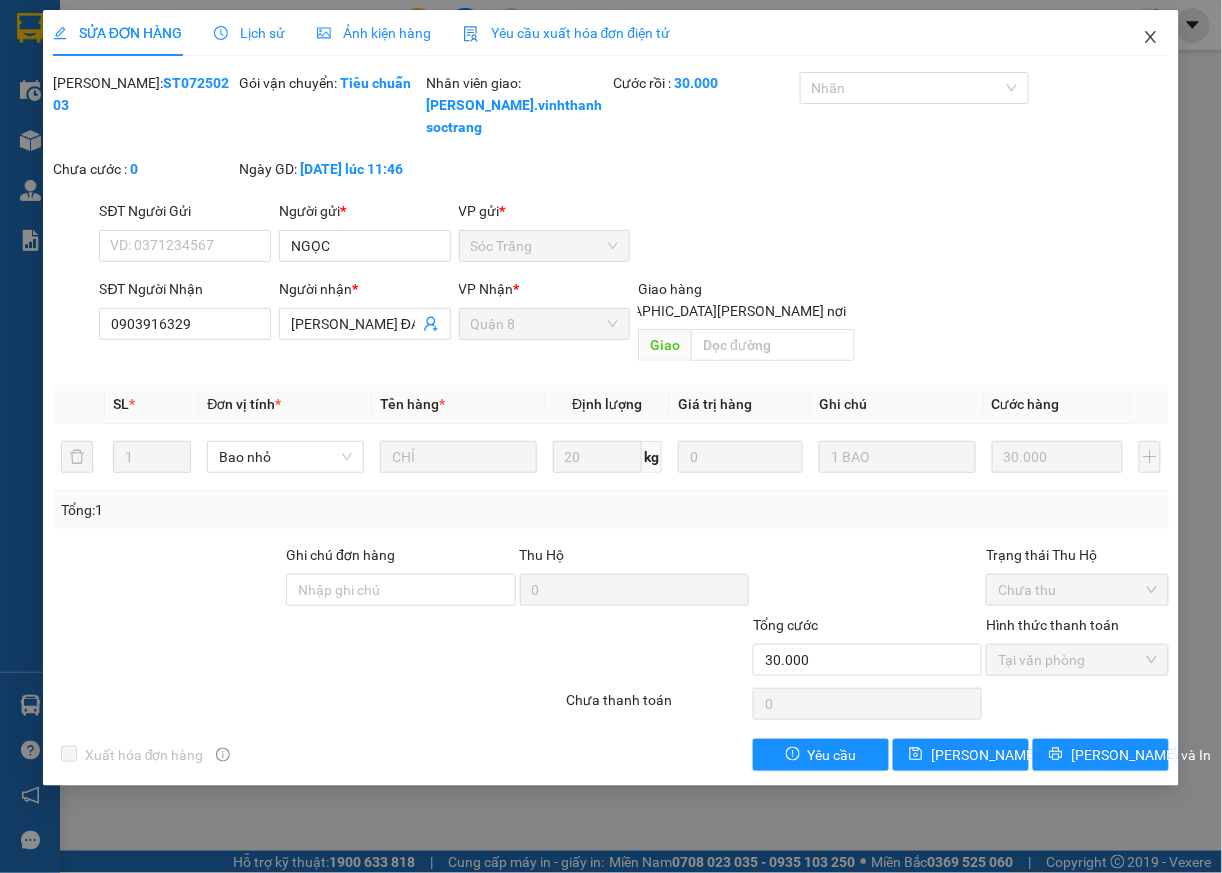 click 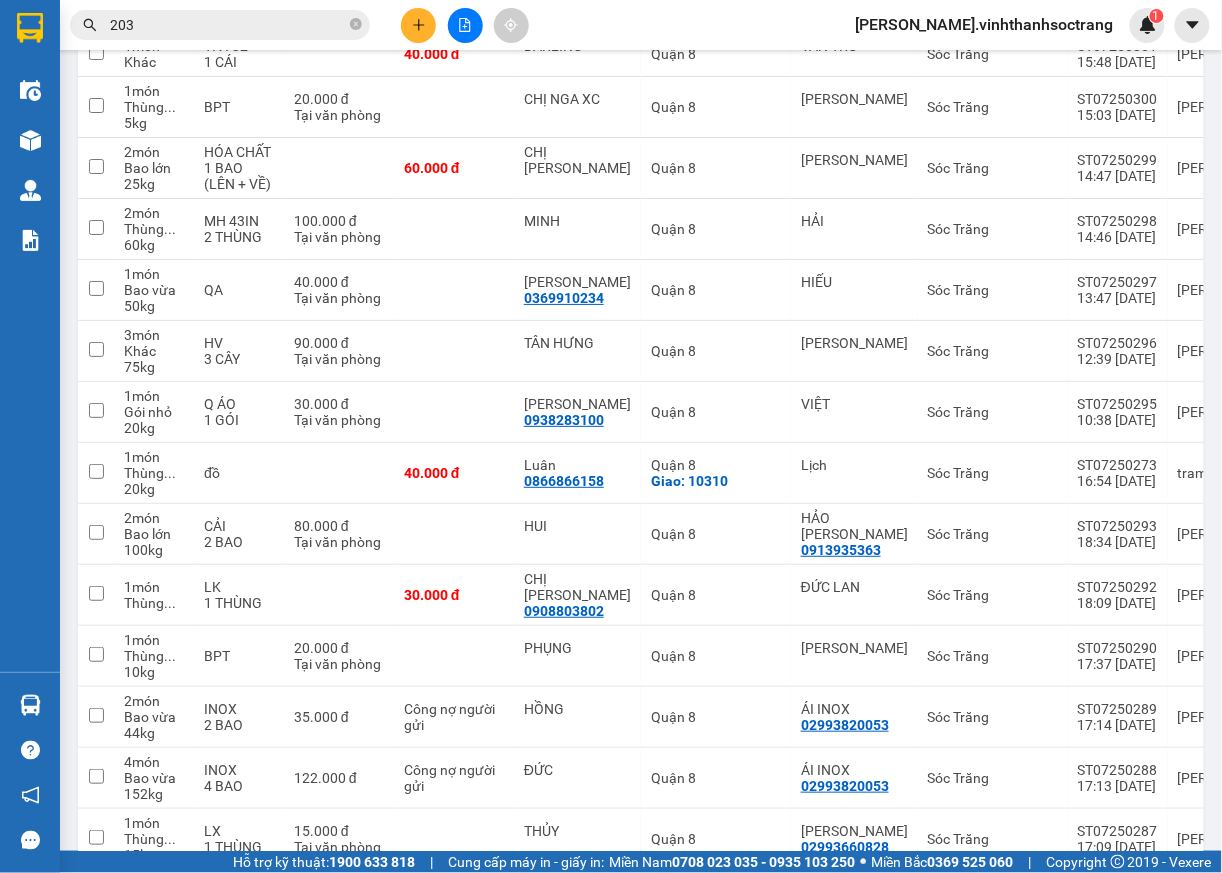 scroll, scrollTop: 1729, scrollLeft: 0, axis: vertical 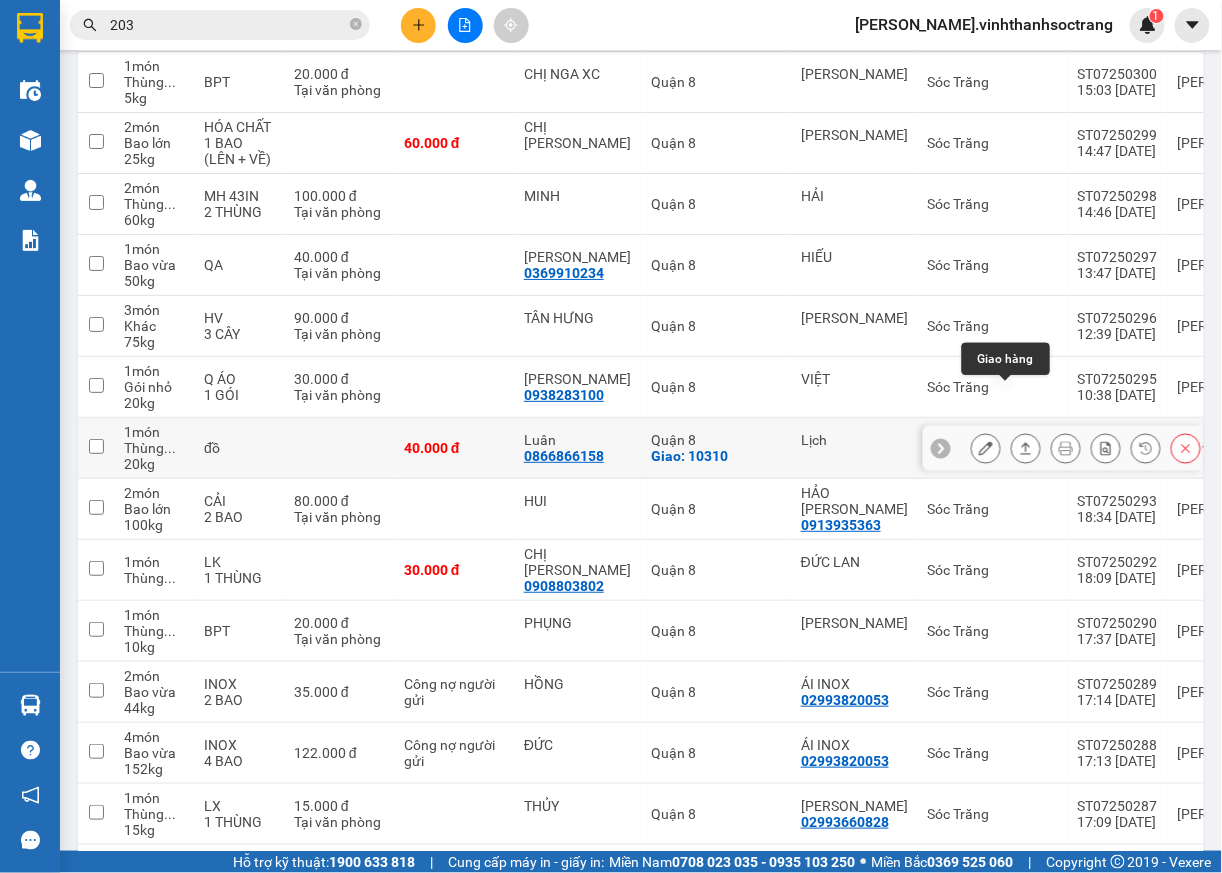 click 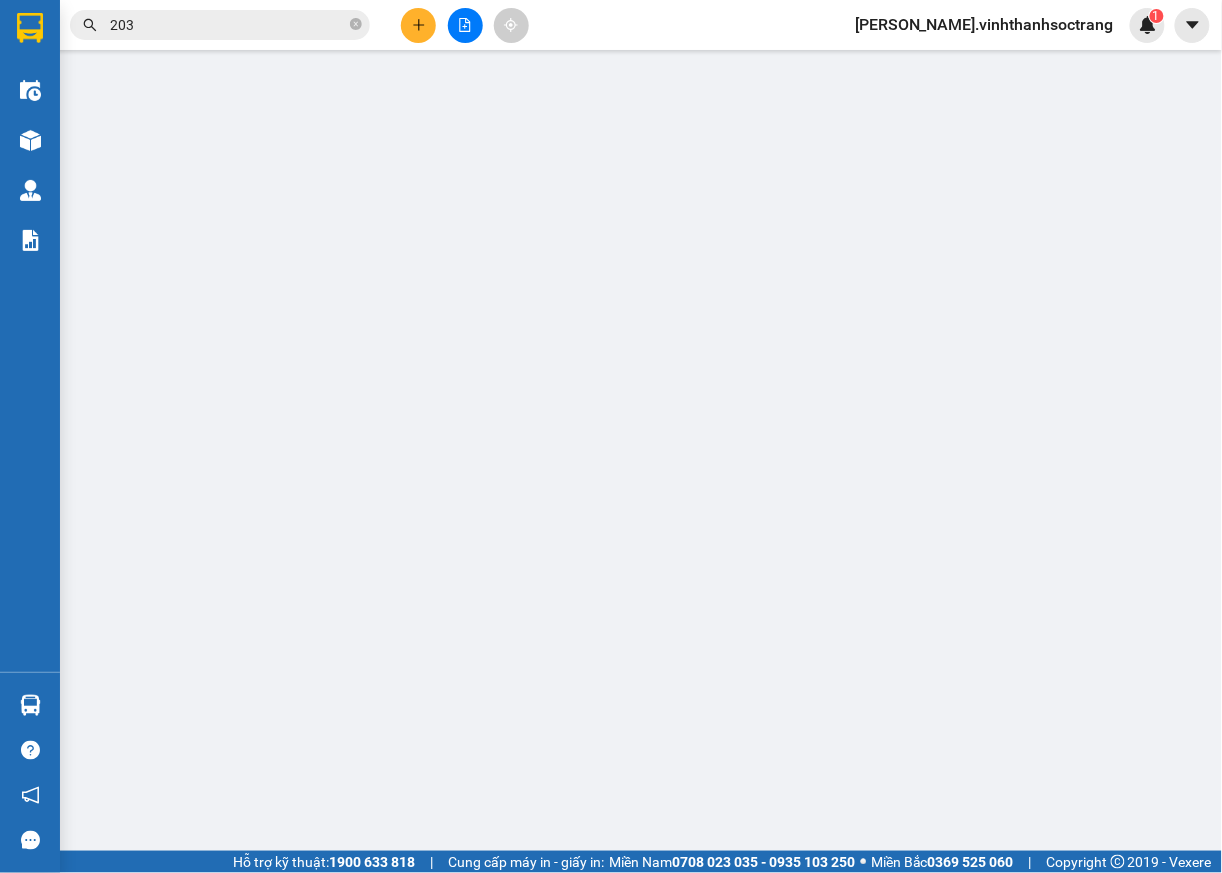 scroll, scrollTop: 0, scrollLeft: 0, axis: both 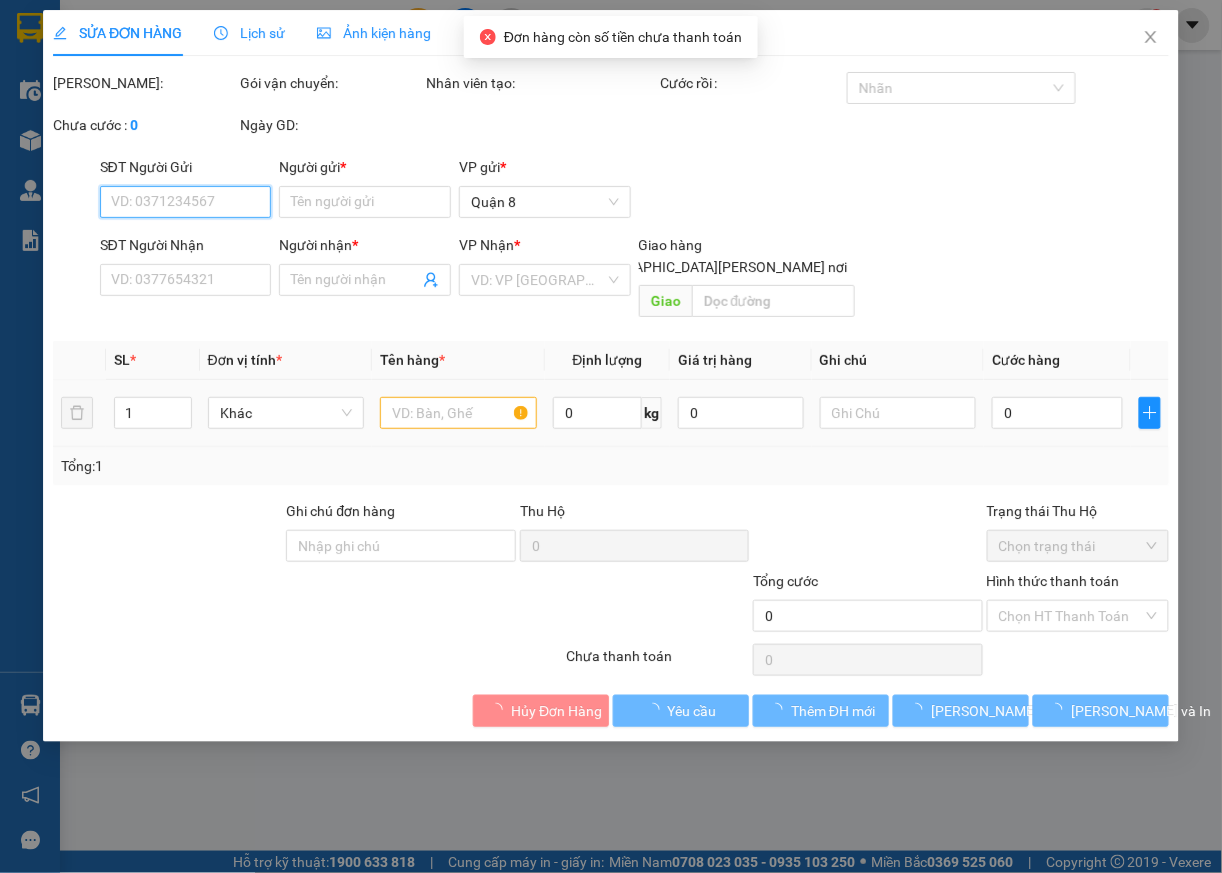 type on "Lịch" 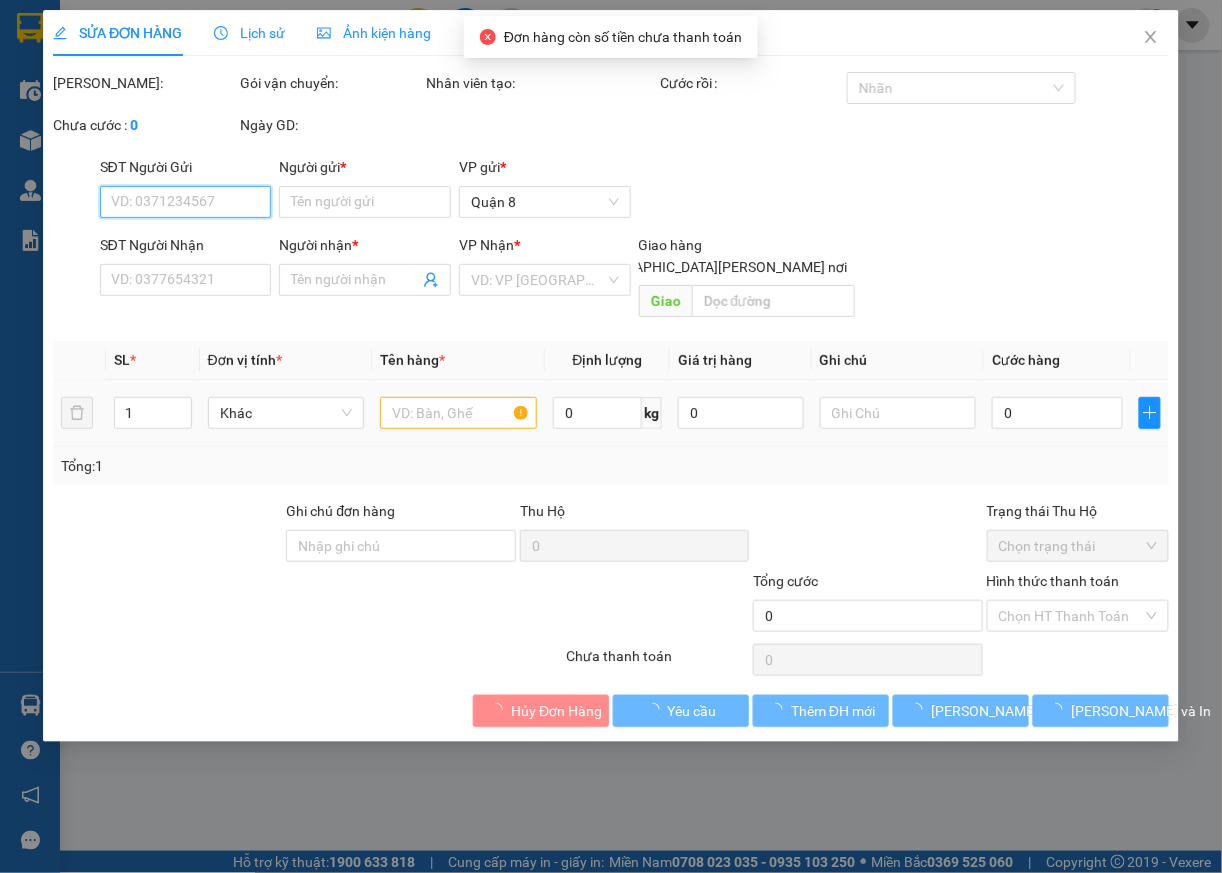 type on "0866866158" 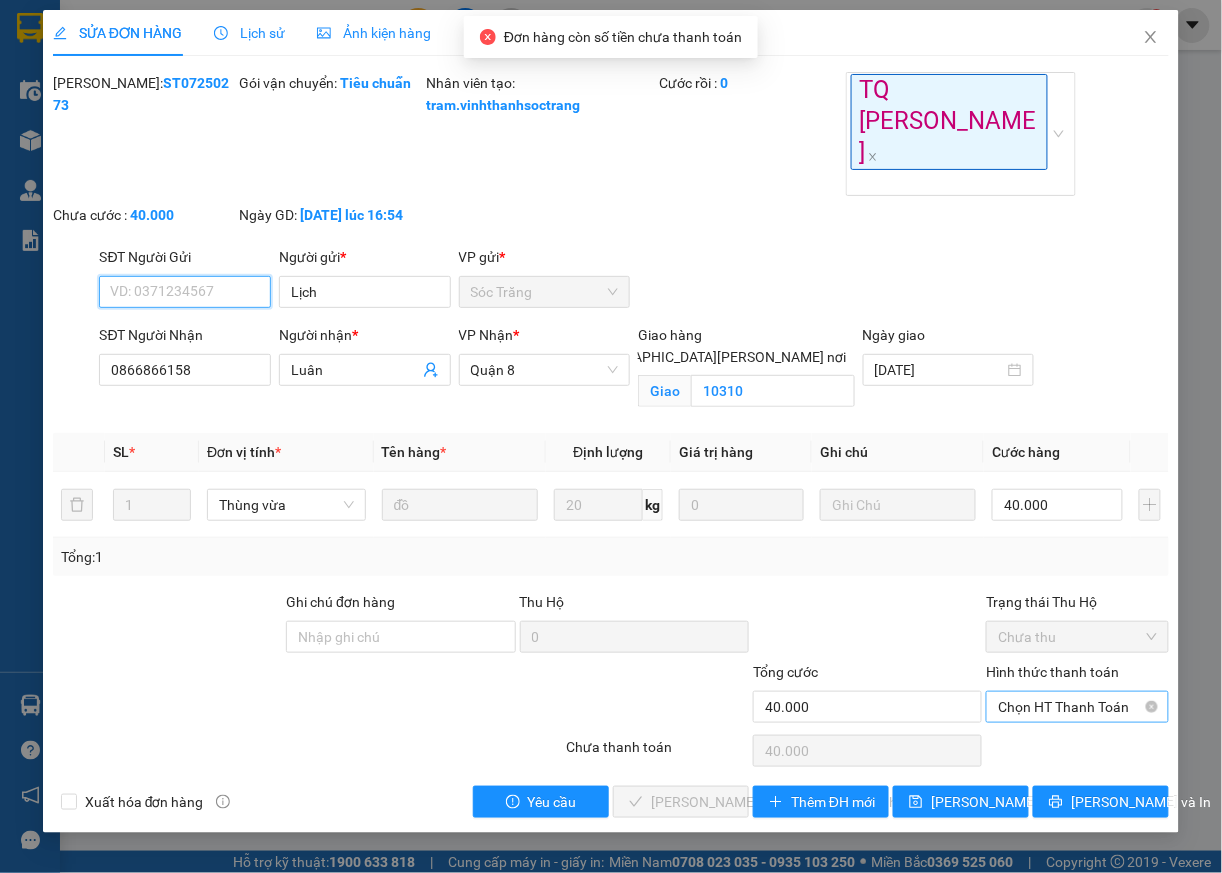 click on "Chọn HT Thanh Toán" at bounding box center (1077, 707) 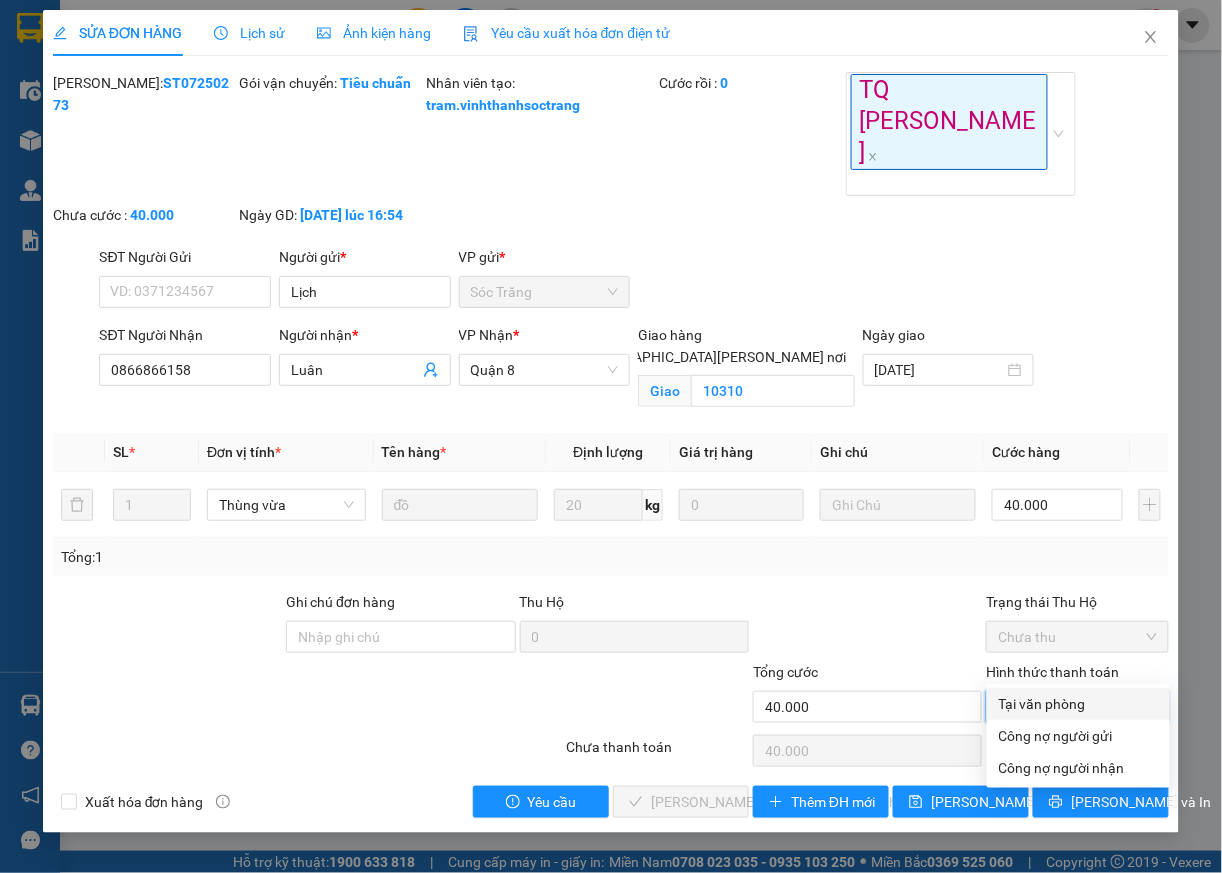click on "Tại văn phòng" at bounding box center (1078, 704) 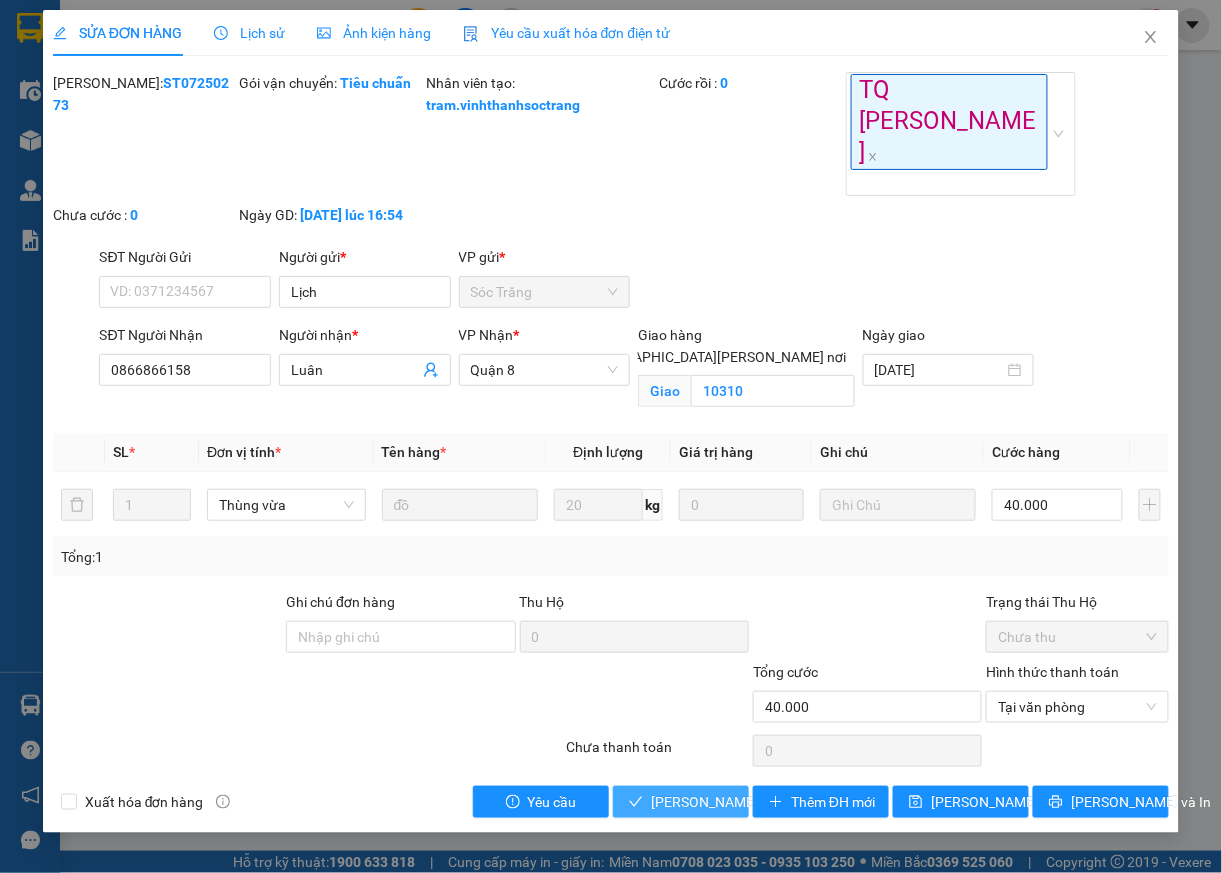 click on "[PERSON_NAME] và [PERSON_NAME] hàng" at bounding box center (786, 802) 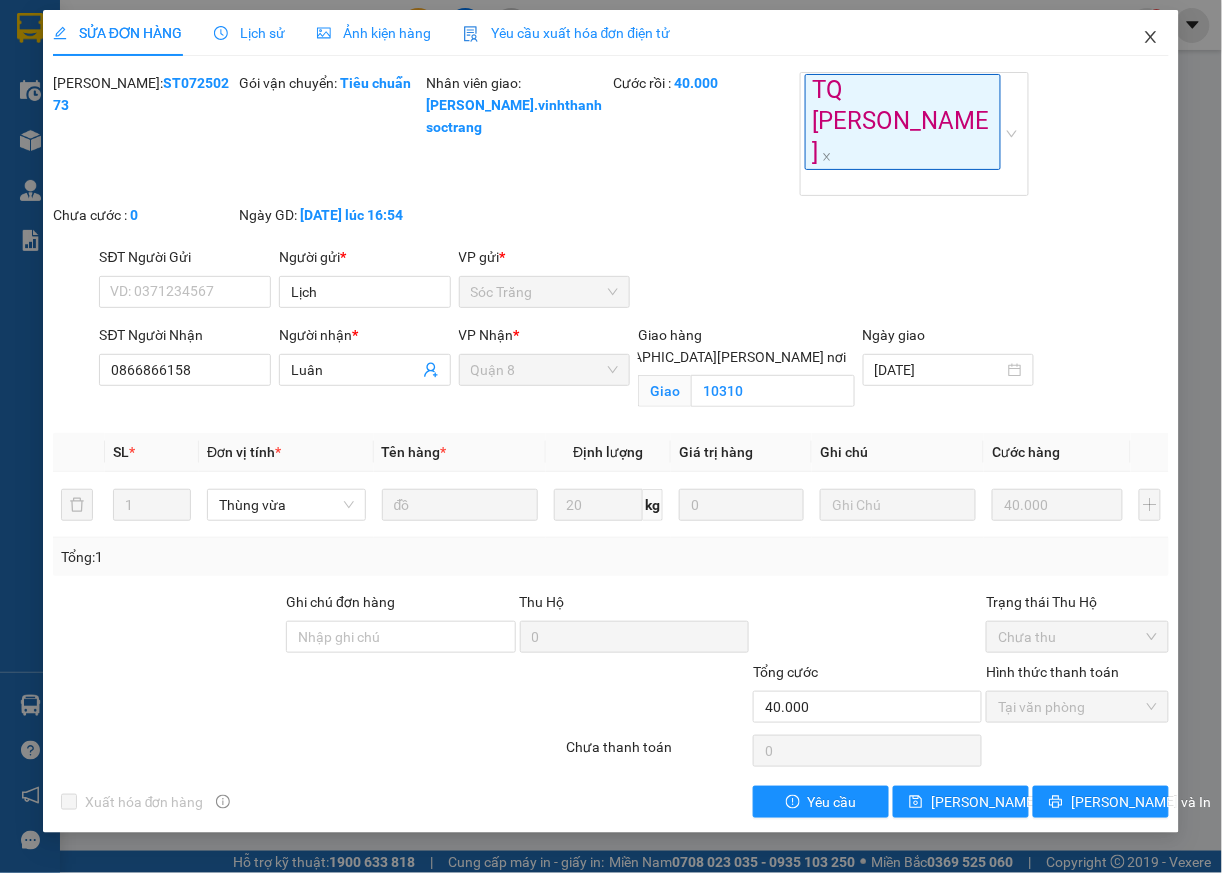 click 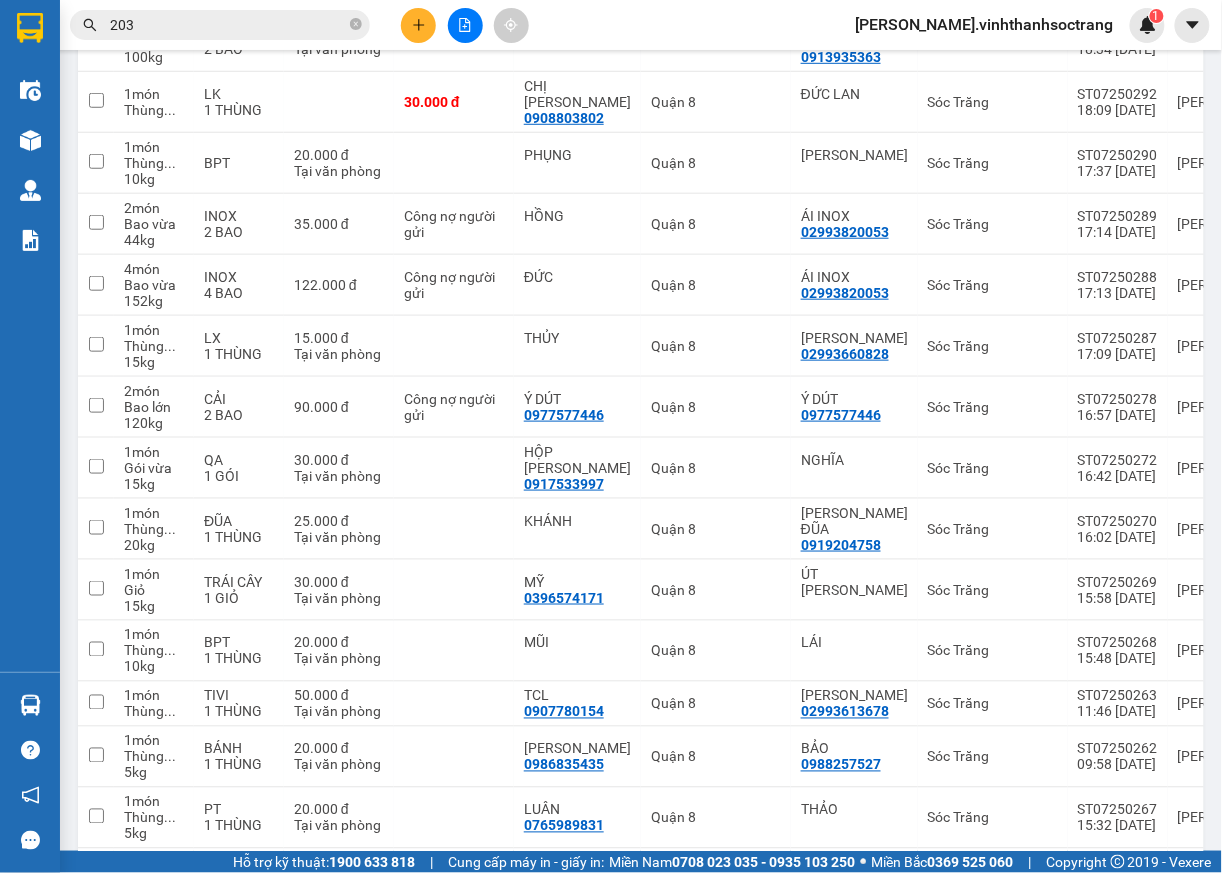 scroll, scrollTop: 2282, scrollLeft: 0, axis: vertical 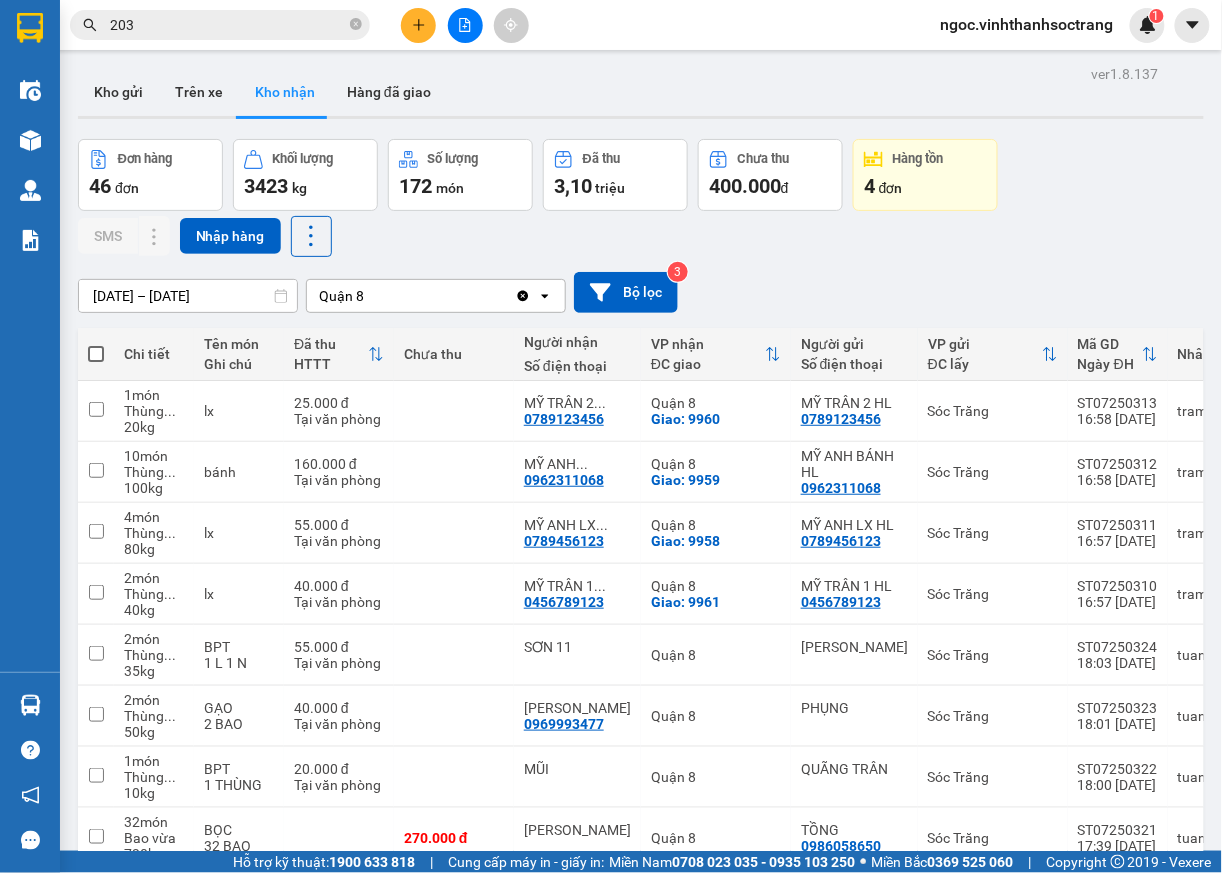 click on "[DATE] – [DATE]" at bounding box center [188, 296] 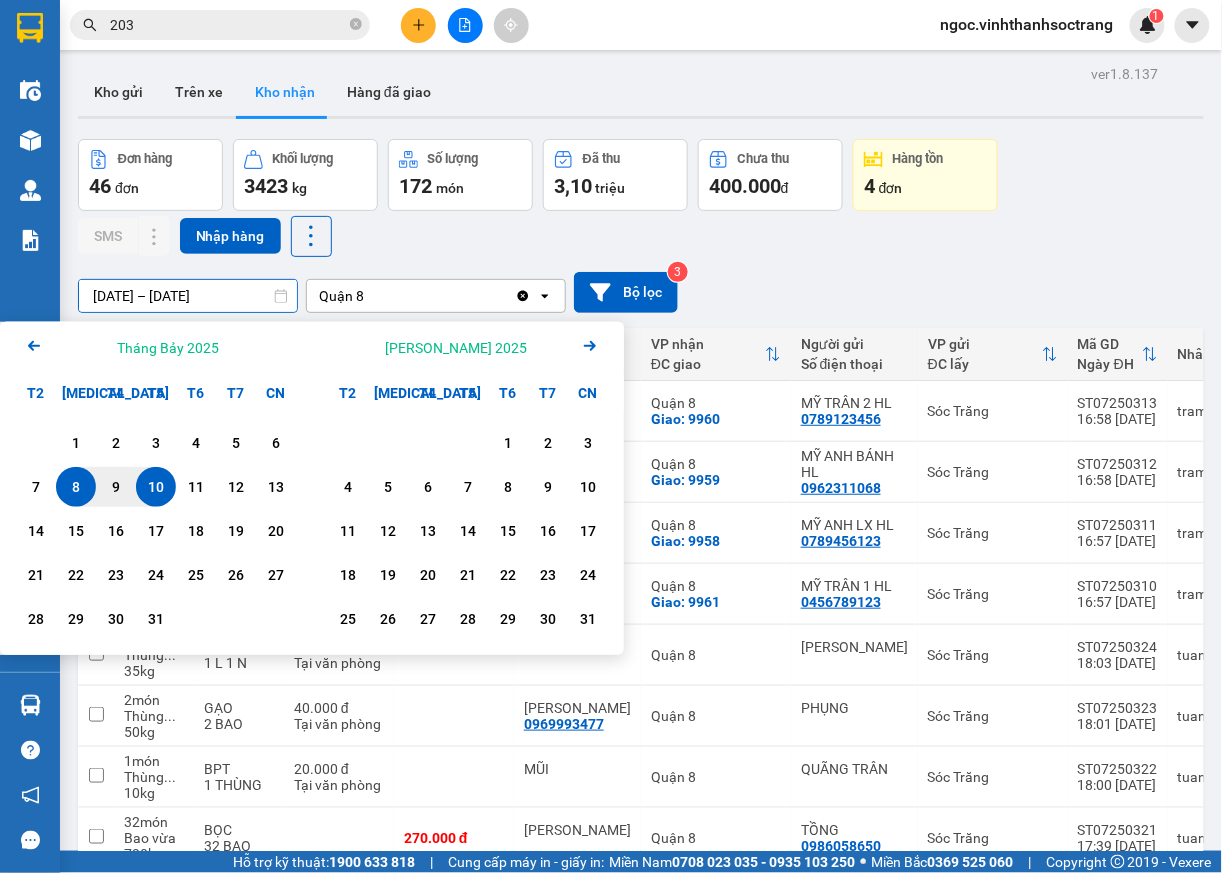 click on "10" at bounding box center (156, 487) 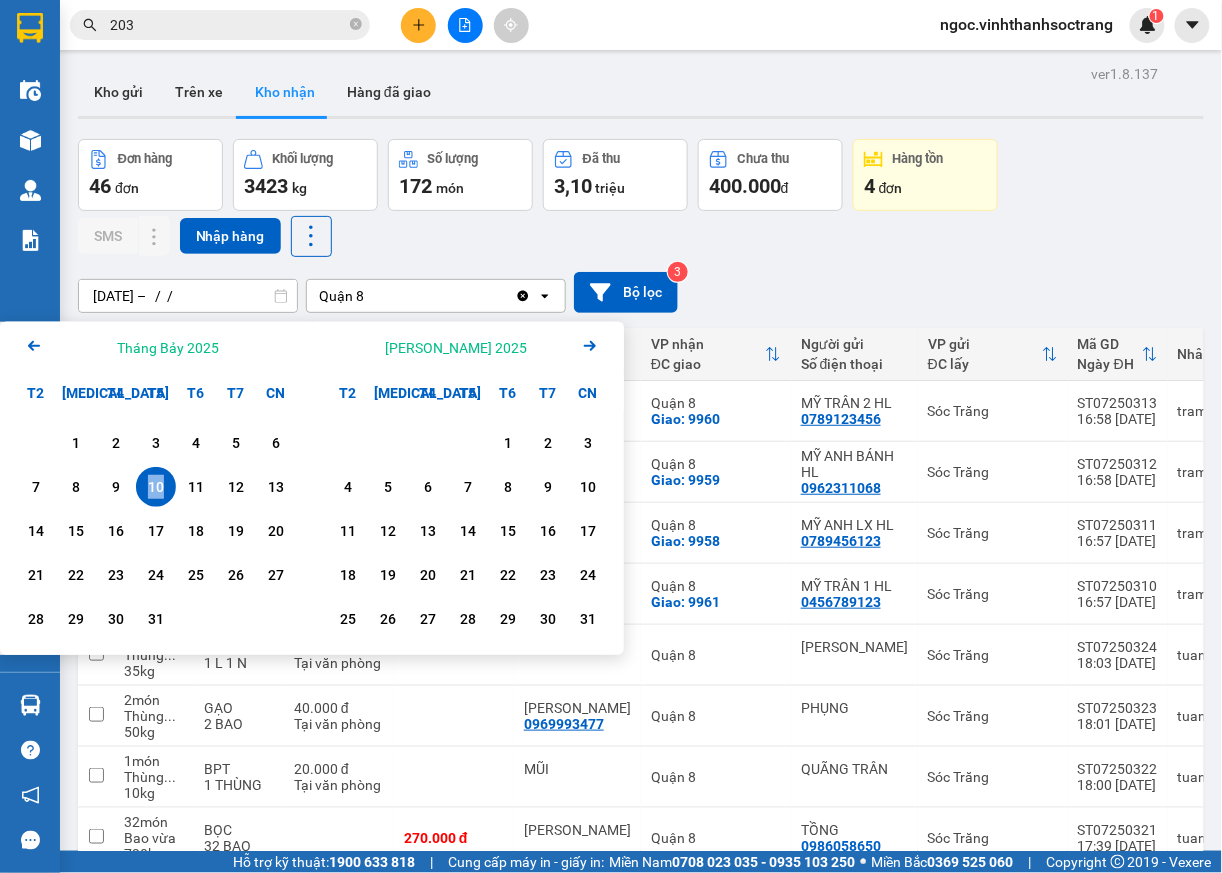 click on "10" at bounding box center (156, 487) 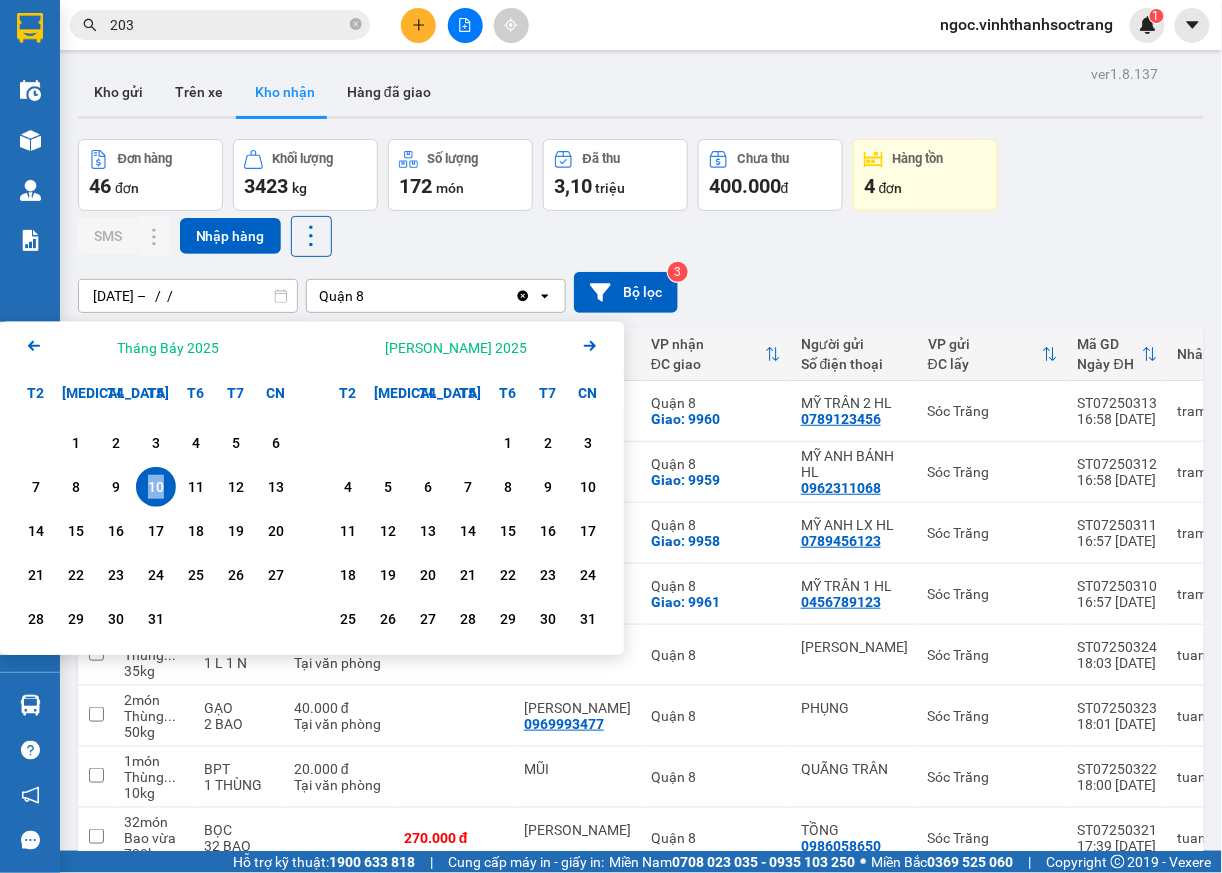 type on "[DATE] – [DATE]" 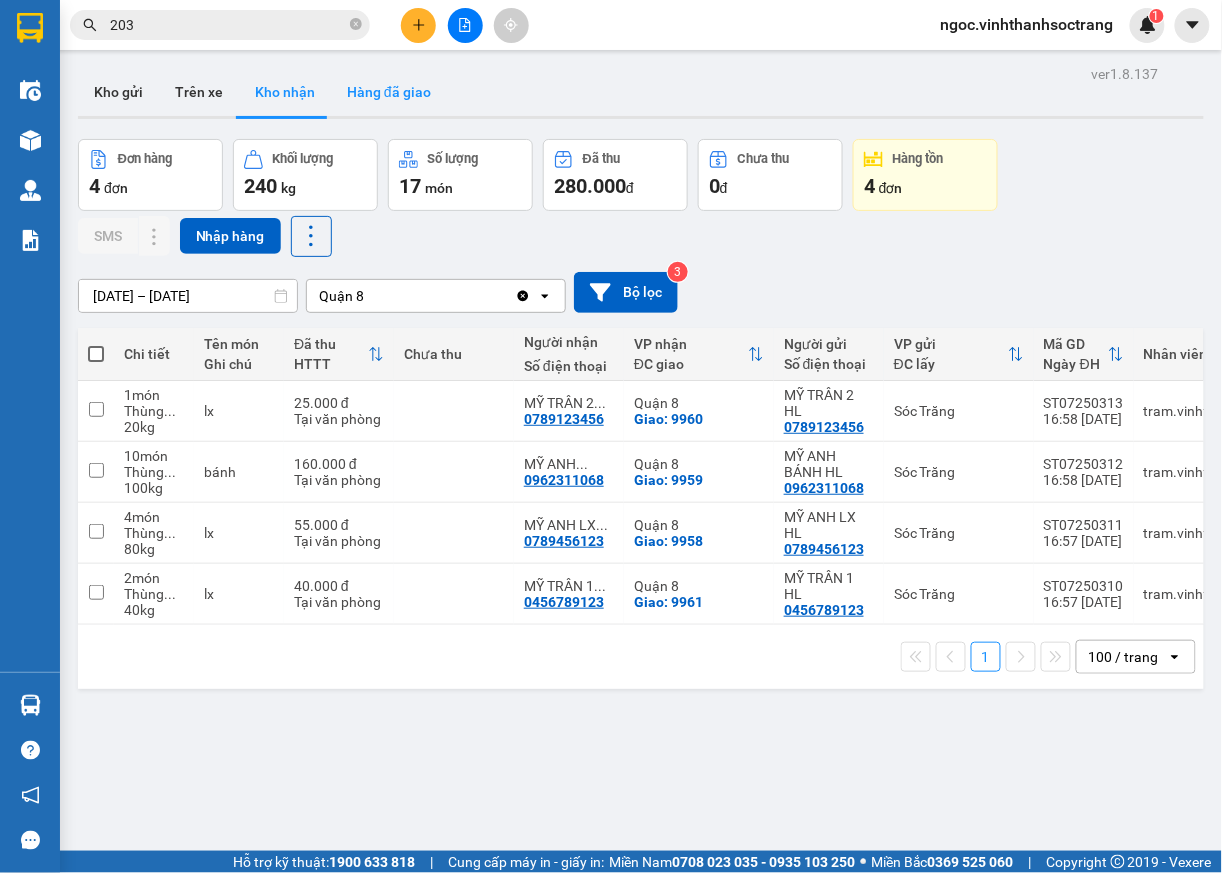 click on "Hàng đã giao" at bounding box center (389, 92) 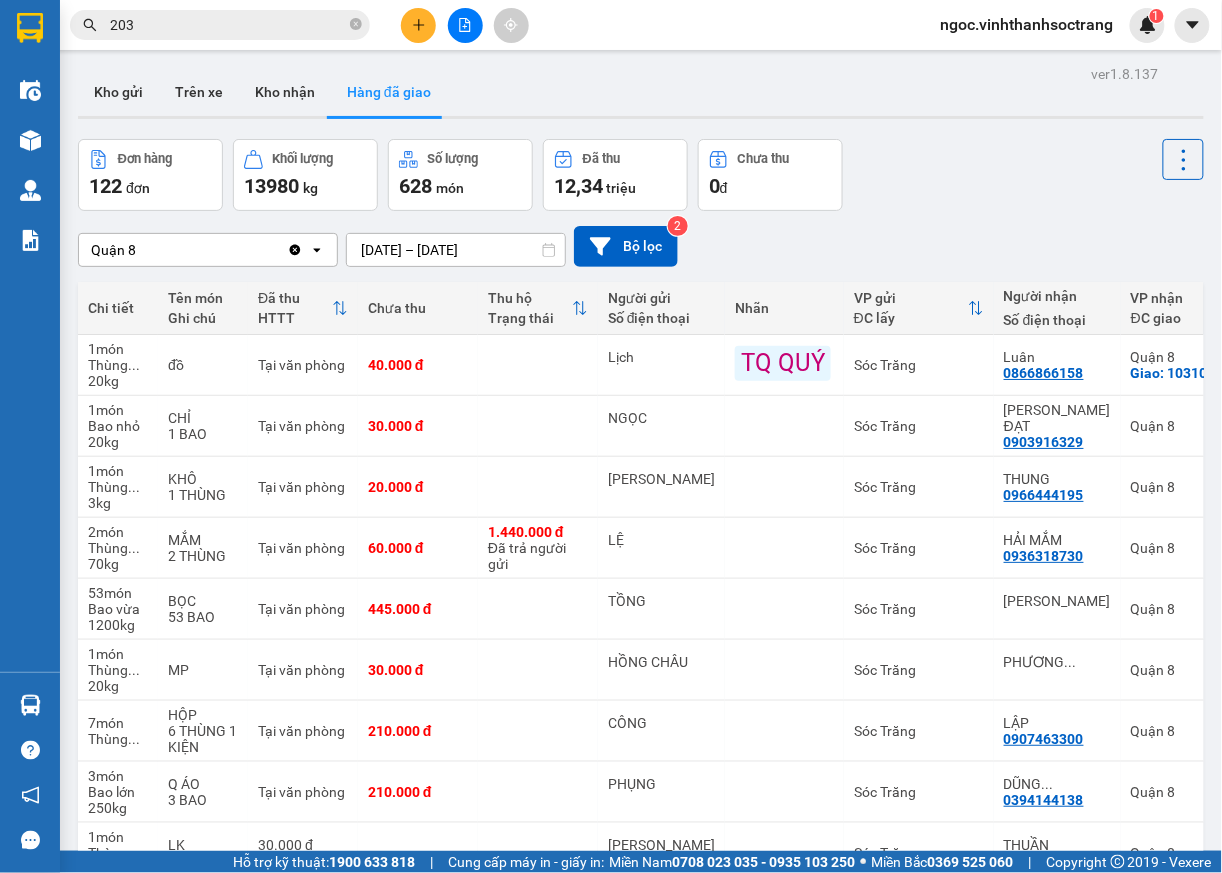 click on "[DATE] – [DATE]" at bounding box center [456, 250] 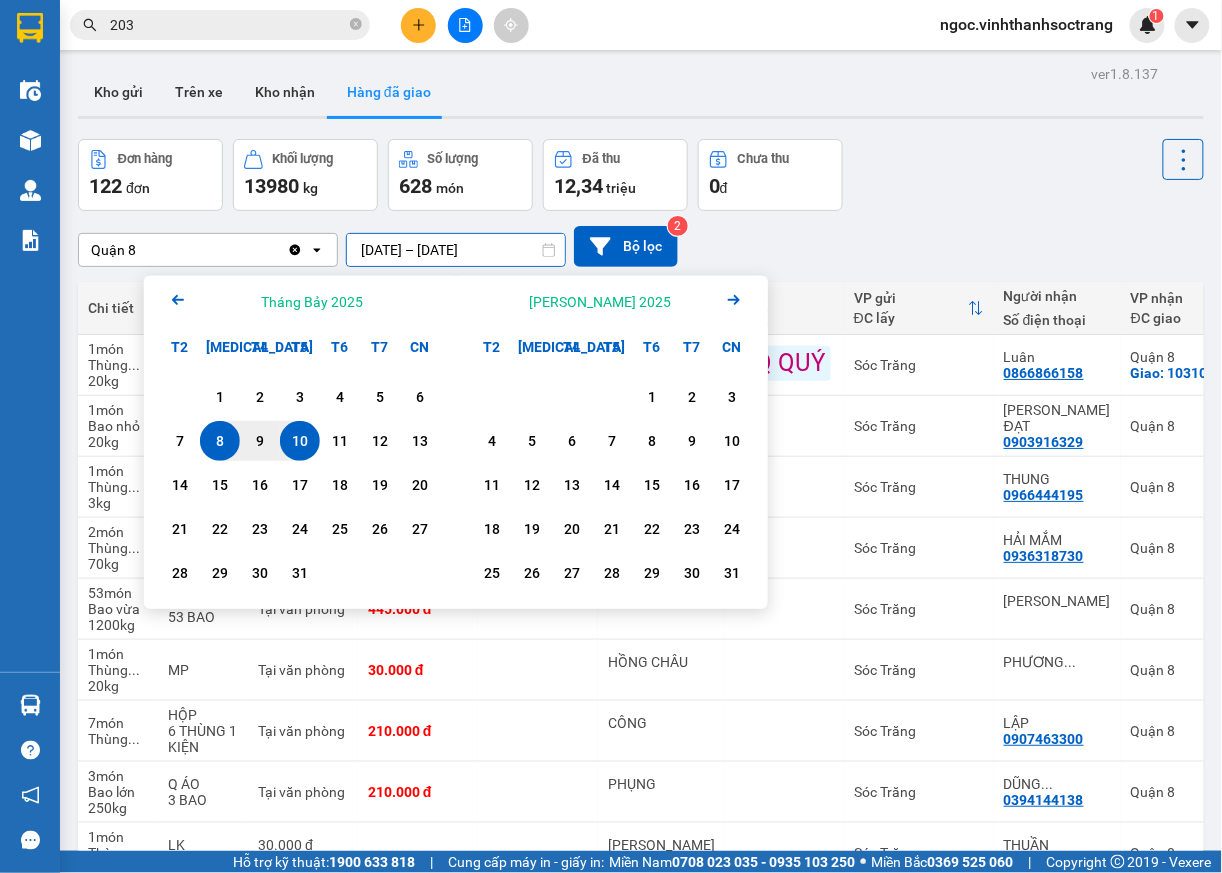 click on "10" at bounding box center [300, 441] 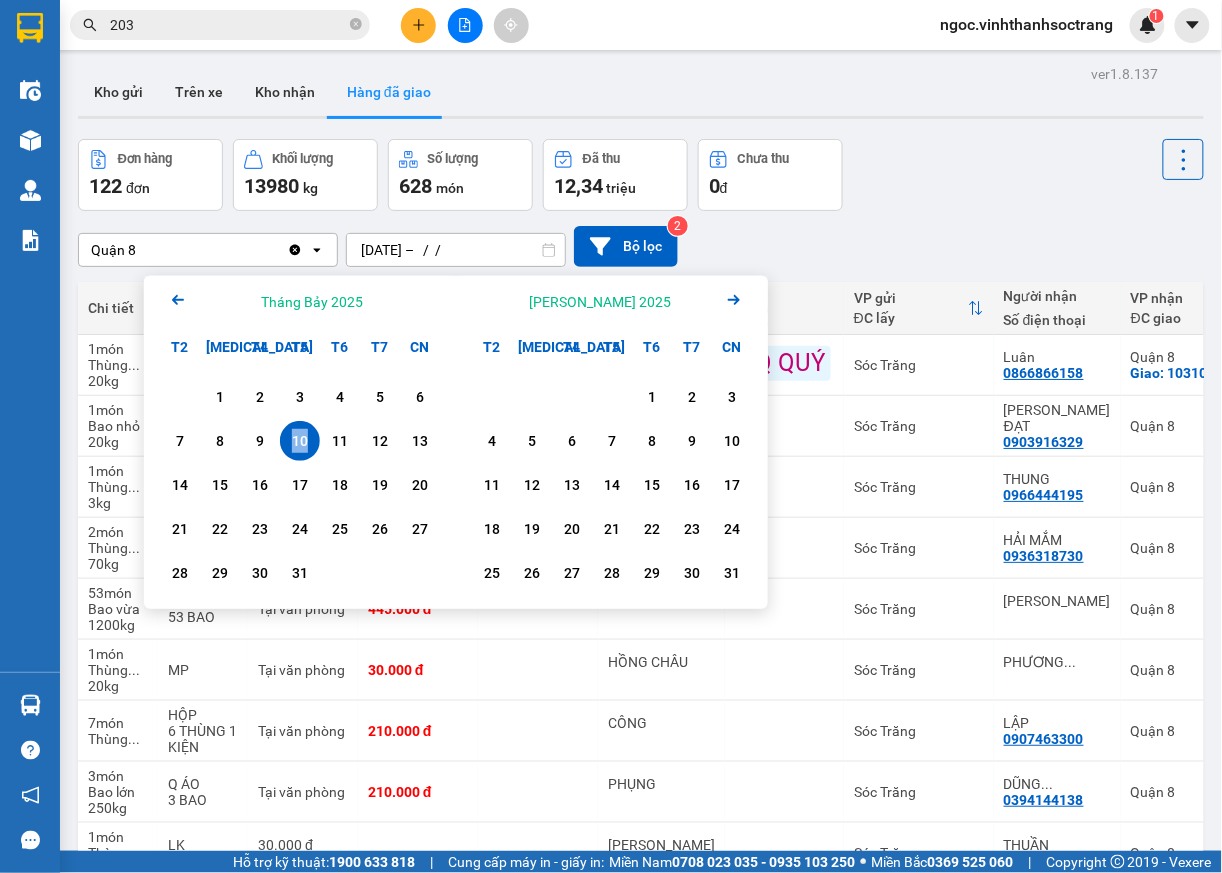 click on "10" at bounding box center (300, 441) 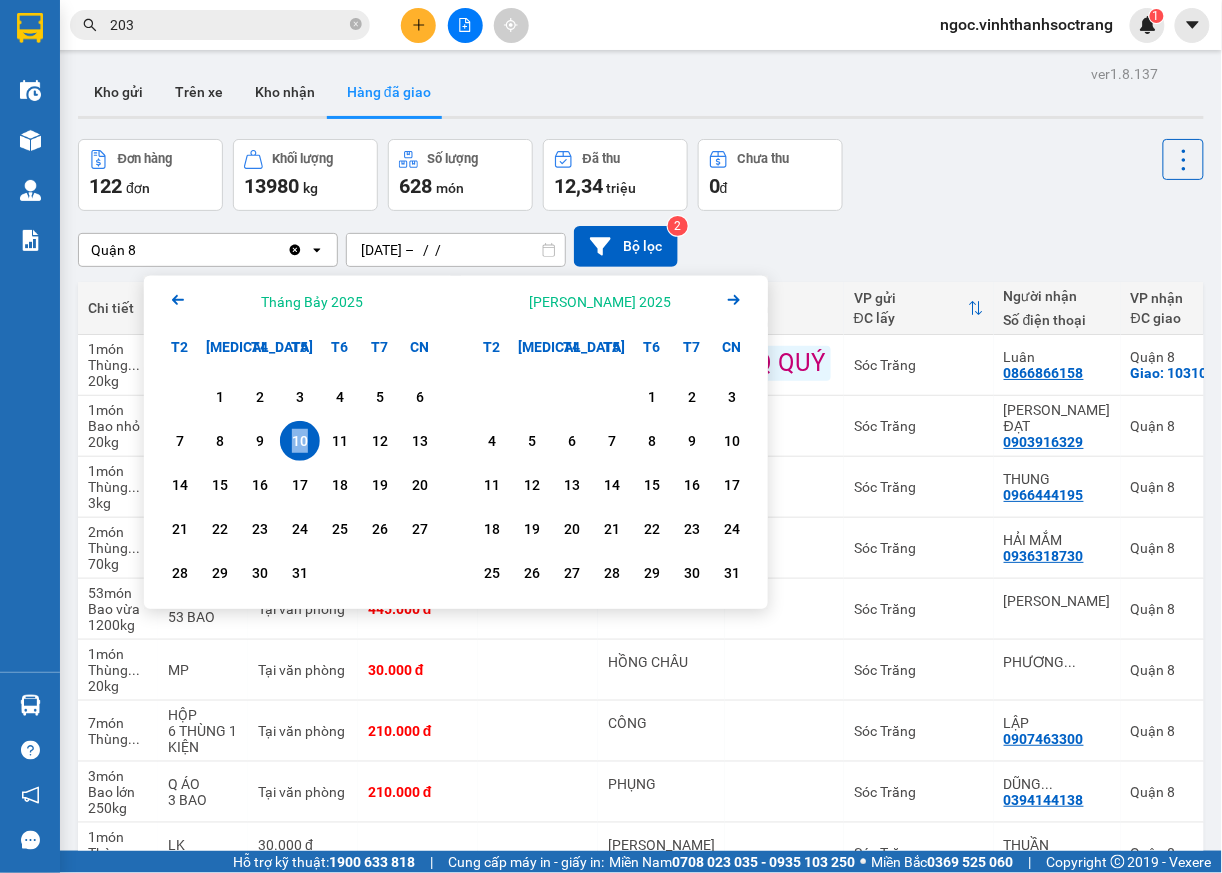 type on "[DATE] – [DATE]" 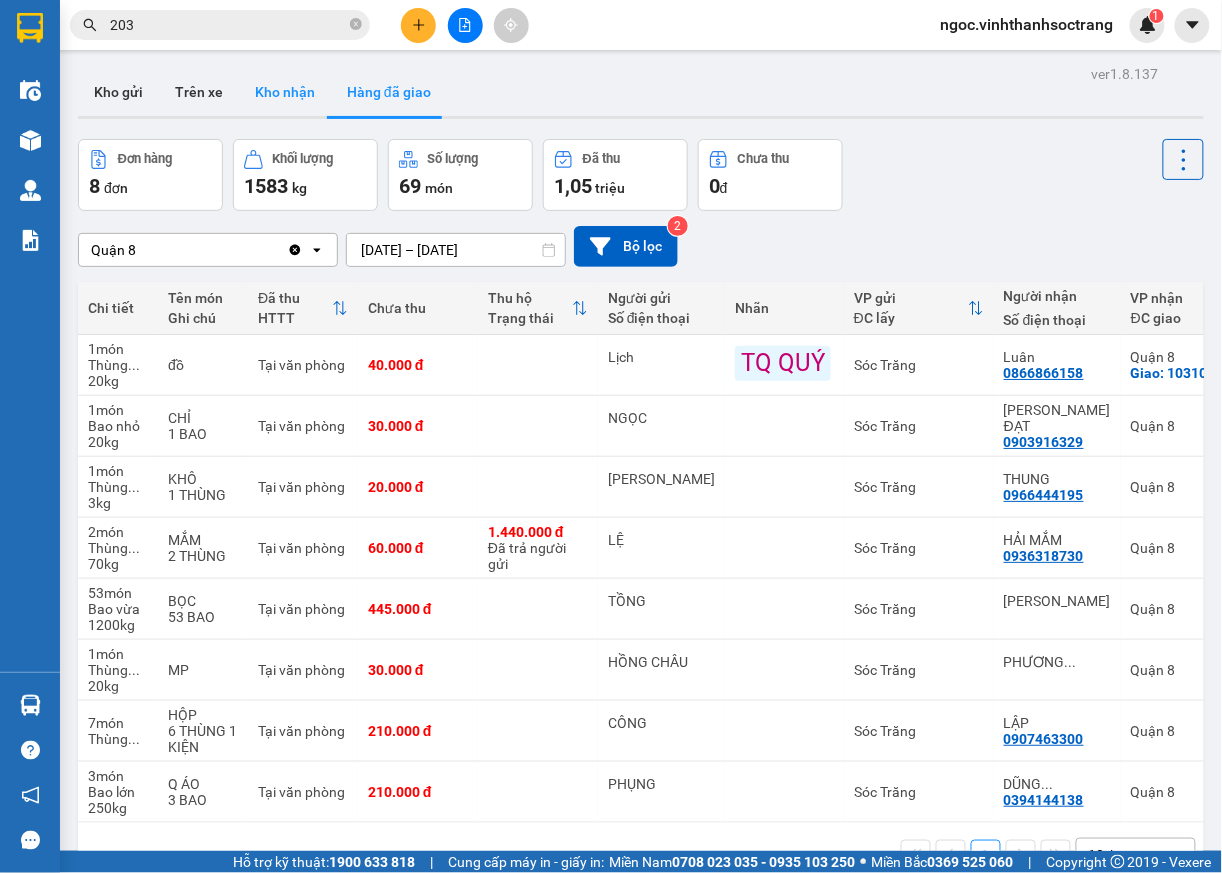 click on "Kho nhận" at bounding box center (285, 92) 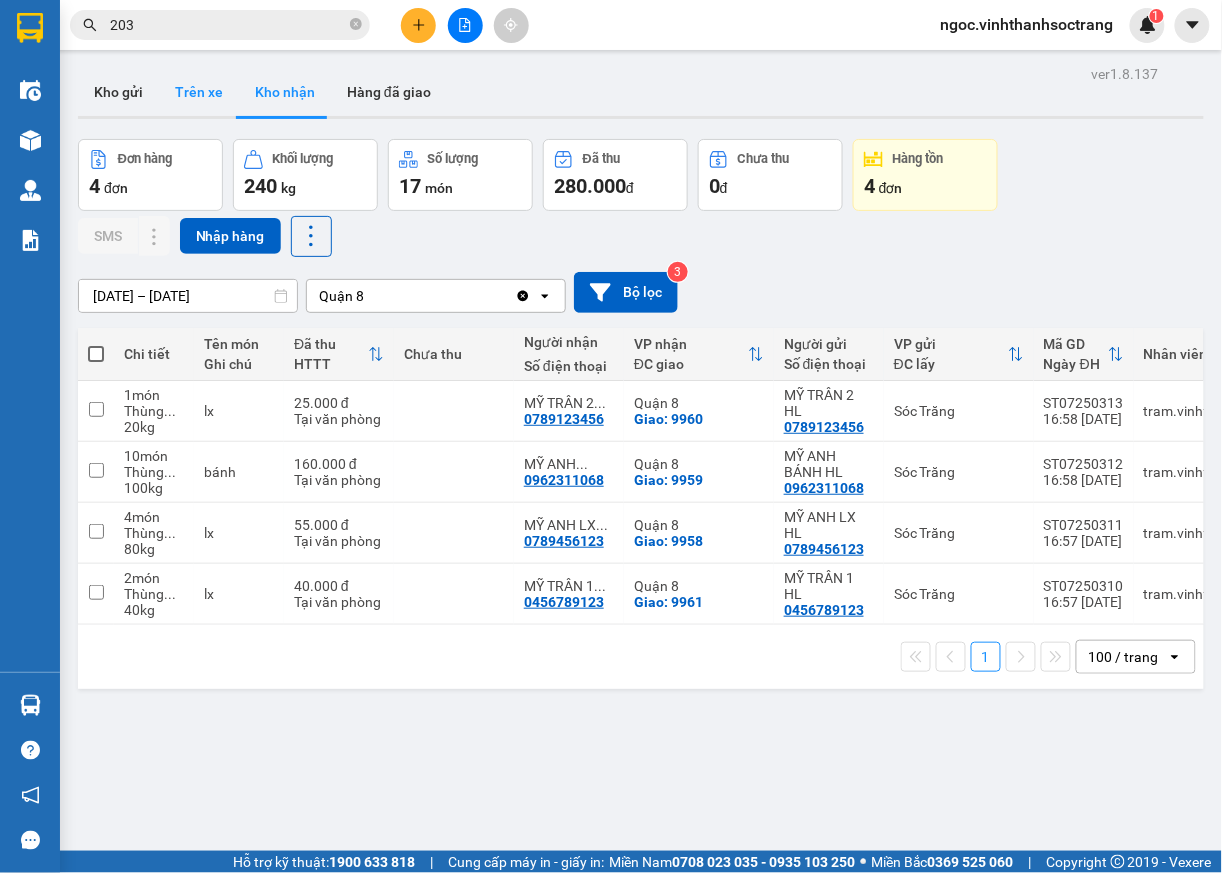 click on "Trên xe" at bounding box center [199, 92] 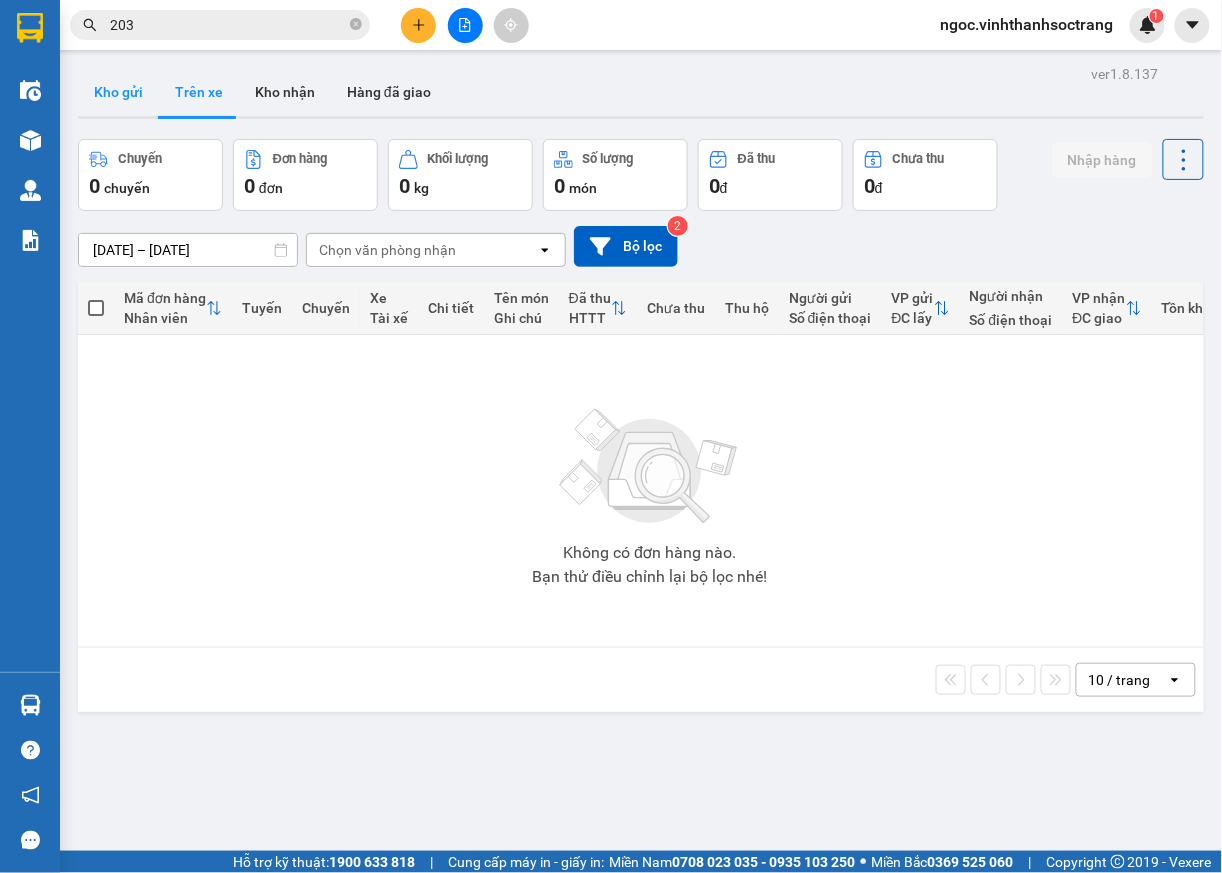 click on "Kho gửi" at bounding box center (118, 92) 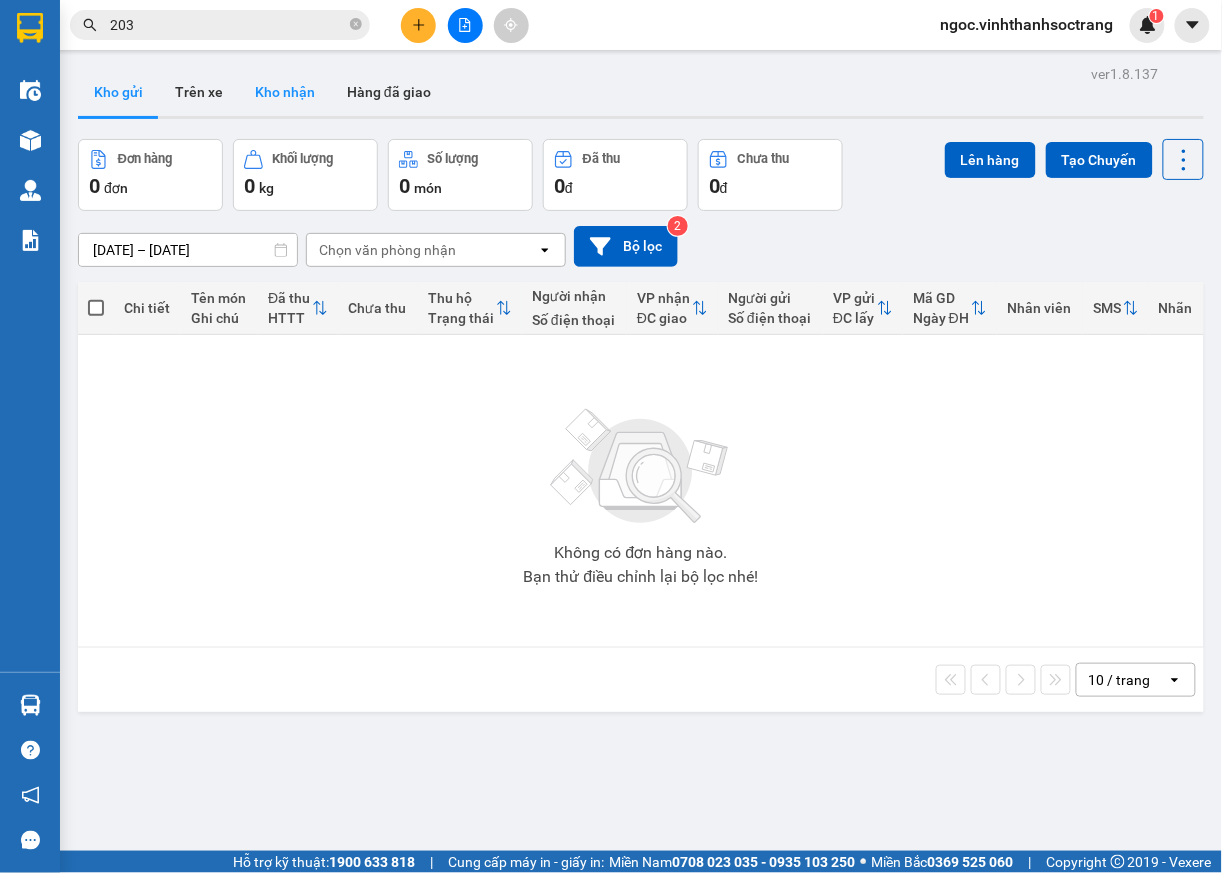 click on "Kho nhận" at bounding box center (285, 92) 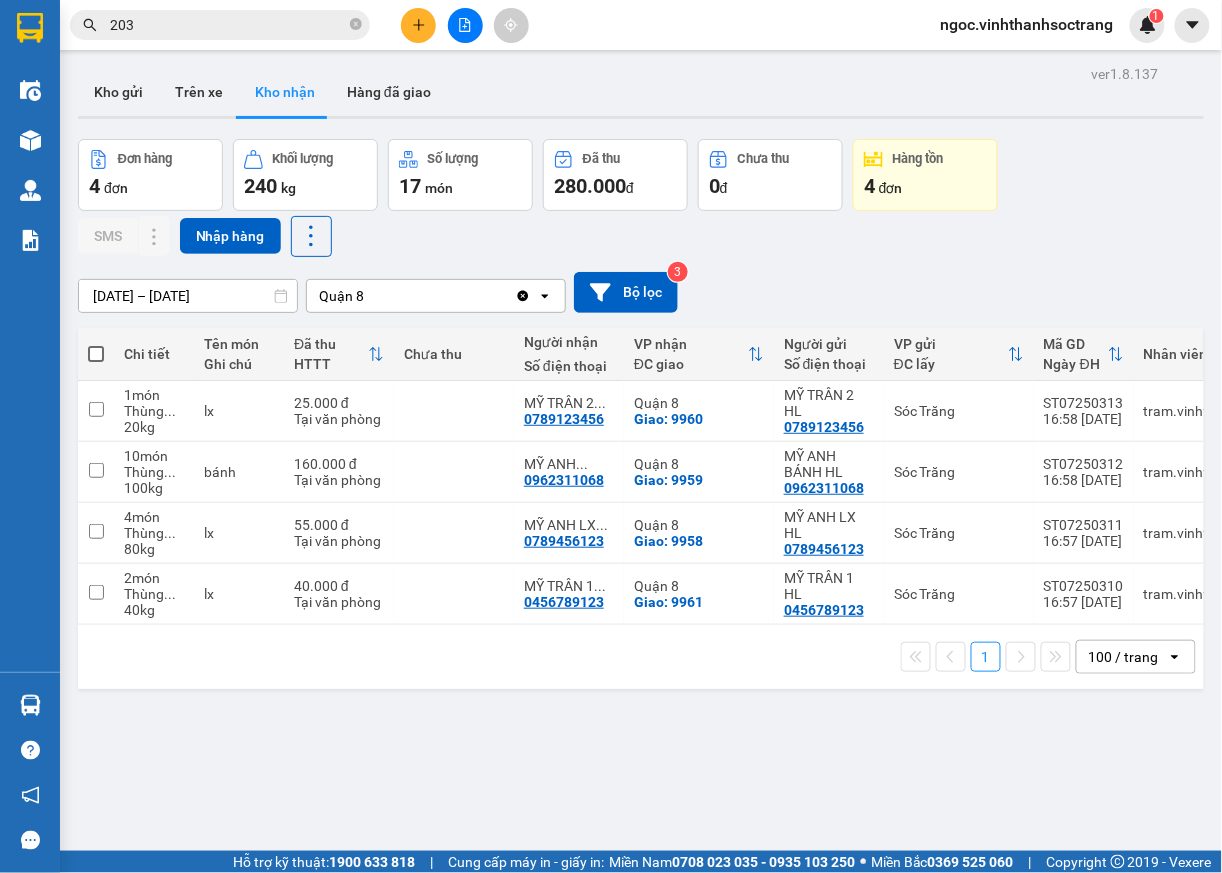 click on "[DATE] – [DATE]" at bounding box center (188, 296) 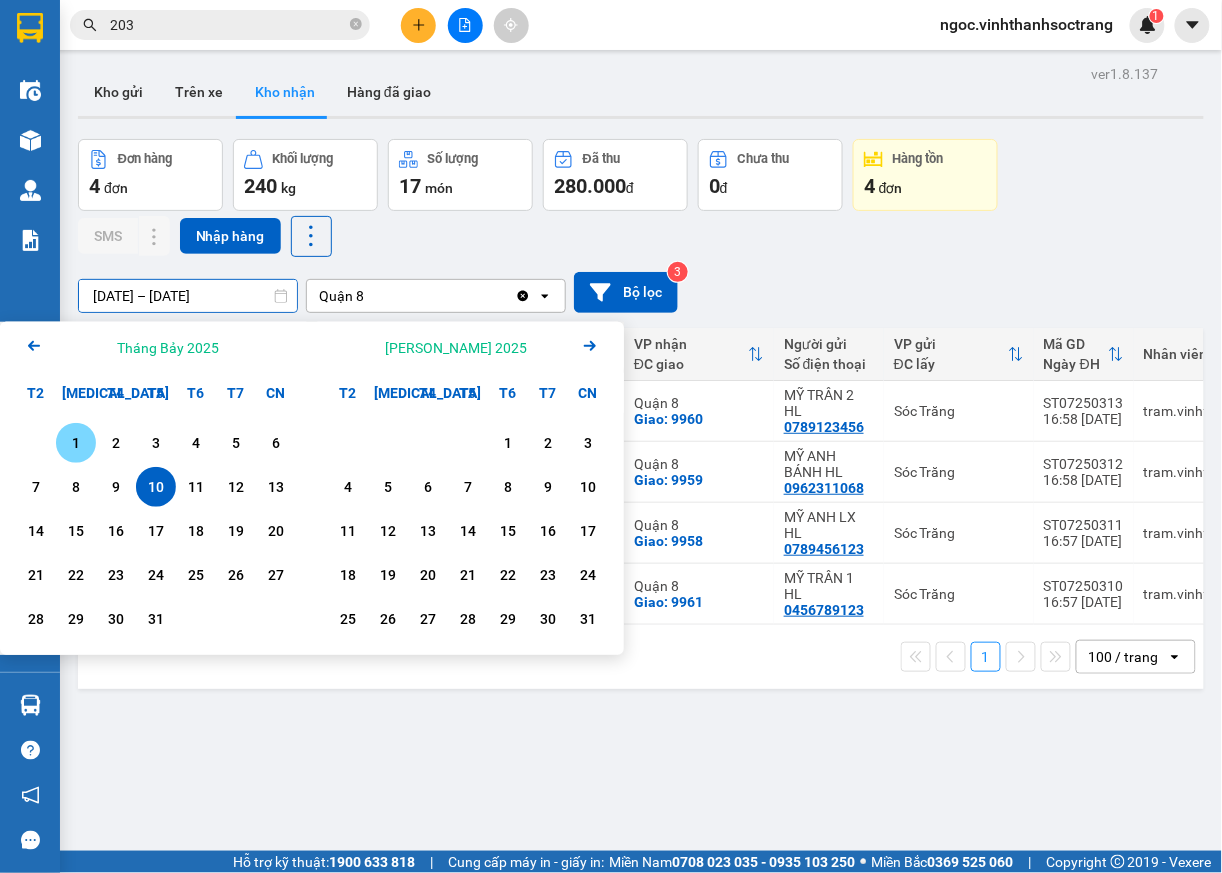 click on "1" at bounding box center (76, 443) 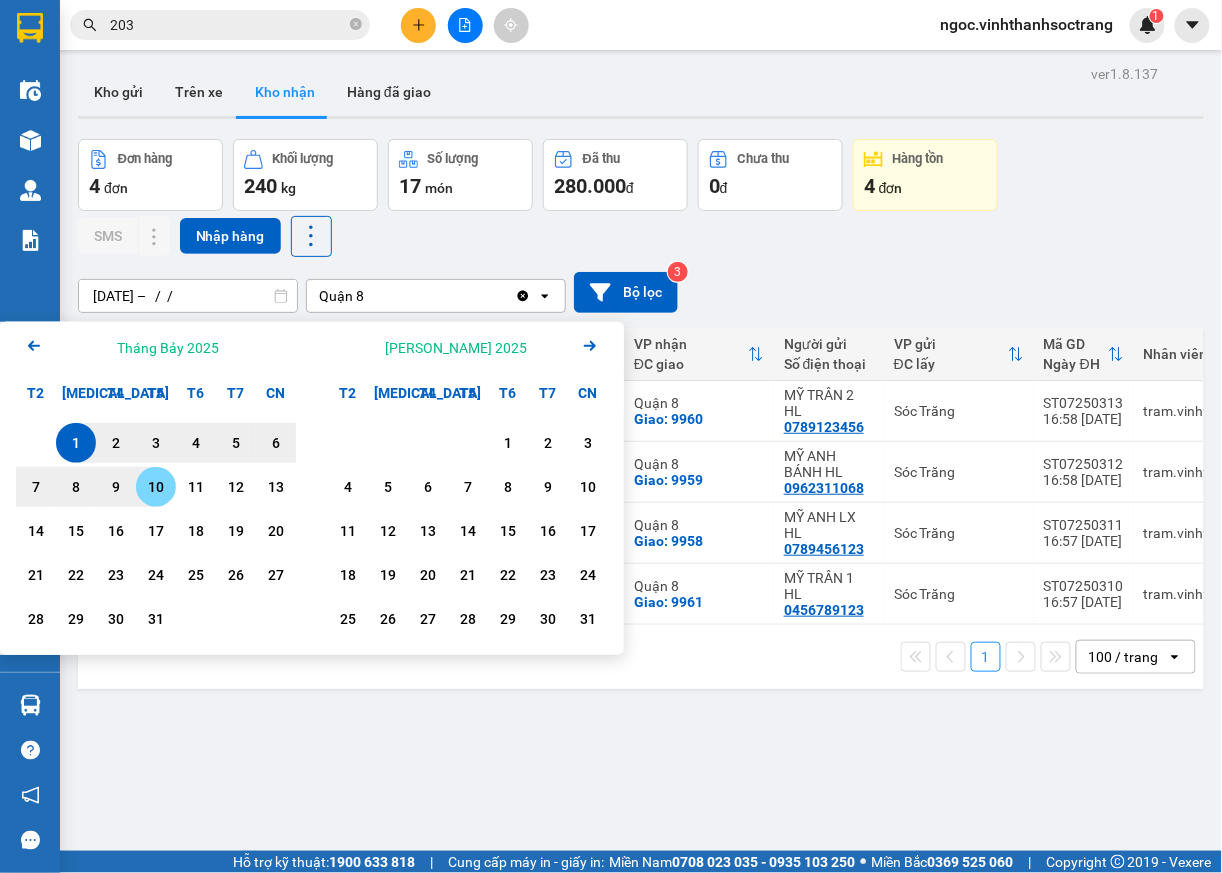 click on "10" at bounding box center [156, 487] 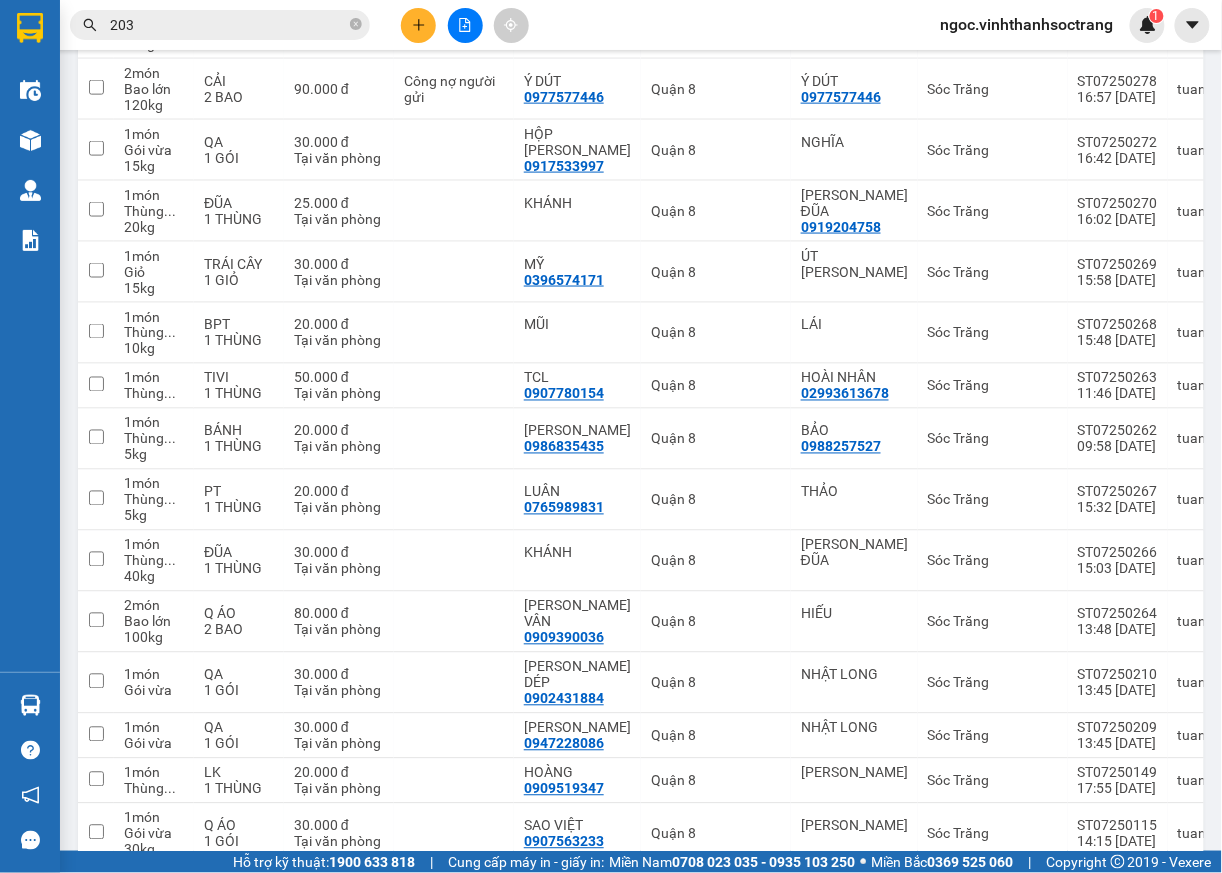 scroll, scrollTop: 2480, scrollLeft: 0, axis: vertical 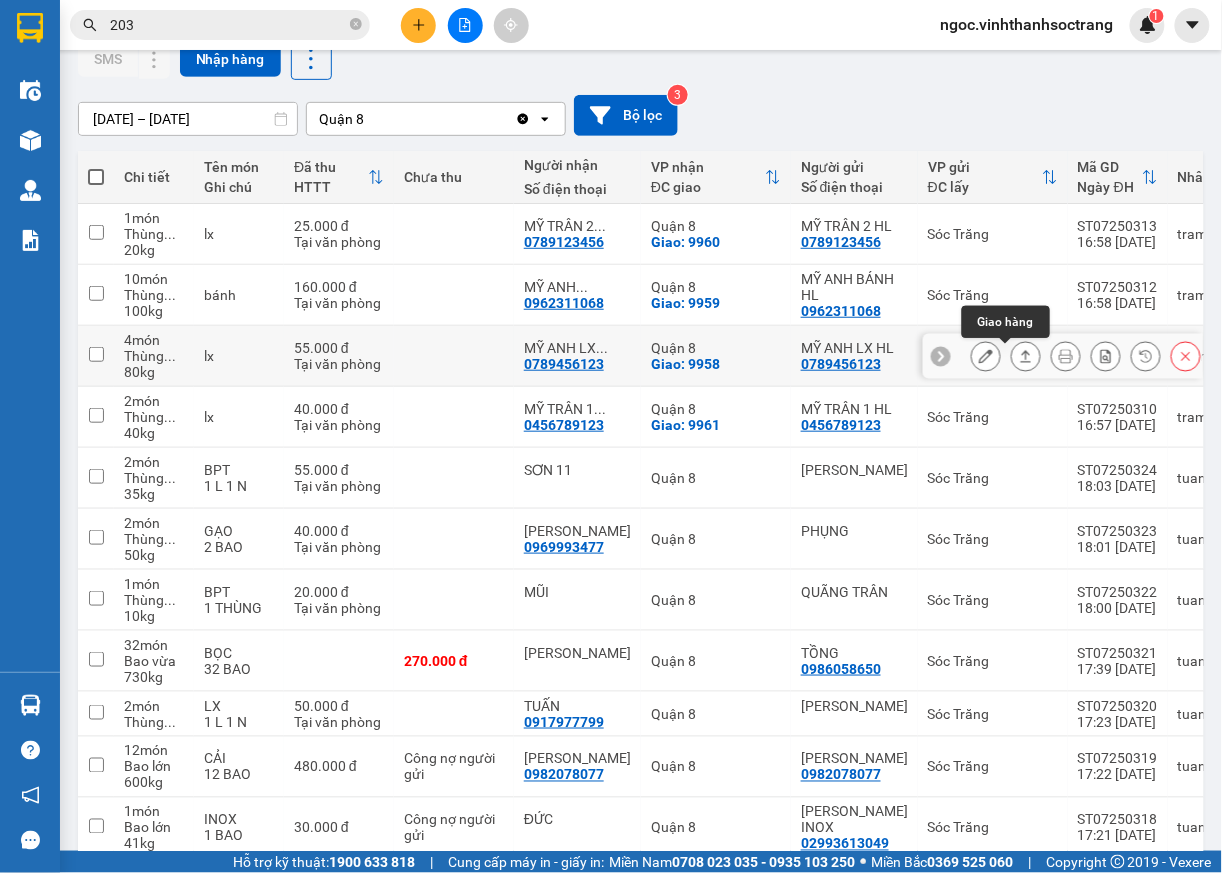 click 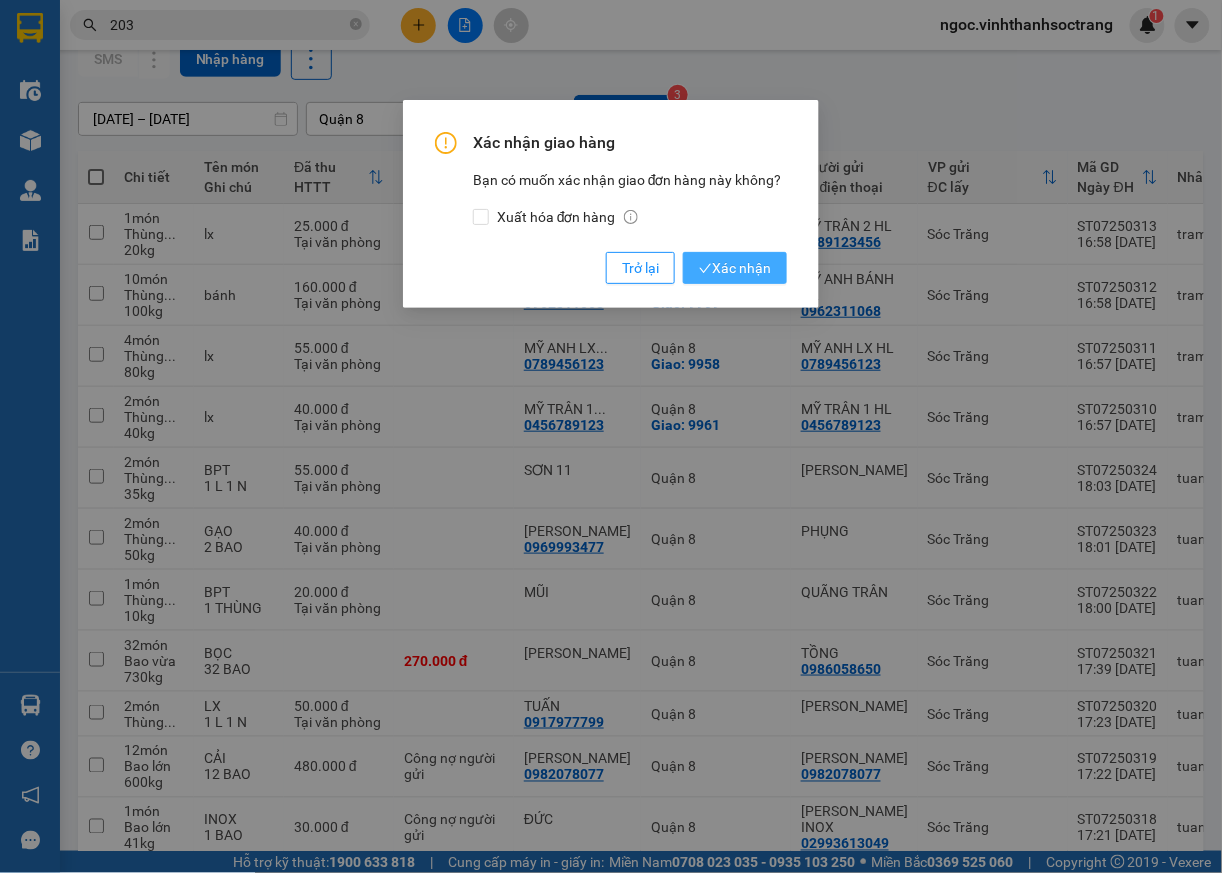 click on "Xác nhận" at bounding box center [735, 268] 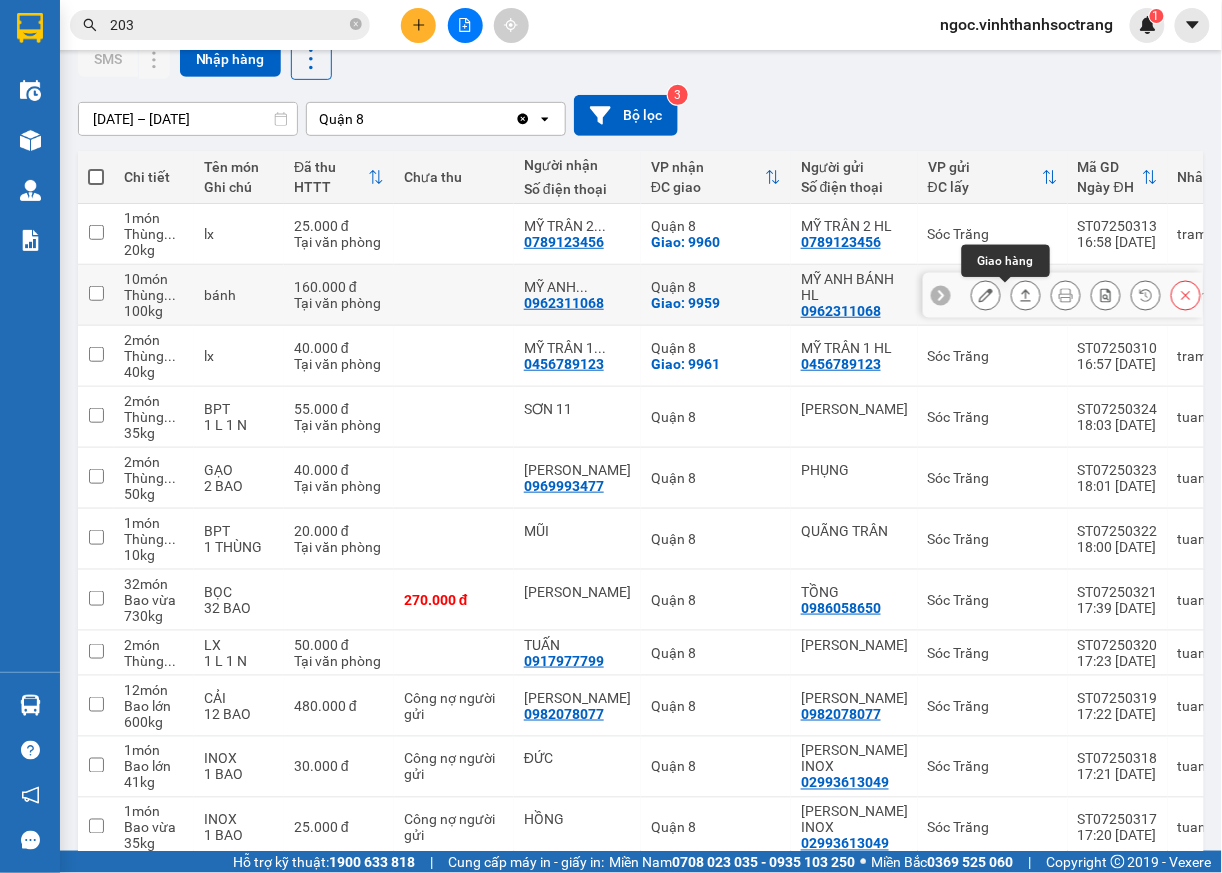 click 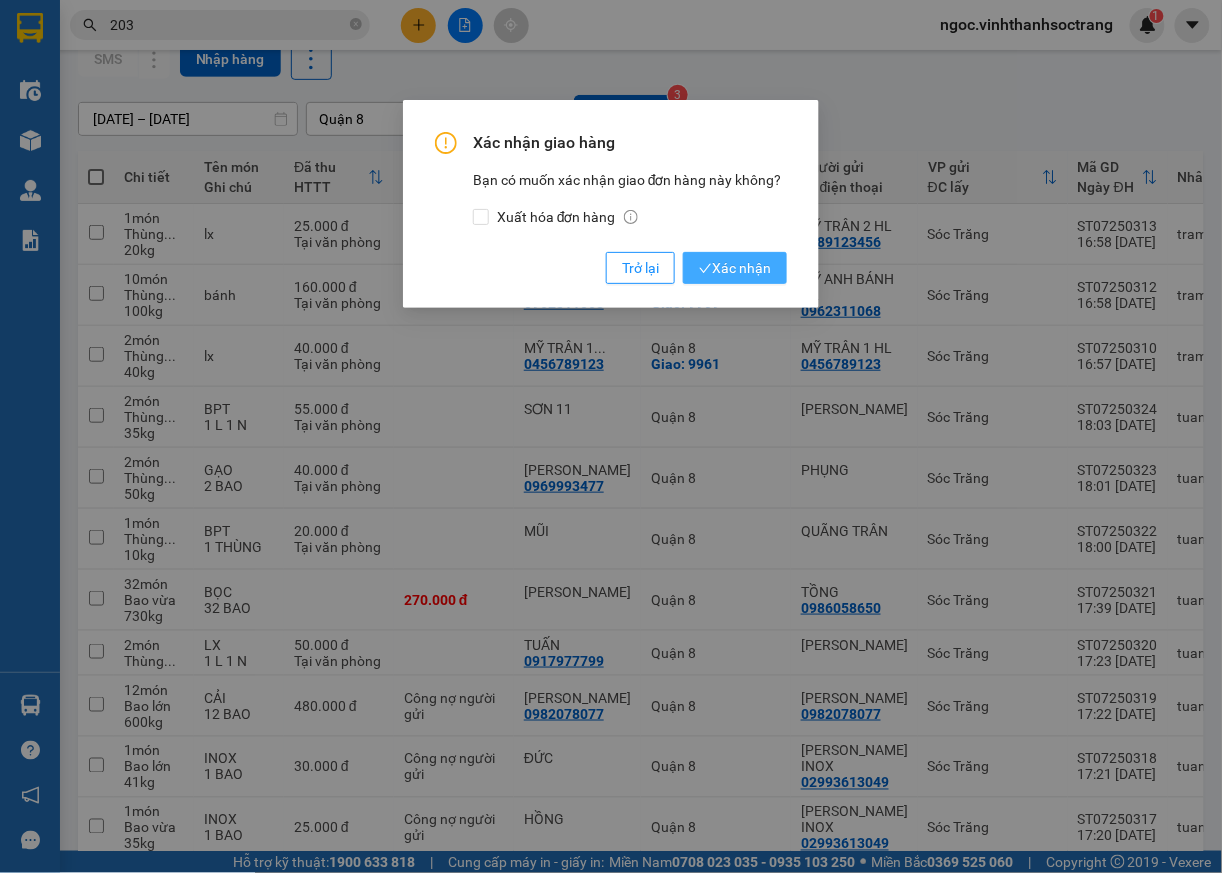 click on "Xác nhận" at bounding box center (735, 268) 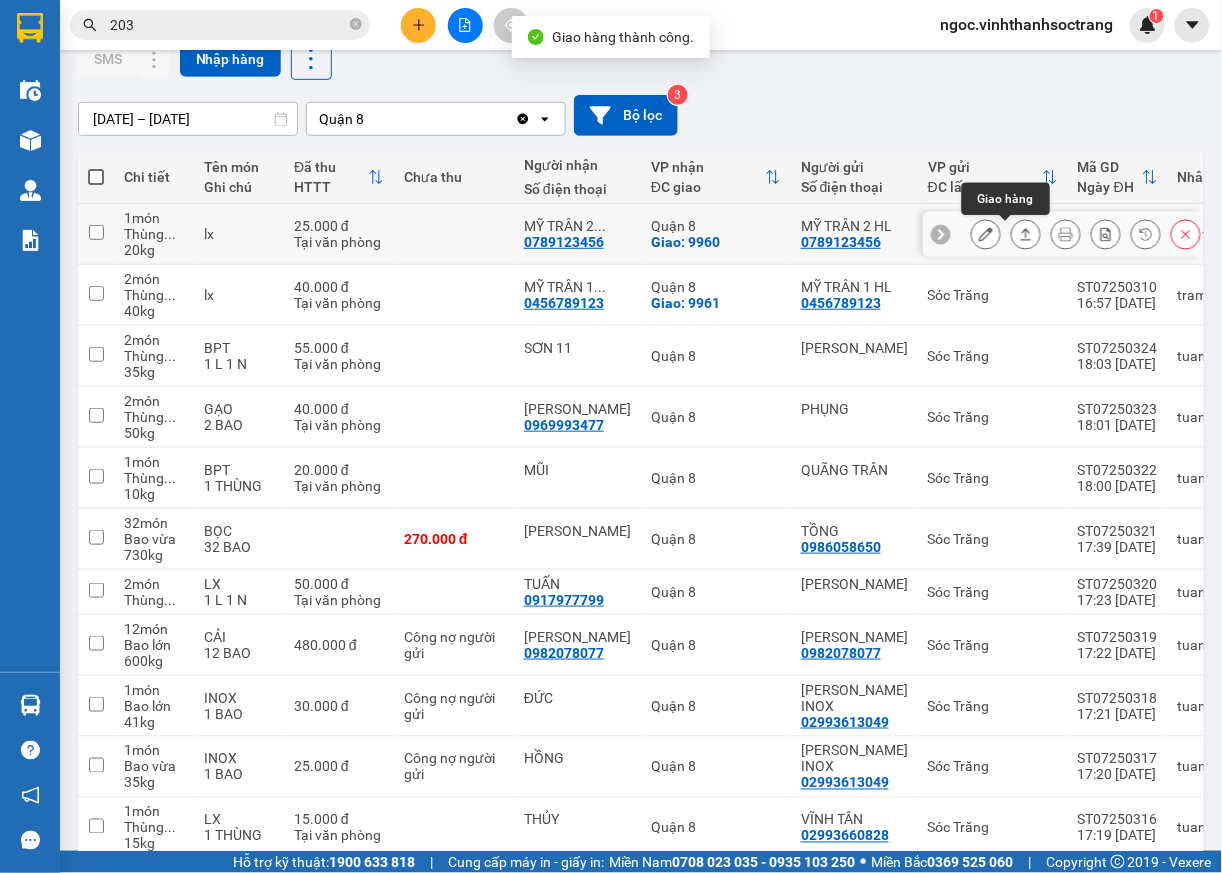 click 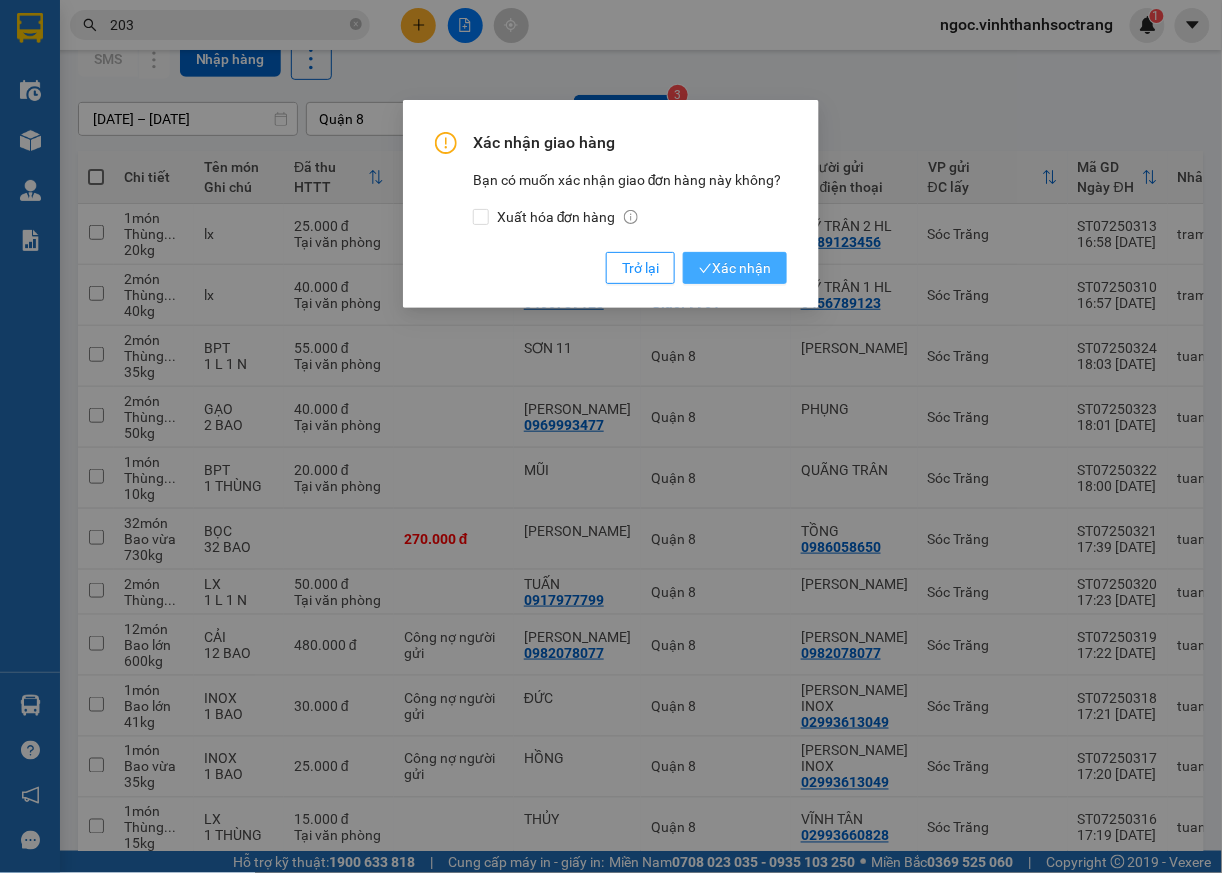 click on "Xác nhận" at bounding box center (735, 268) 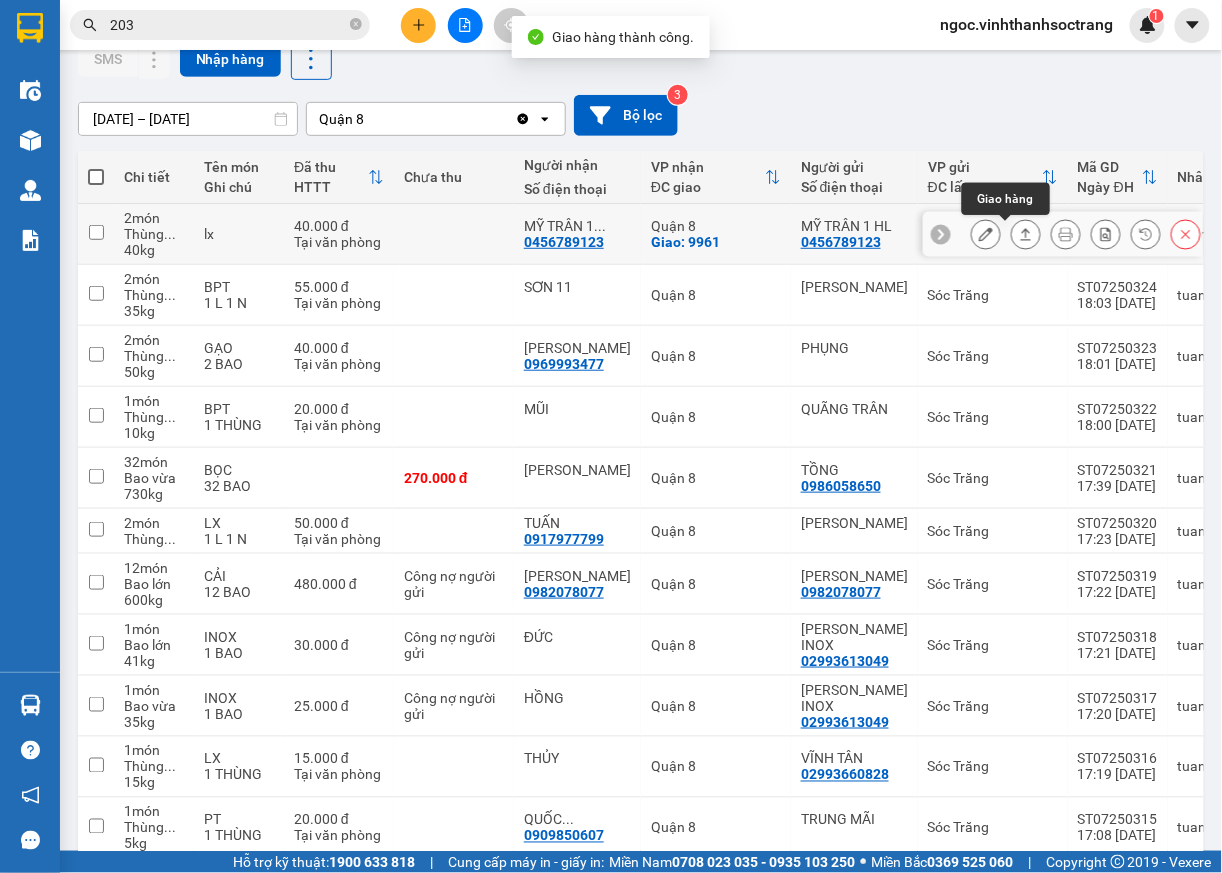 click 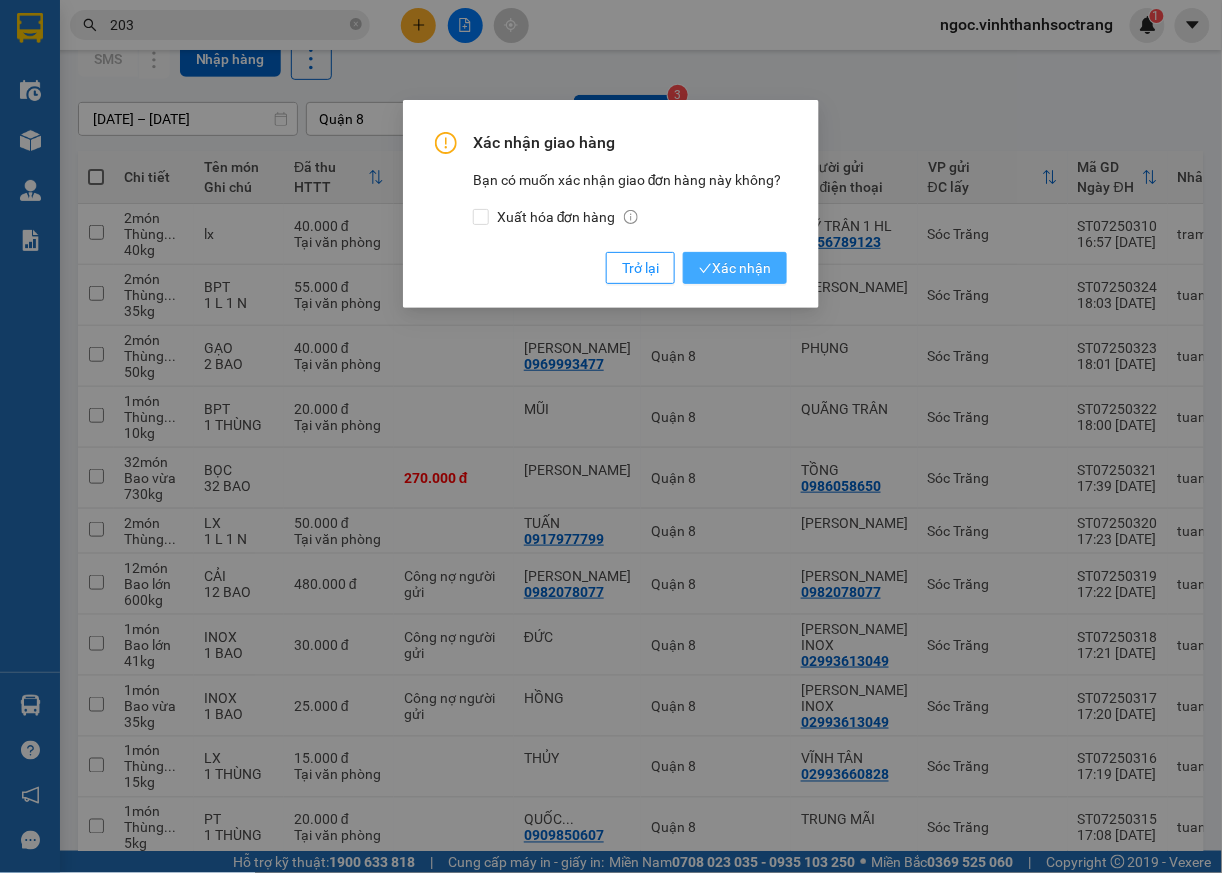 click on "Xác nhận" at bounding box center [735, 268] 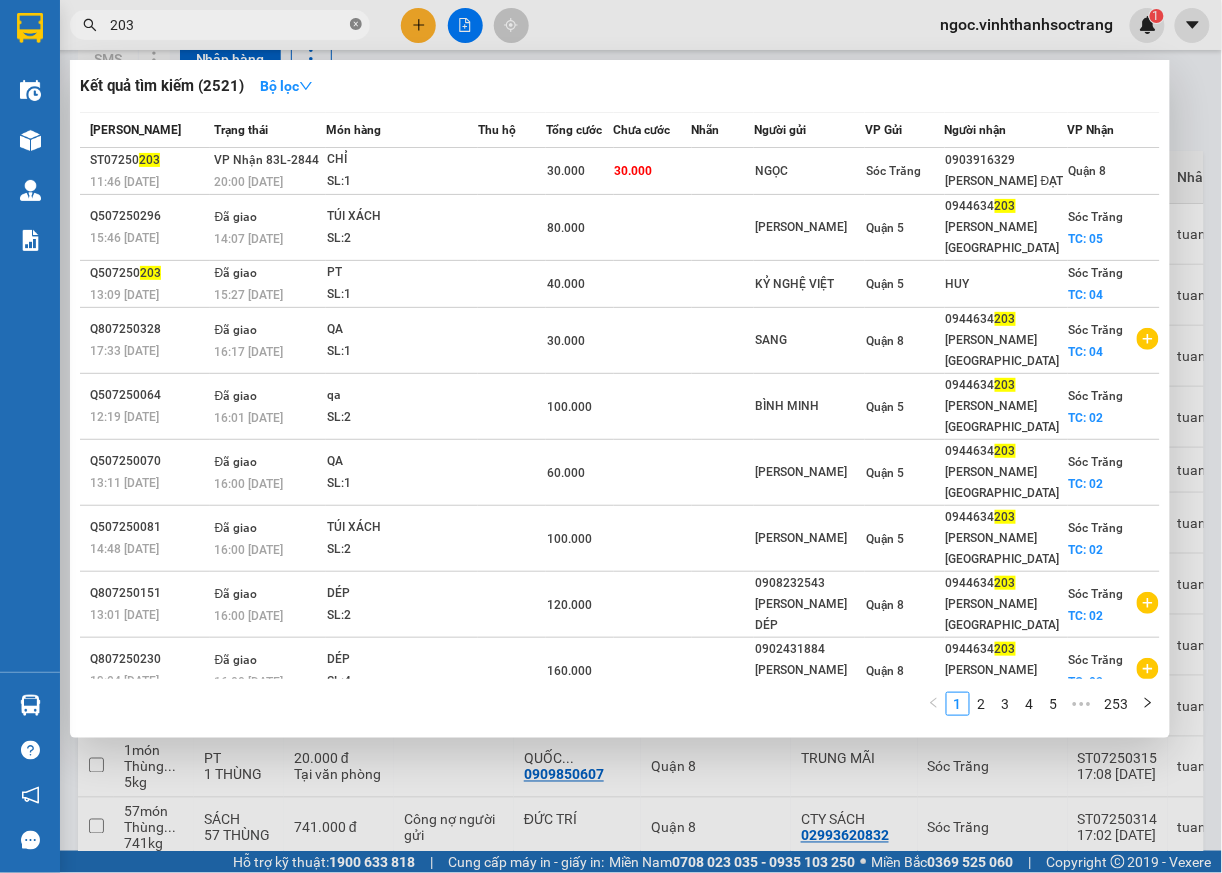 click 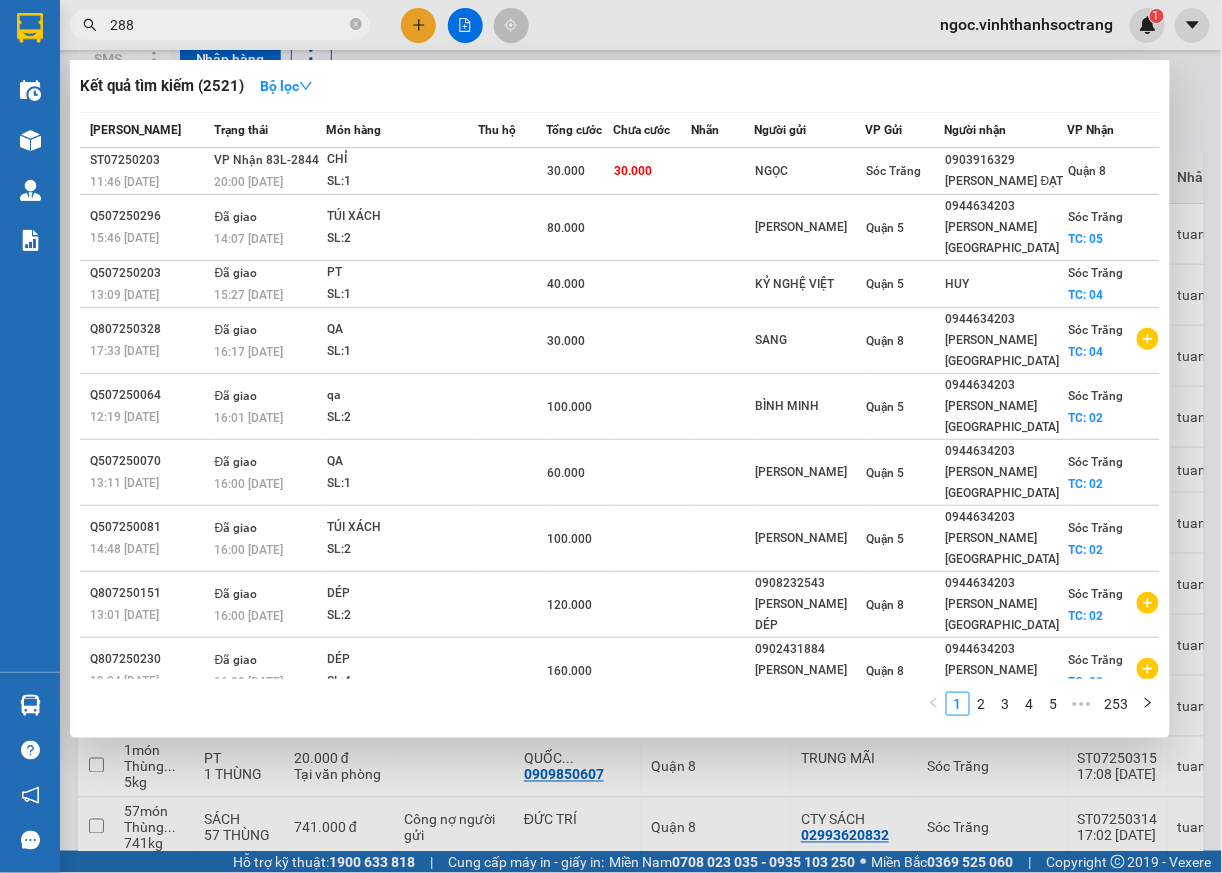 type on "288" 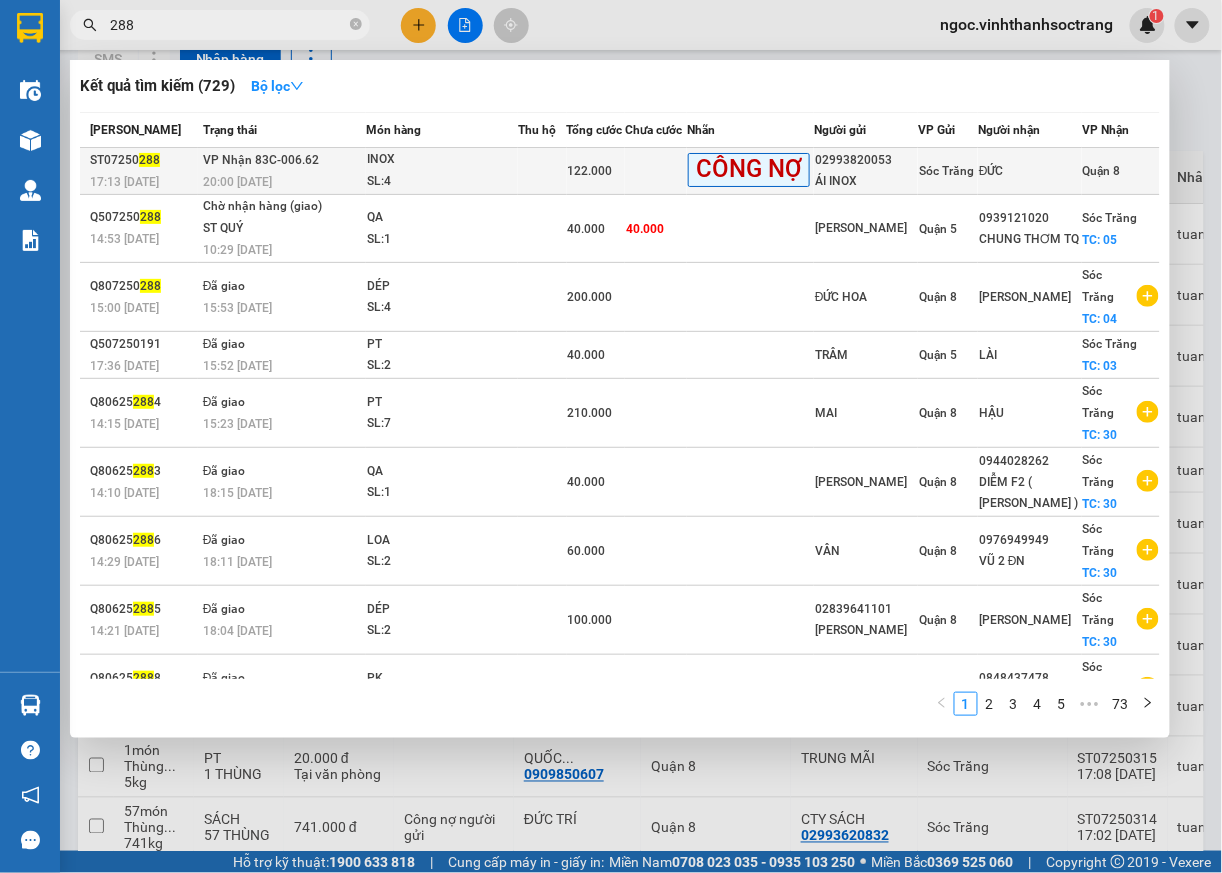 click on "Quận 8" at bounding box center [1102, 171] 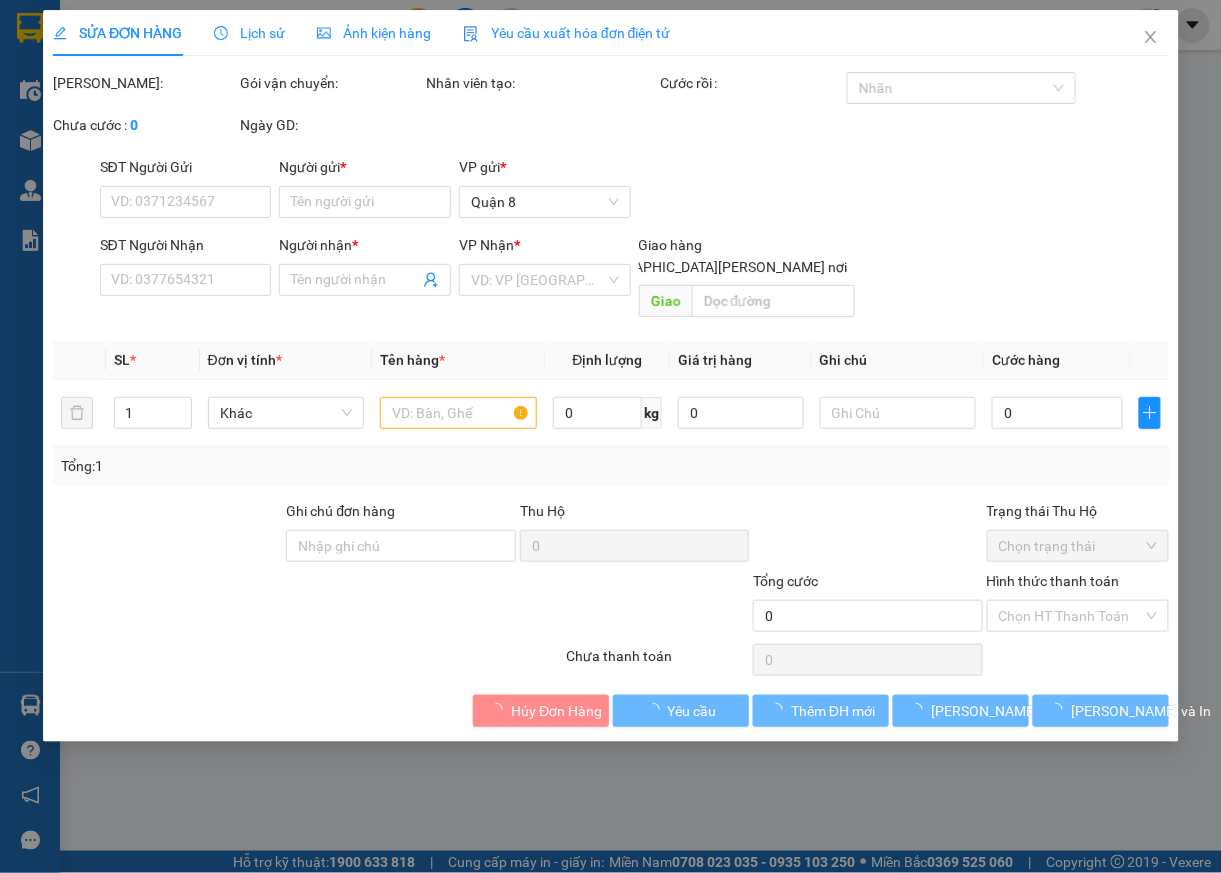 type on "02993820053" 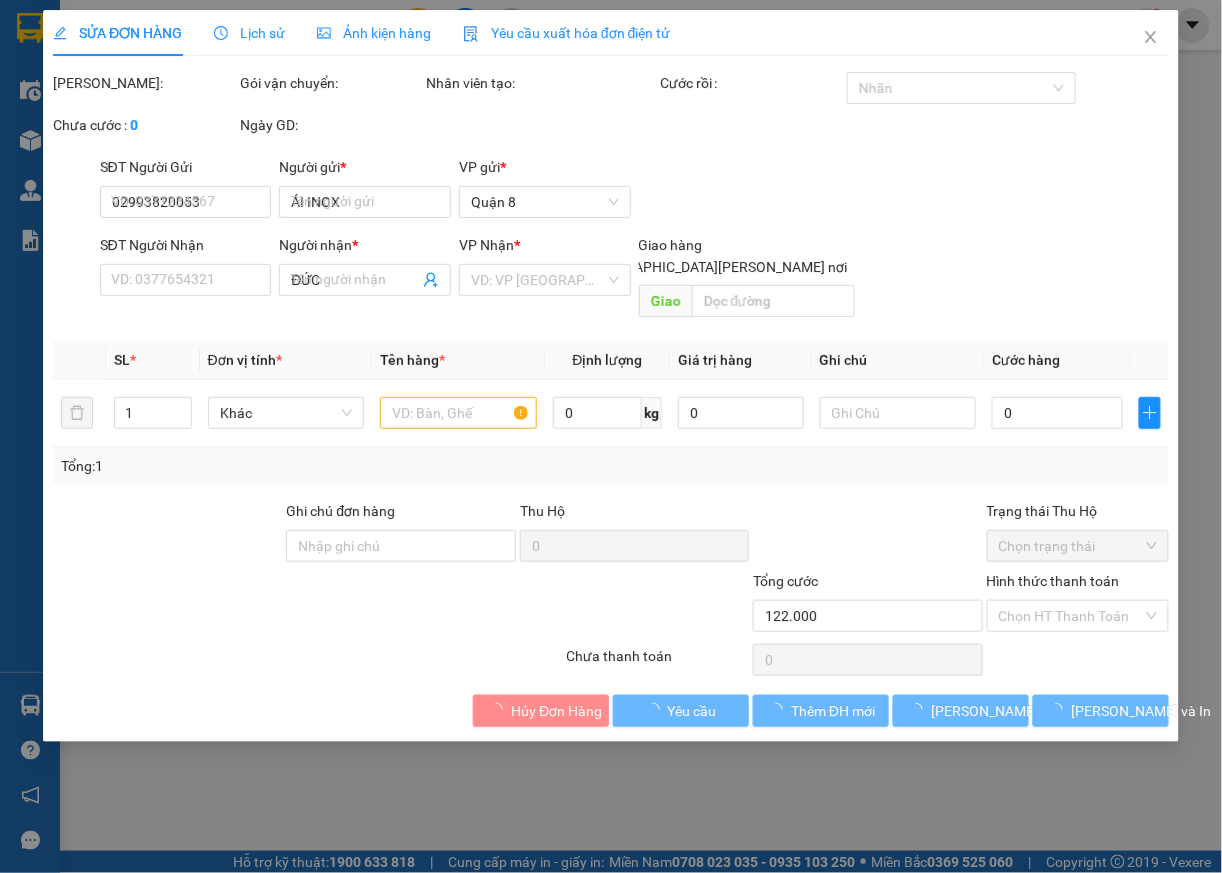 scroll, scrollTop: 0, scrollLeft: 0, axis: both 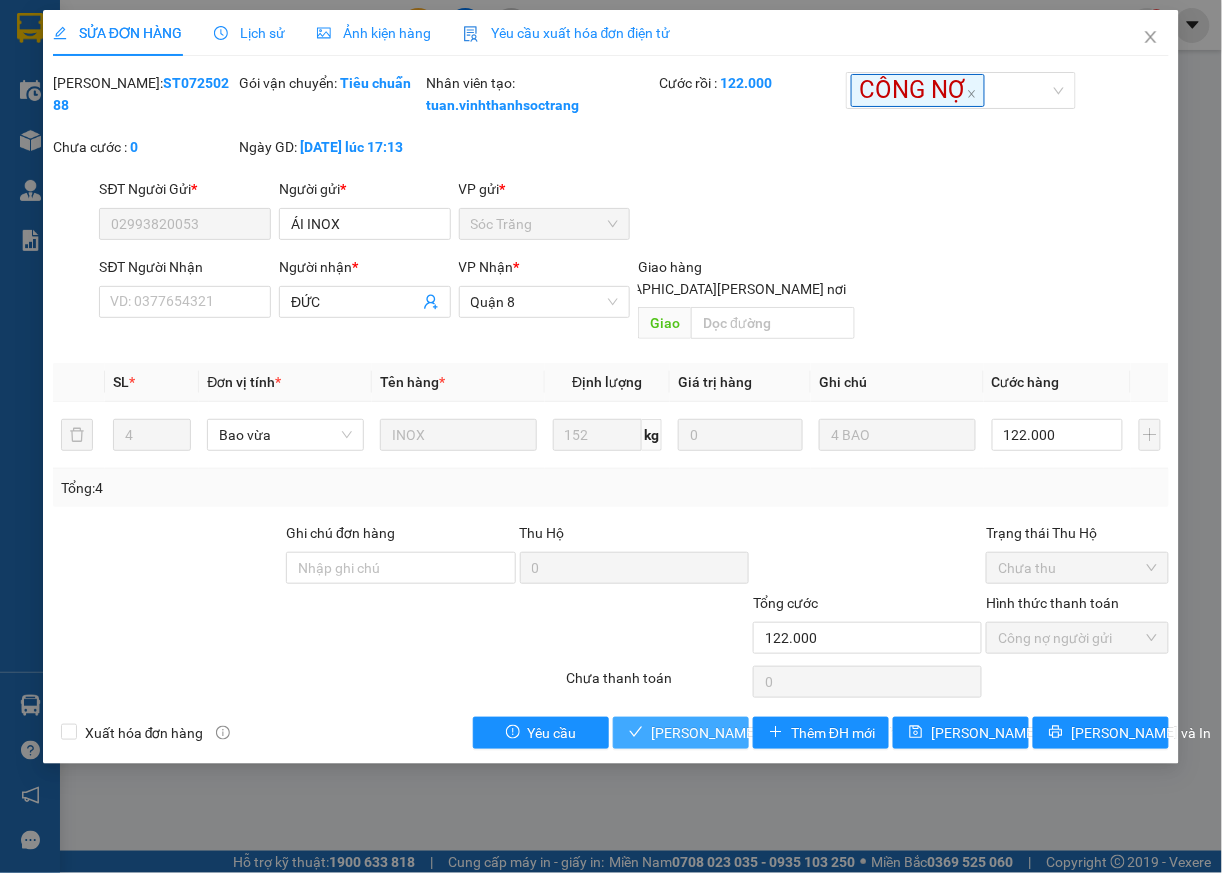 click on "[PERSON_NAME] và [PERSON_NAME] hàng" at bounding box center [786, 733] 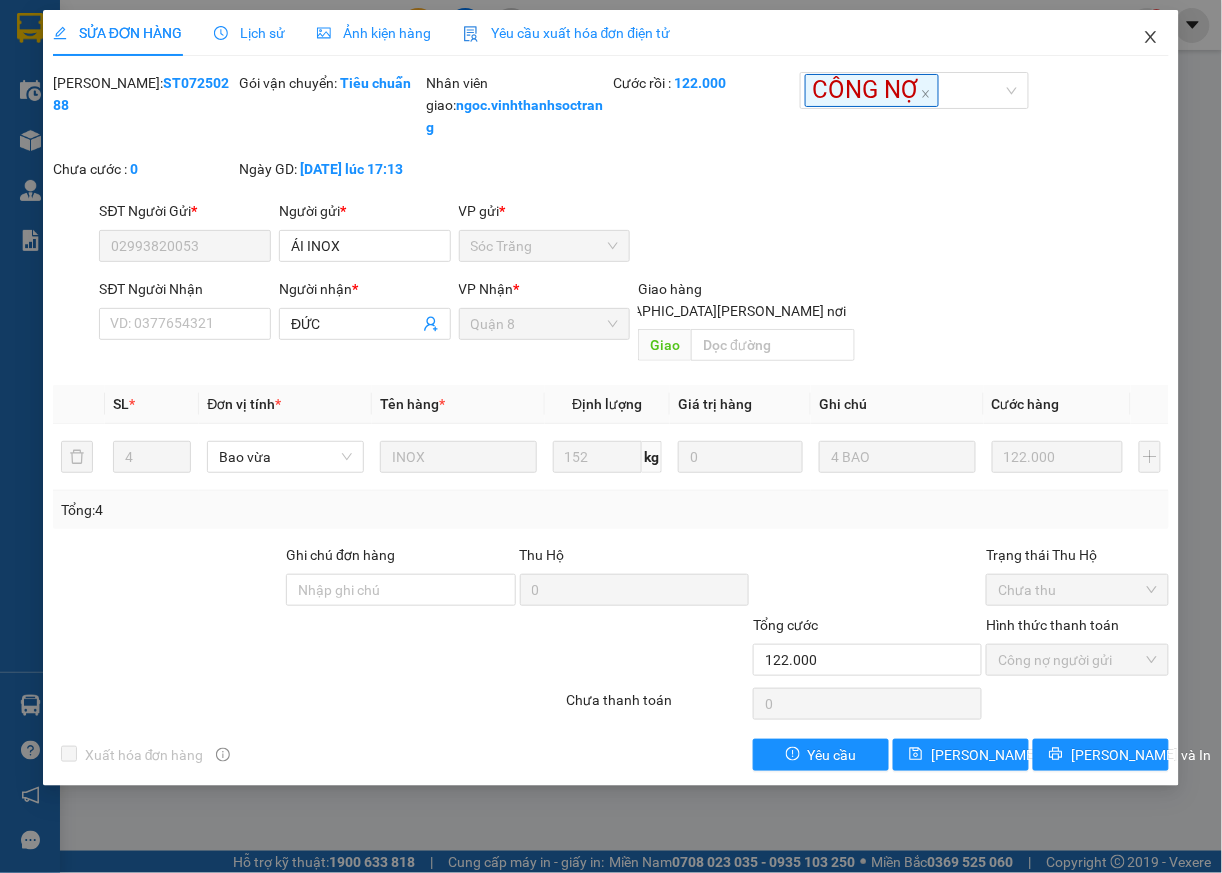 click 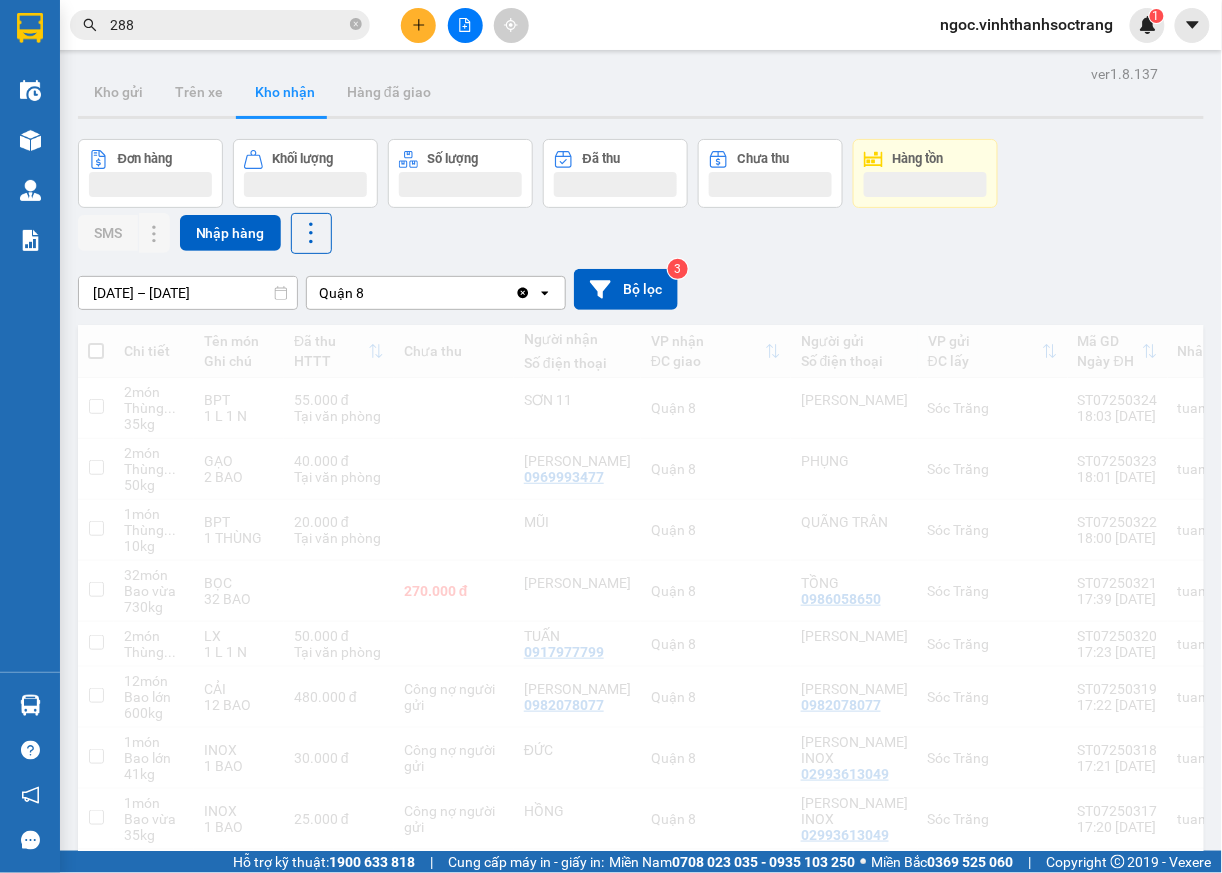 click on "288" at bounding box center [228, 25] 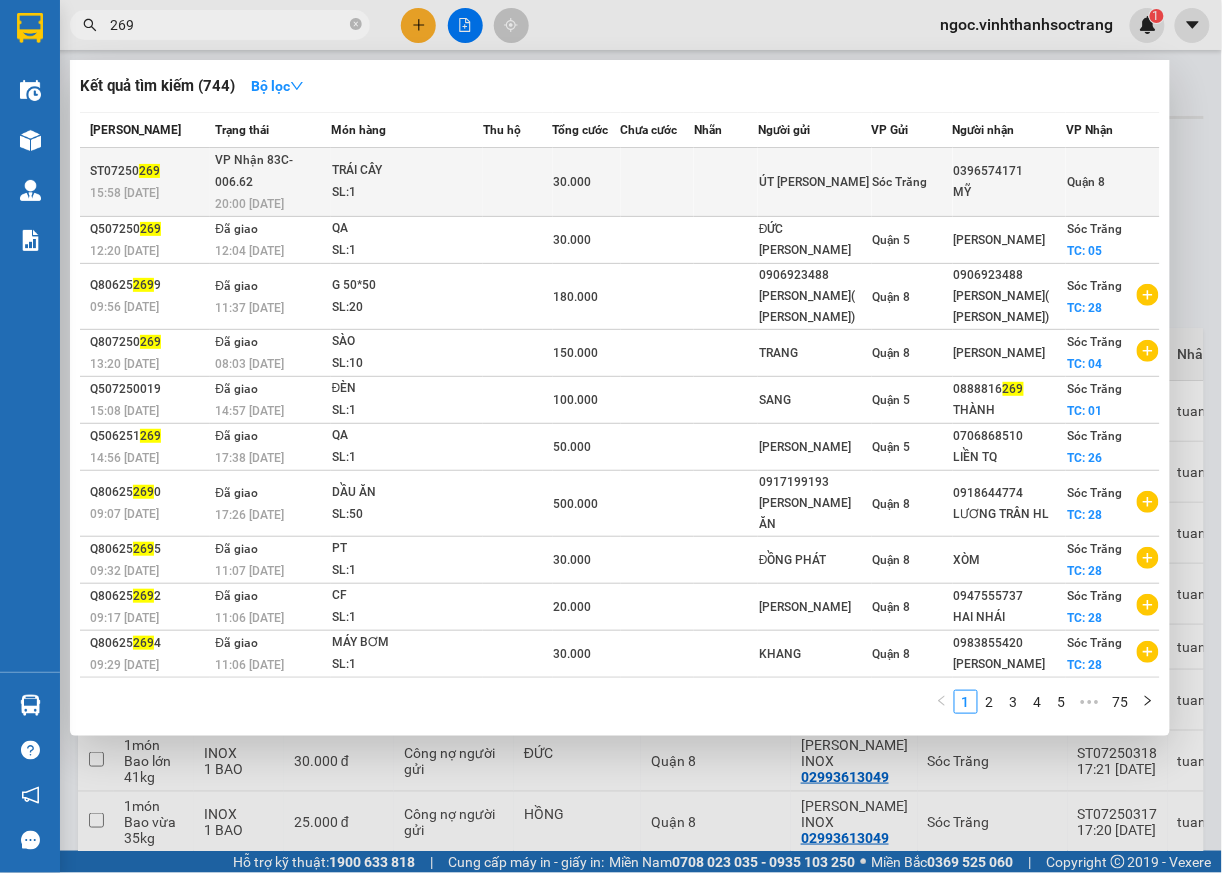 type on "269" 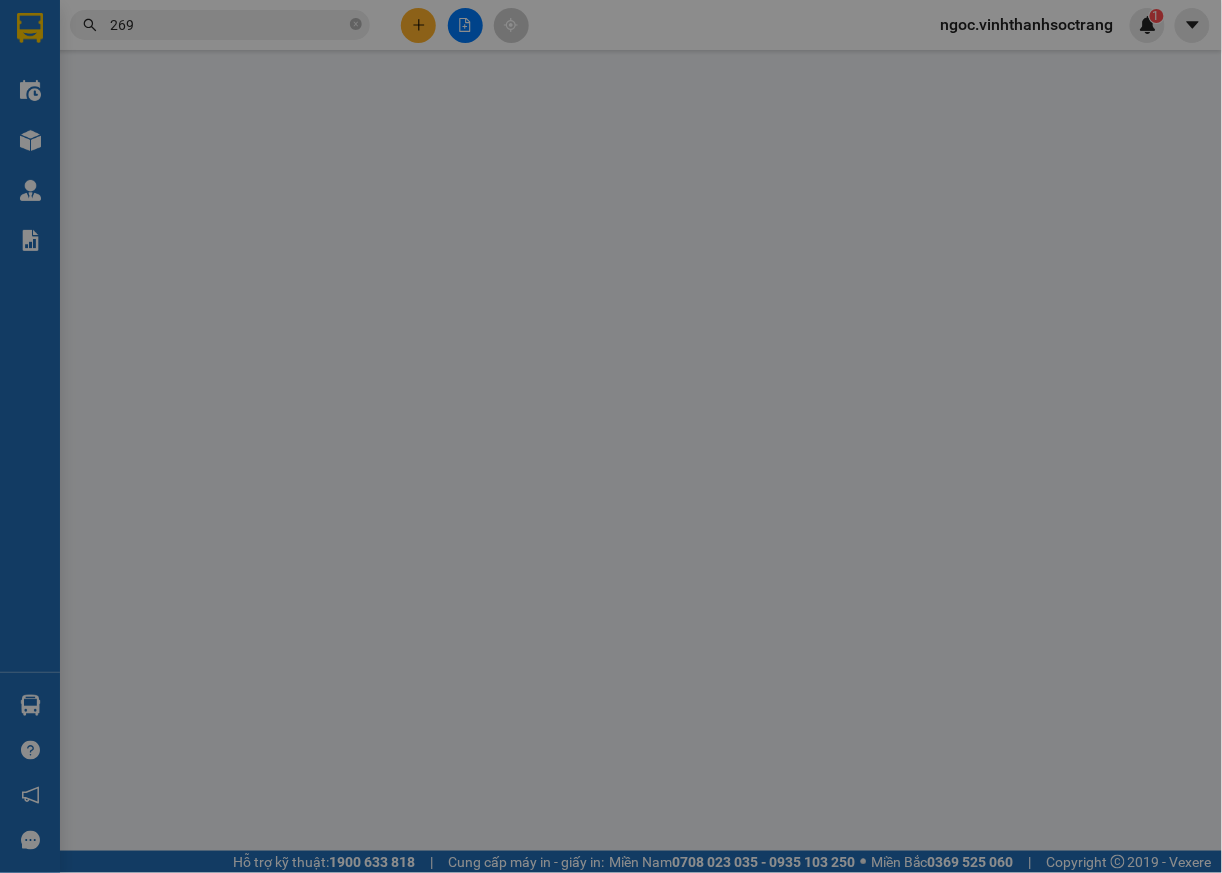 type on "ÚT [PERSON_NAME]" 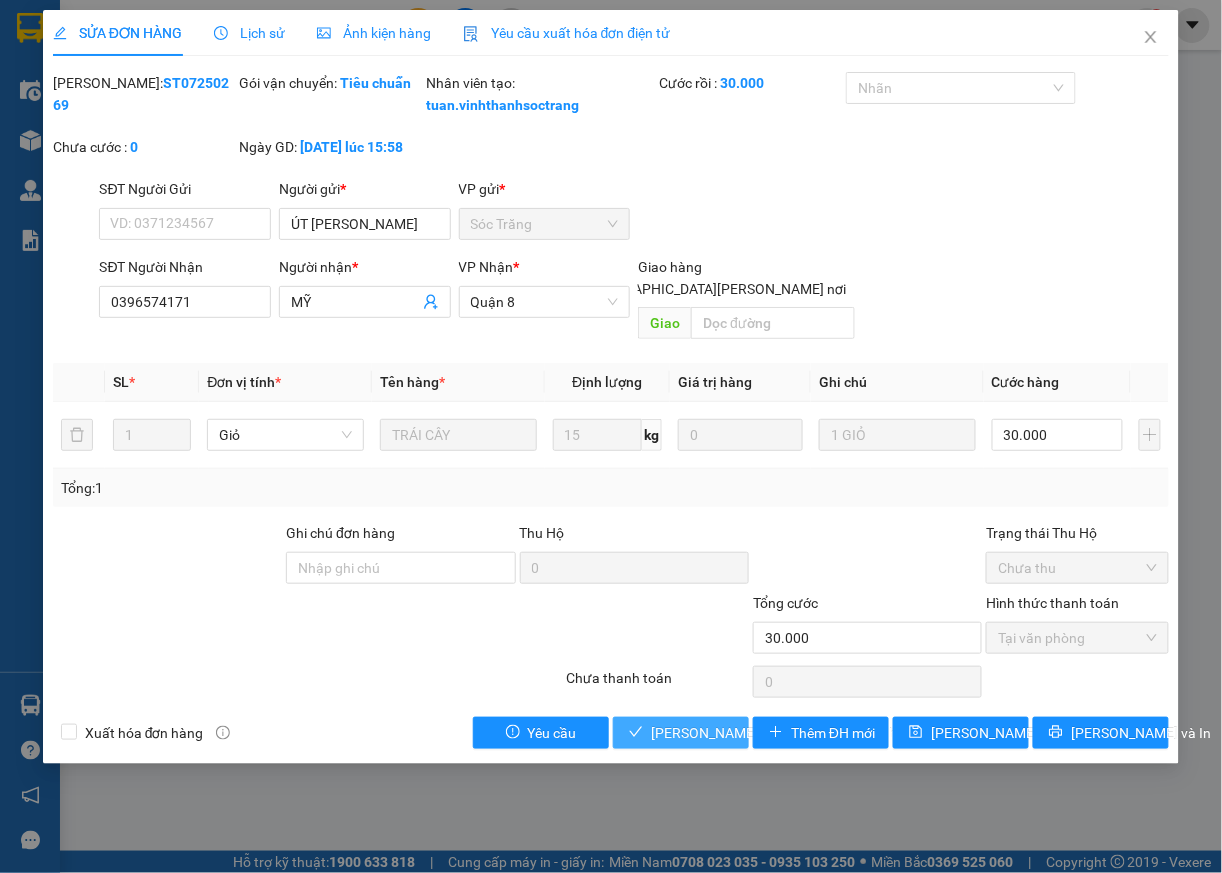 click on "[PERSON_NAME] và [PERSON_NAME] hàng" at bounding box center (786, 733) 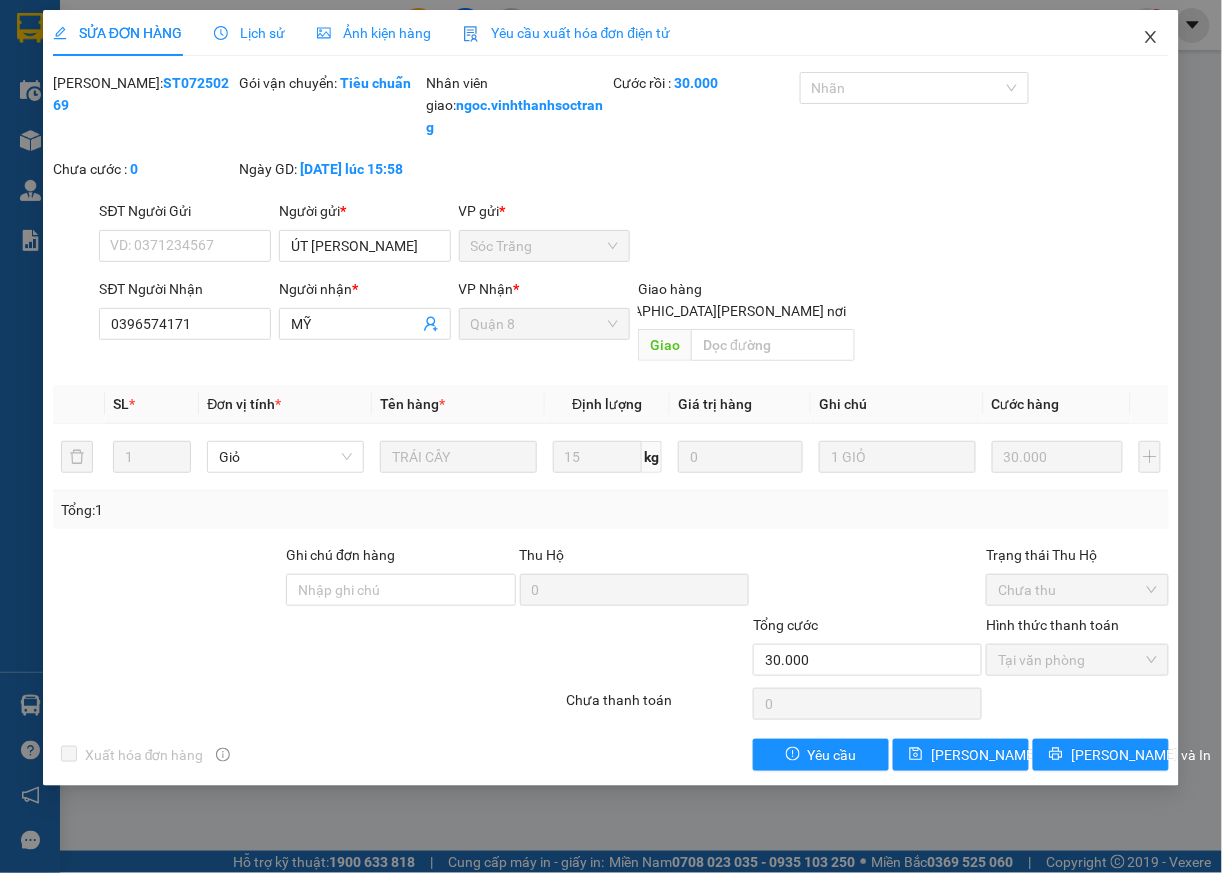 click at bounding box center [1151, 38] 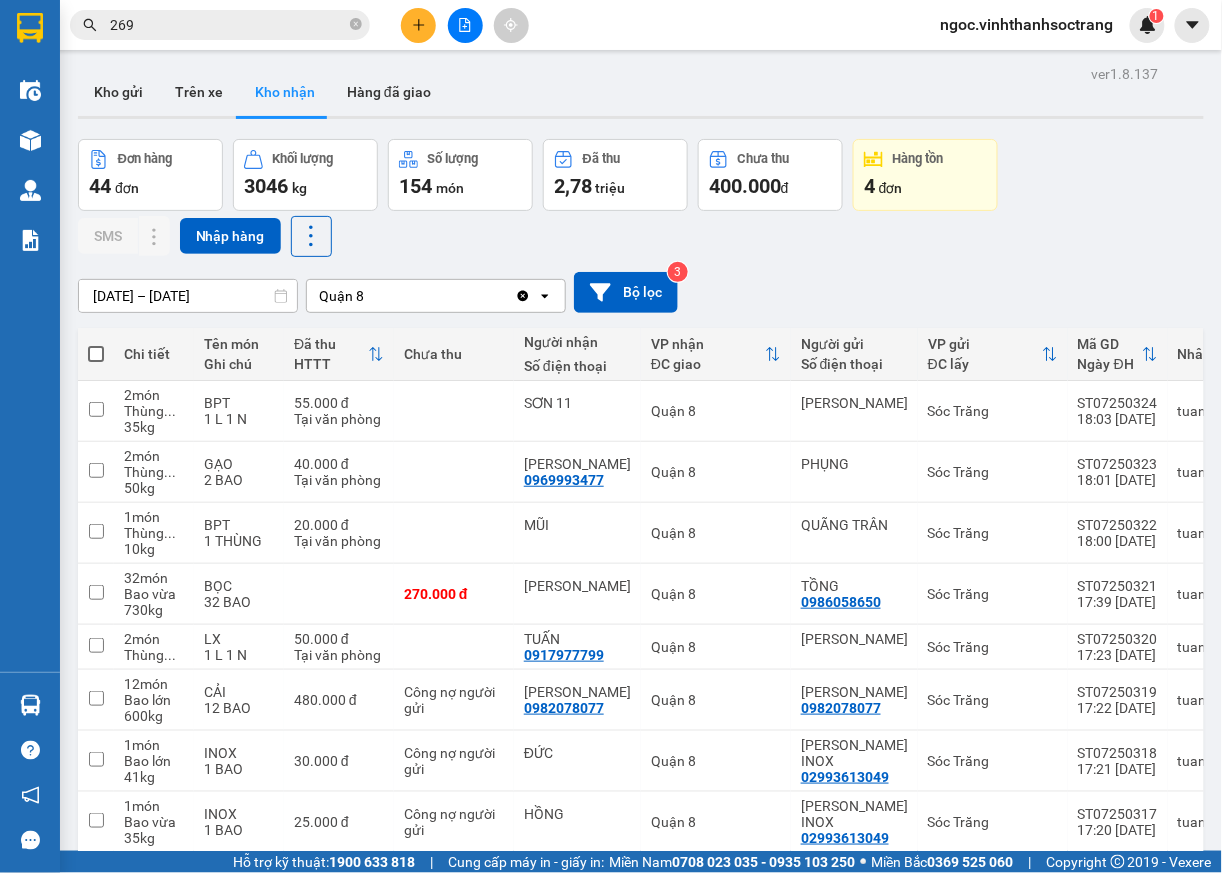 click on "269" at bounding box center (220, 25) 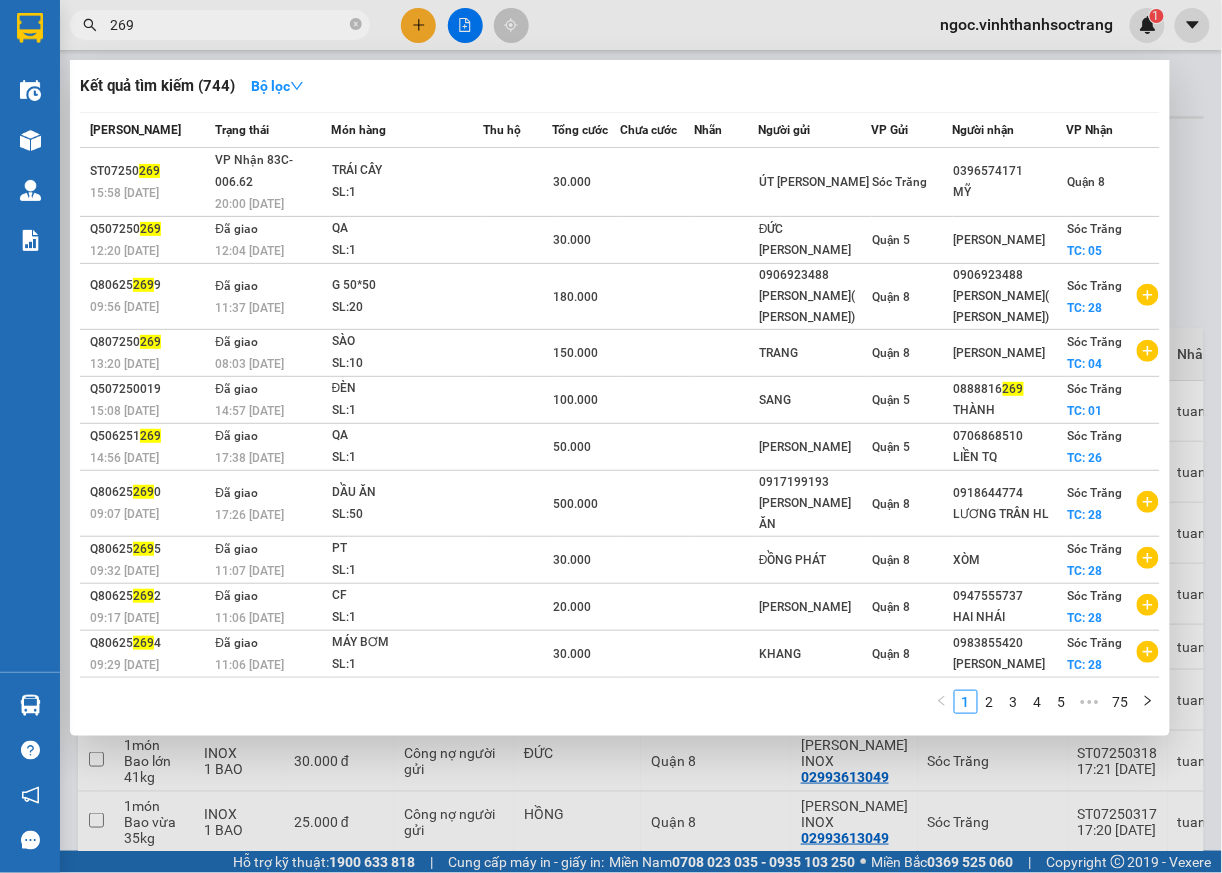 click on "269" at bounding box center (228, 25) 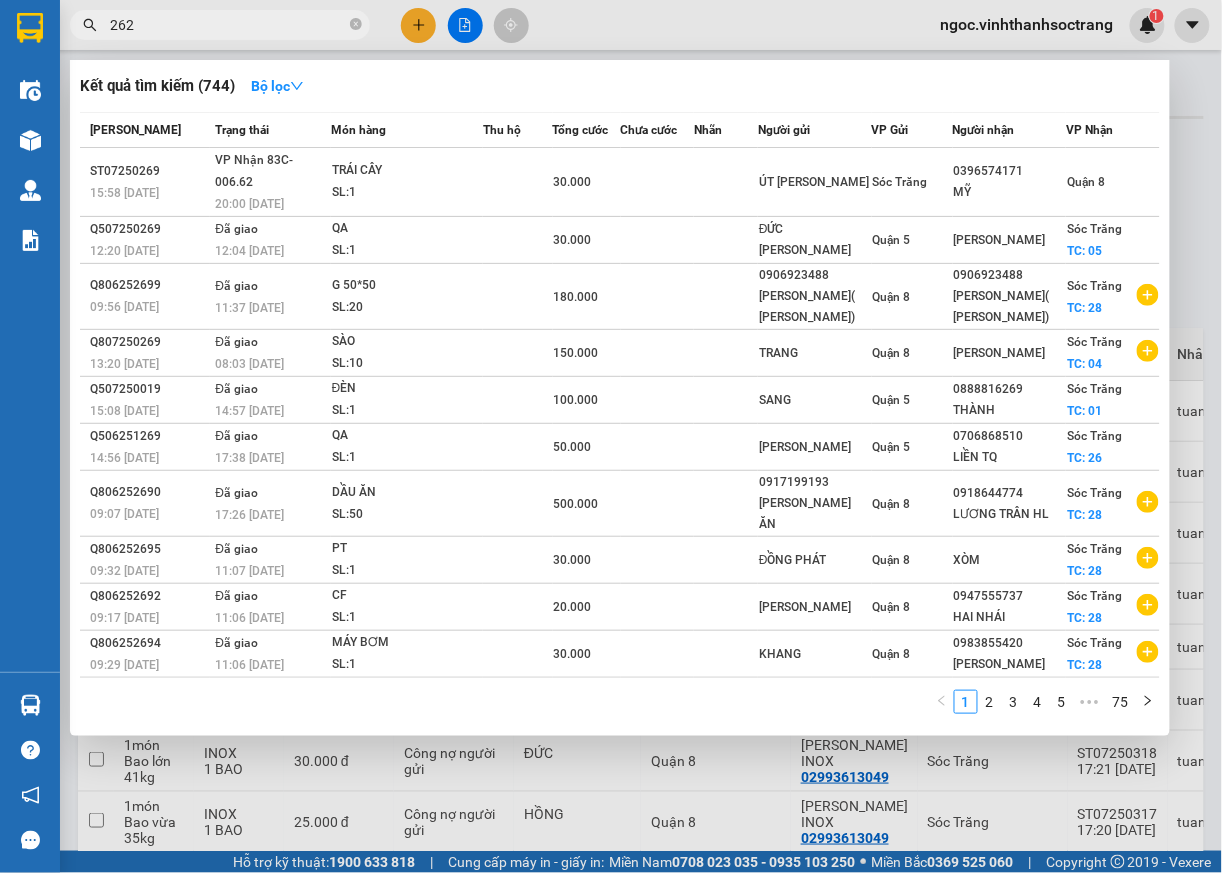 type on "262" 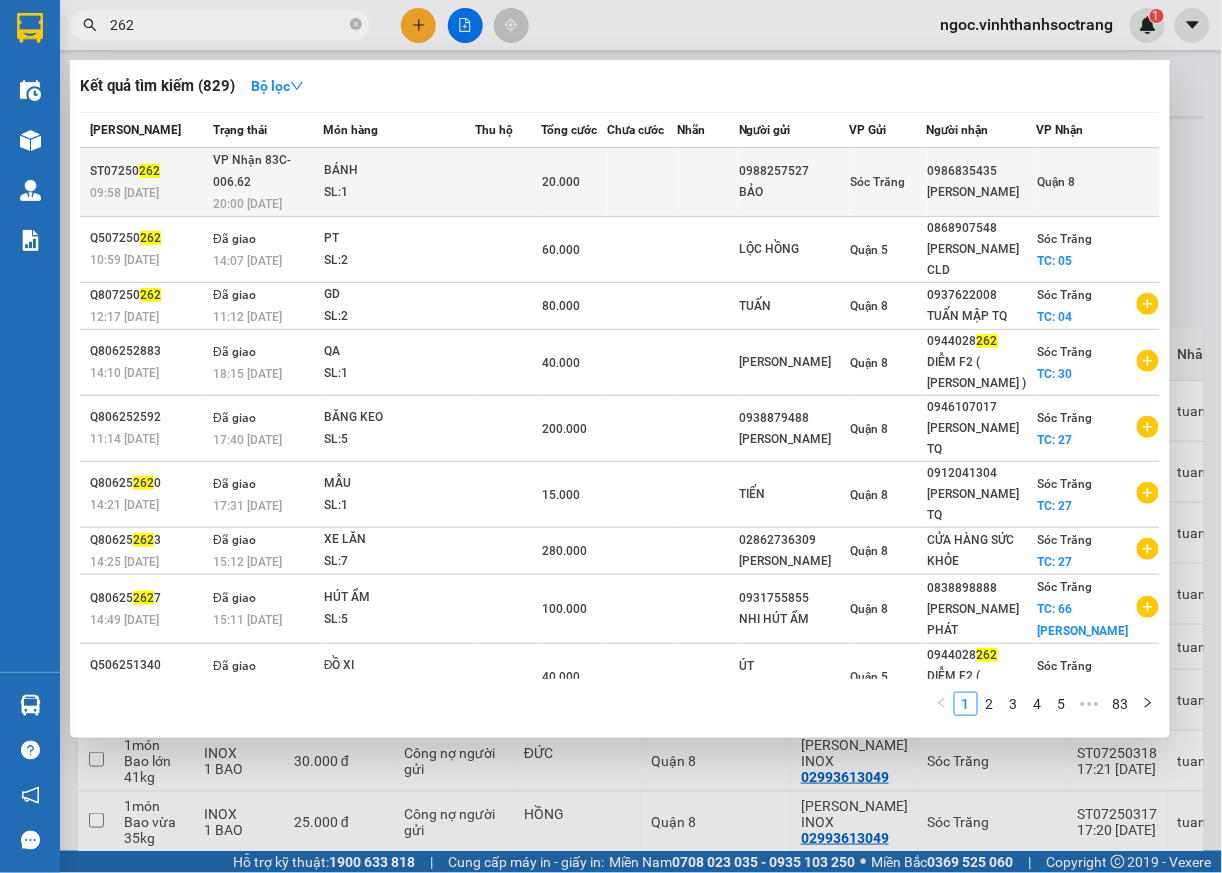click on "Quận 8" at bounding box center (1057, 182) 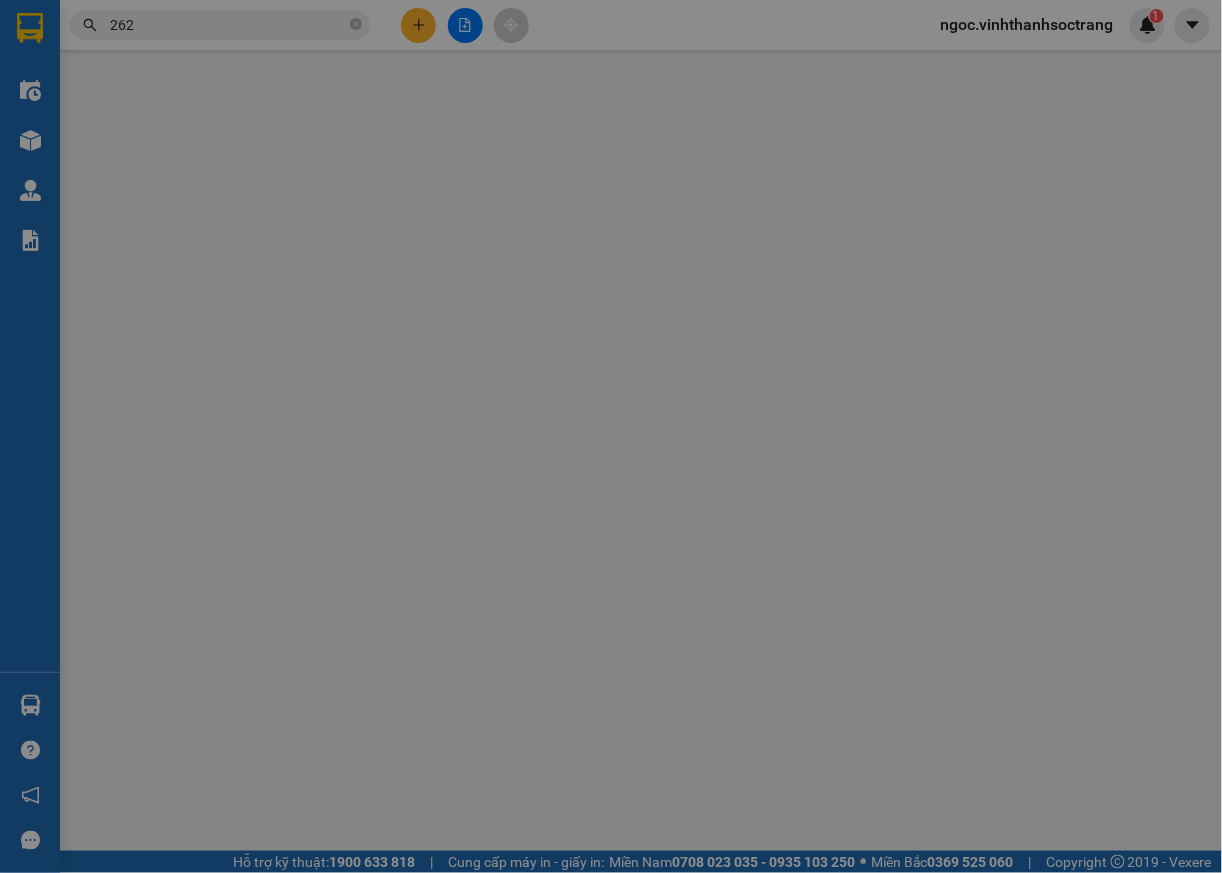 type on "0988257527" 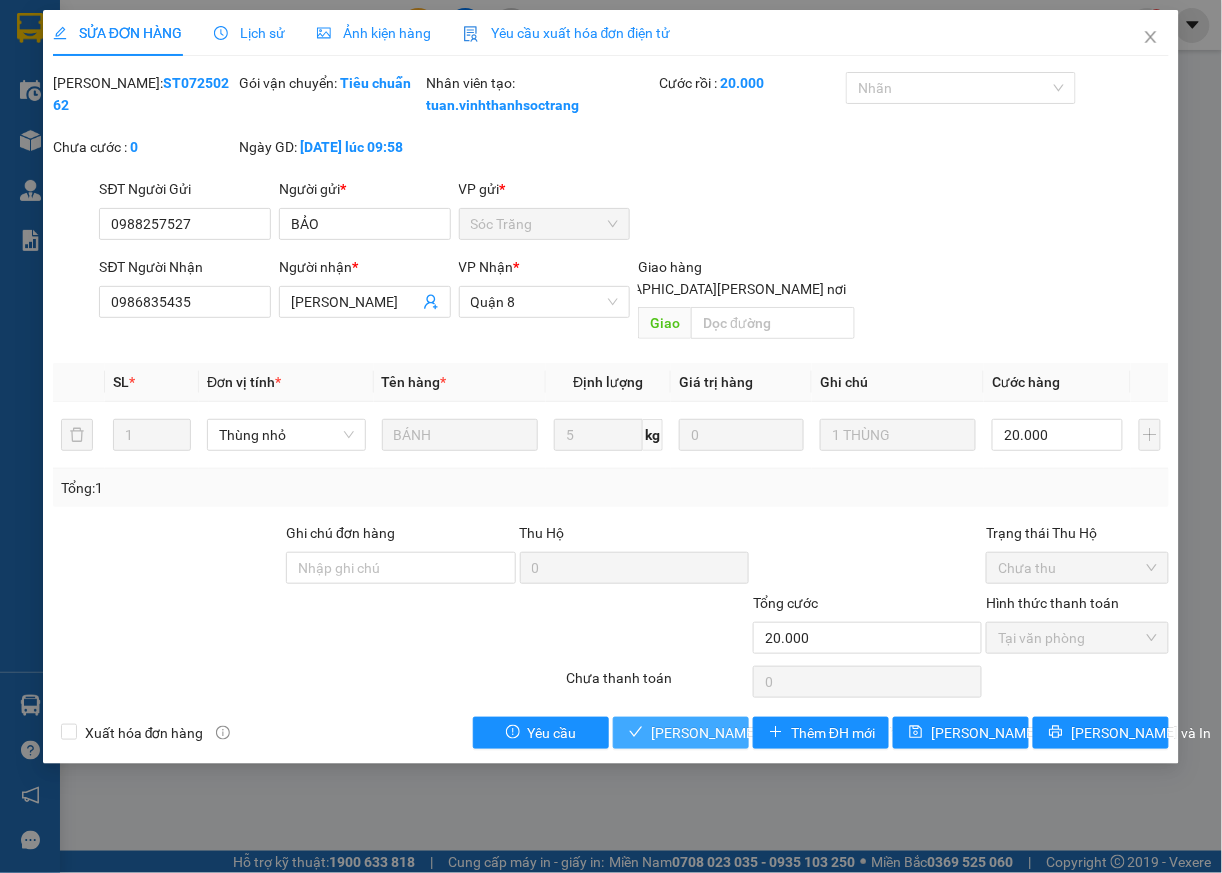 click on "[PERSON_NAME] và [PERSON_NAME] hàng" at bounding box center (786, 733) 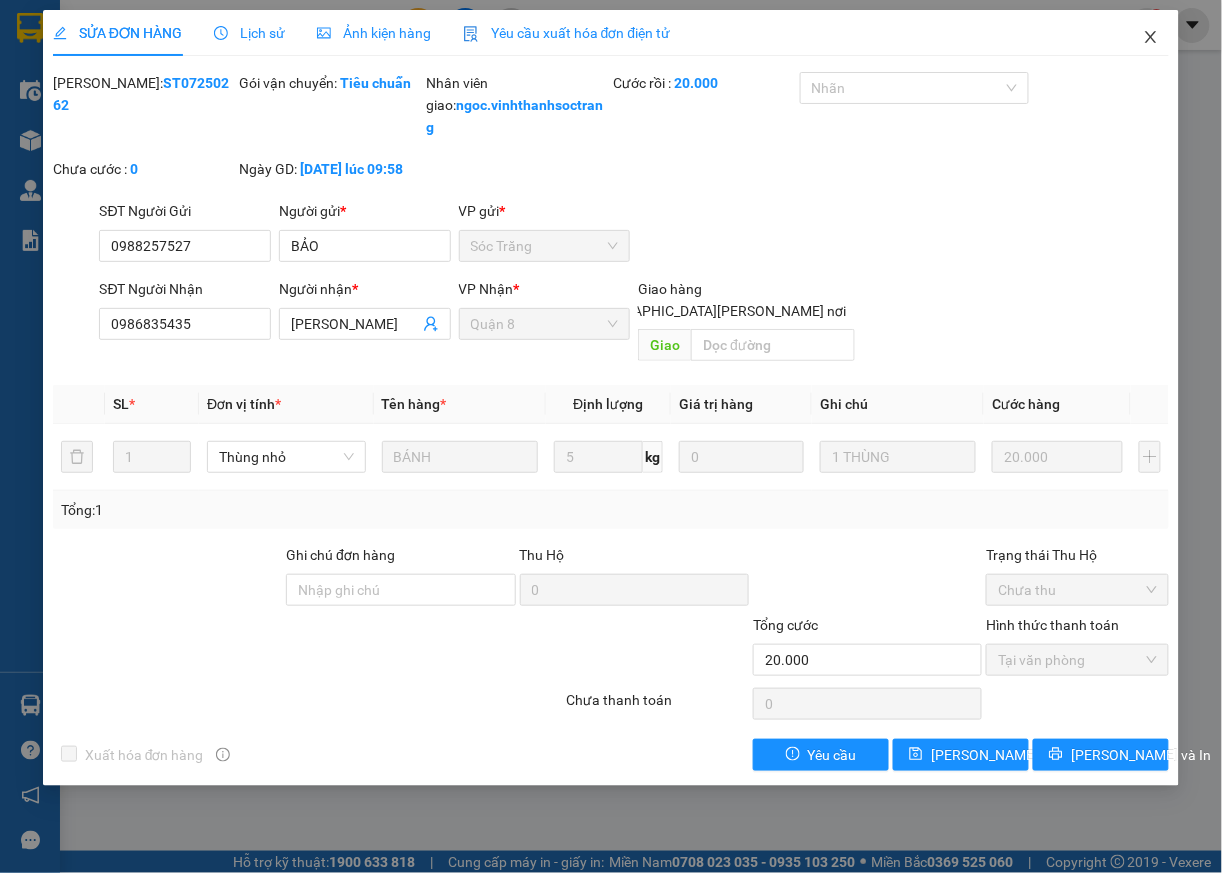 click 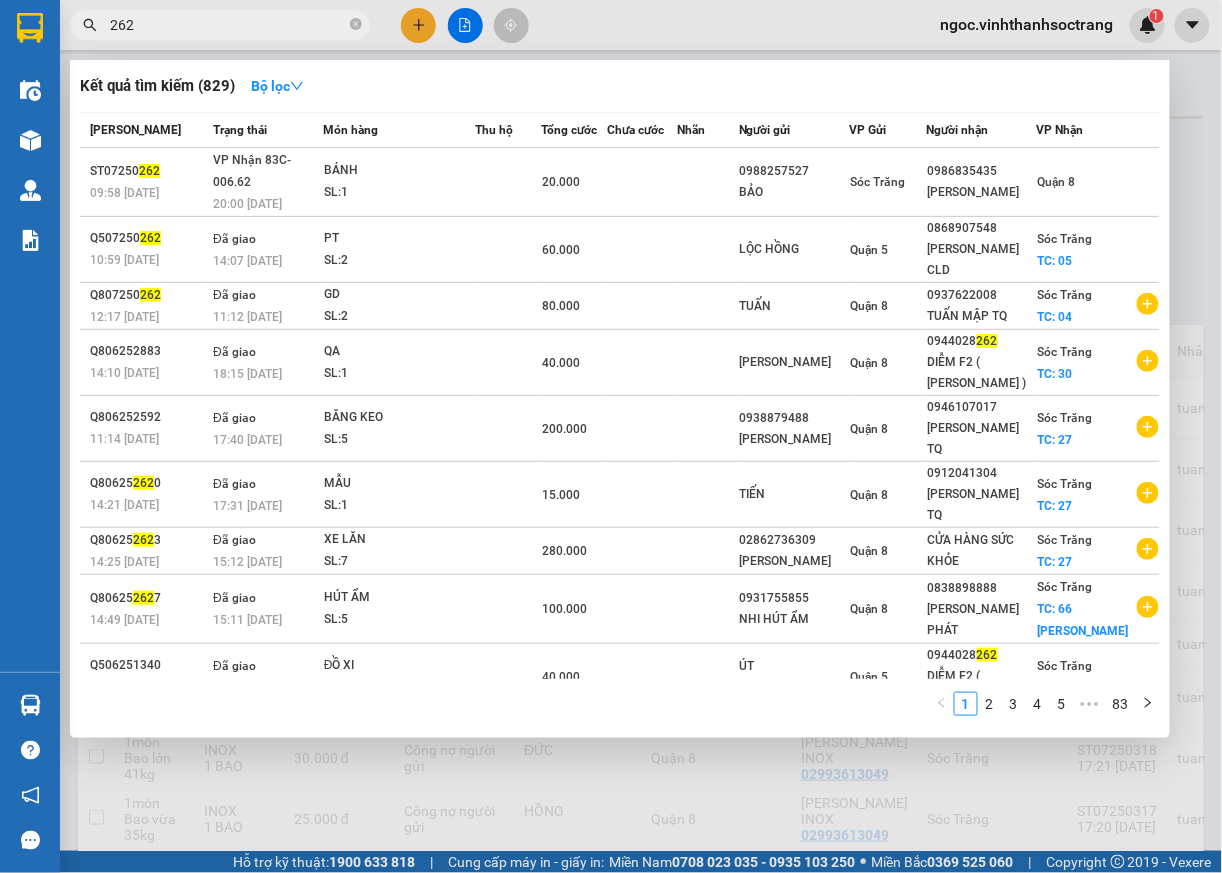 click on "262" at bounding box center [228, 25] 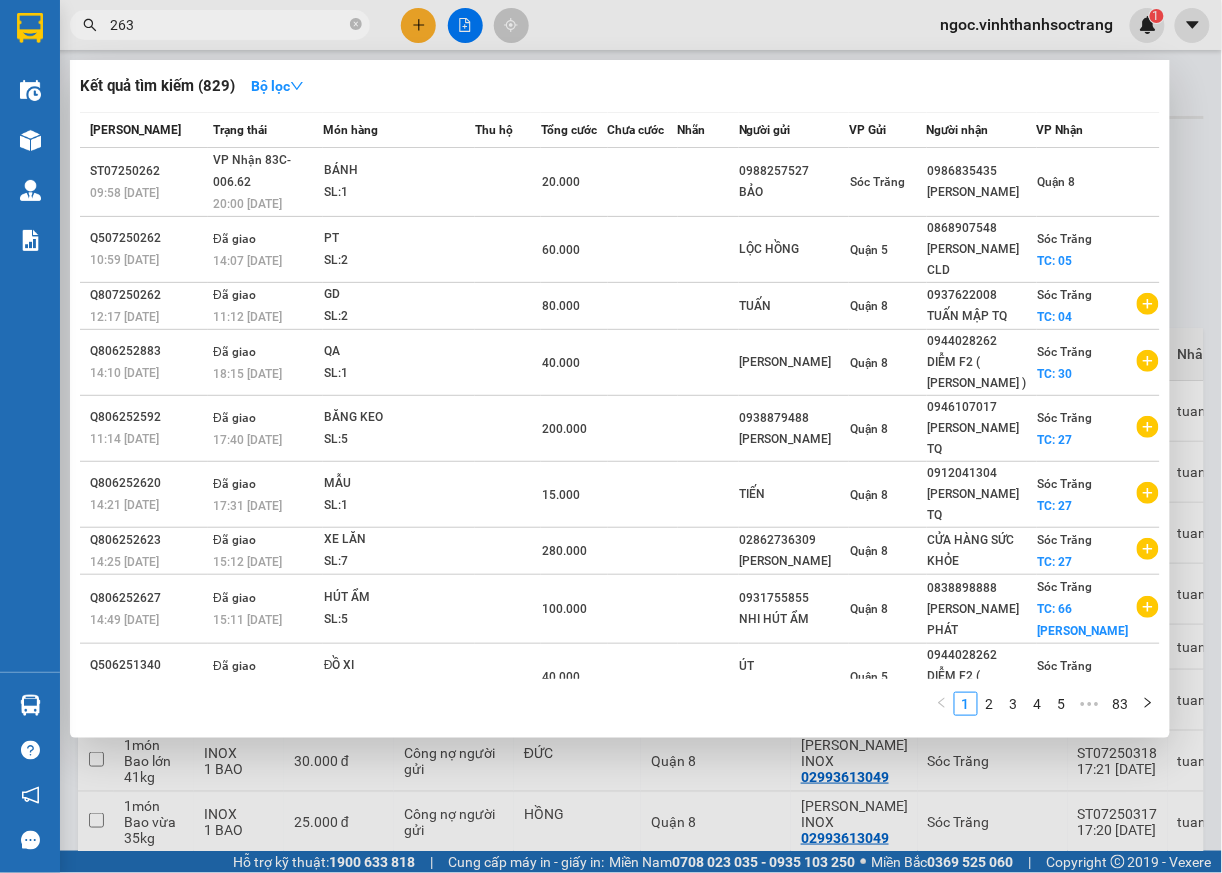 type on "263" 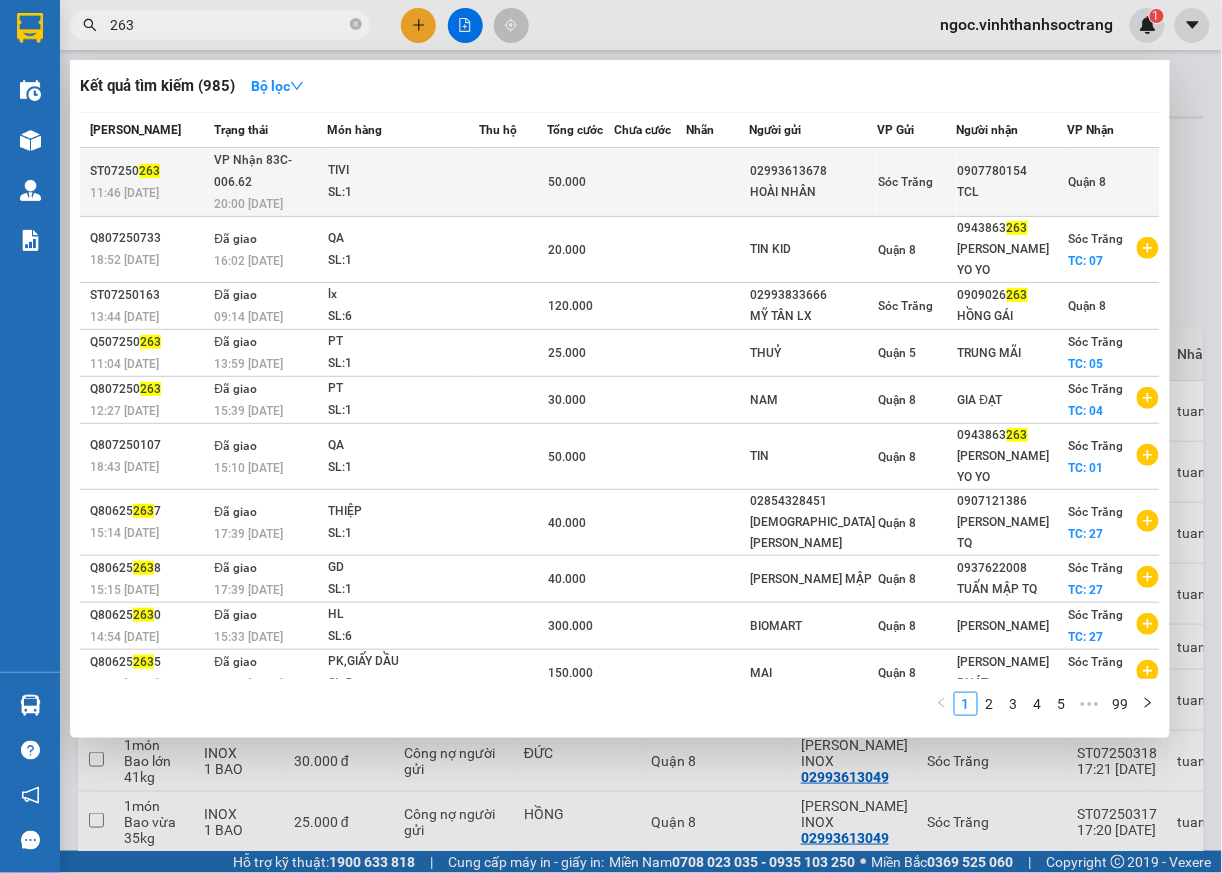 click on "Quận 8" at bounding box center [1114, 182] 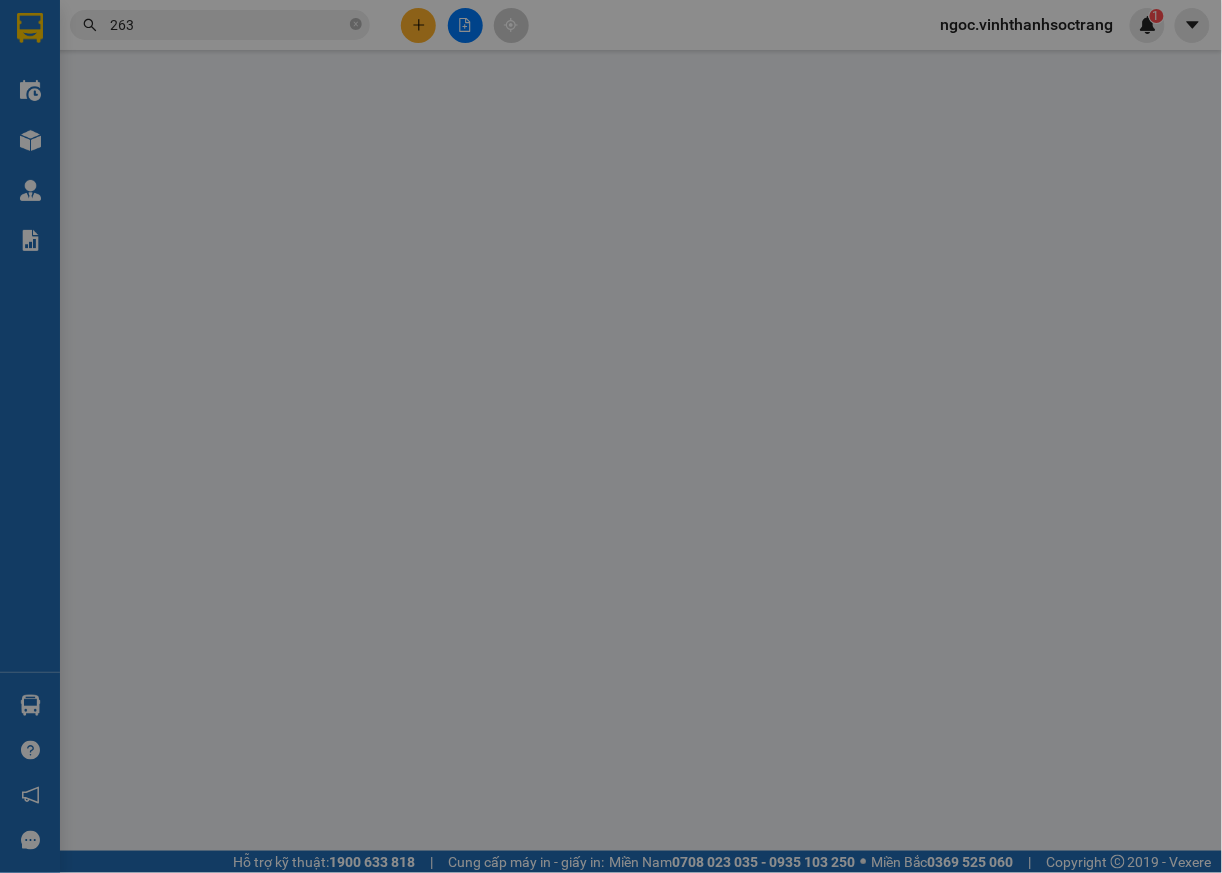 type on "02993613678" 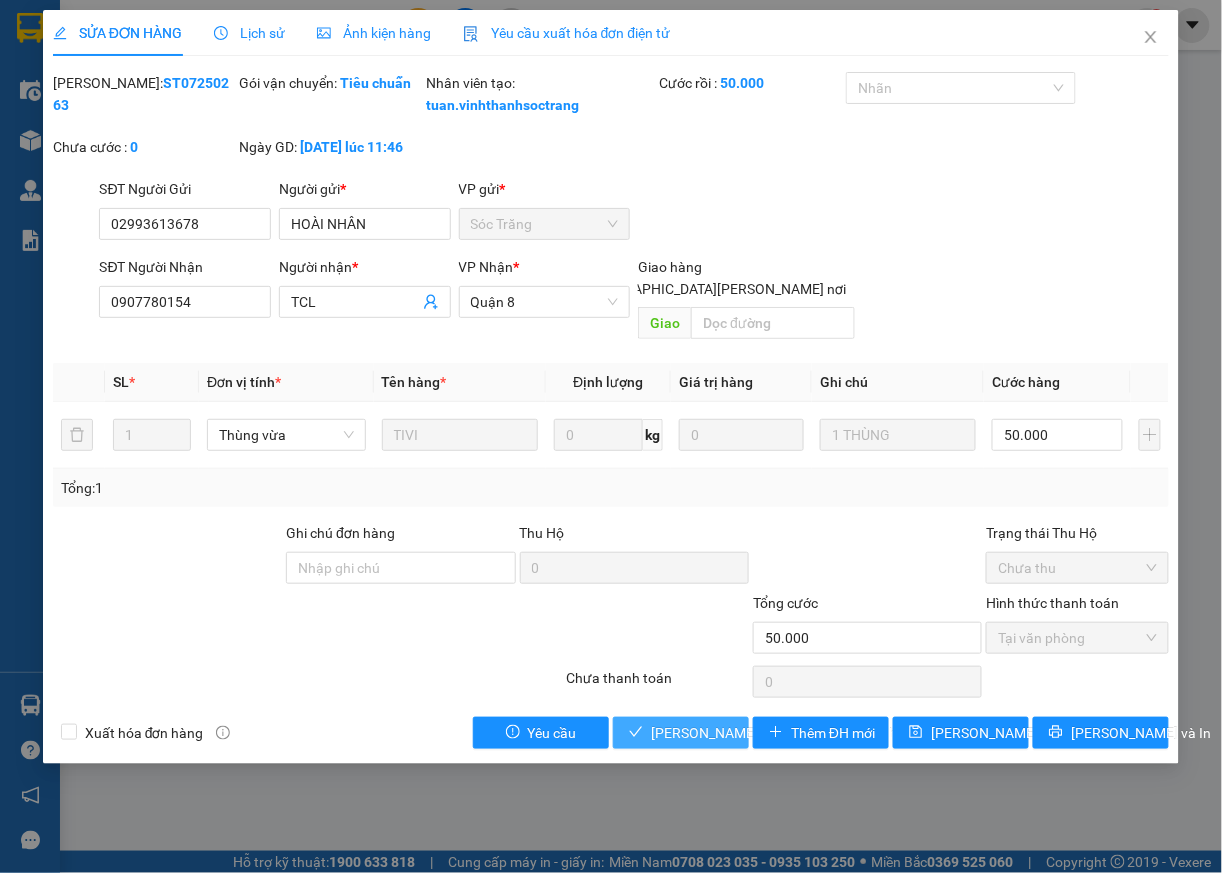 click on "[PERSON_NAME] và [PERSON_NAME] hàng" at bounding box center [786, 733] 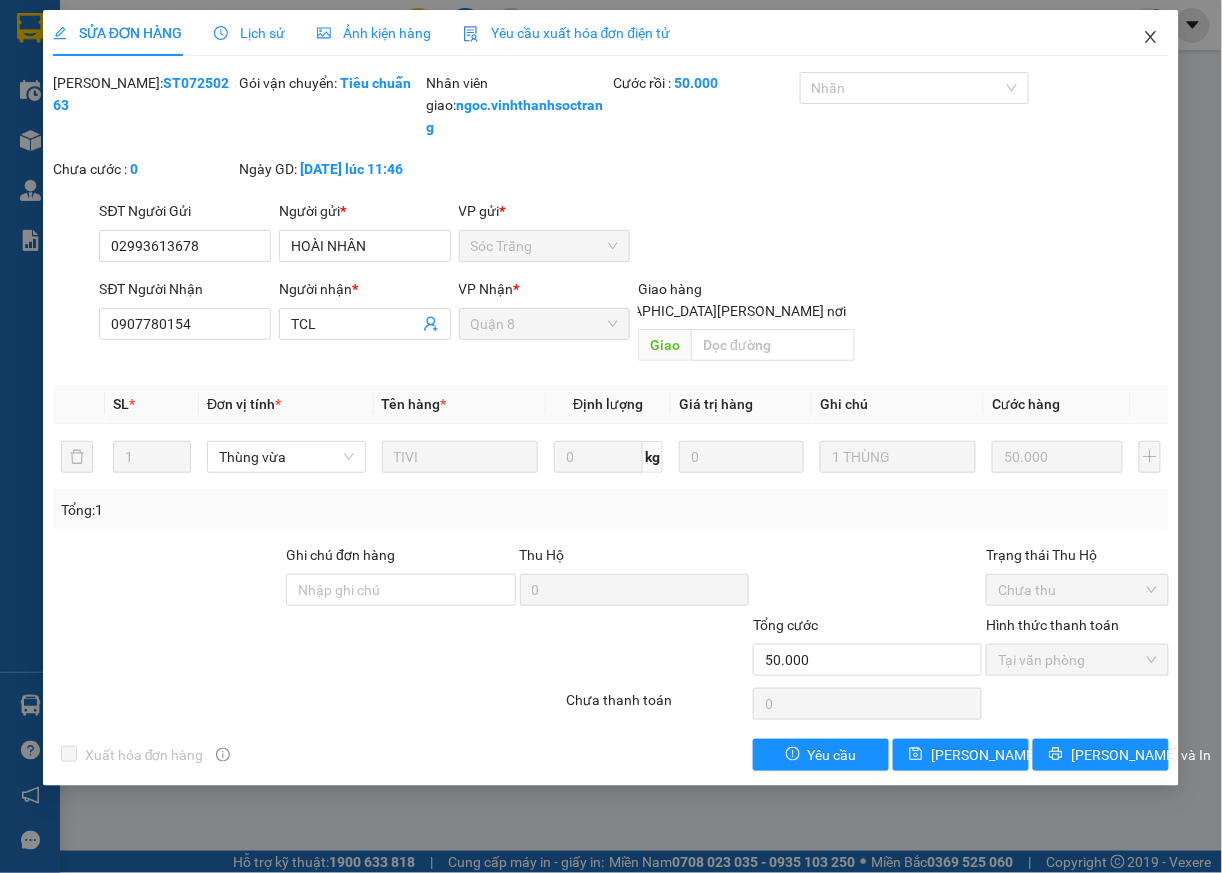 click 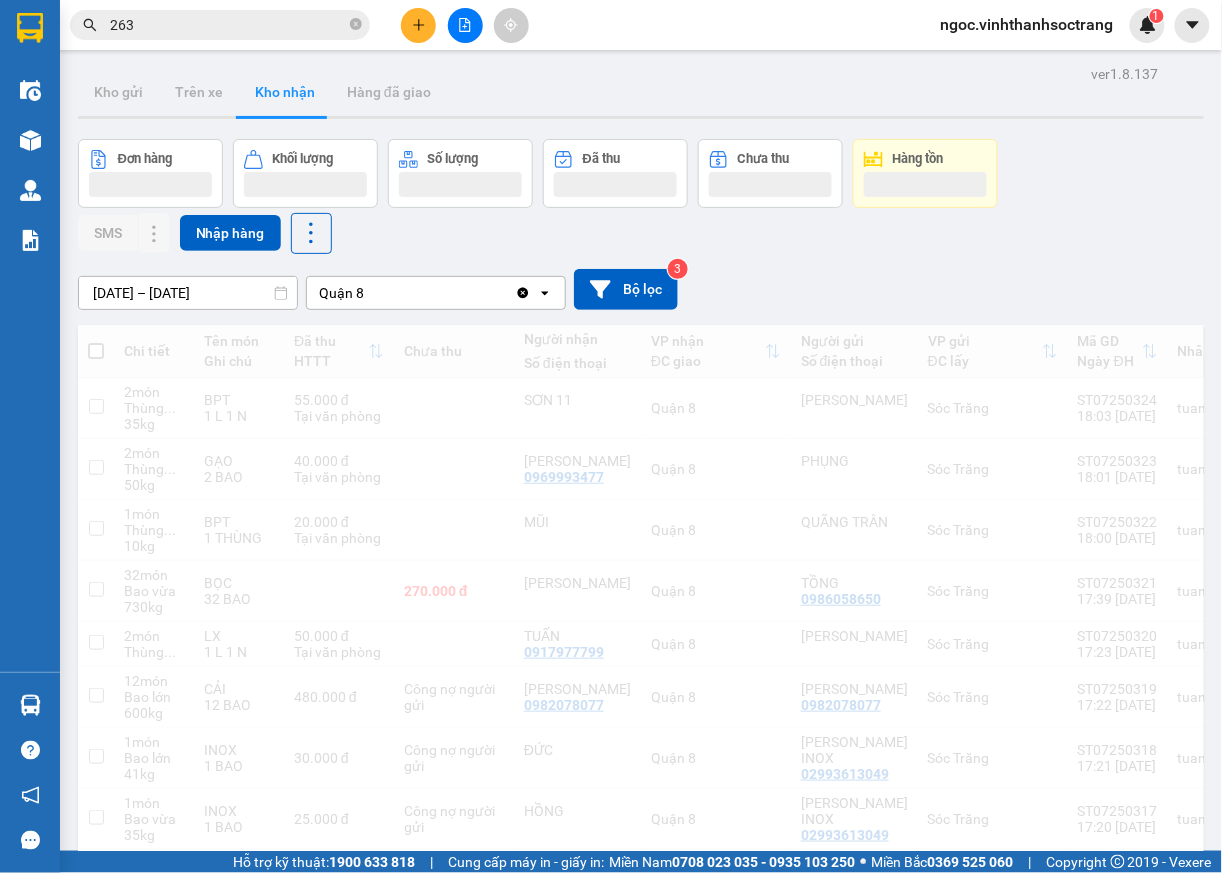 click on "263" at bounding box center (228, 25) 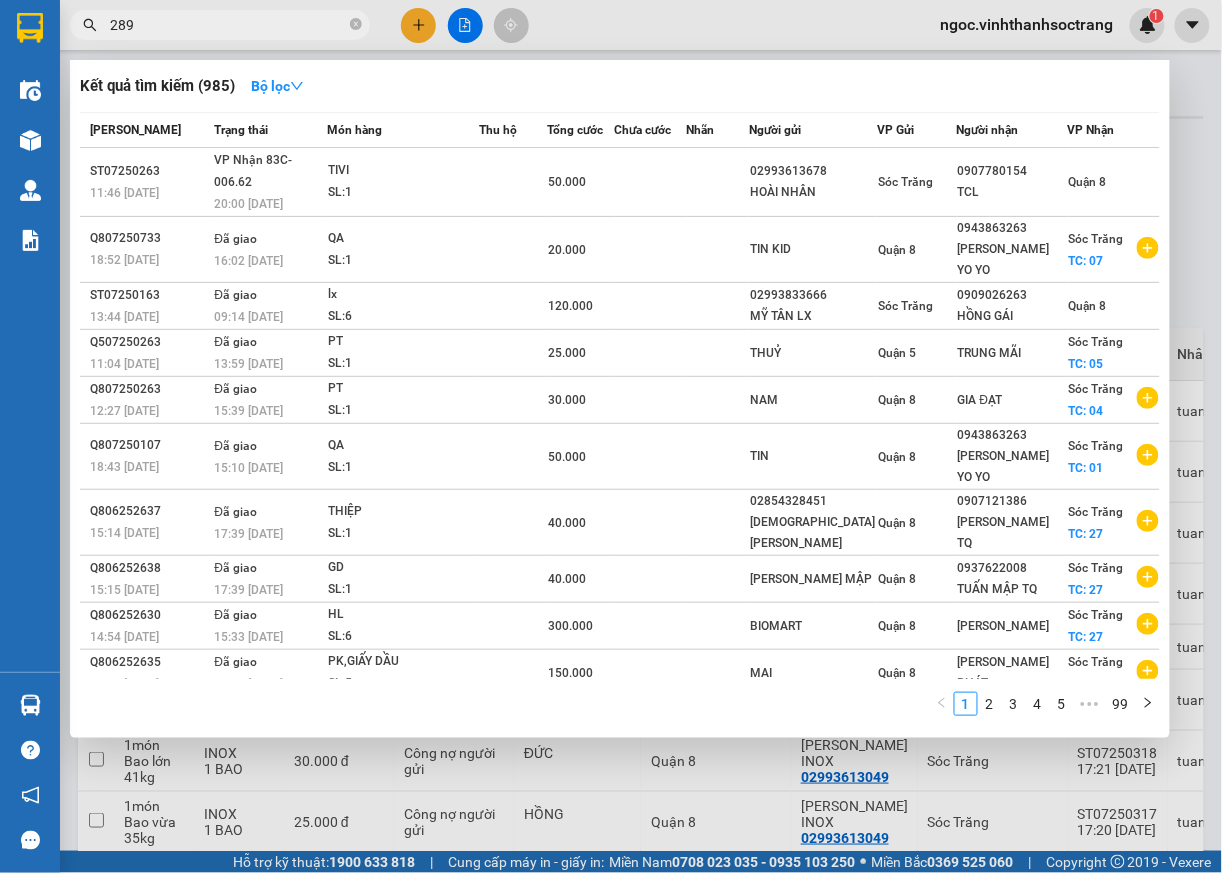 type on "289" 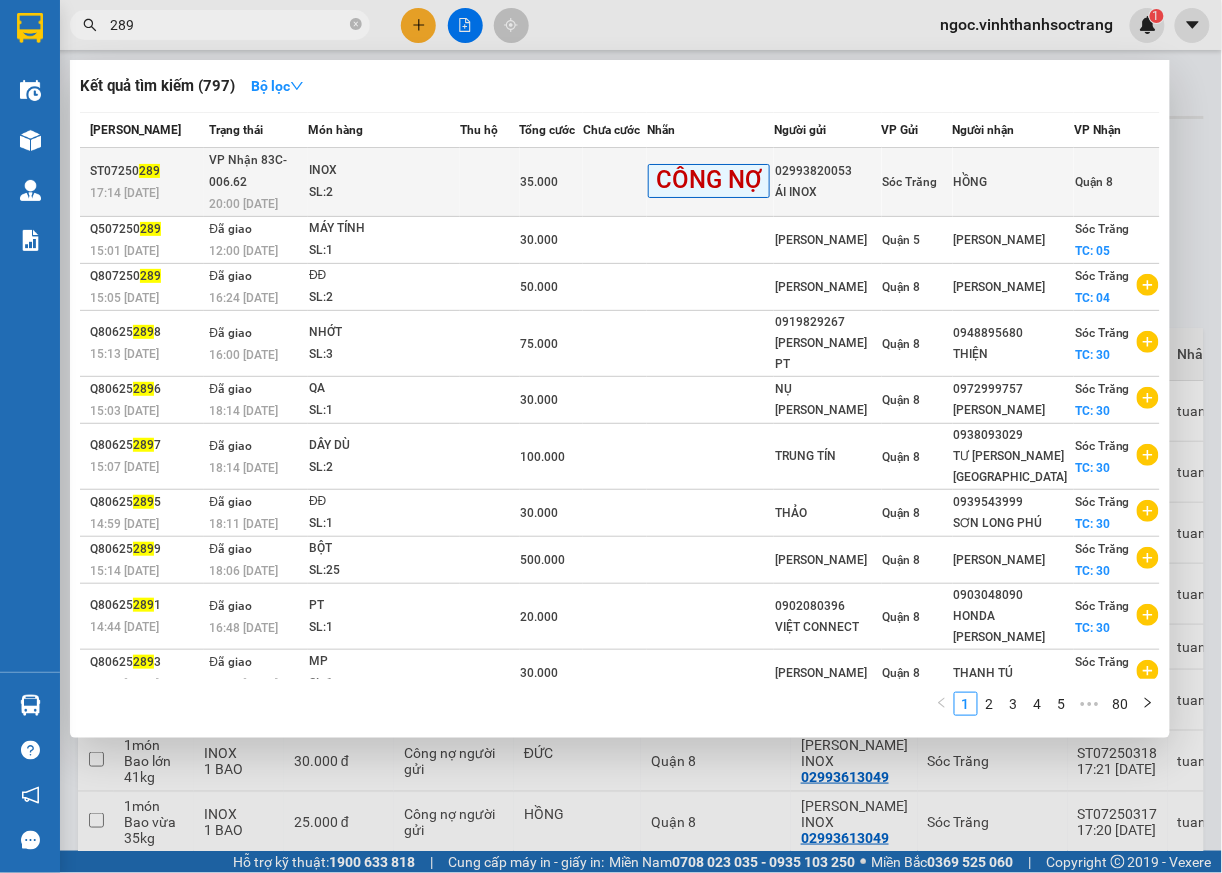 click on "Quận 8" at bounding box center [1094, 182] 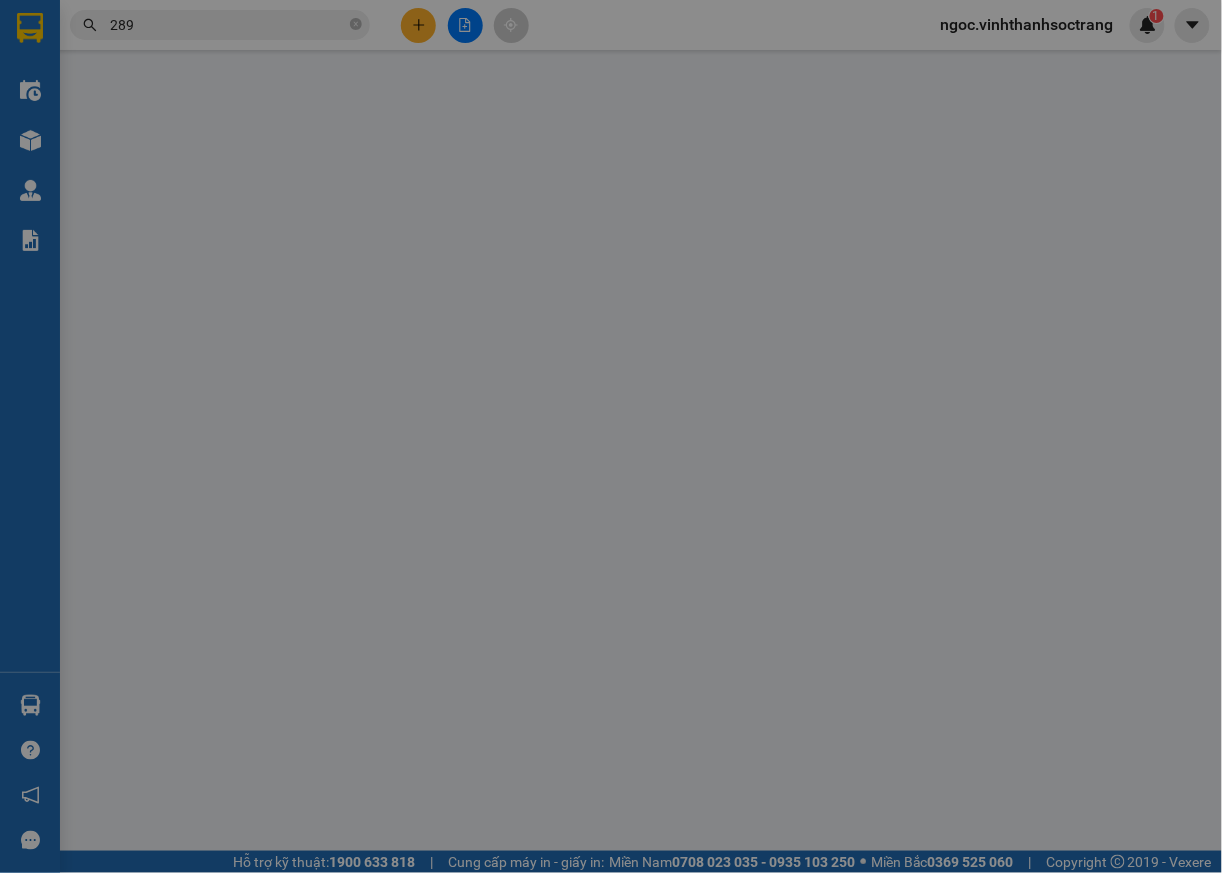 type on "02993820053" 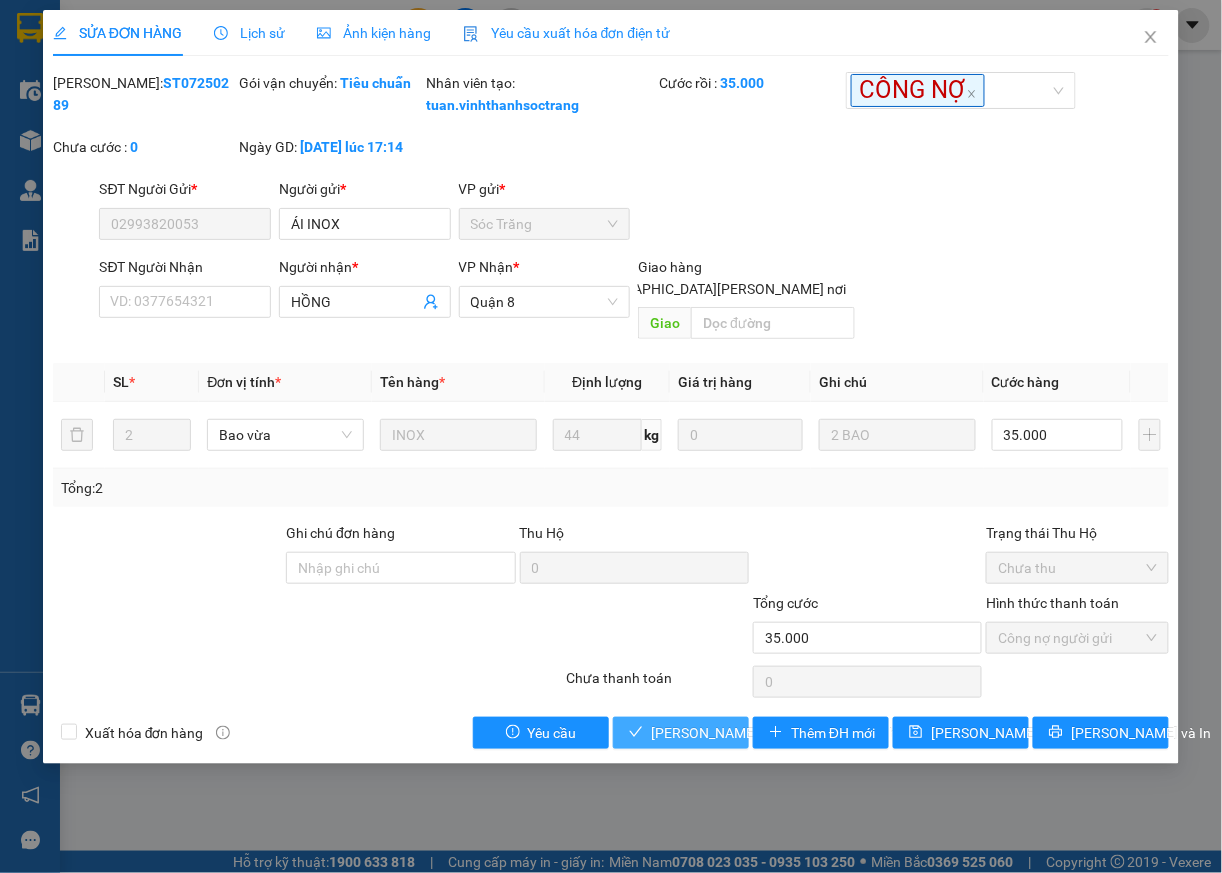 click on "[PERSON_NAME] và [PERSON_NAME] hàng" at bounding box center [786, 733] 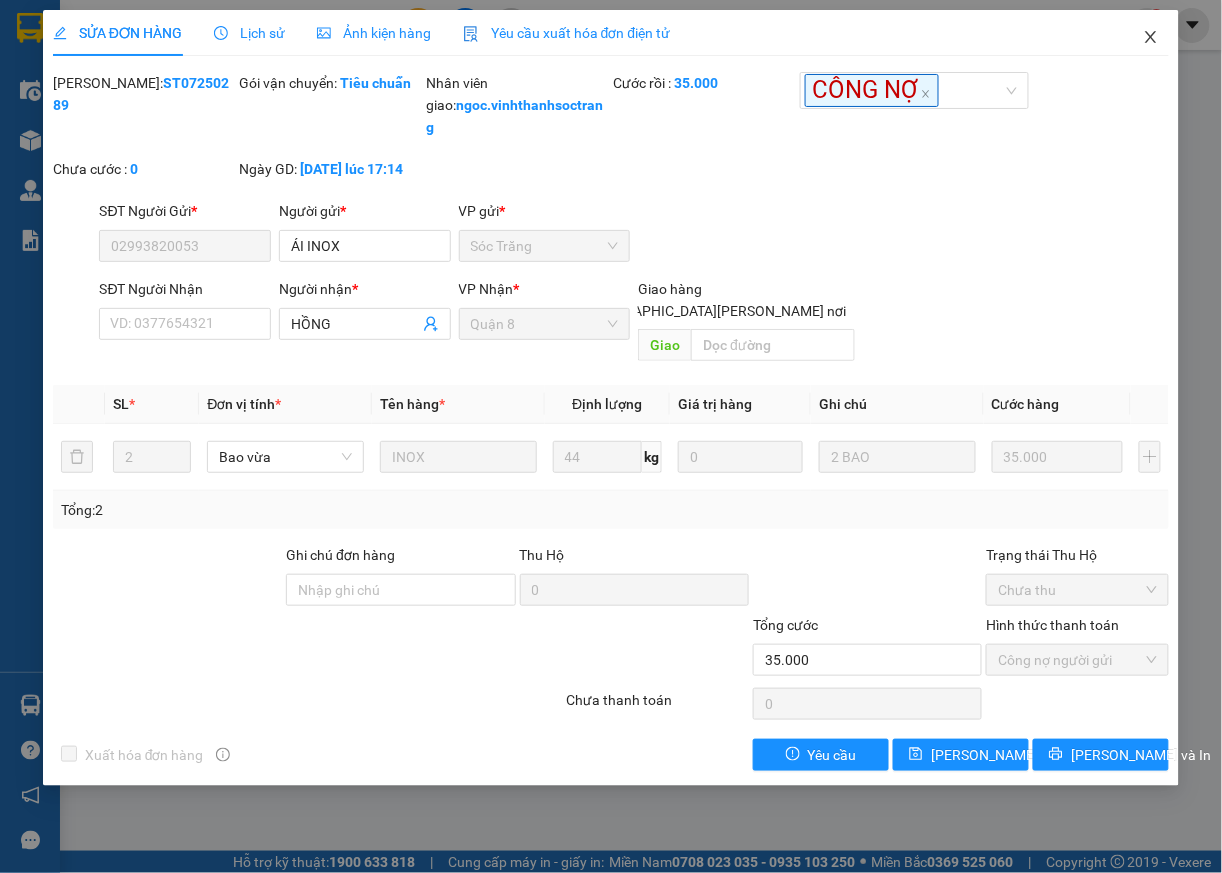 click 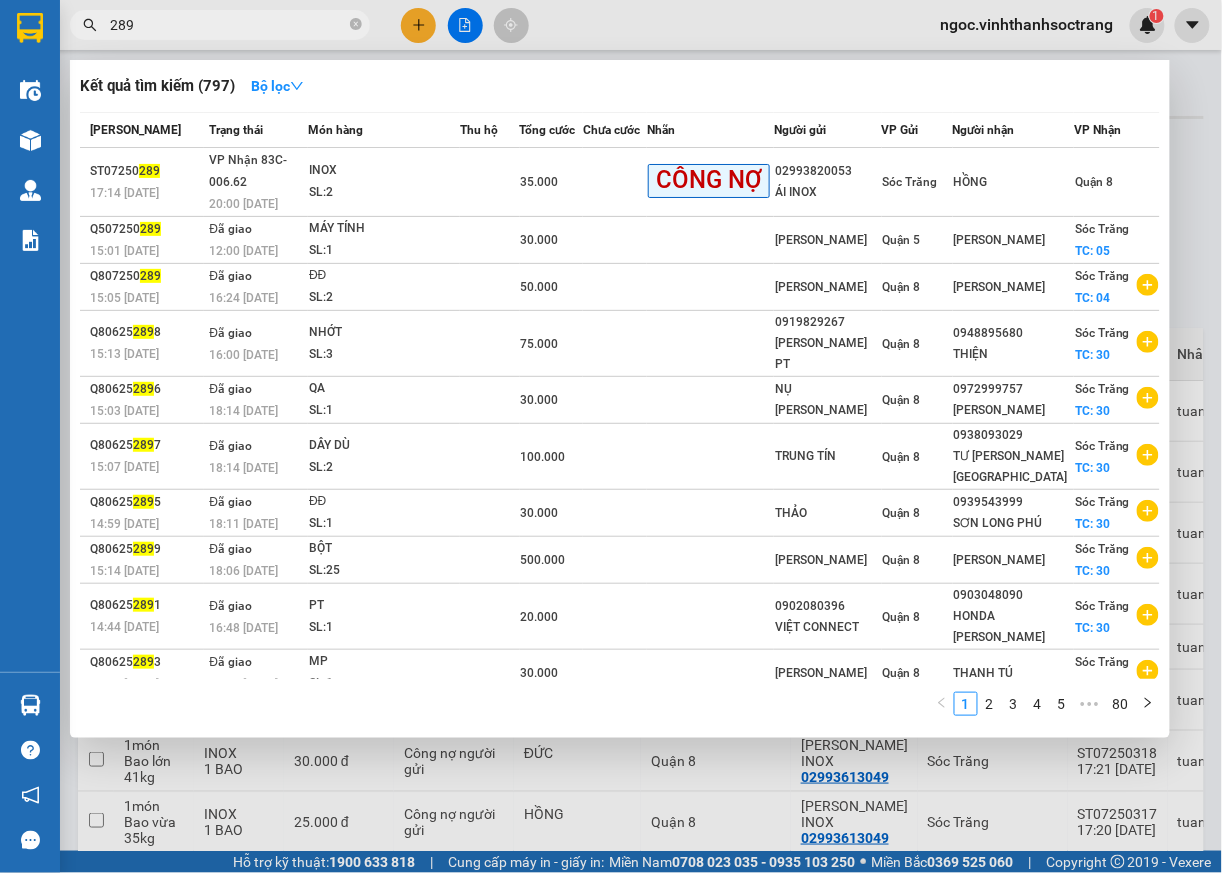 click on "289" at bounding box center (228, 25) 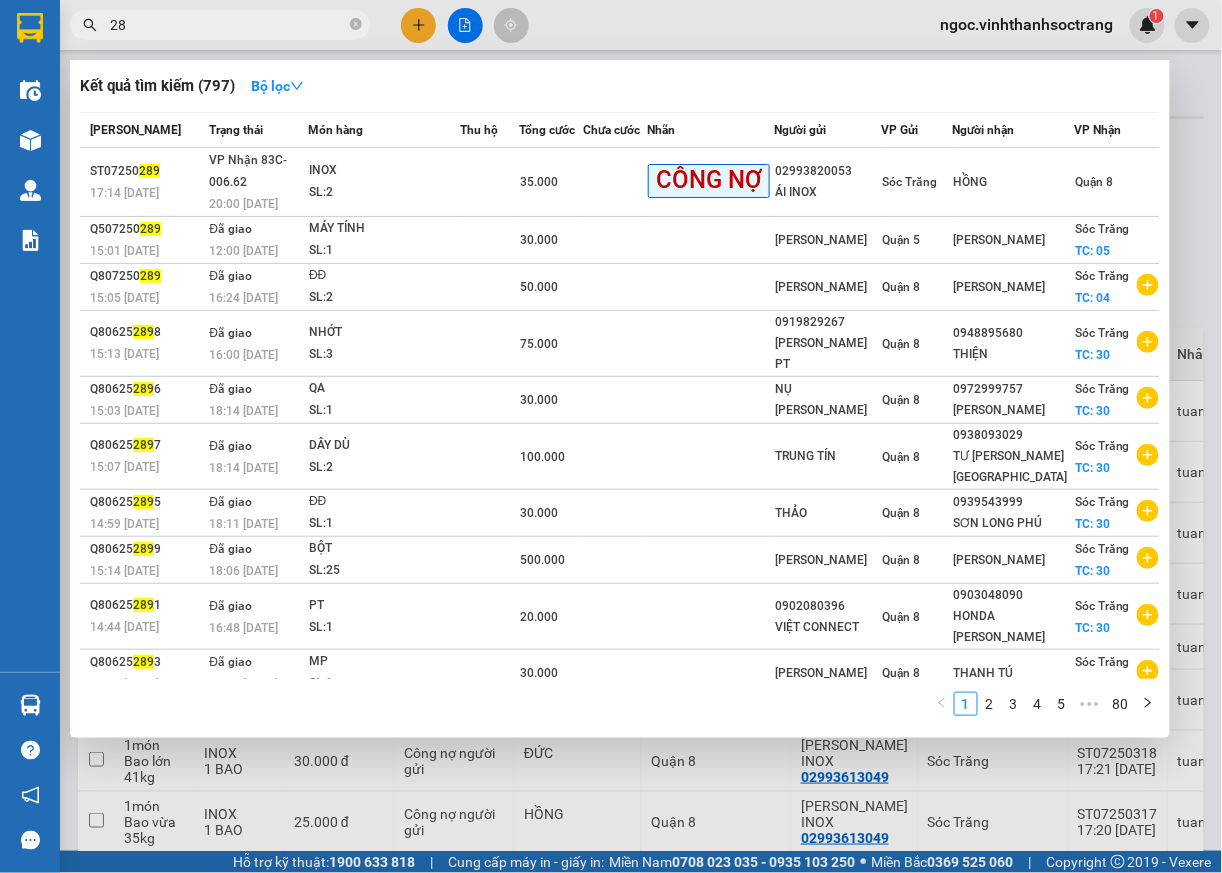 type on "2" 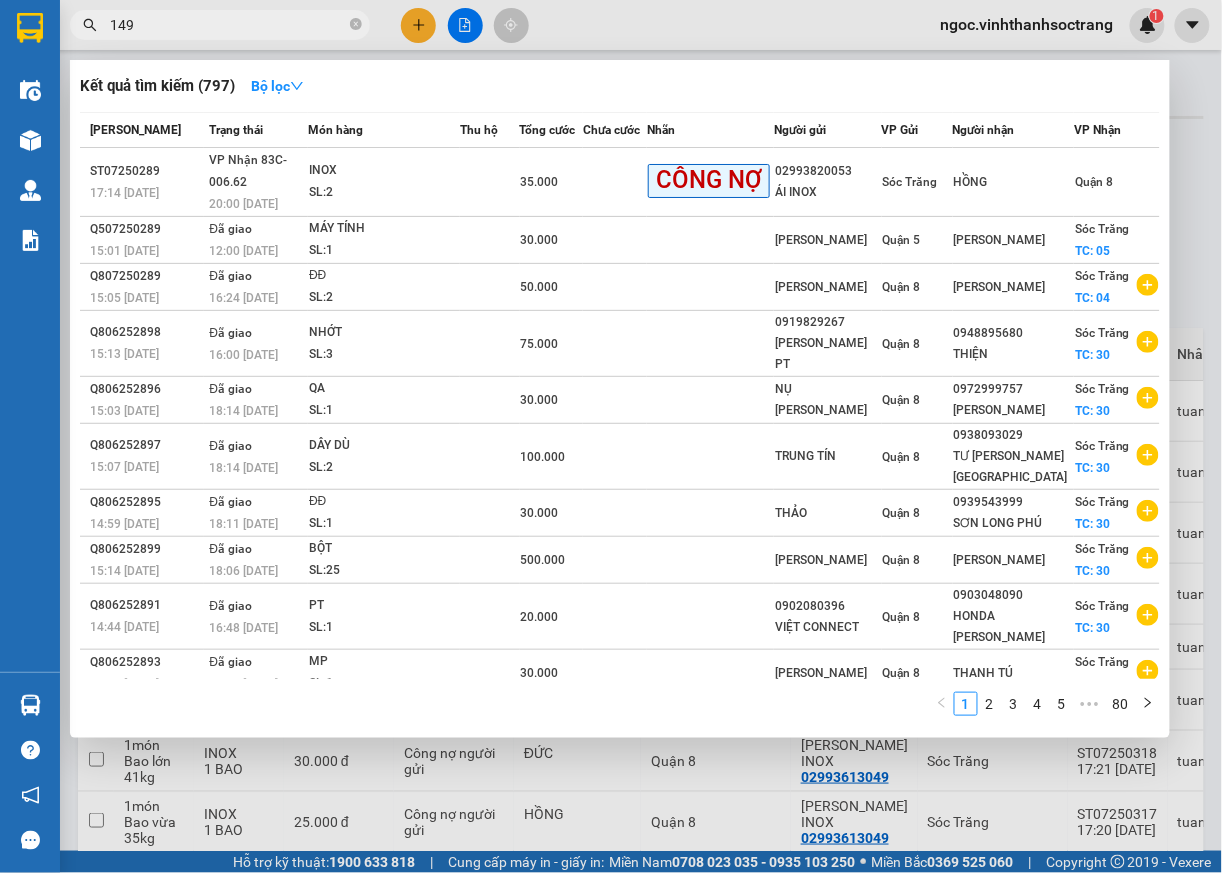type on "149" 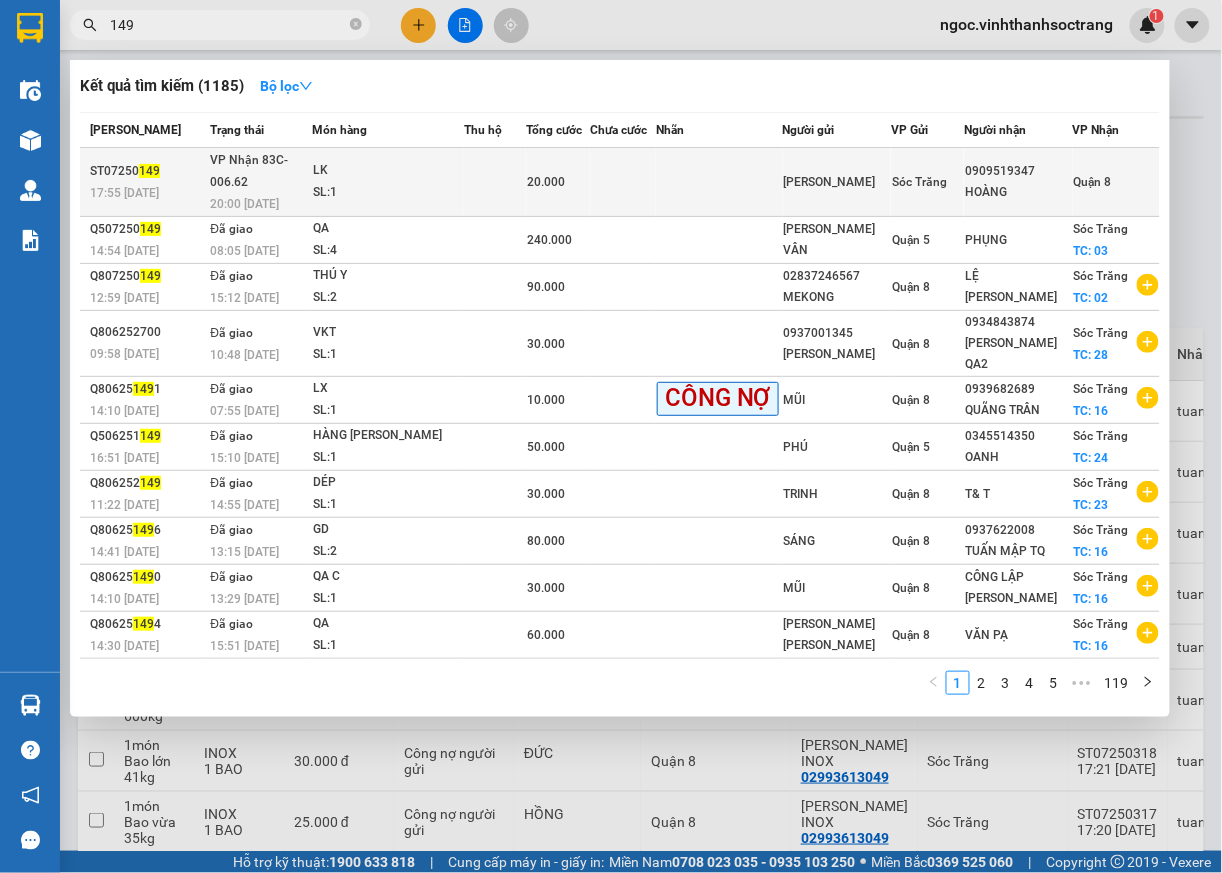 click on "Quận 8" at bounding box center [1093, 182] 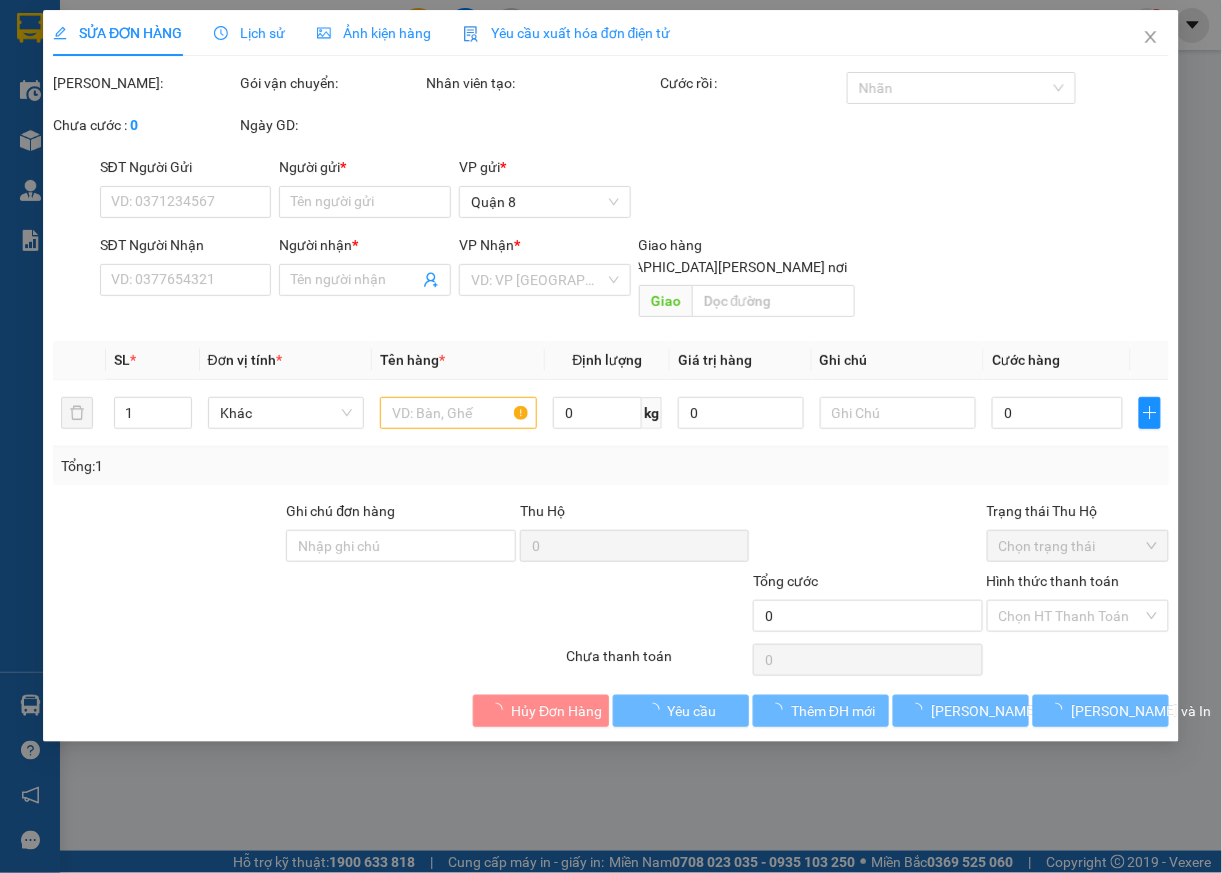 type on "[PERSON_NAME]" 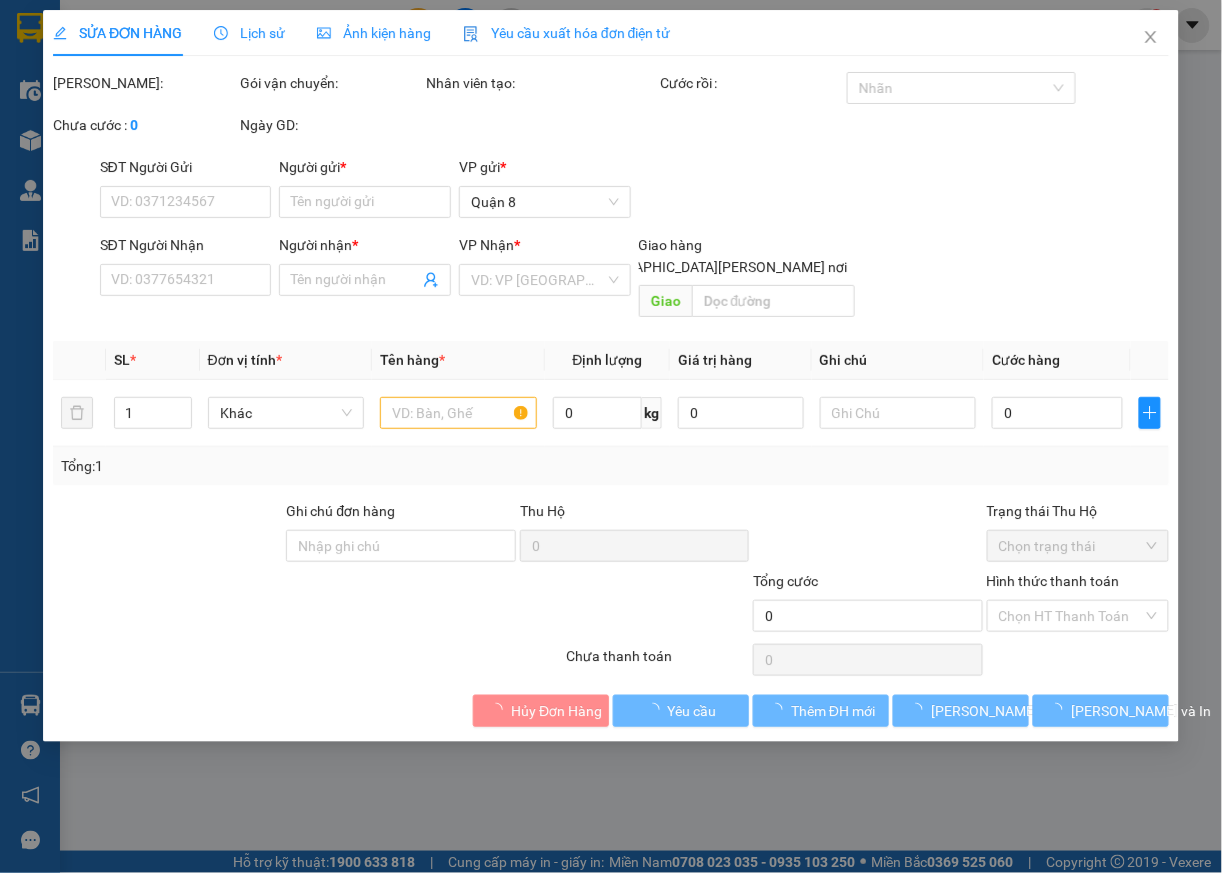 type on "0909519347" 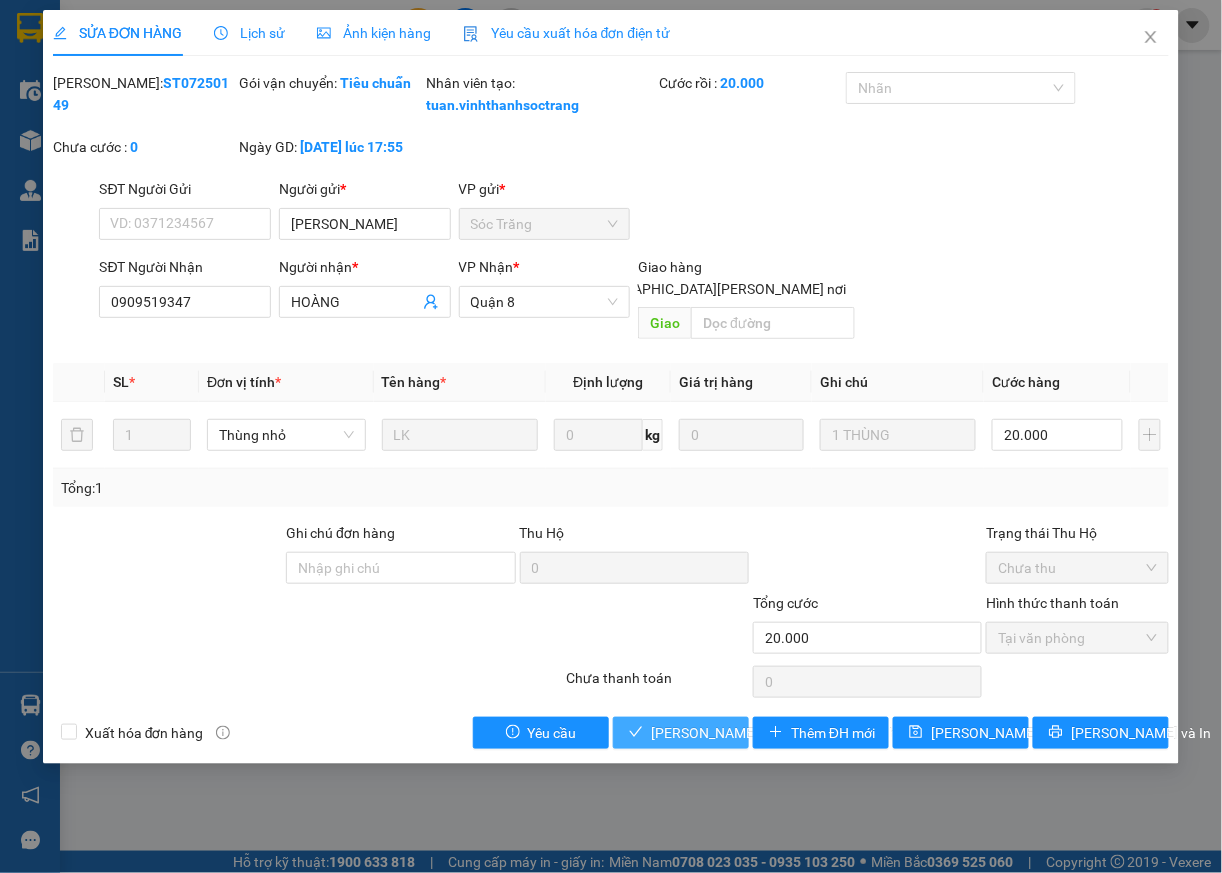 click 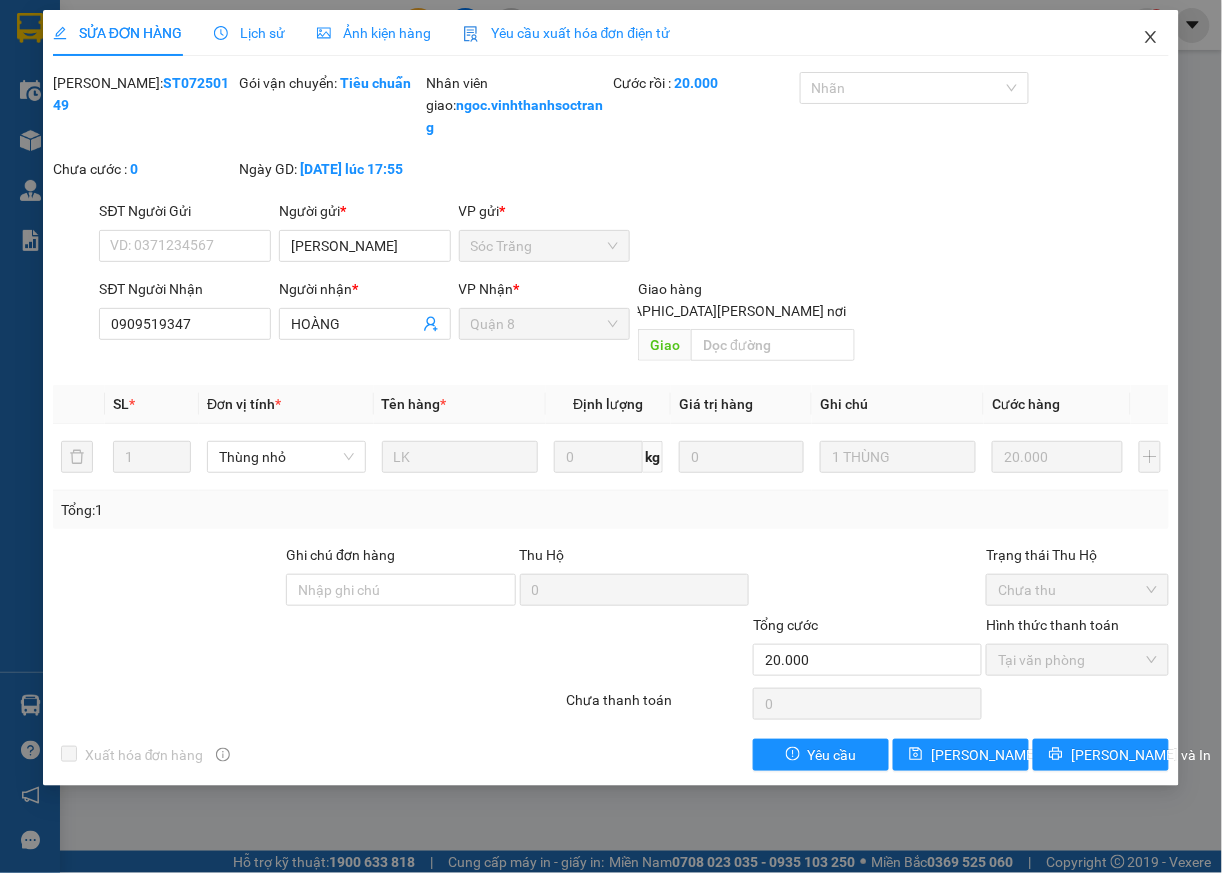 click 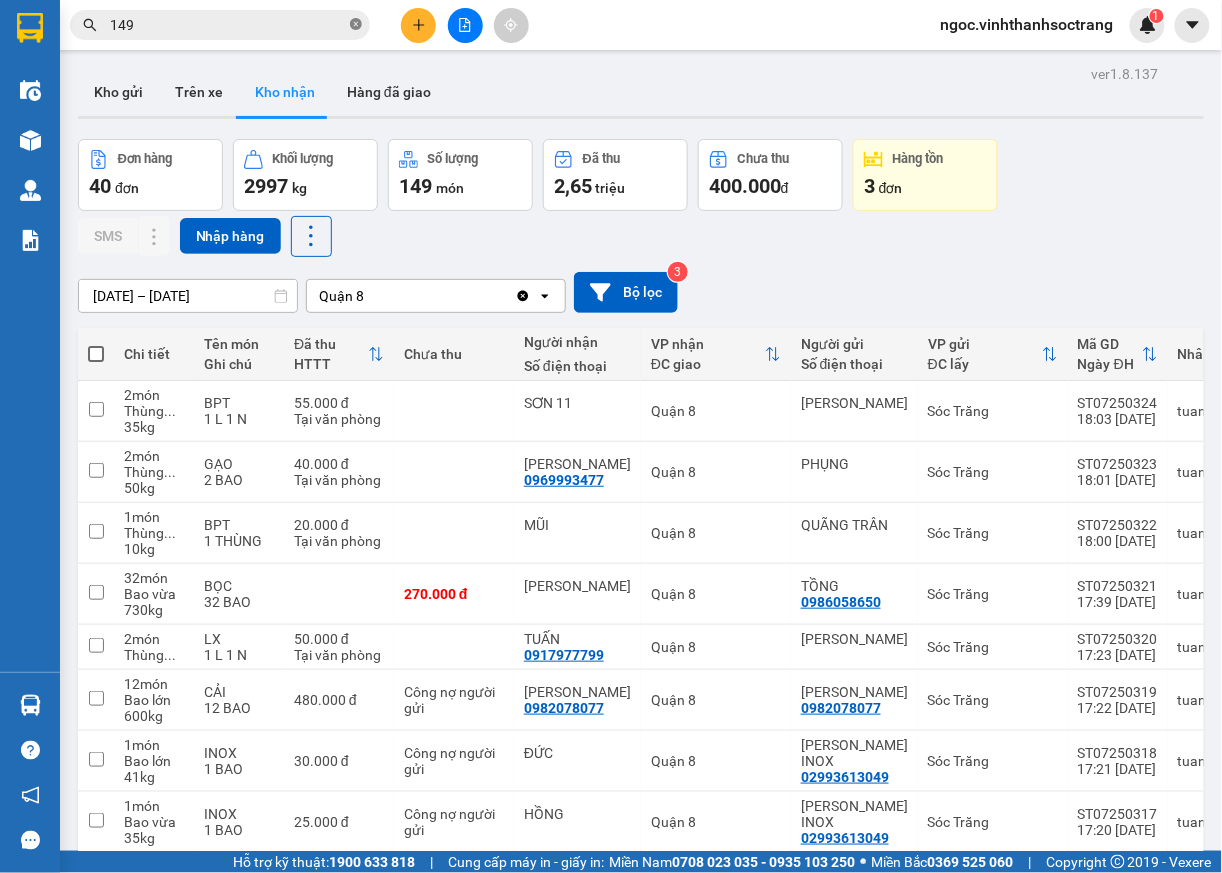 click 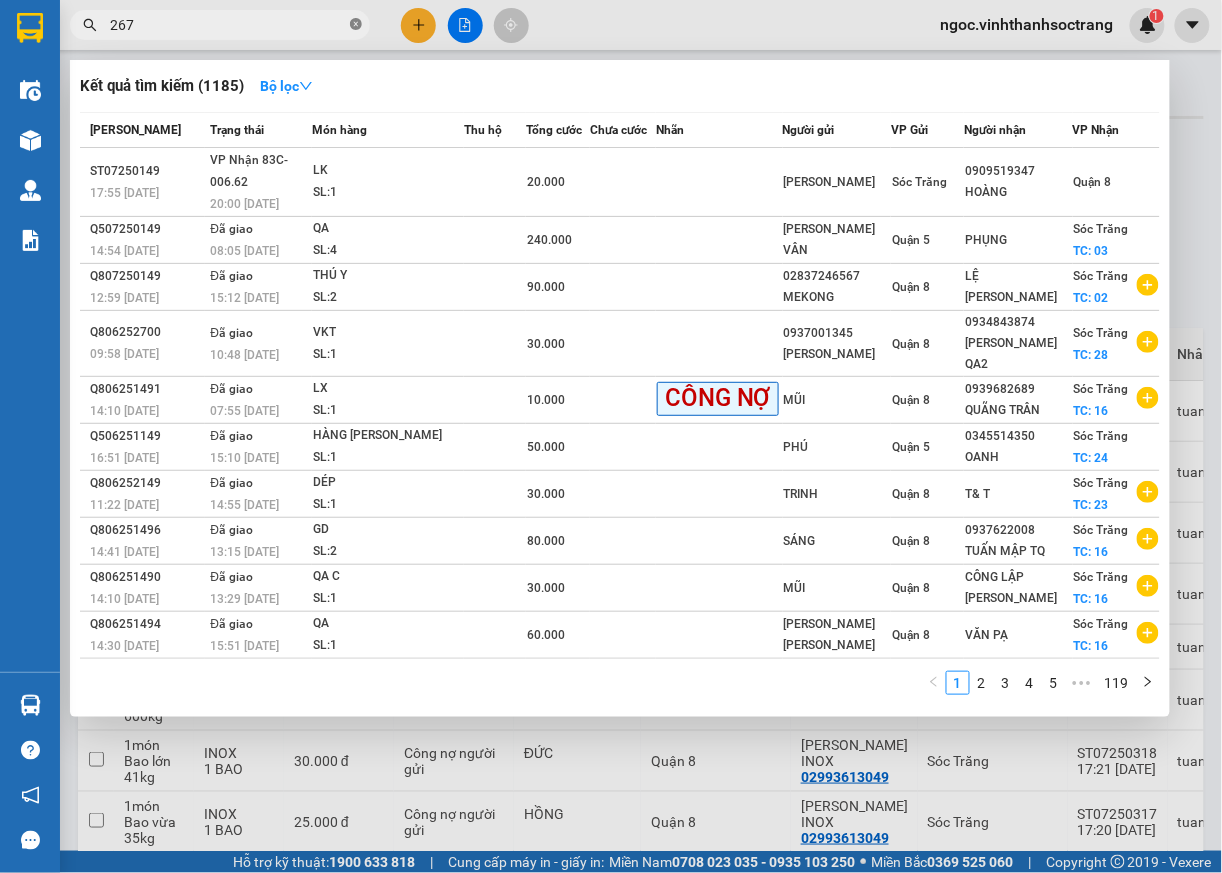 type on "267" 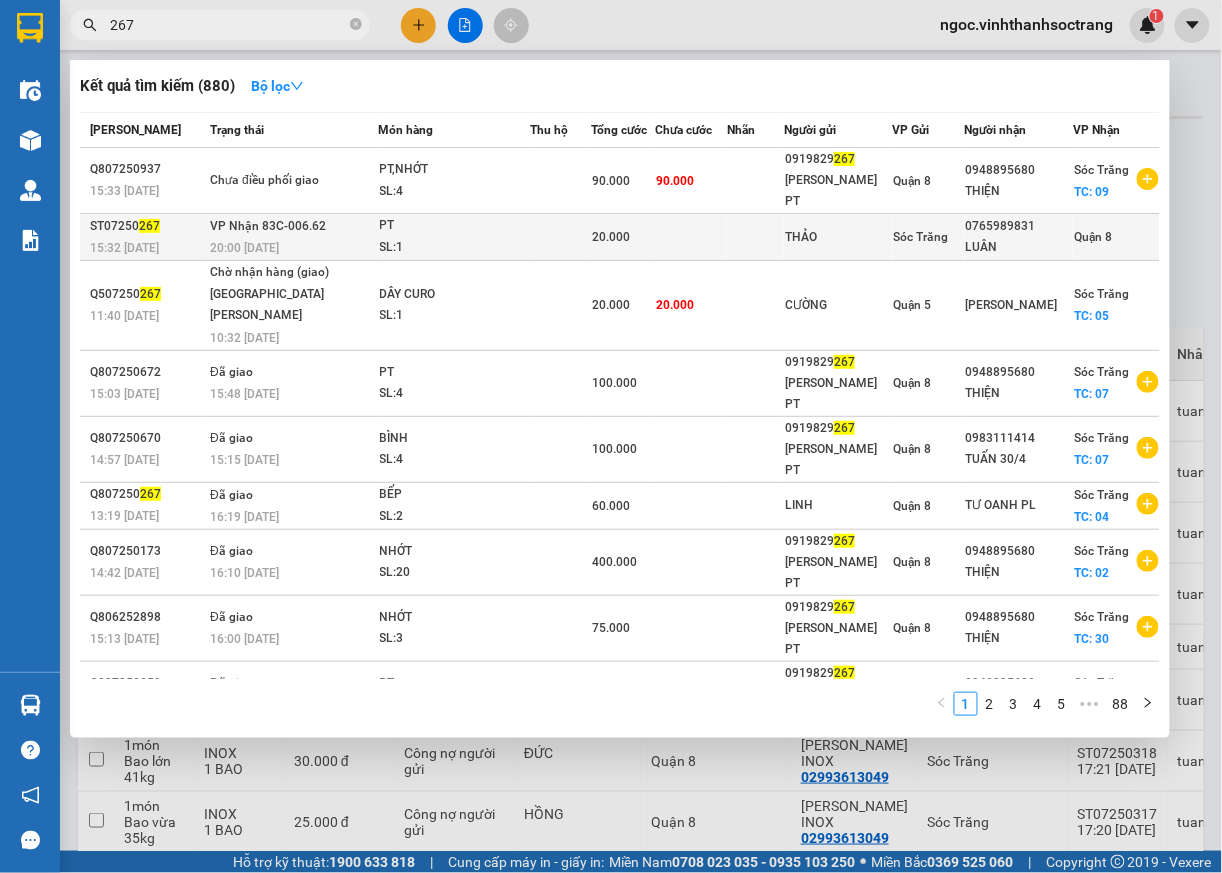 click on "Quận 8" at bounding box center (1093, 237) 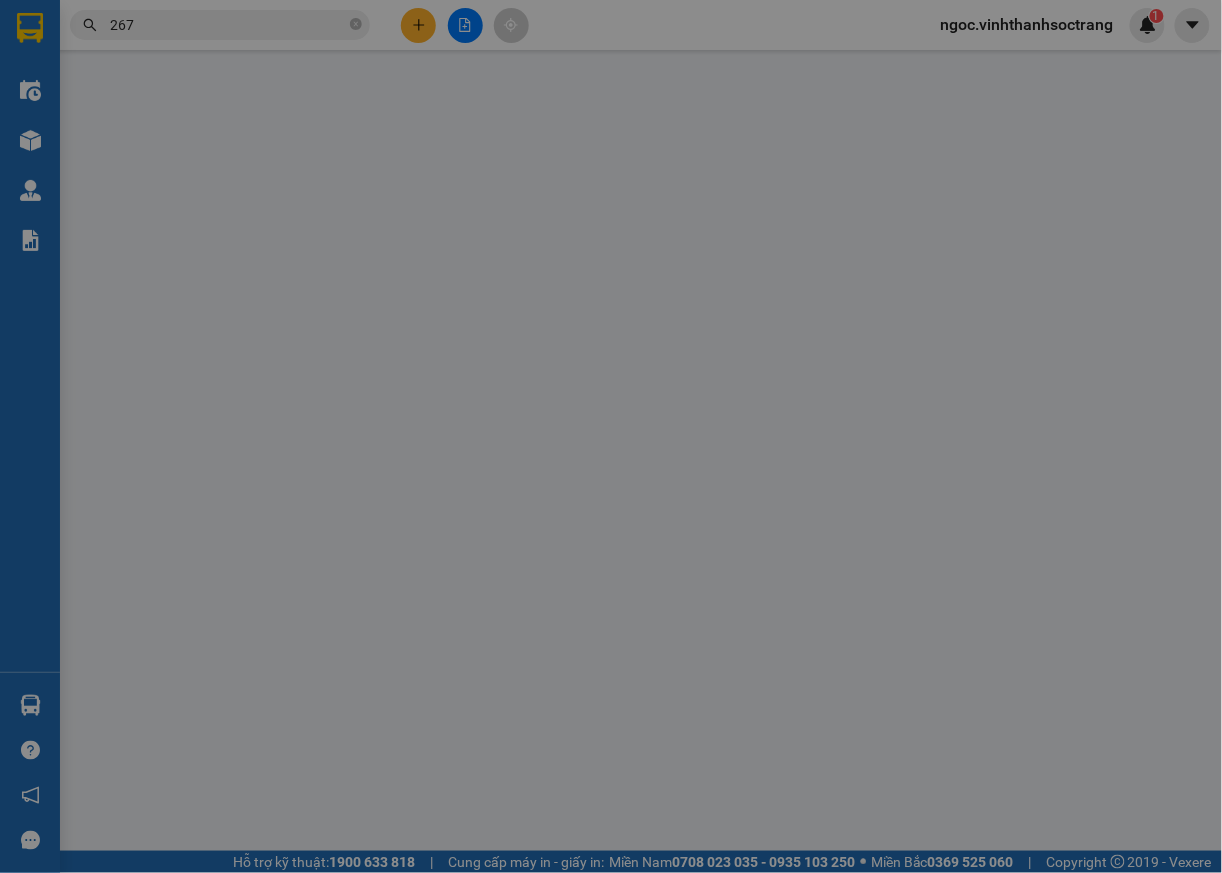 type on "THẢO" 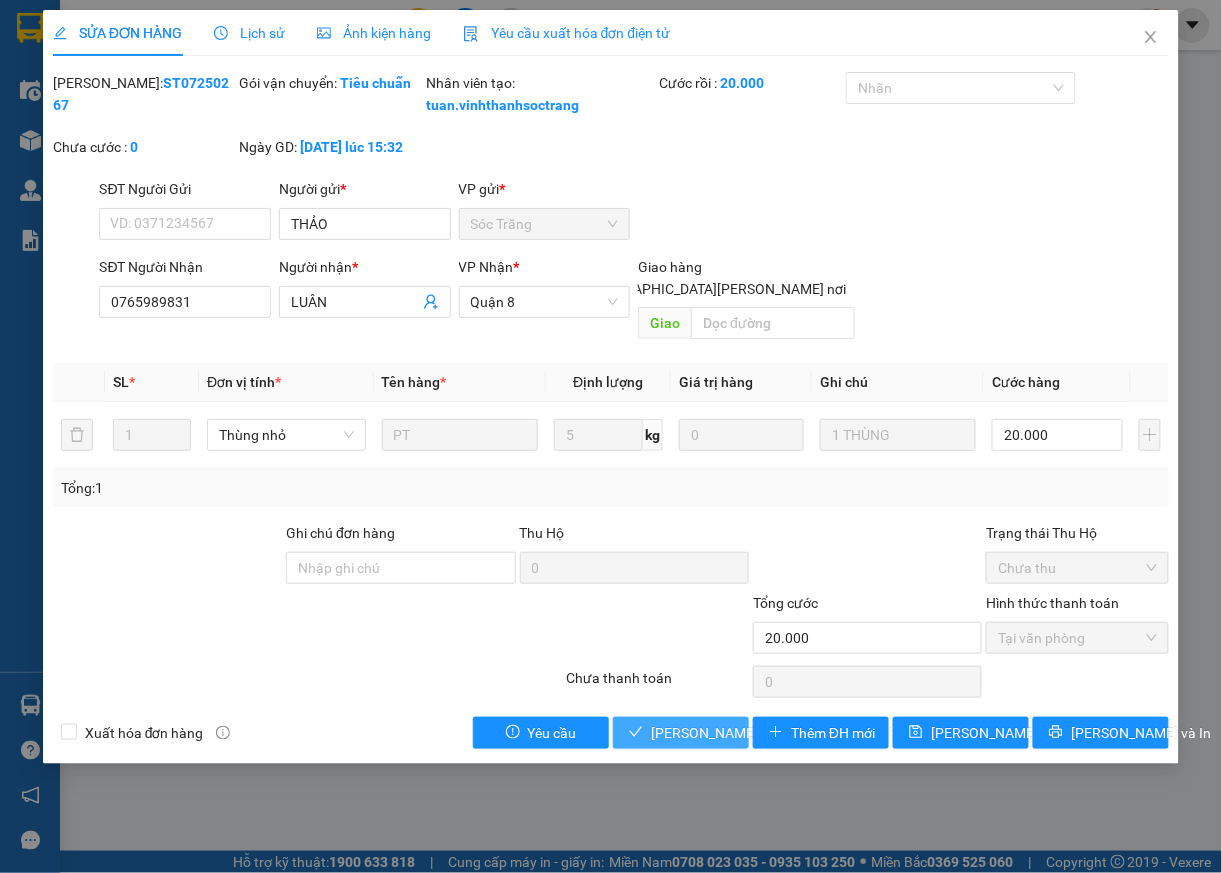 click on "[PERSON_NAME] và [PERSON_NAME] hàng" at bounding box center [786, 733] 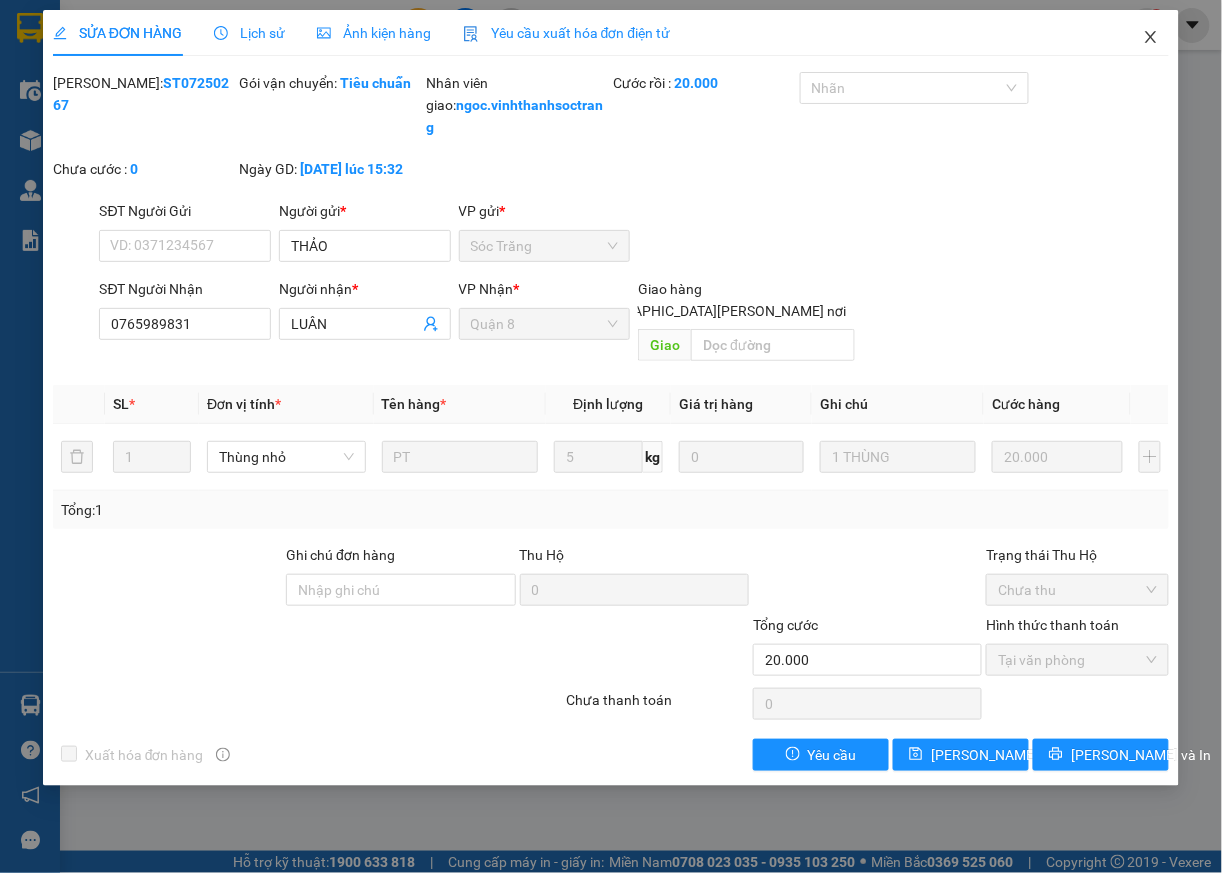 click at bounding box center (1151, 38) 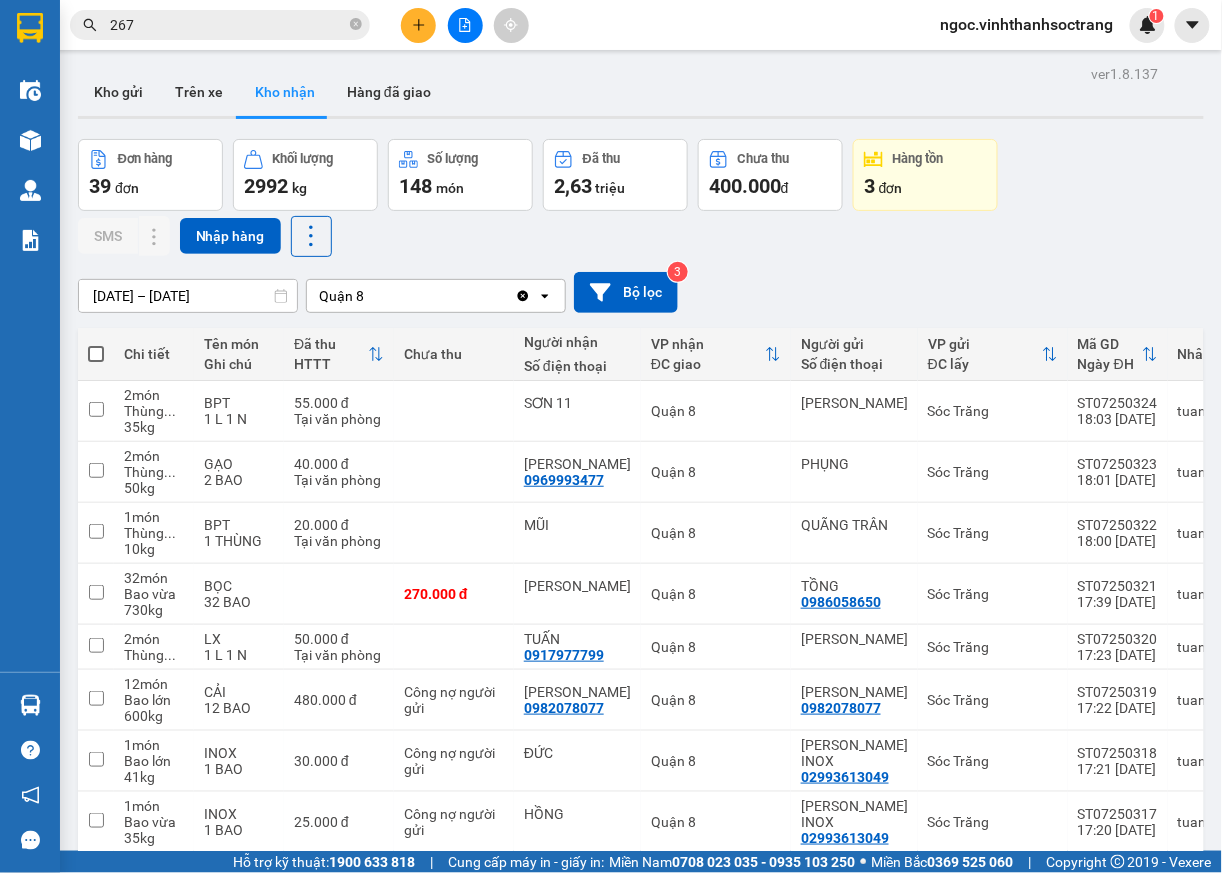click on "267" at bounding box center (228, 25) 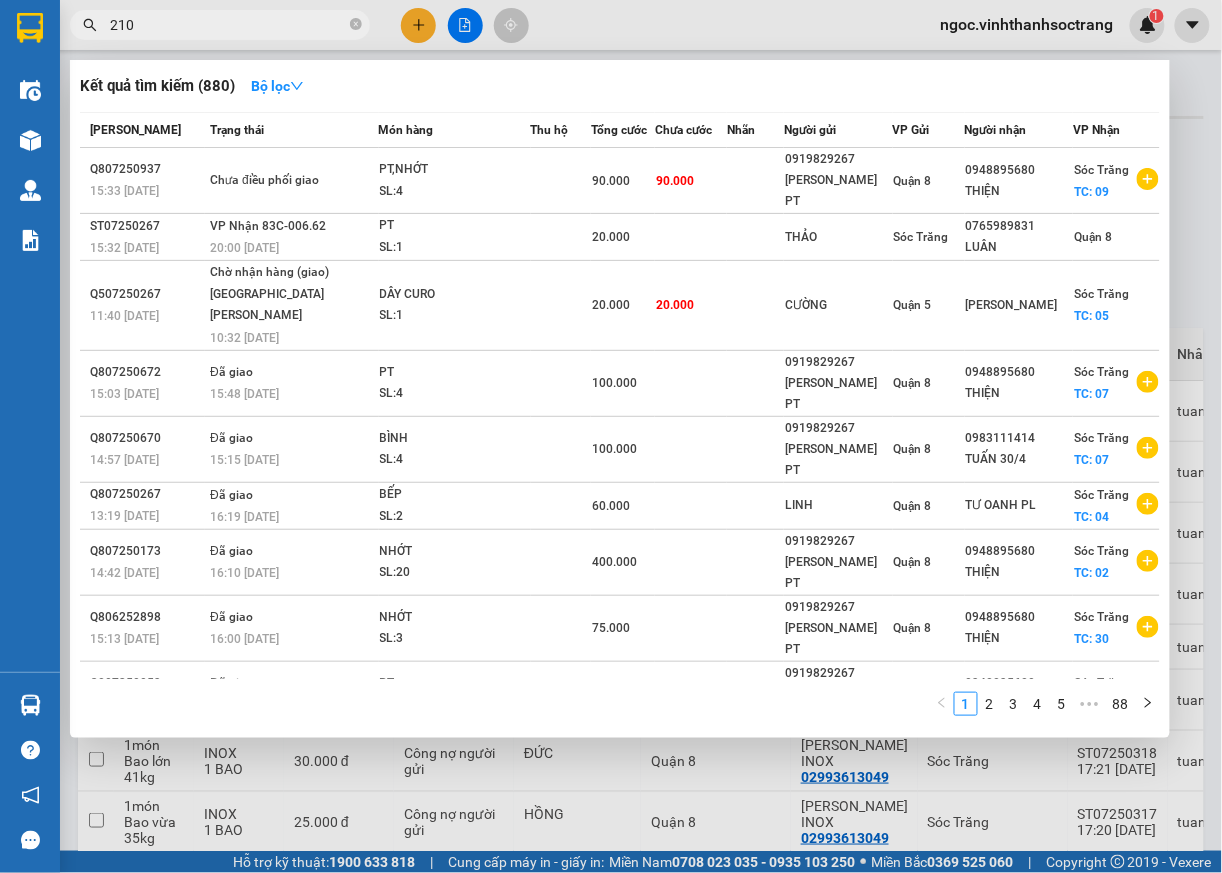 type on "210" 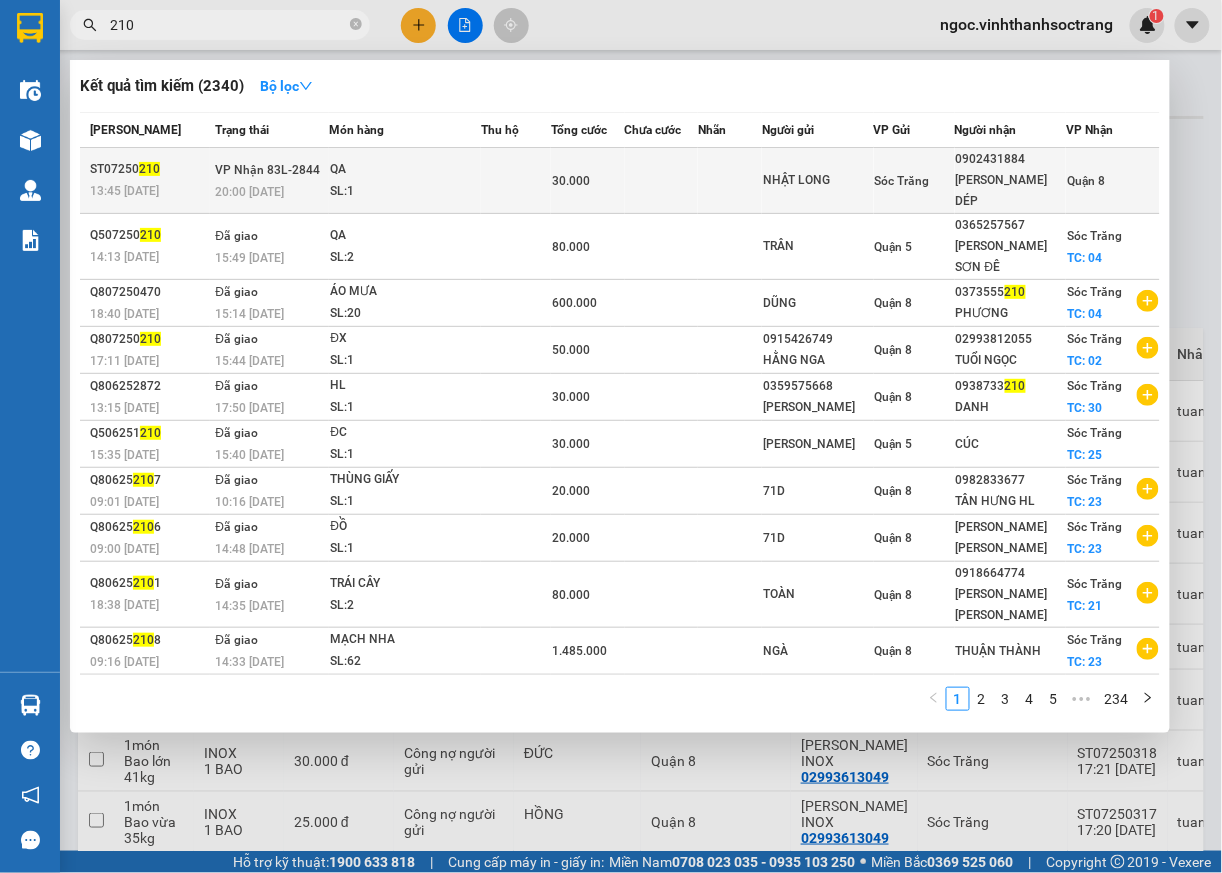 click on "Quận 8" at bounding box center [1086, 181] 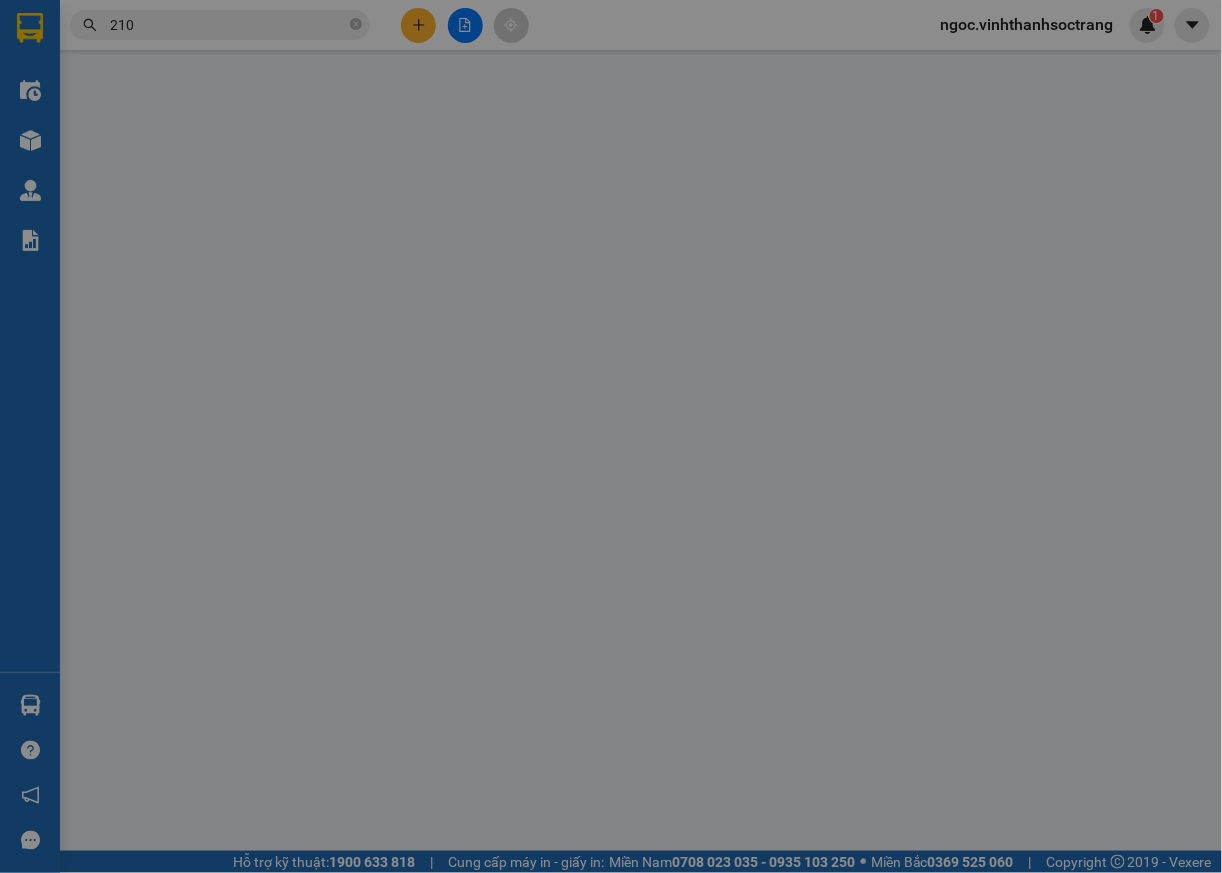 type on "NHẬT LONG" 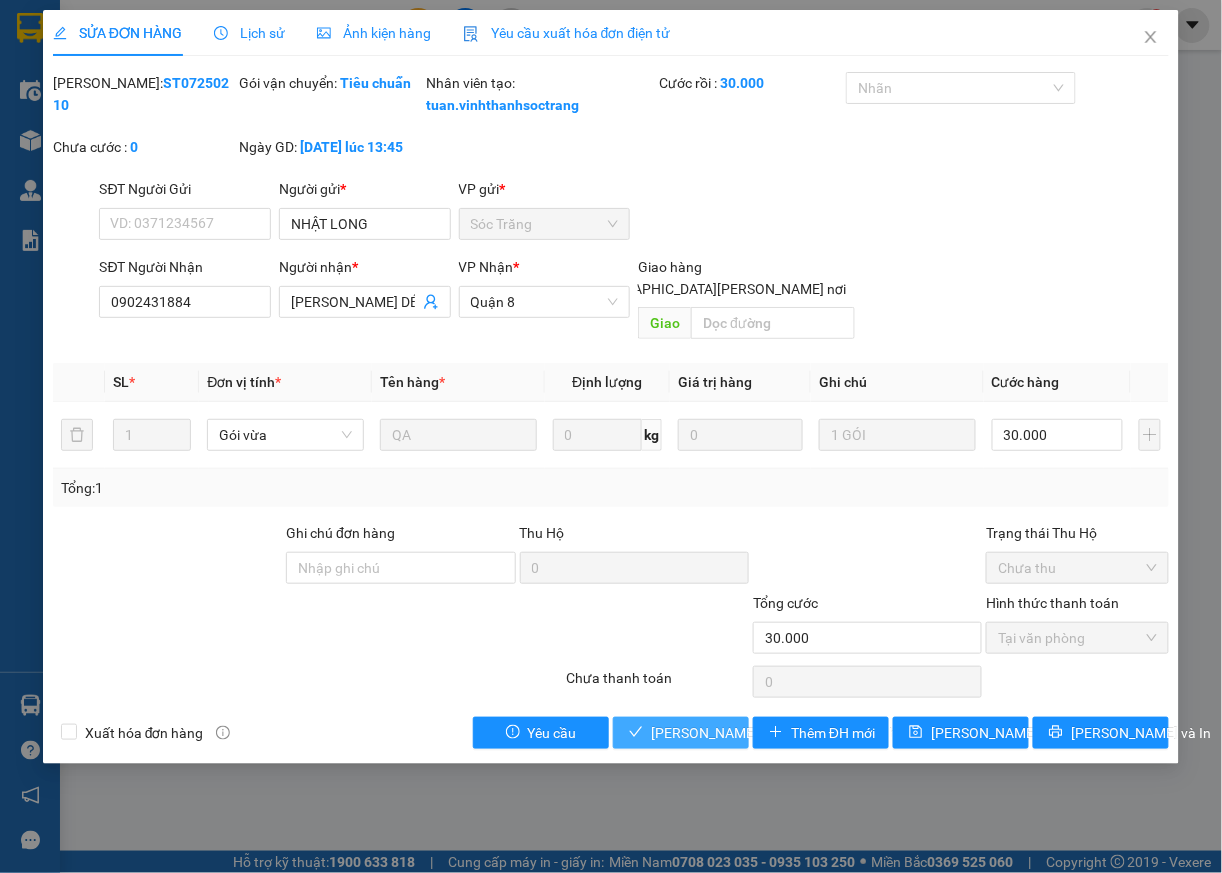 click on "[PERSON_NAME] và [PERSON_NAME] hàng" at bounding box center [786, 733] 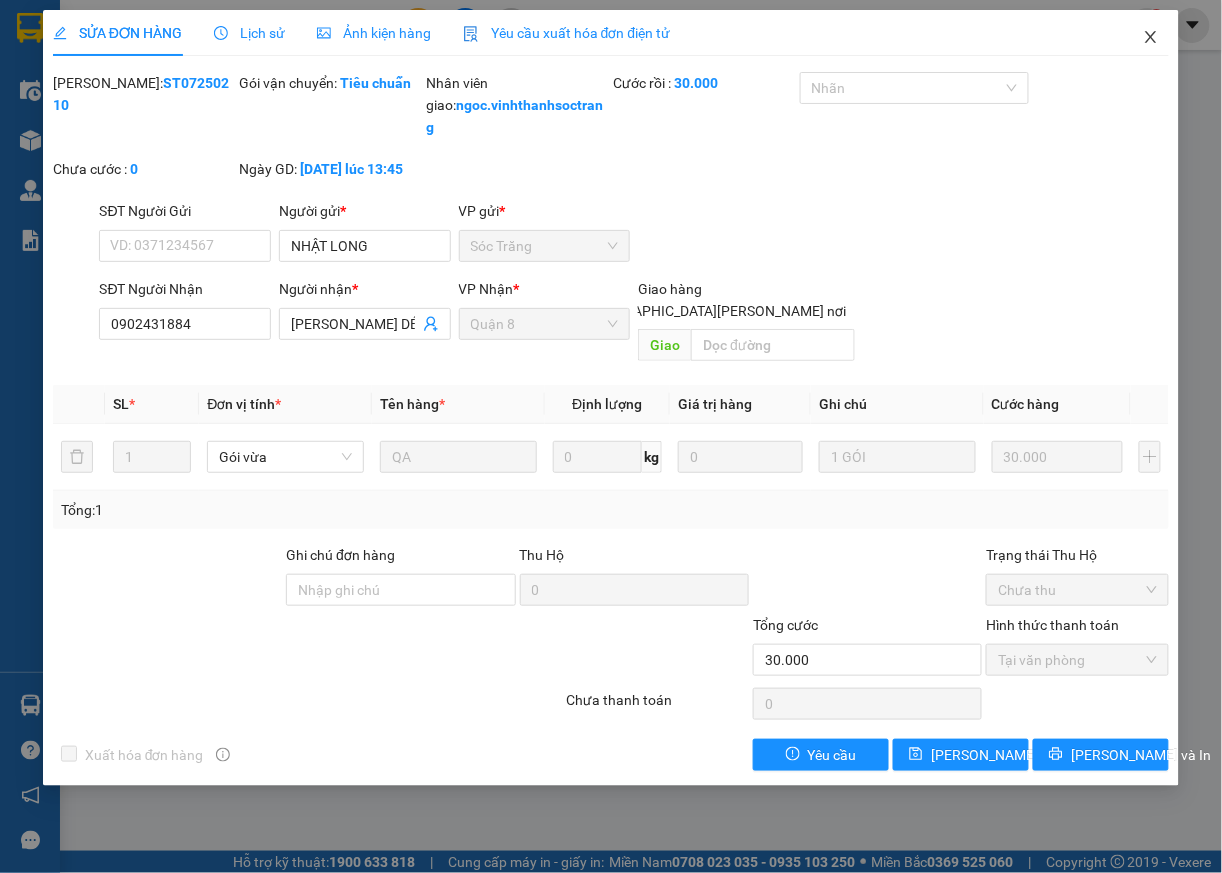 click at bounding box center [1151, 38] 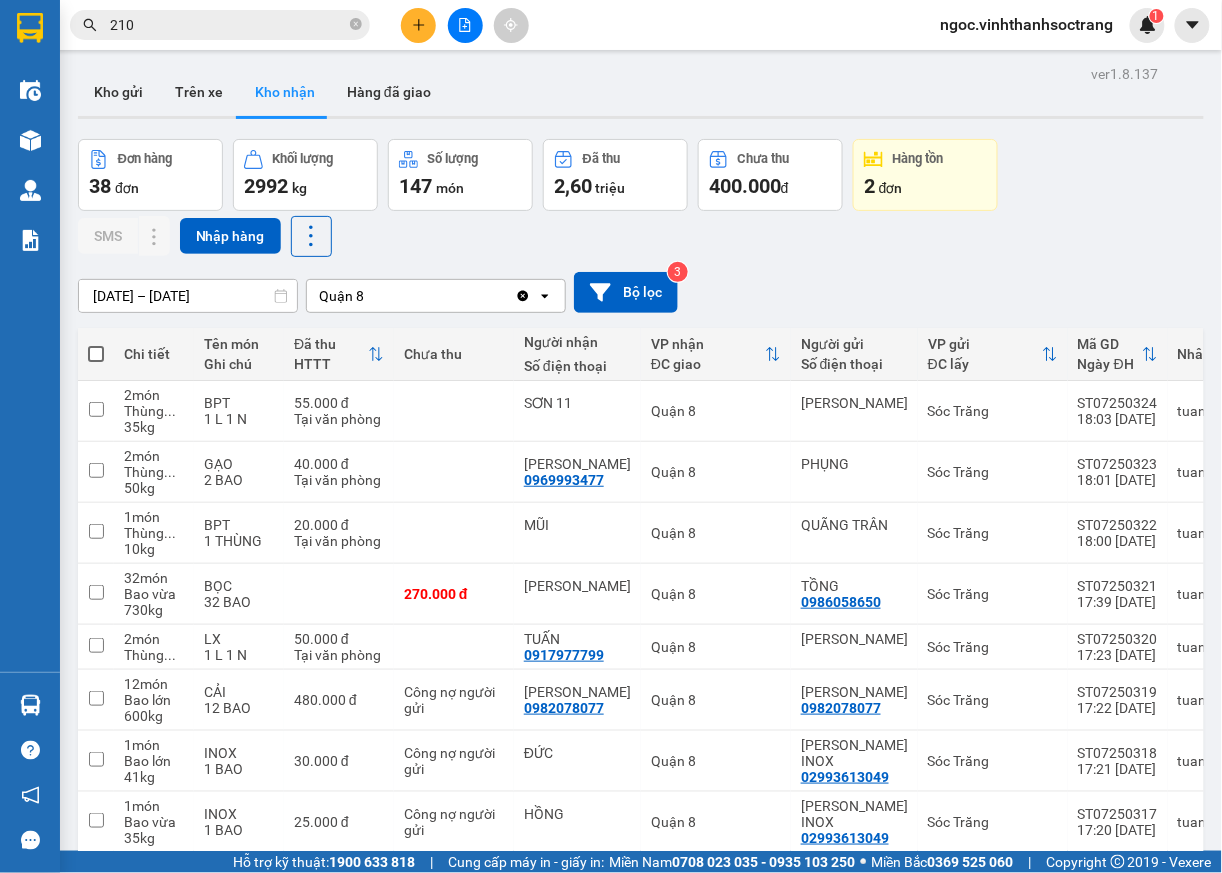 click on "210" at bounding box center (228, 25) 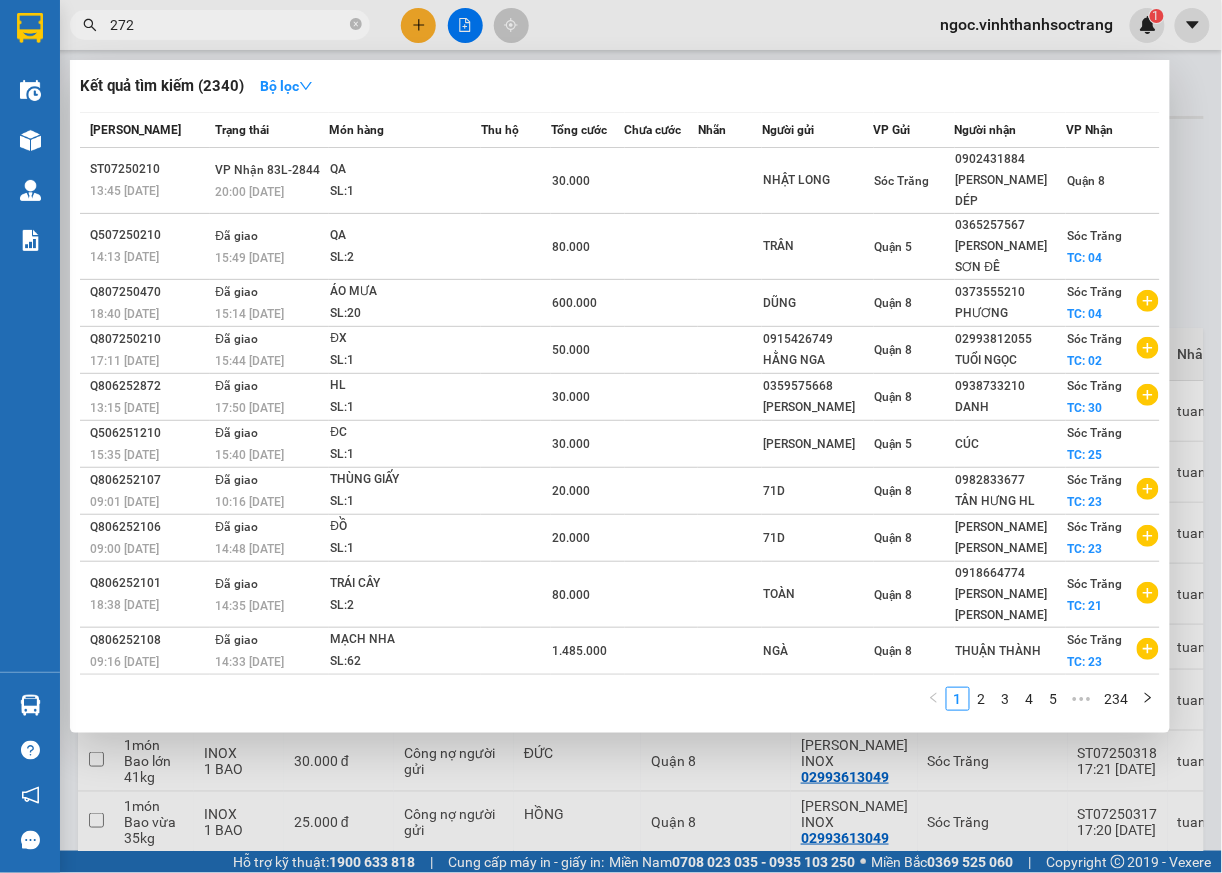 type on "272" 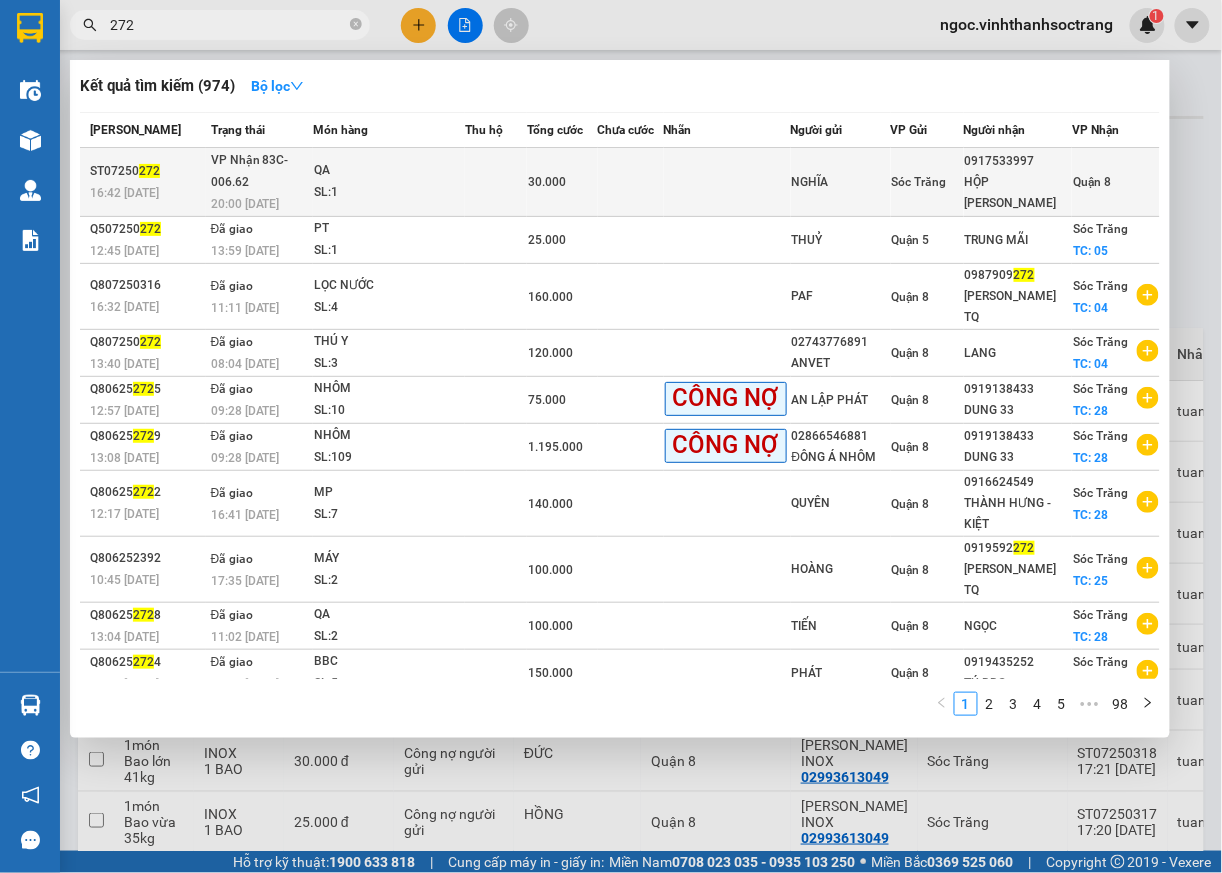 click on "Quận 8" at bounding box center [1092, 182] 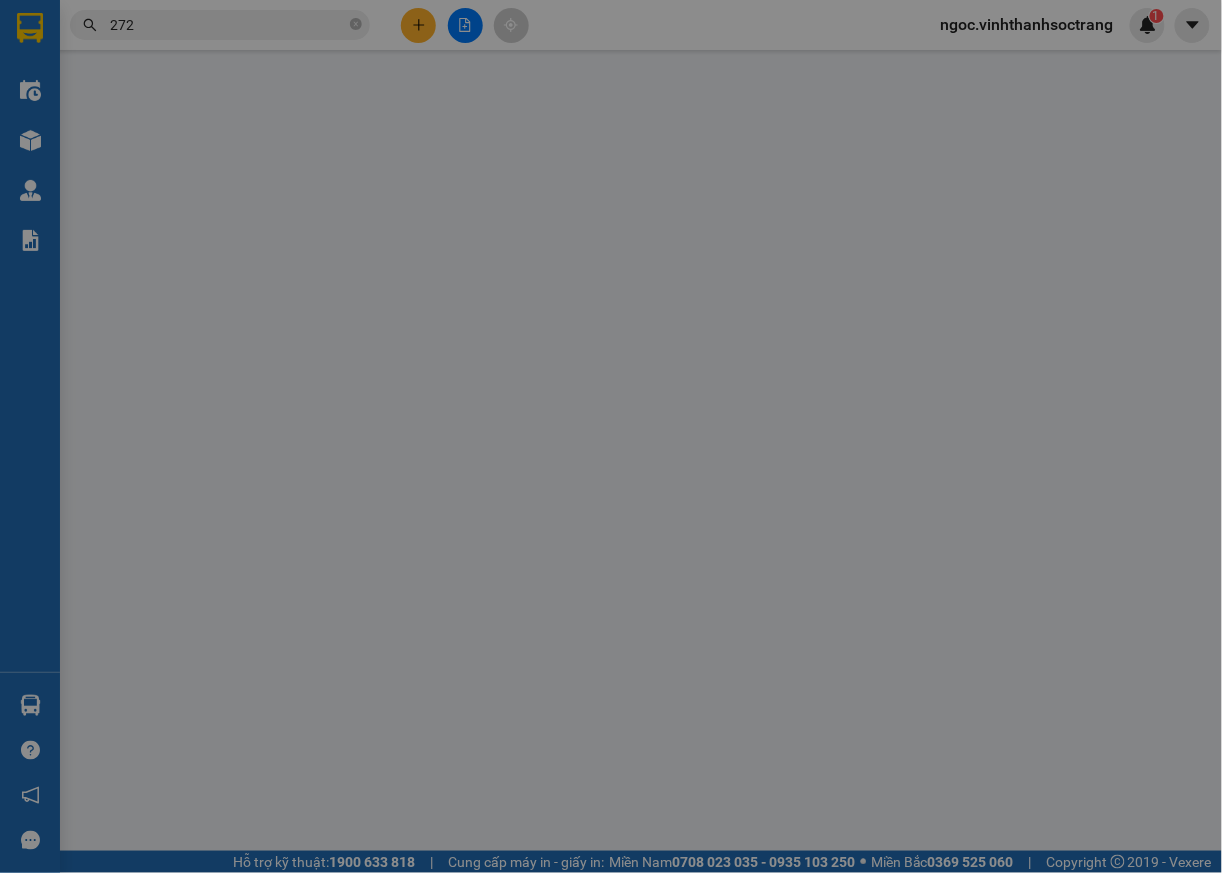 type on "NGHĨA" 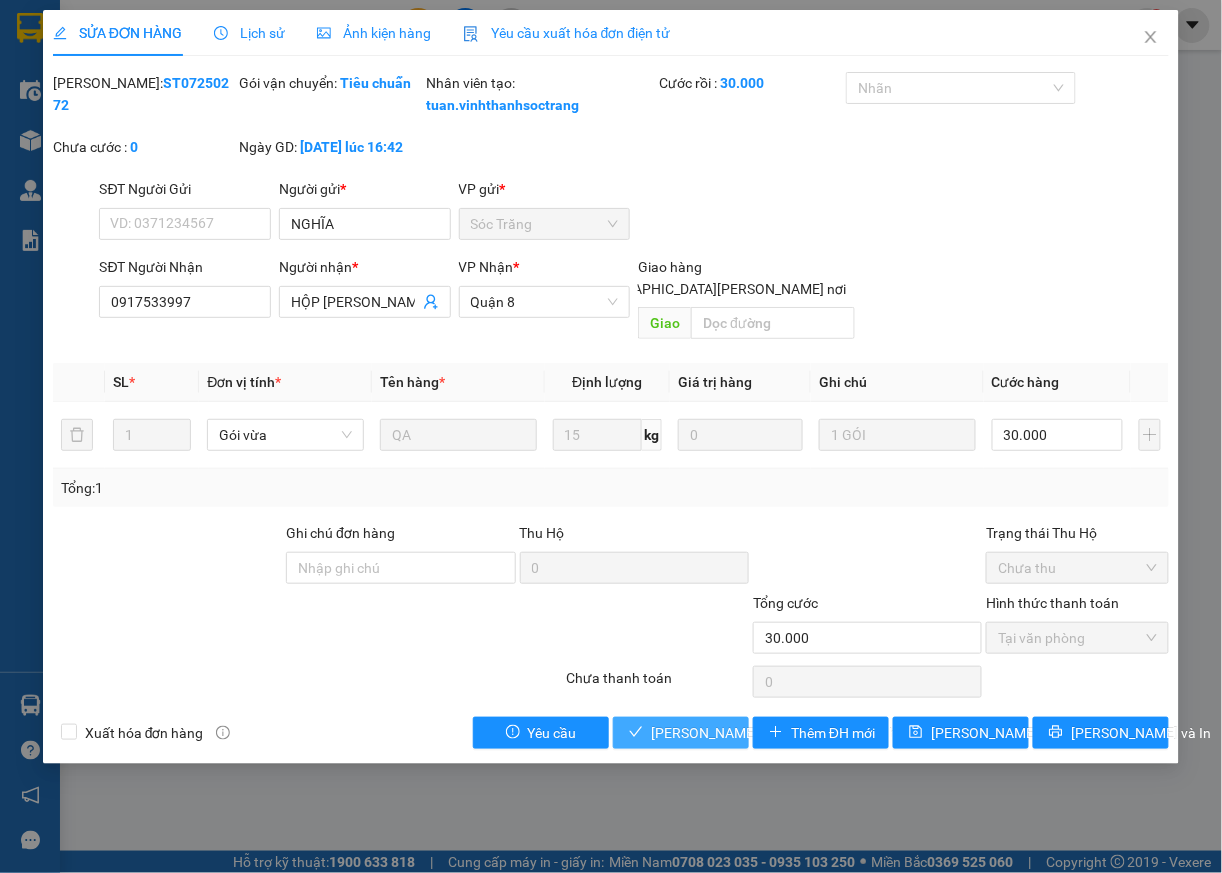 click on "[PERSON_NAME] và [PERSON_NAME] hàng" at bounding box center [786, 733] 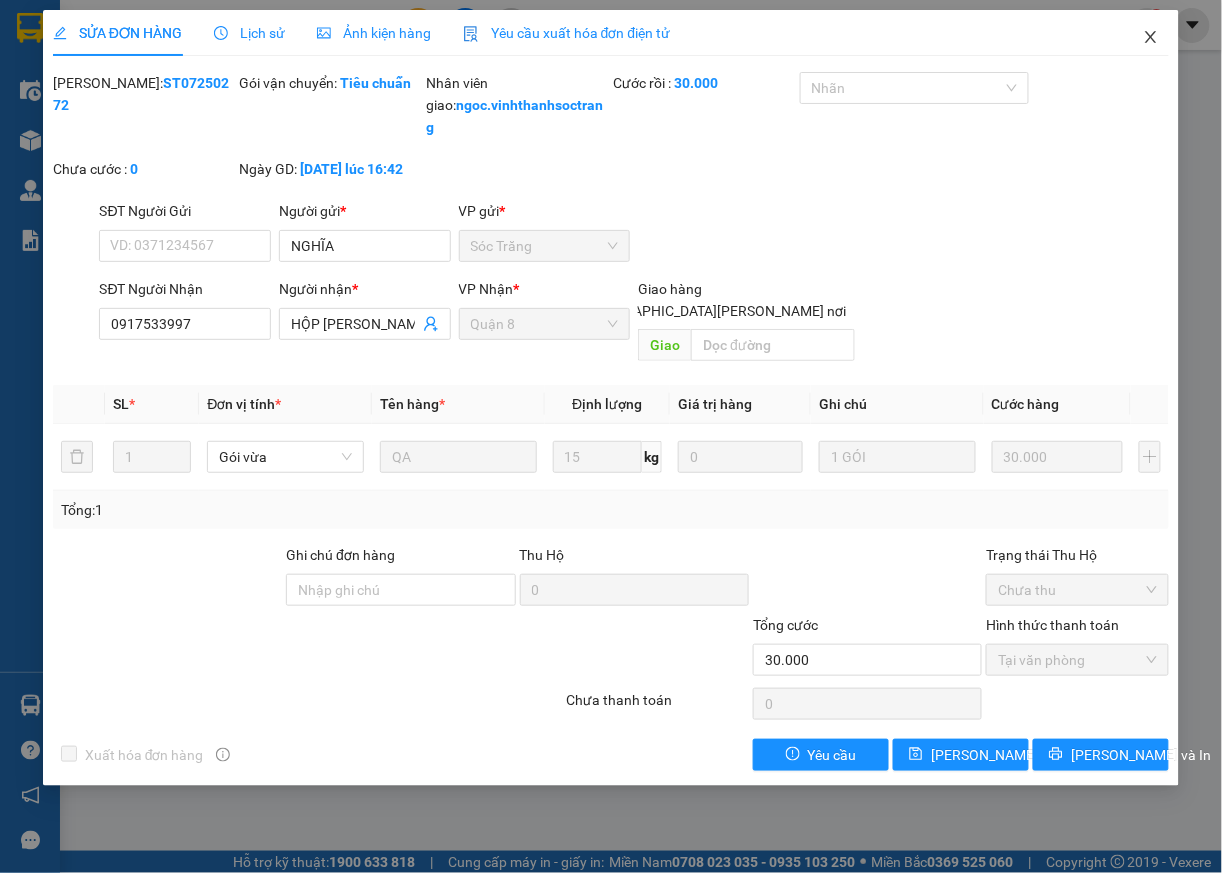click 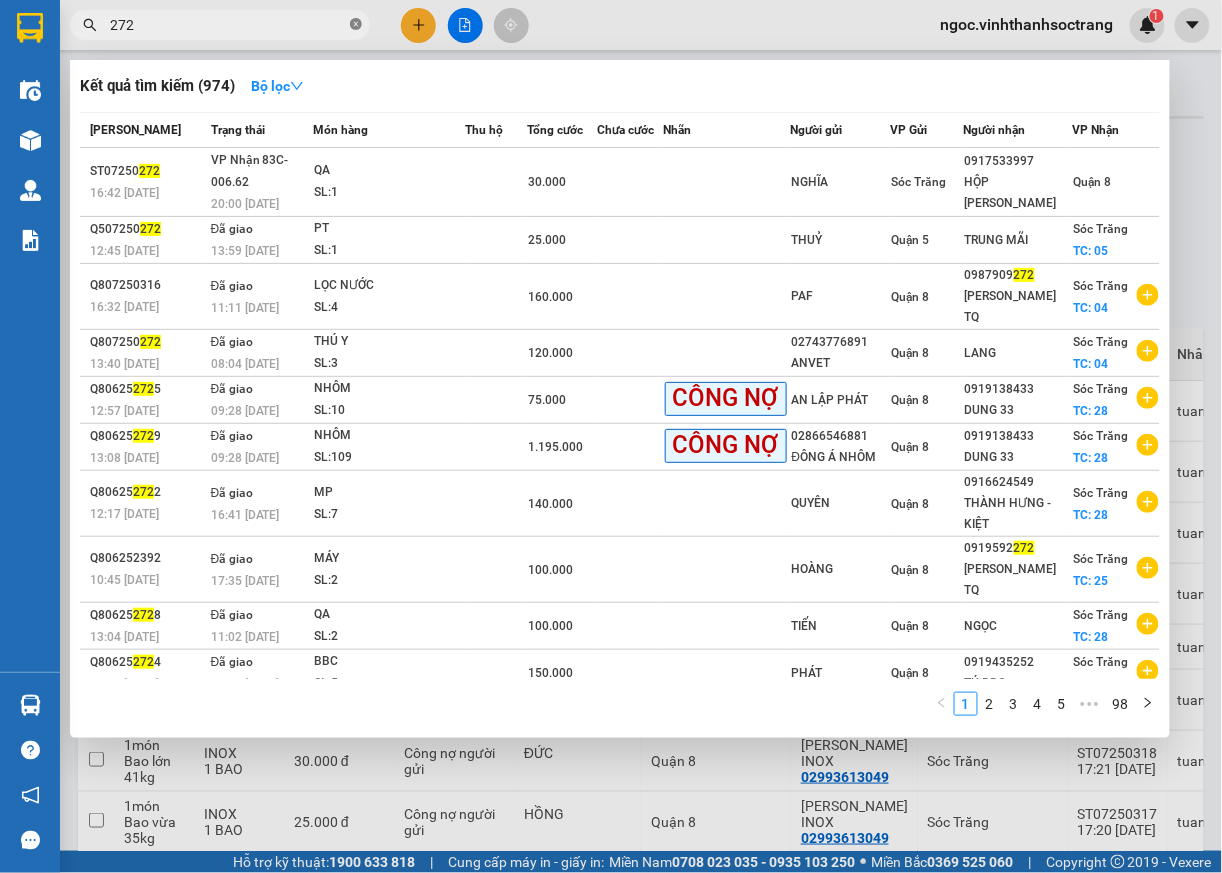 click 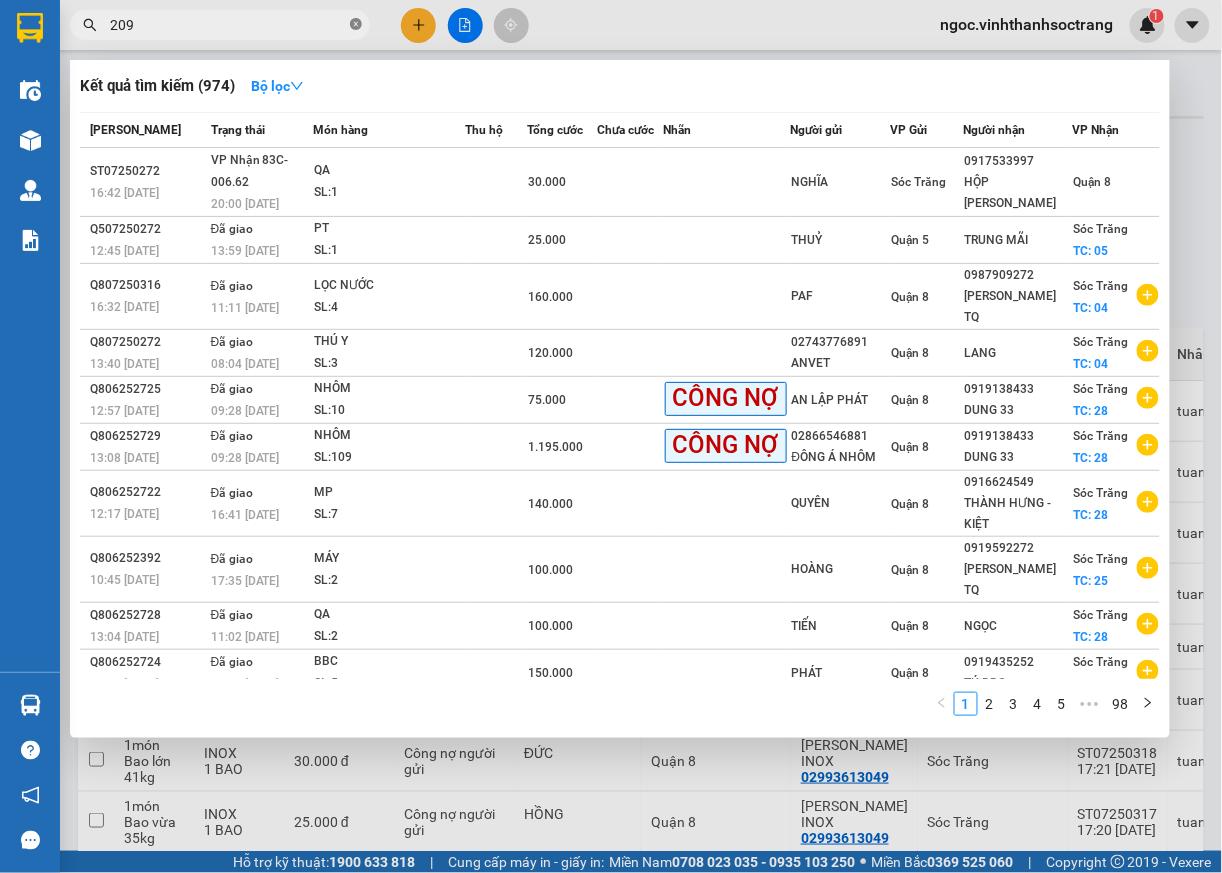 type on "209" 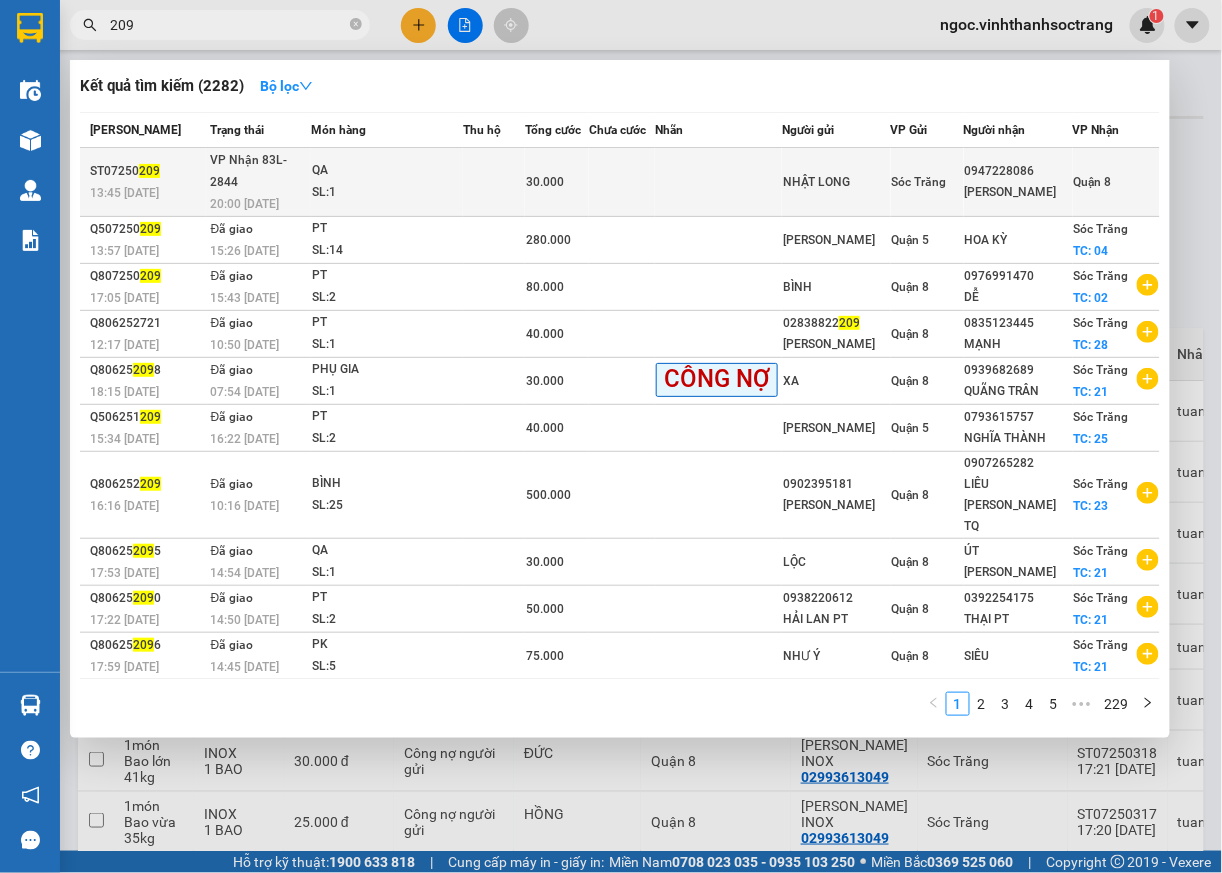 click on "Quận 8" at bounding box center [1116, 182] 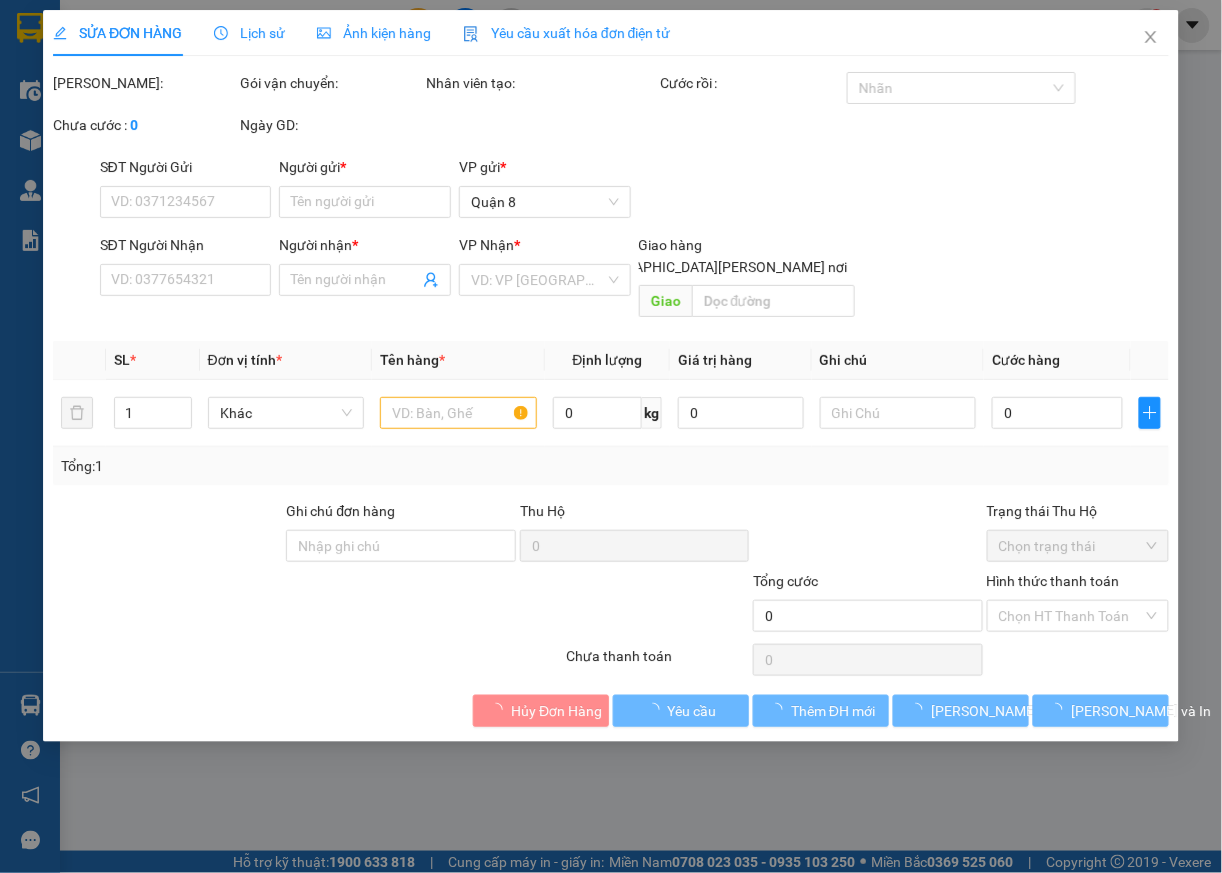 type on "NHẬT LONG" 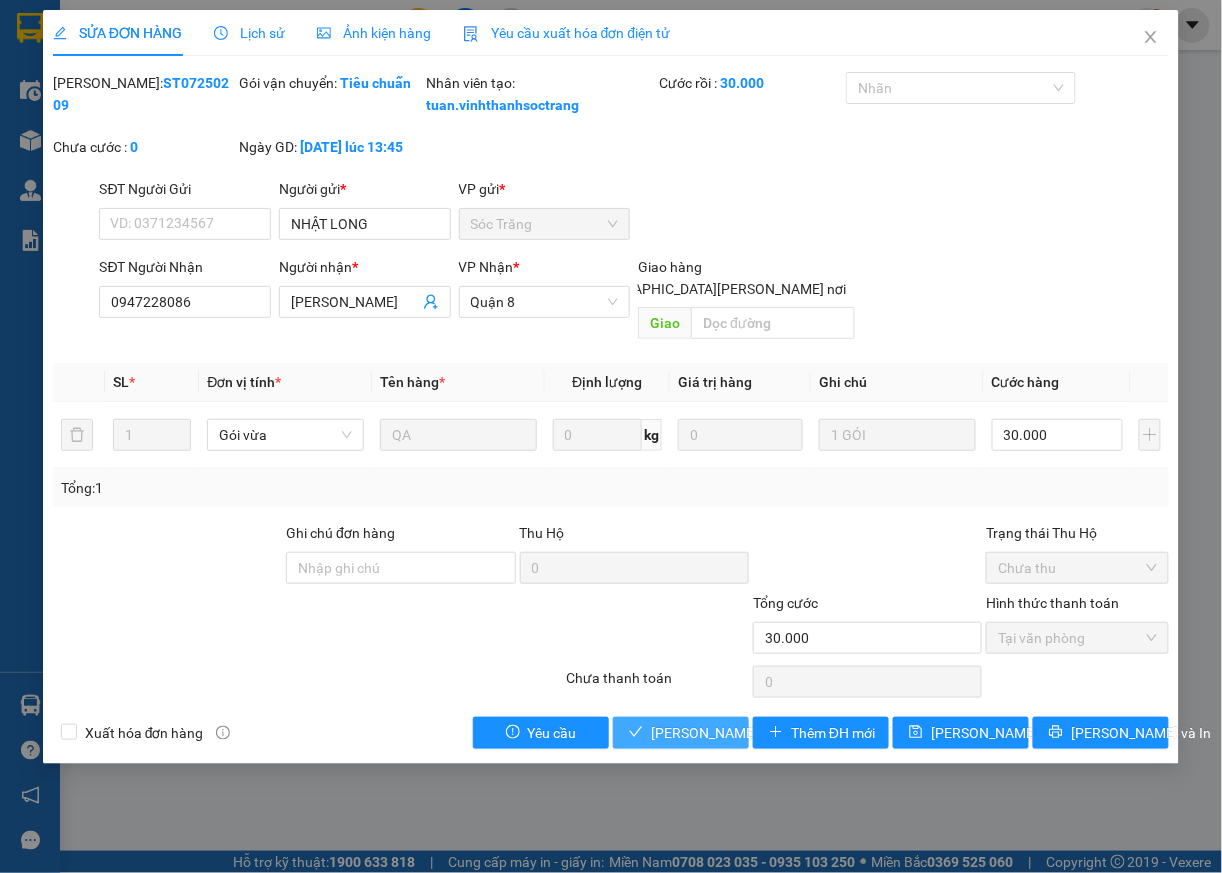 click on "[PERSON_NAME] và [PERSON_NAME] hàng" at bounding box center (786, 733) 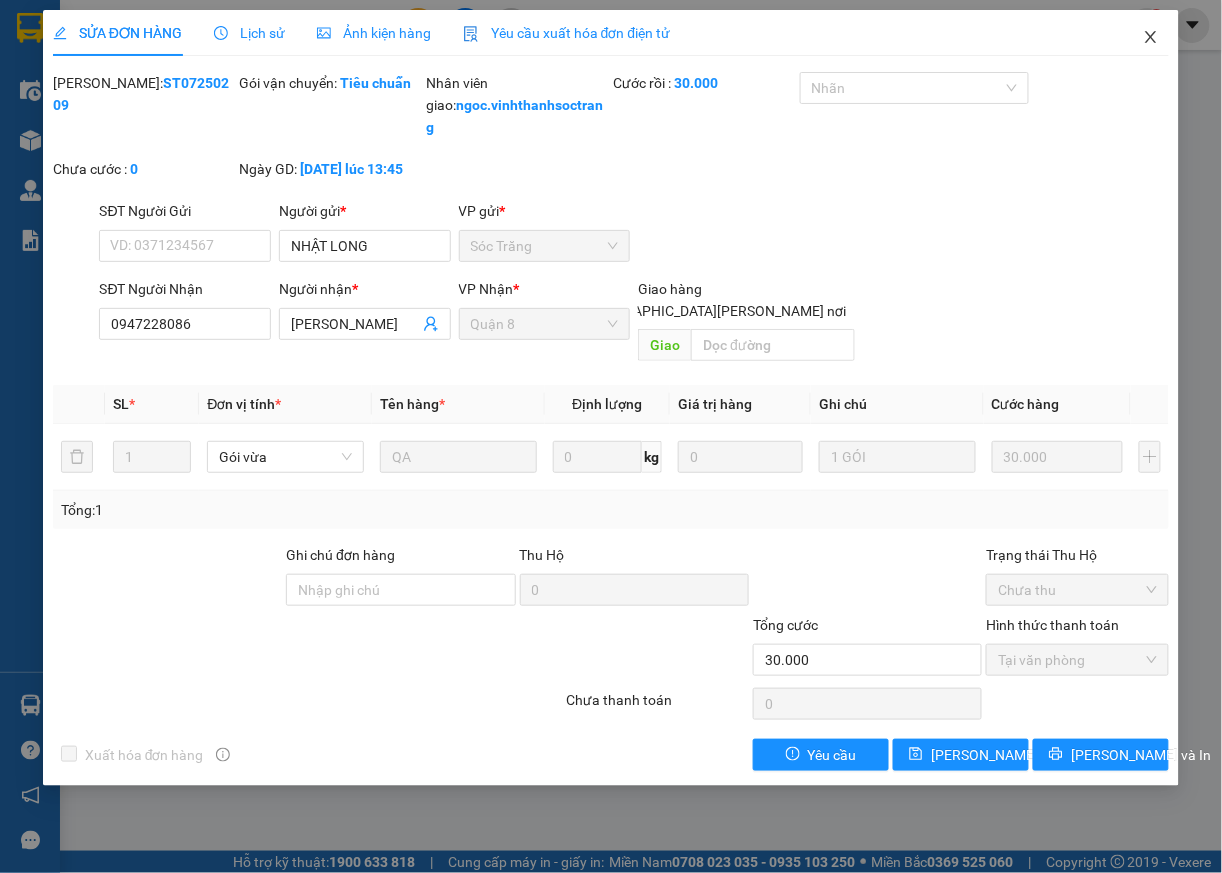 click 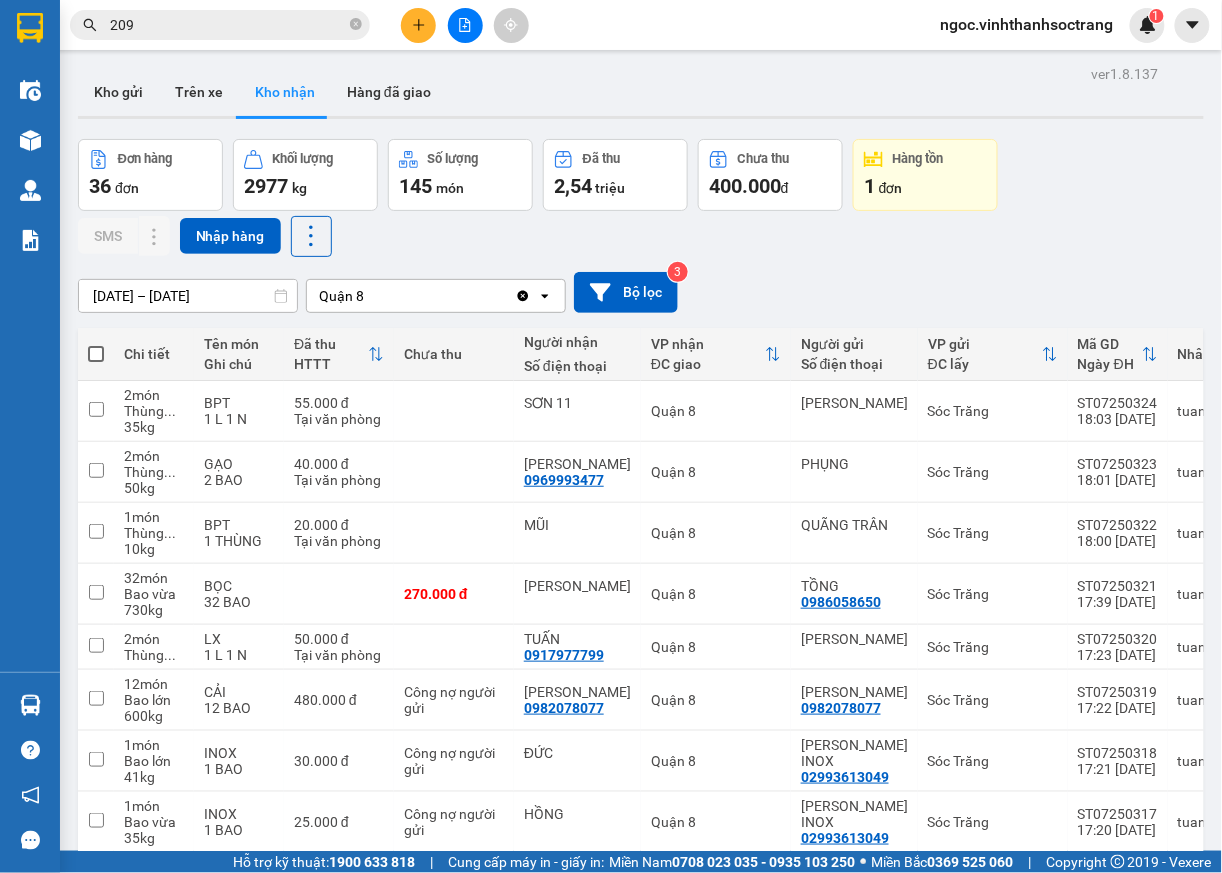 click on "209" at bounding box center (228, 25) 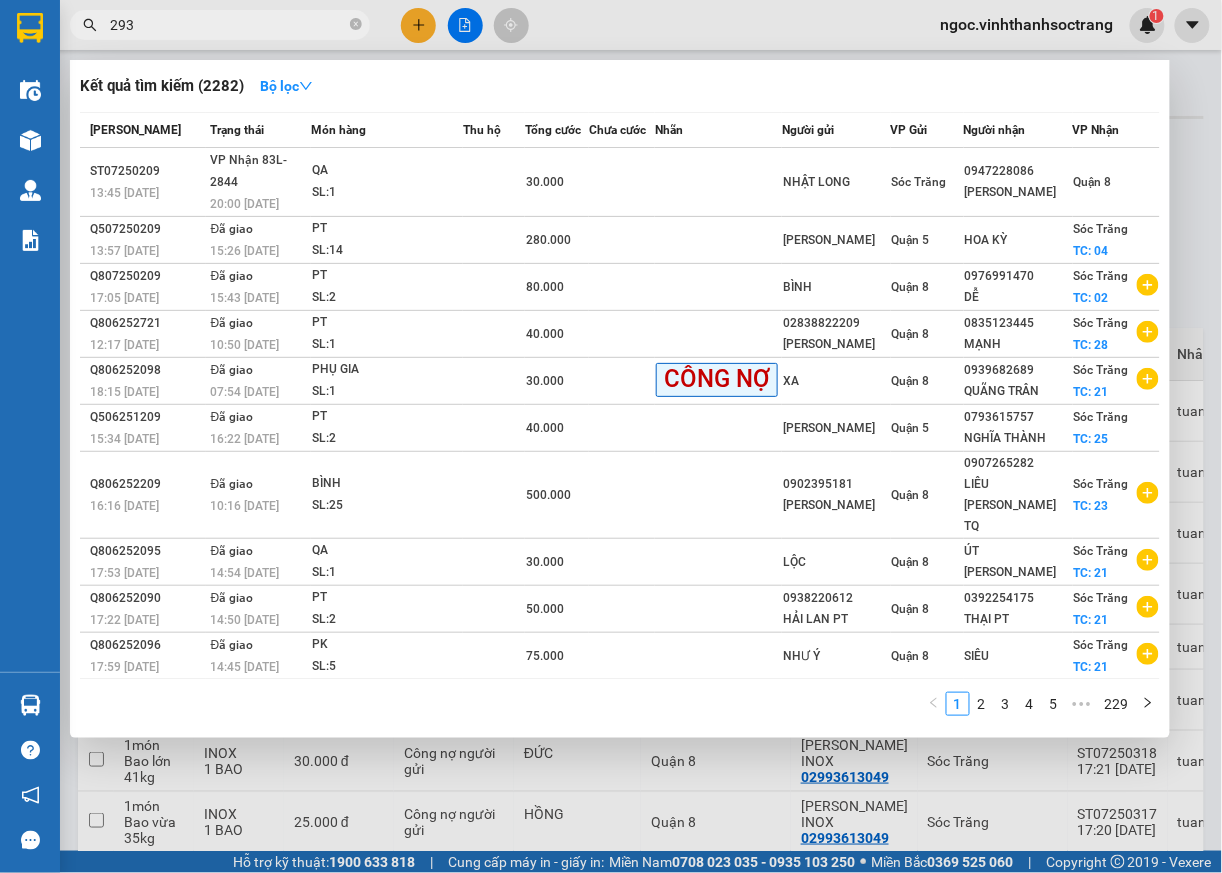 type on "293" 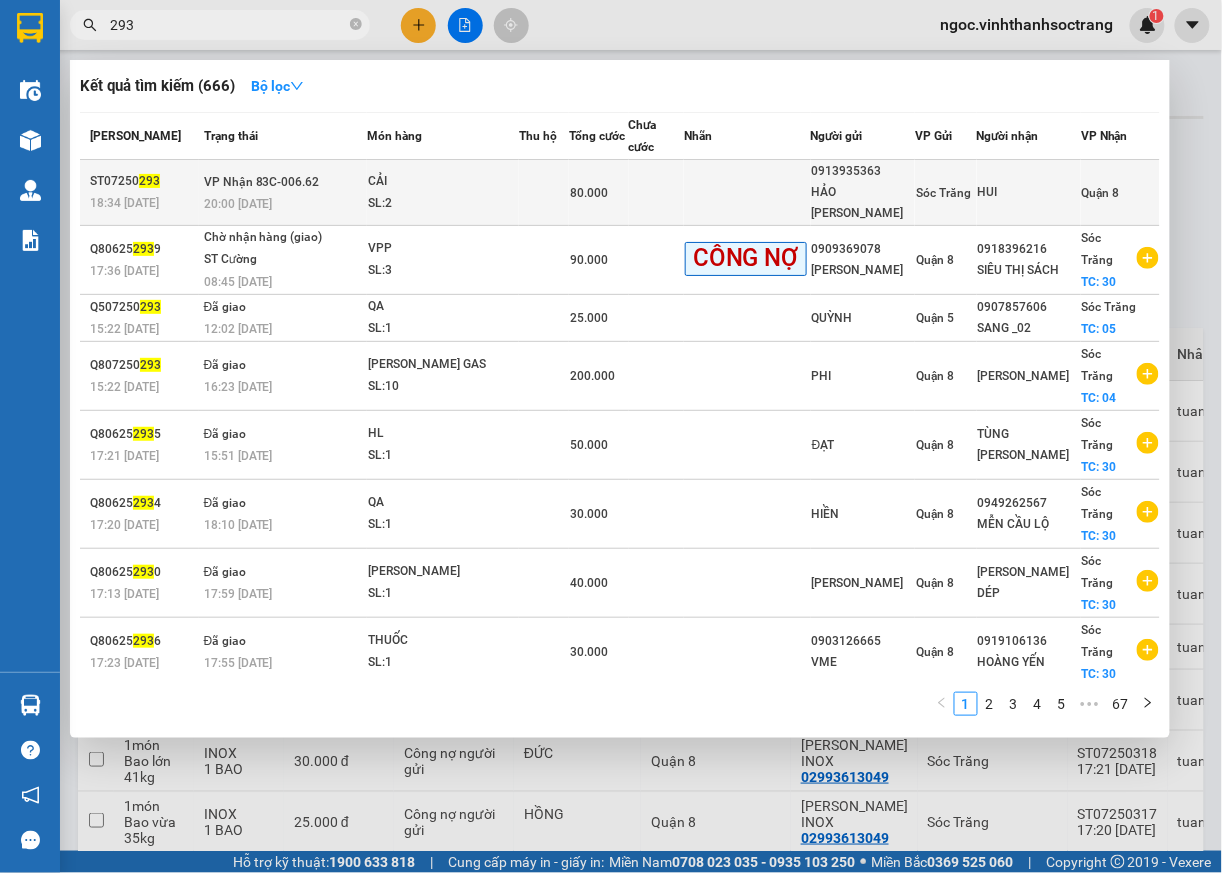 click on "Quận 8" at bounding box center (1101, 193) 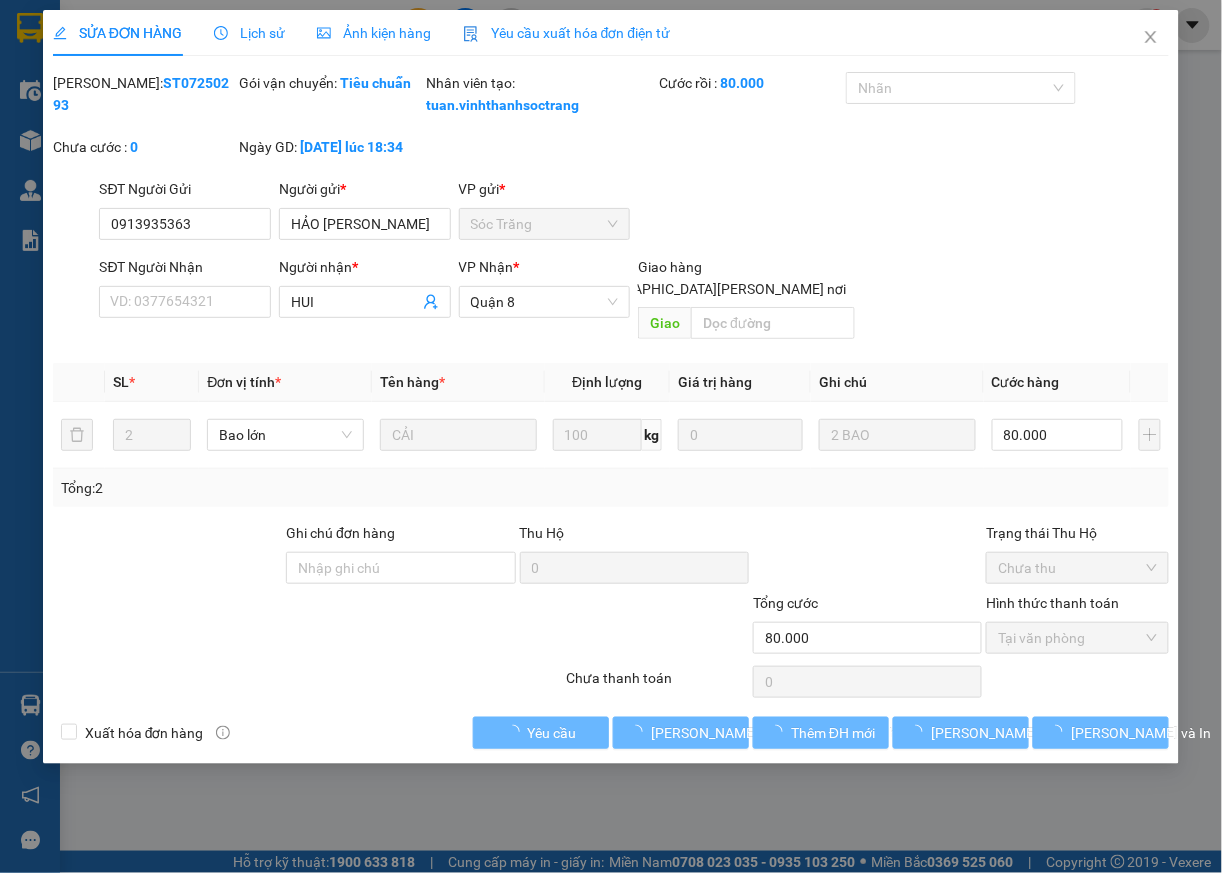 type on "0913935363" 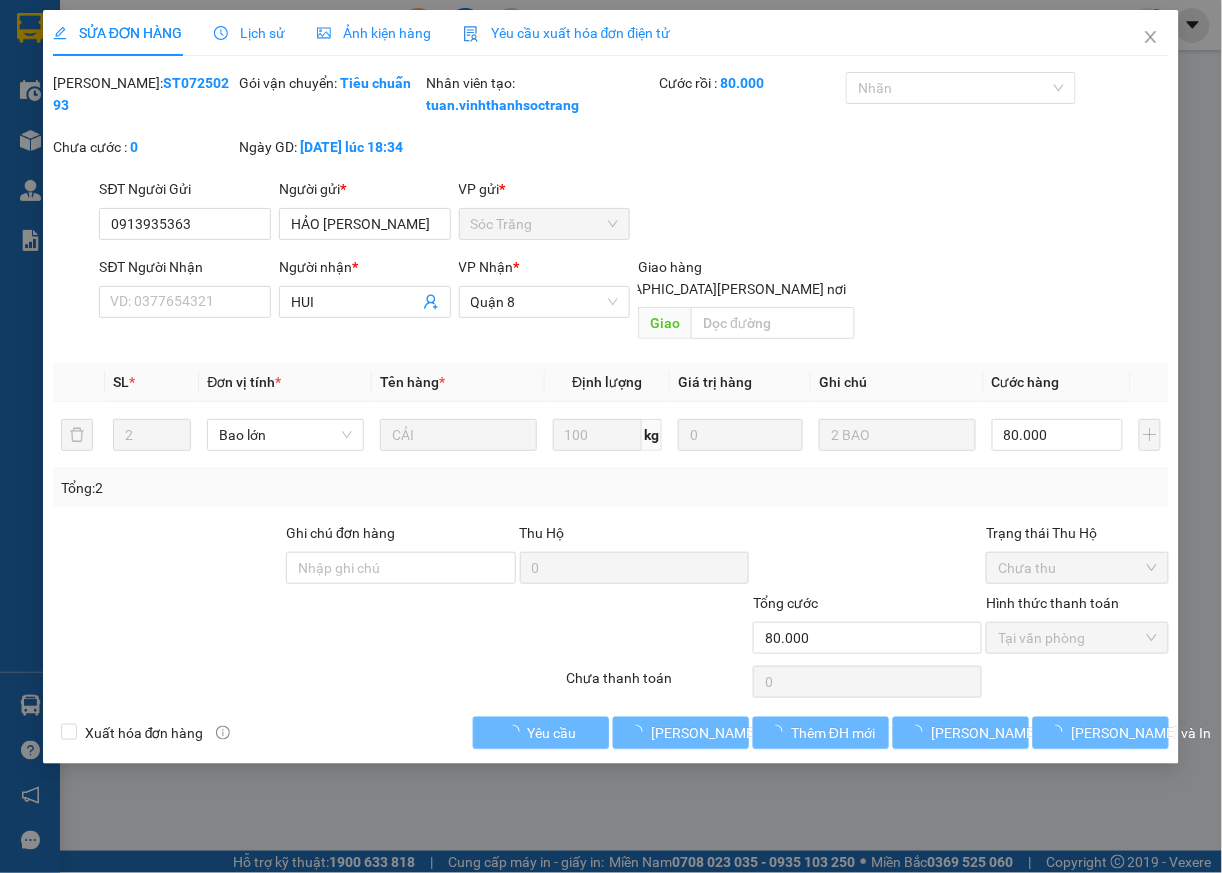 type on "HẢO [PERSON_NAME]" 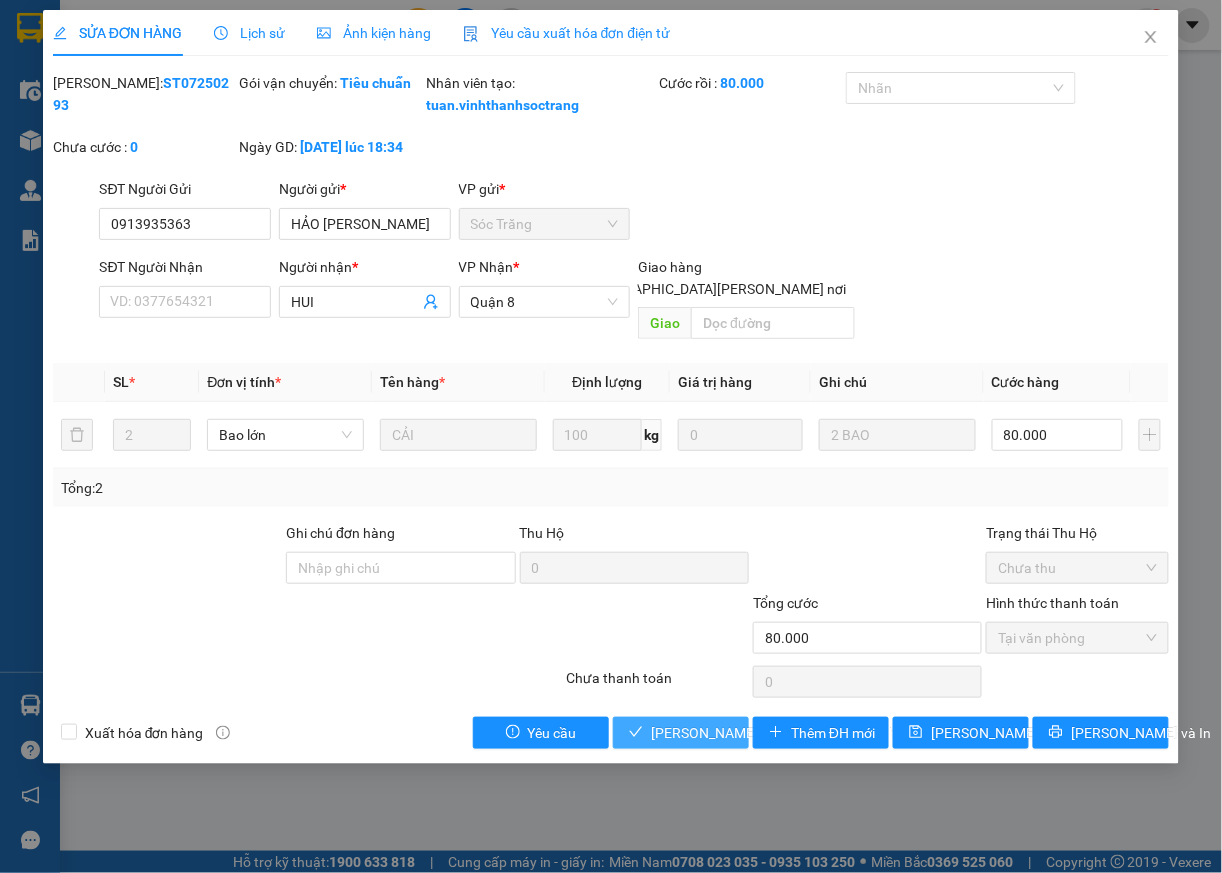 click on "[PERSON_NAME] và [PERSON_NAME] hàng" at bounding box center (786, 733) 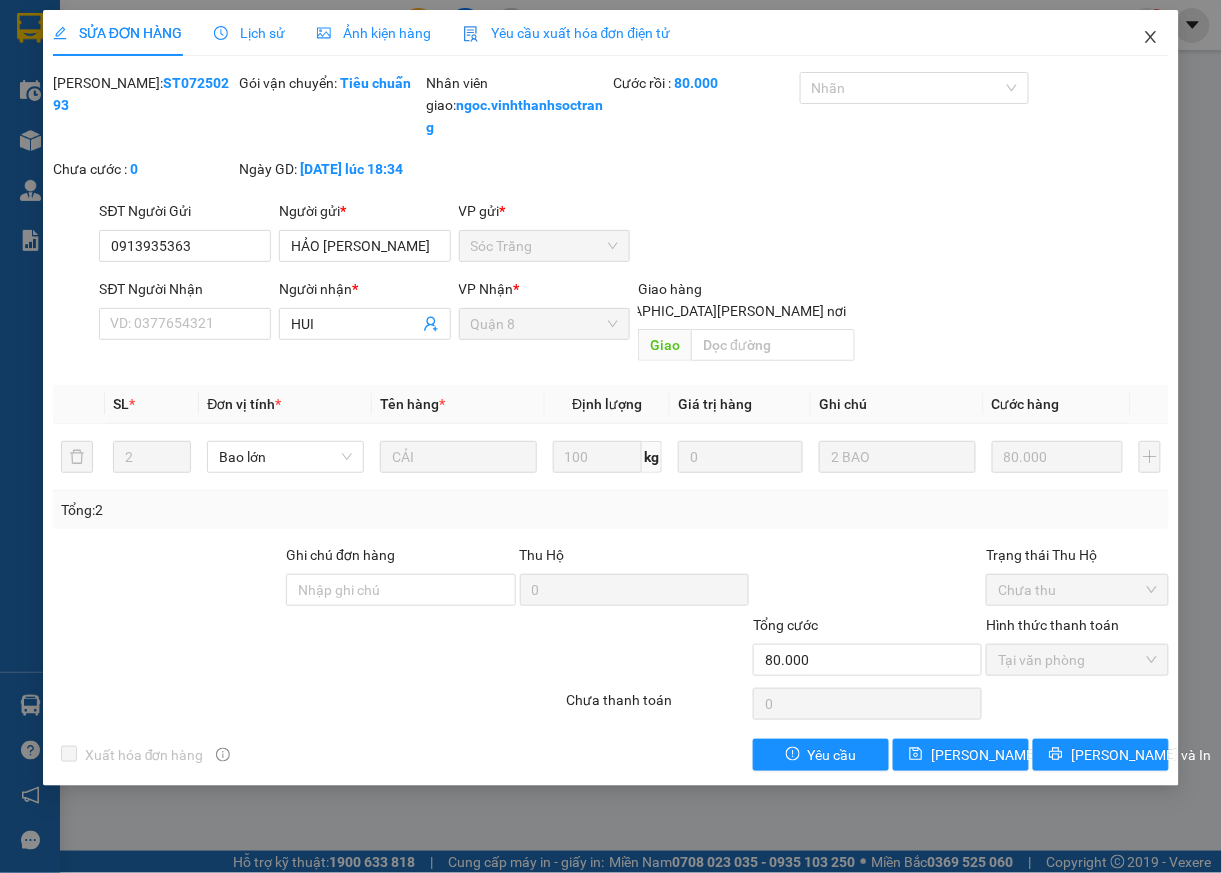 click 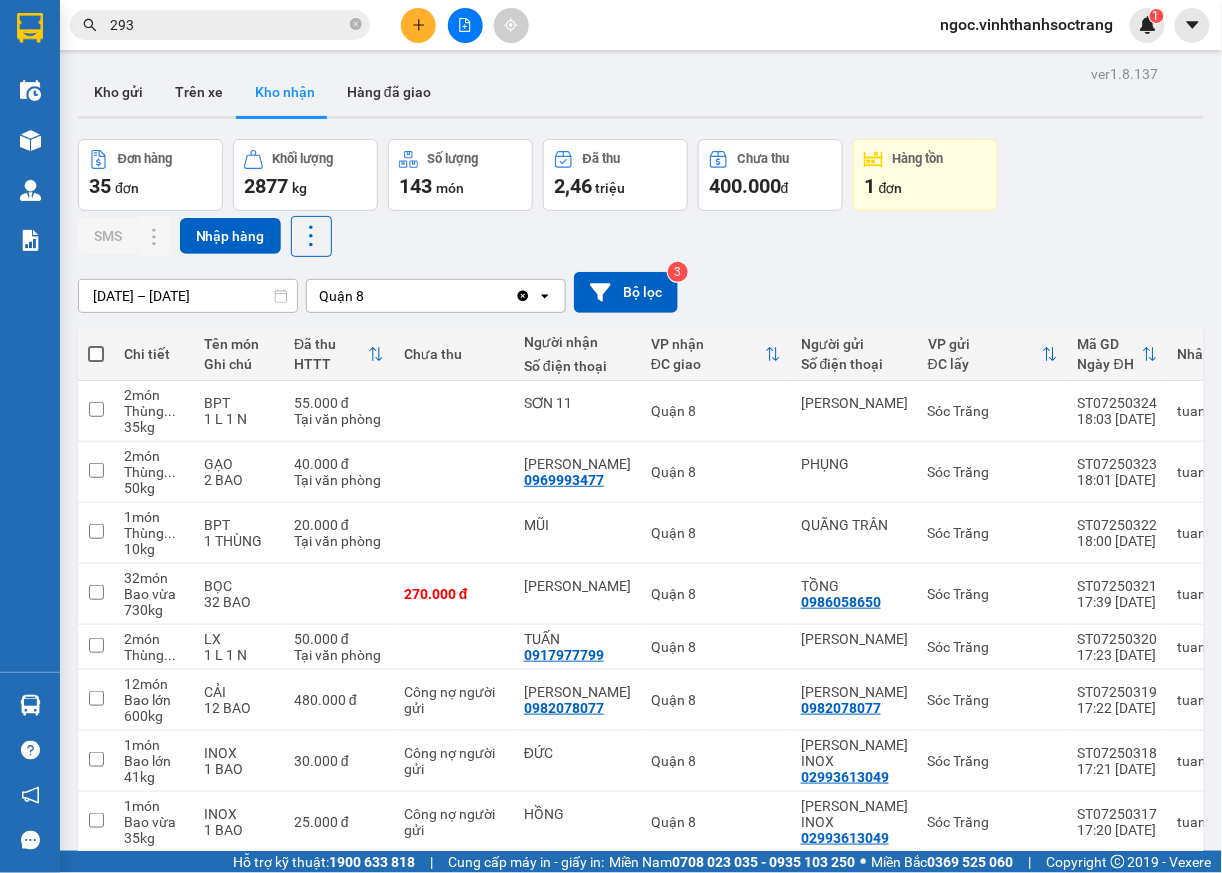 click on "293" at bounding box center (228, 25) 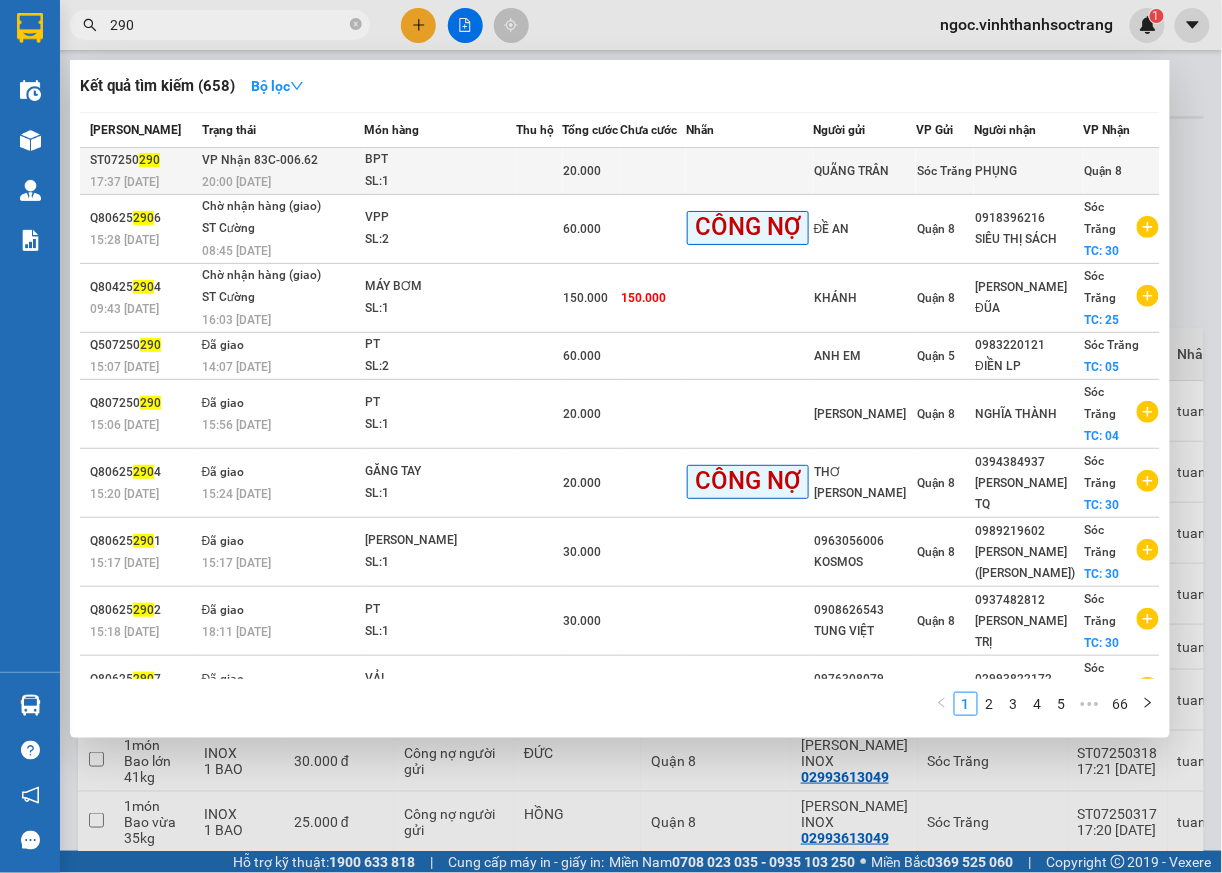 click on "Quận 8" at bounding box center [1104, 171] 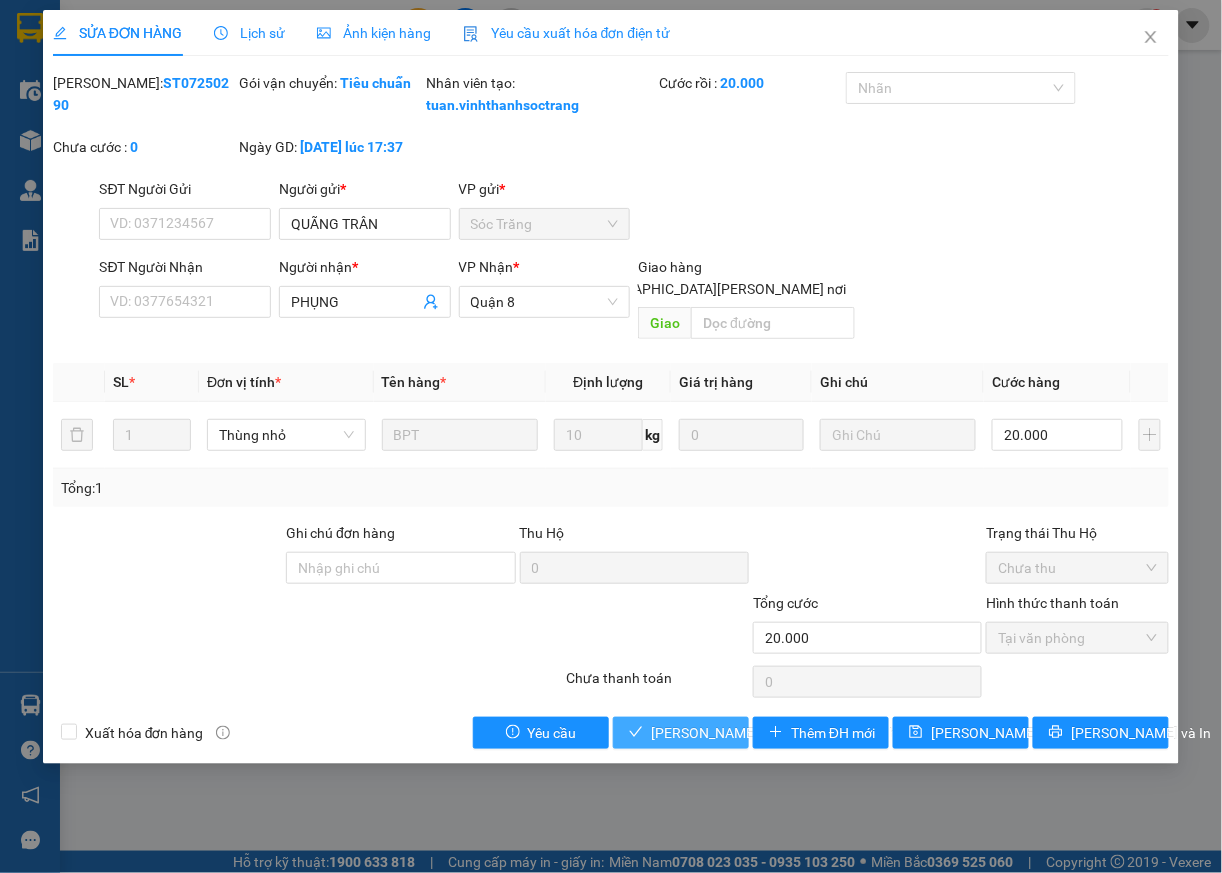 click on "[PERSON_NAME] và [PERSON_NAME] hàng" at bounding box center [786, 733] 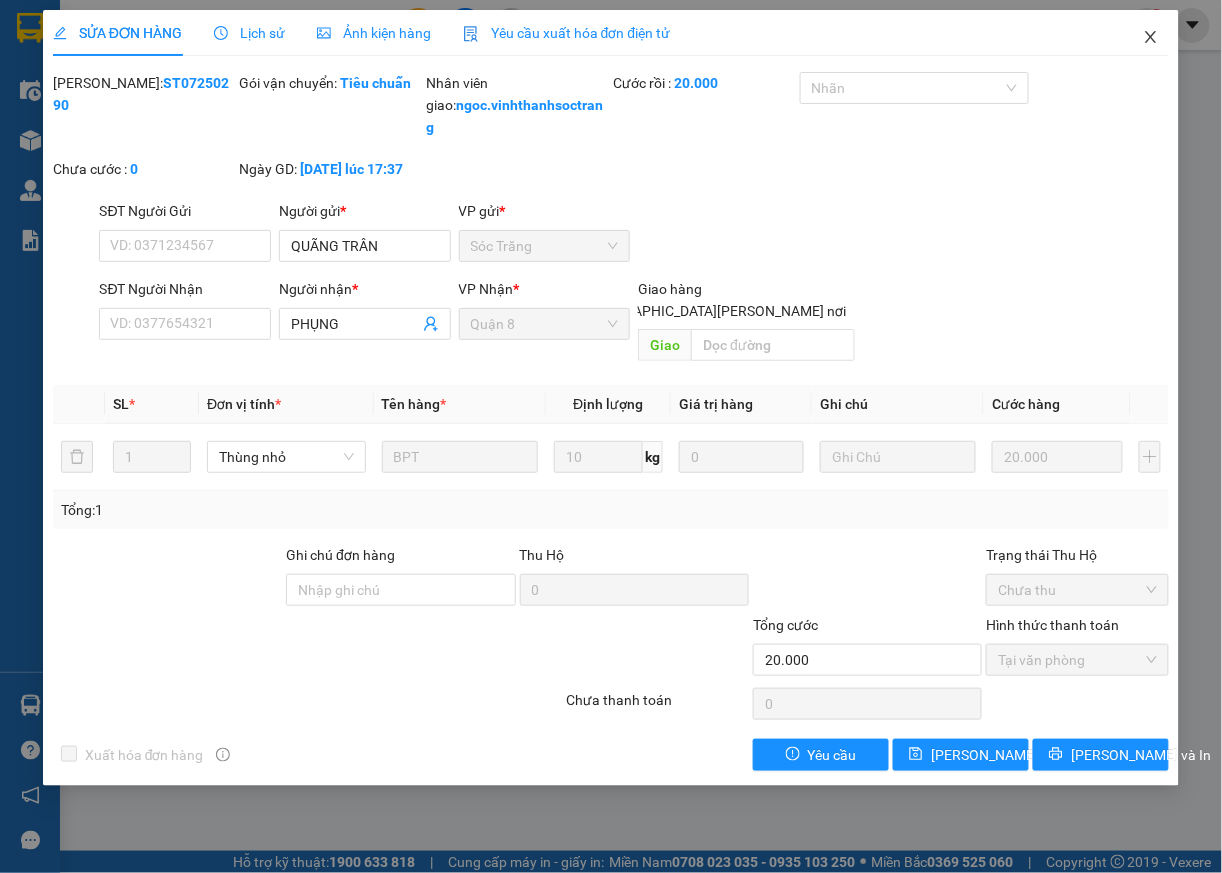 click 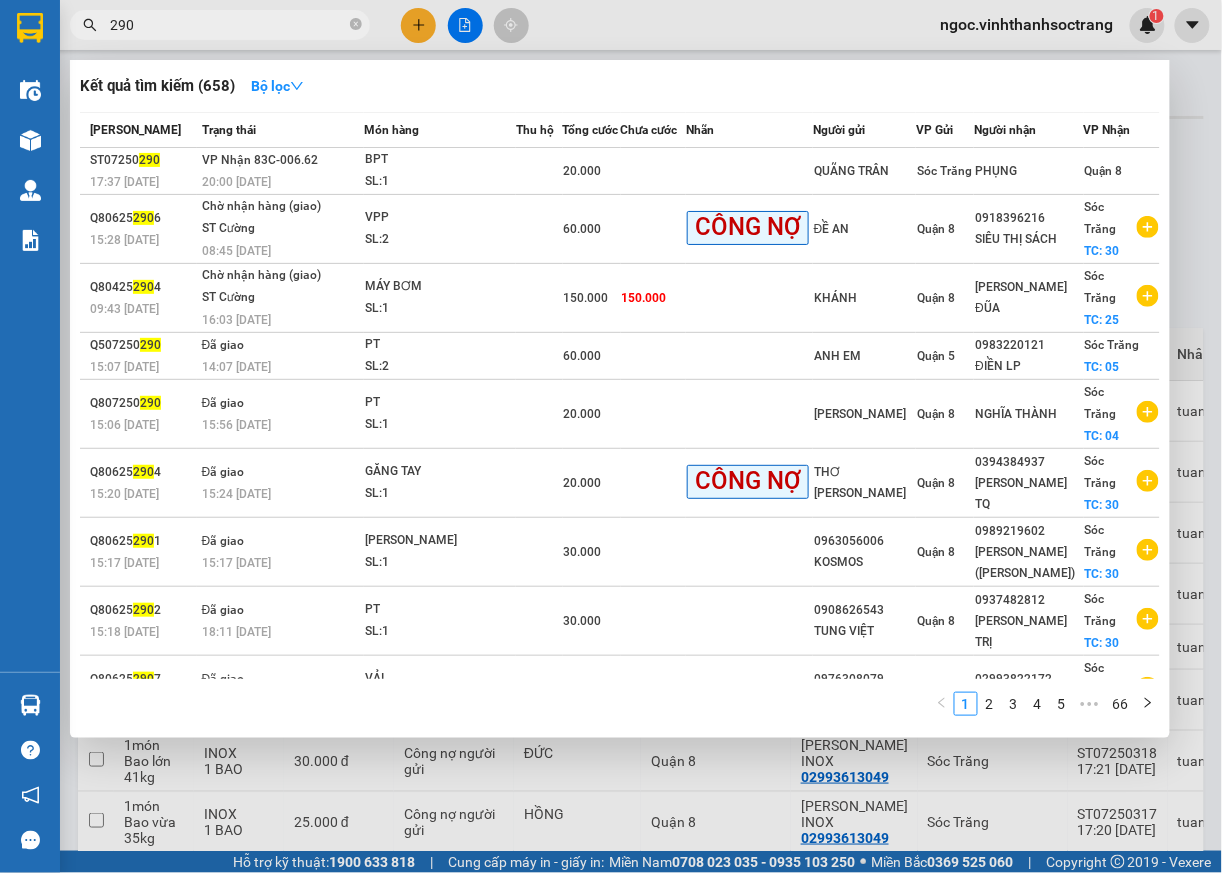 click on "290" at bounding box center (228, 25) 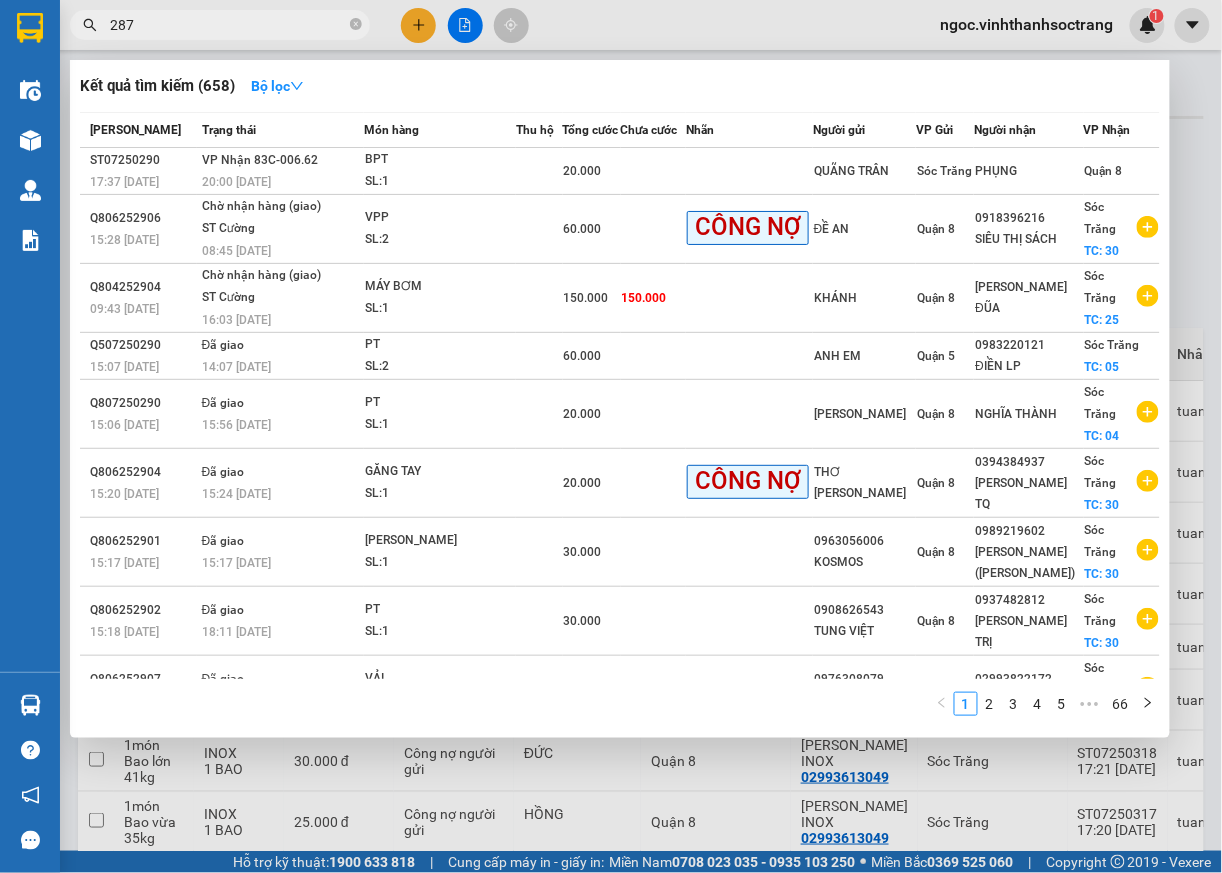 type on "287" 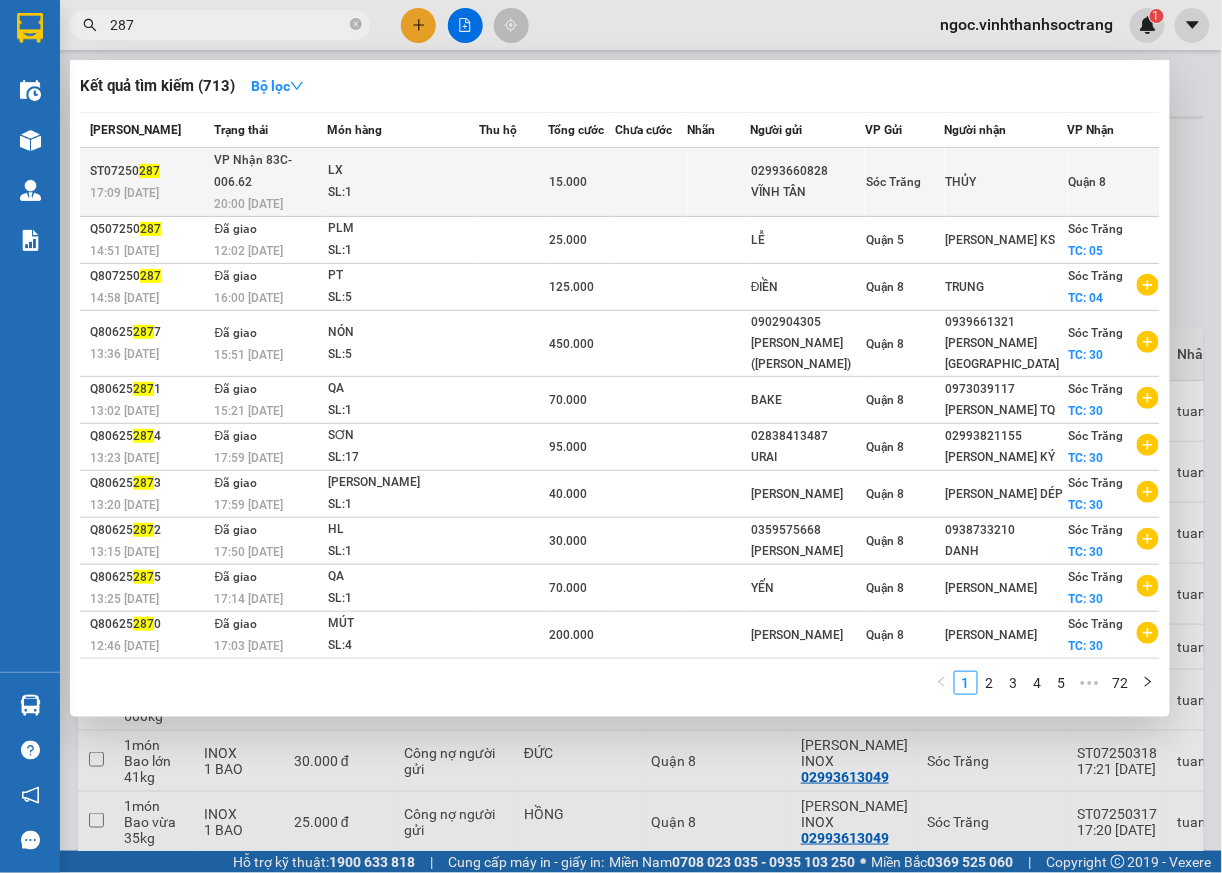 click on "Quận 8" at bounding box center (1088, 182) 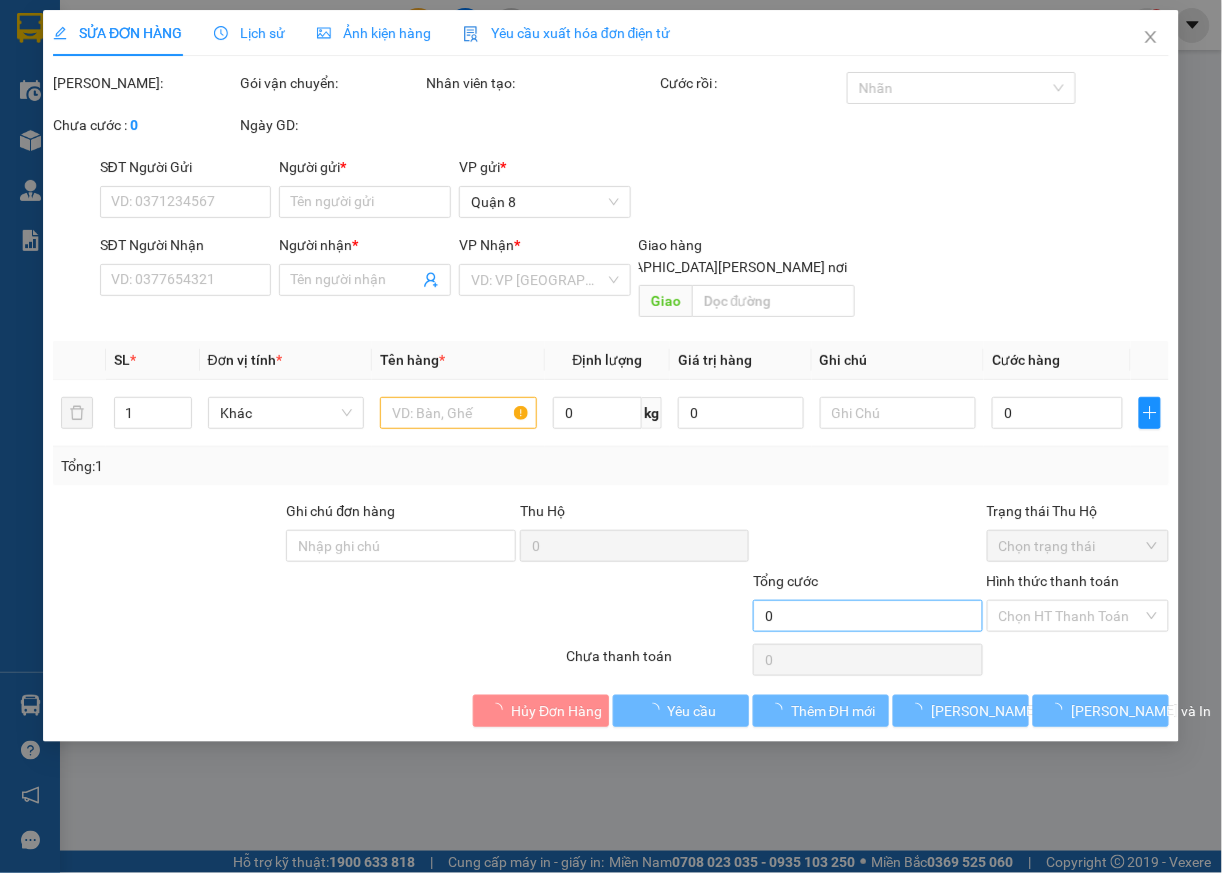type on "02993660828" 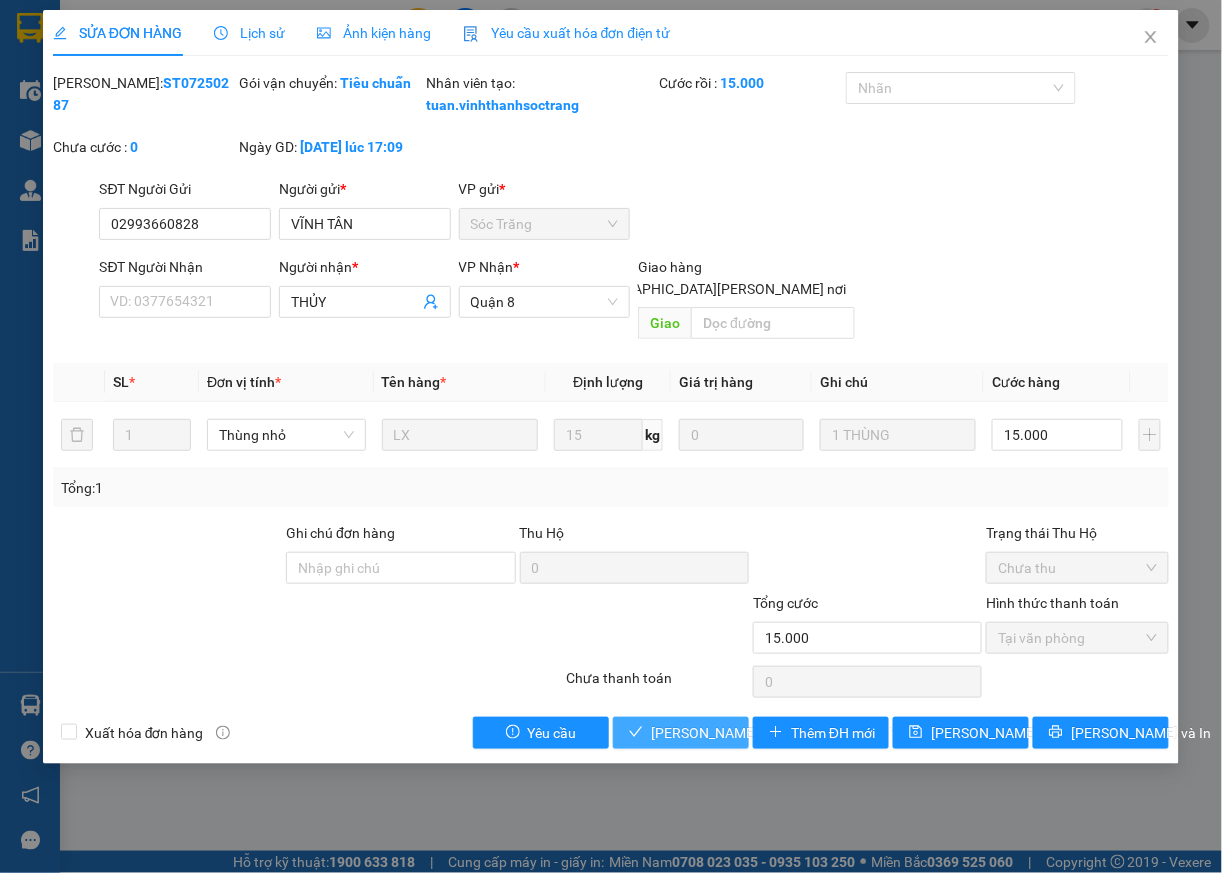 click on "[PERSON_NAME] và [PERSON_NAME] hàng" at bounding box center (786, 733) 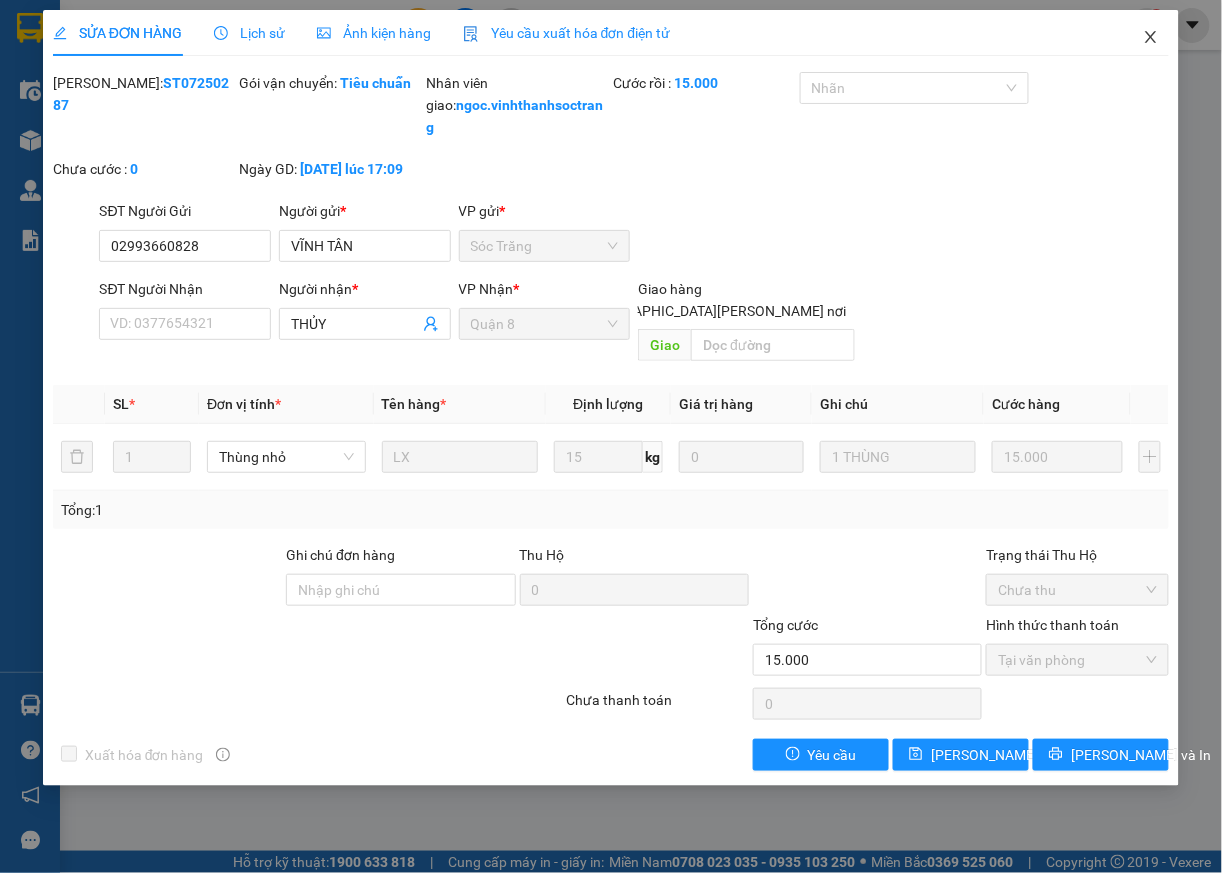 click 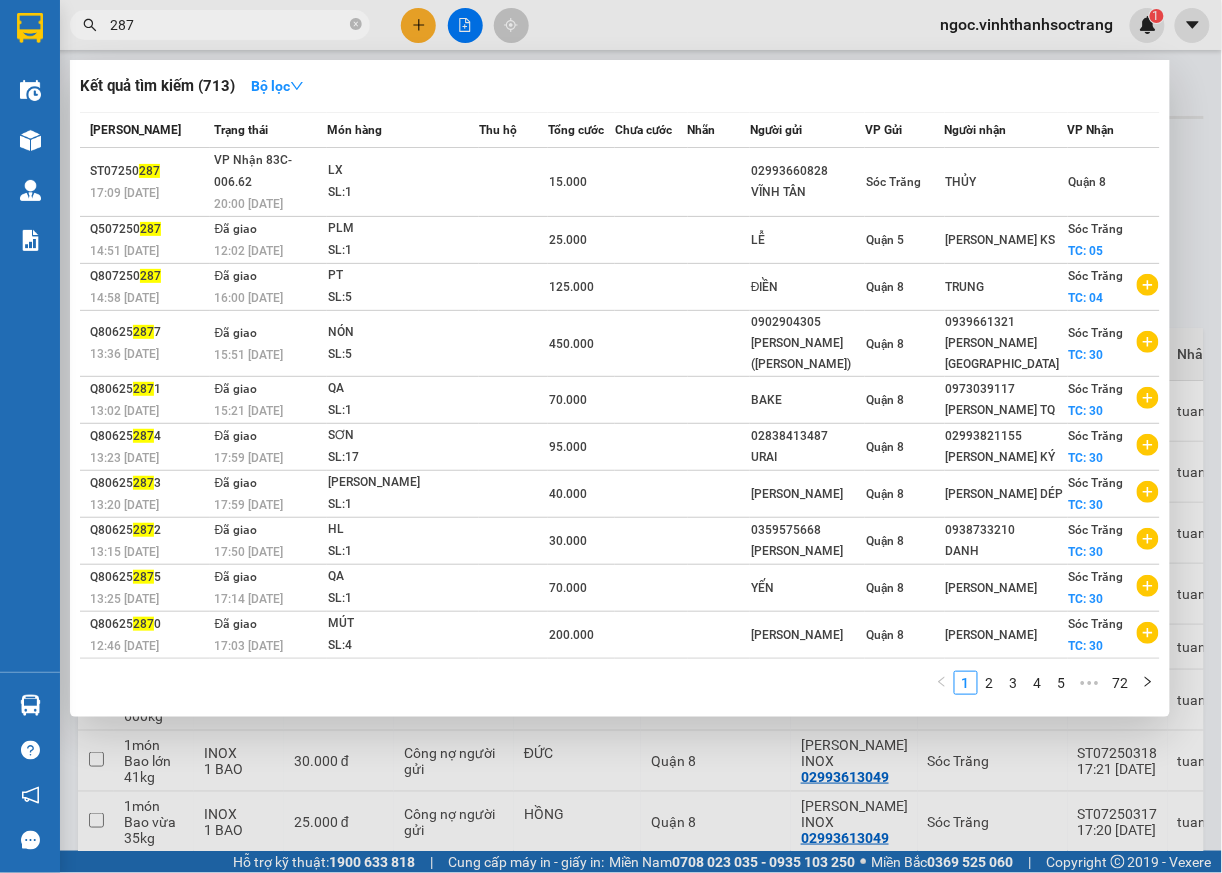 click on "287" at bounding box center [220, 25] 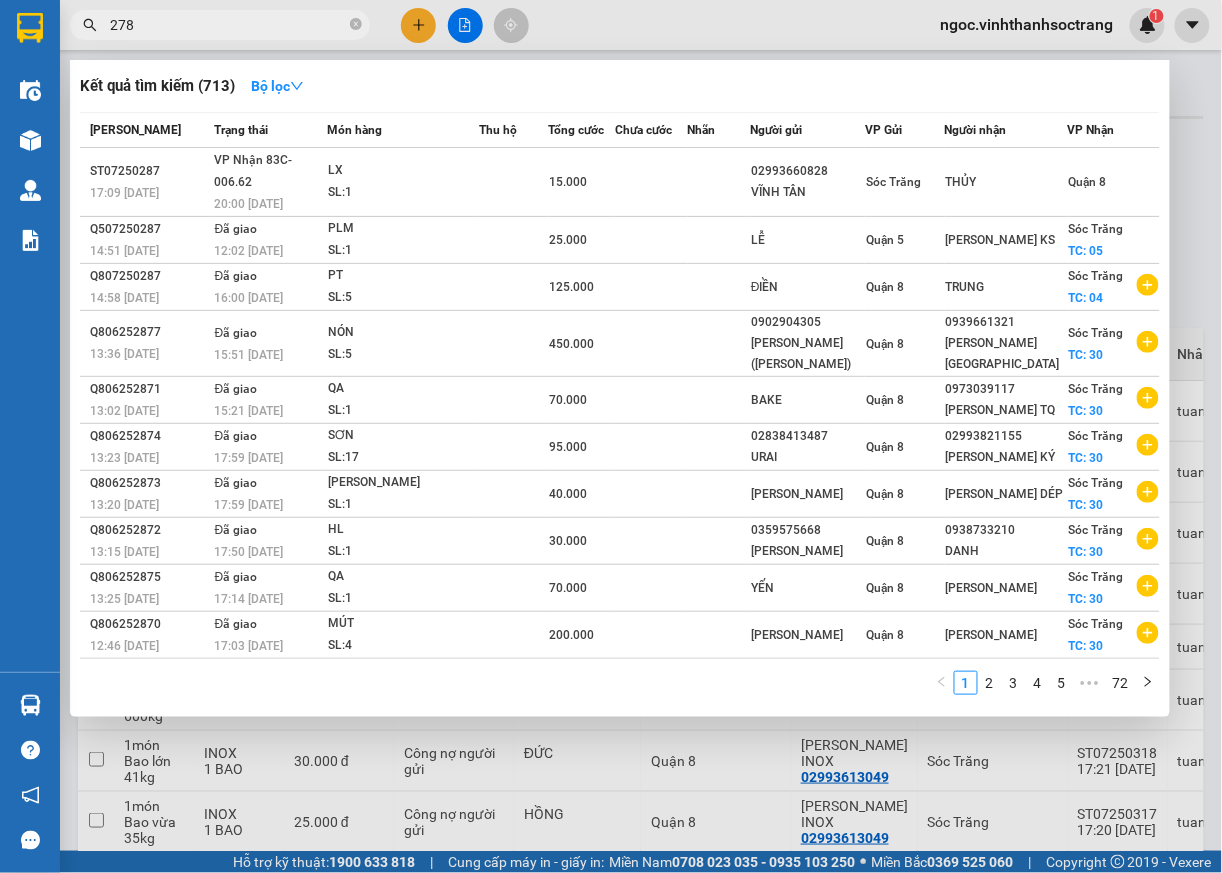 type on "278" 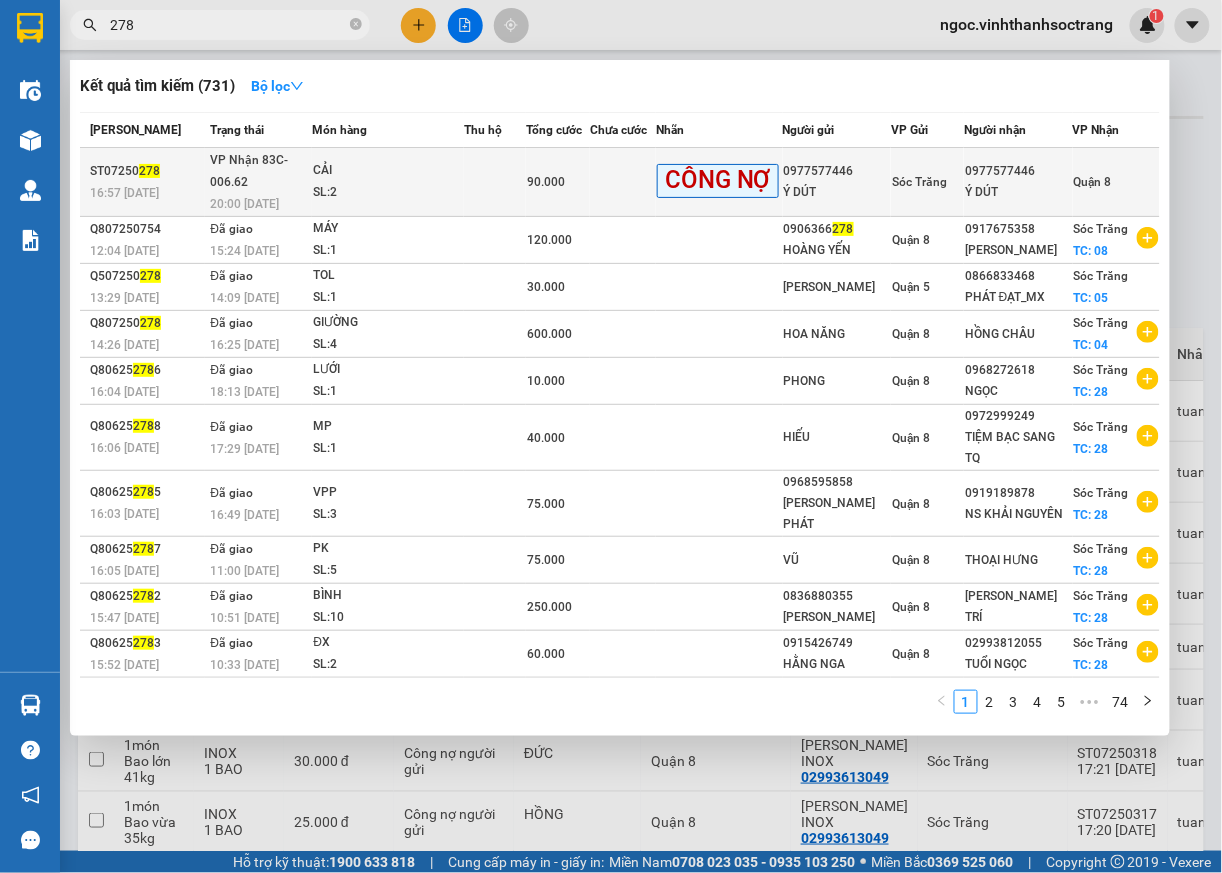click on "Quận 8" at bounding box center [1093, 182] 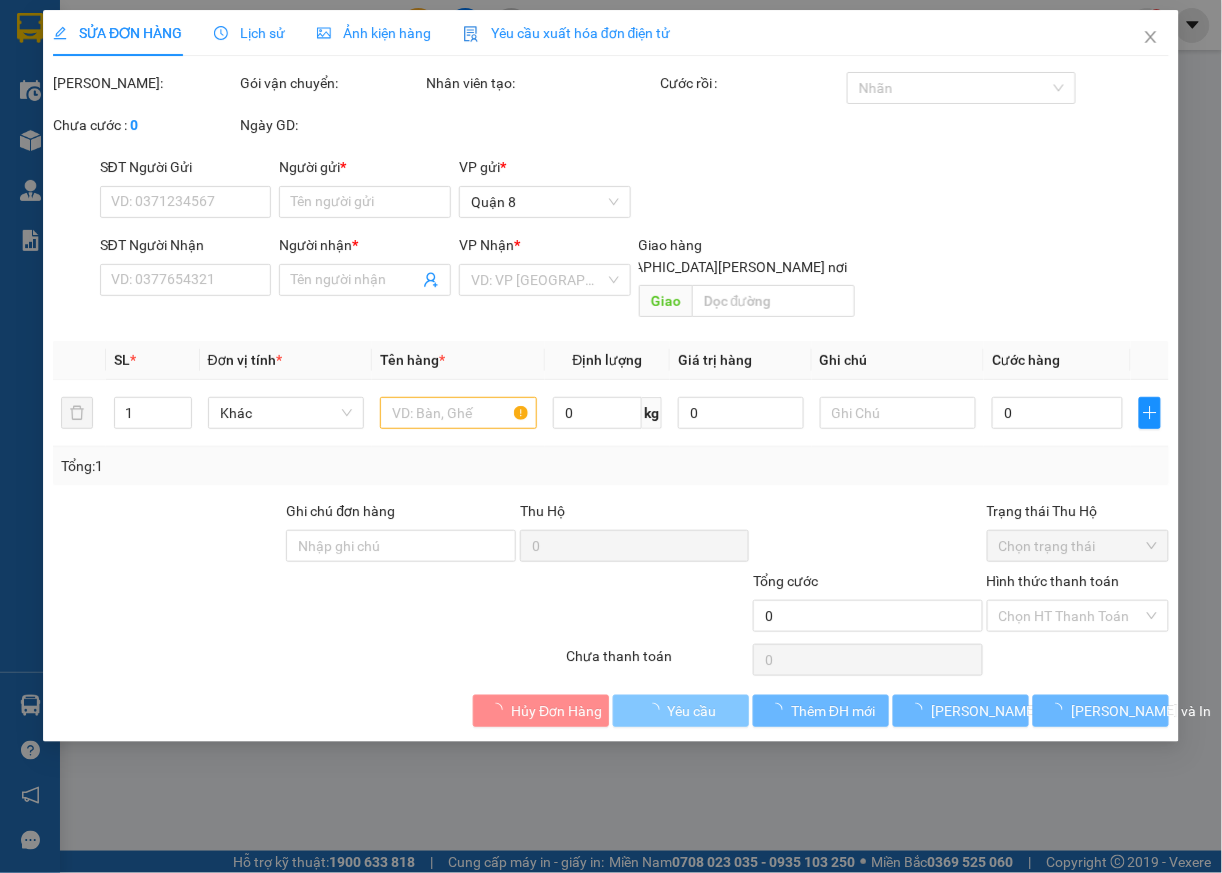 type on "0977577446" 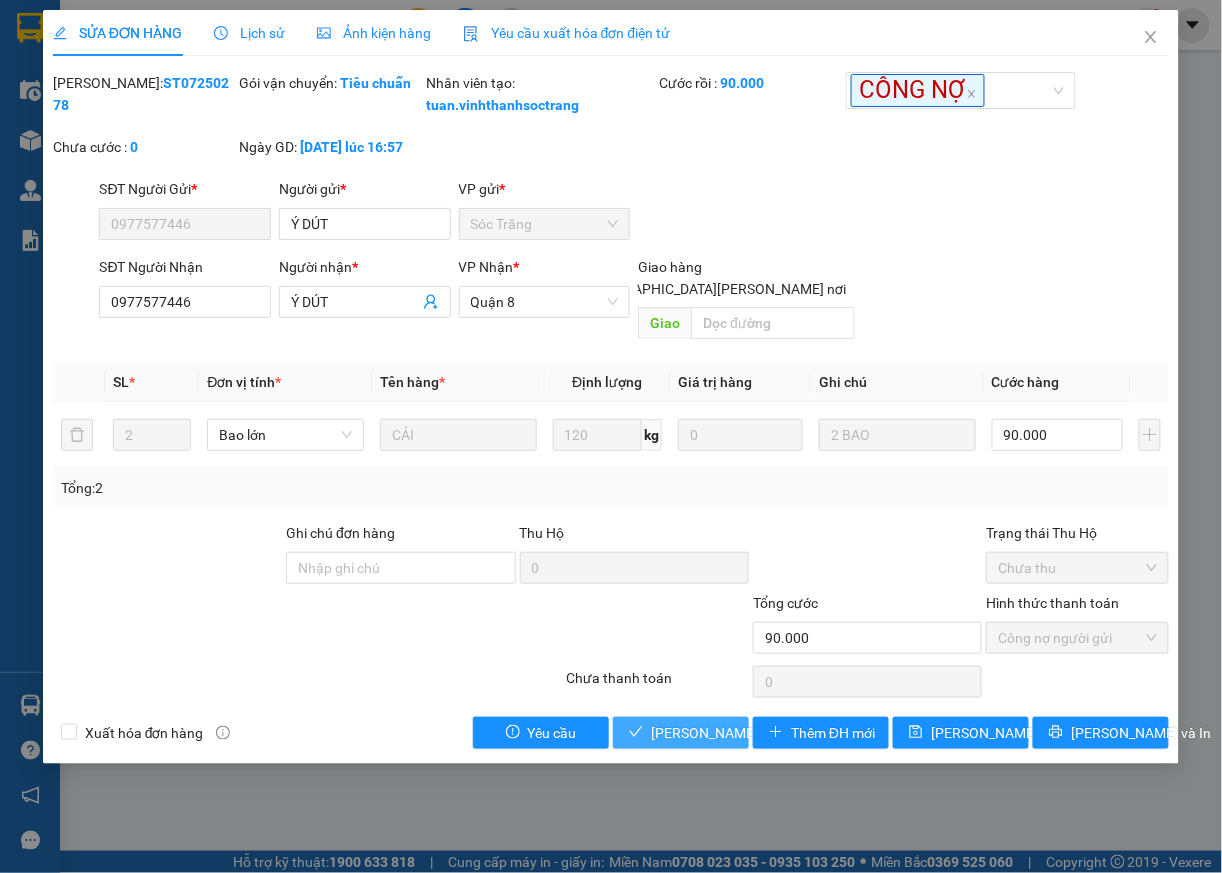 click on "[PERSON_NAME] và [PERSON_NAME] hàng" at bounding box center [786, 733] 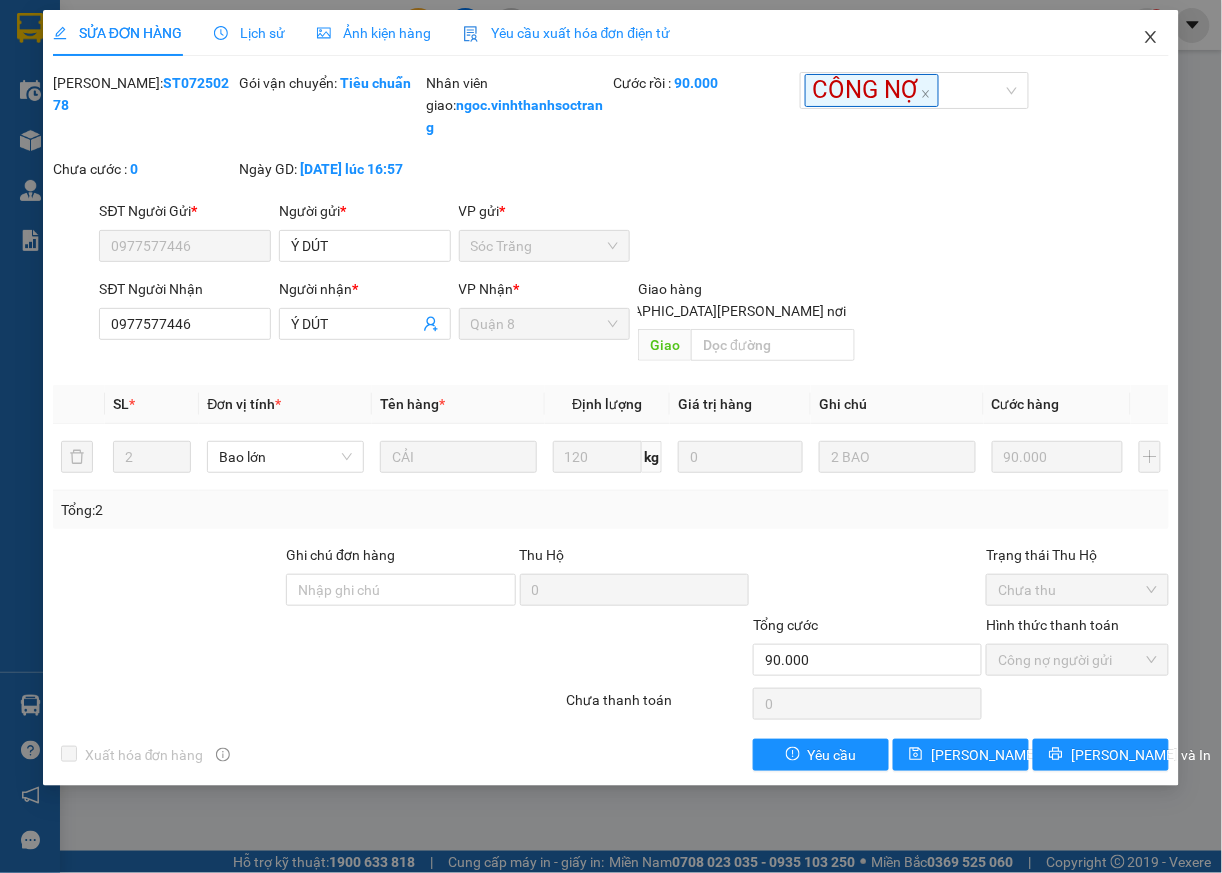 click 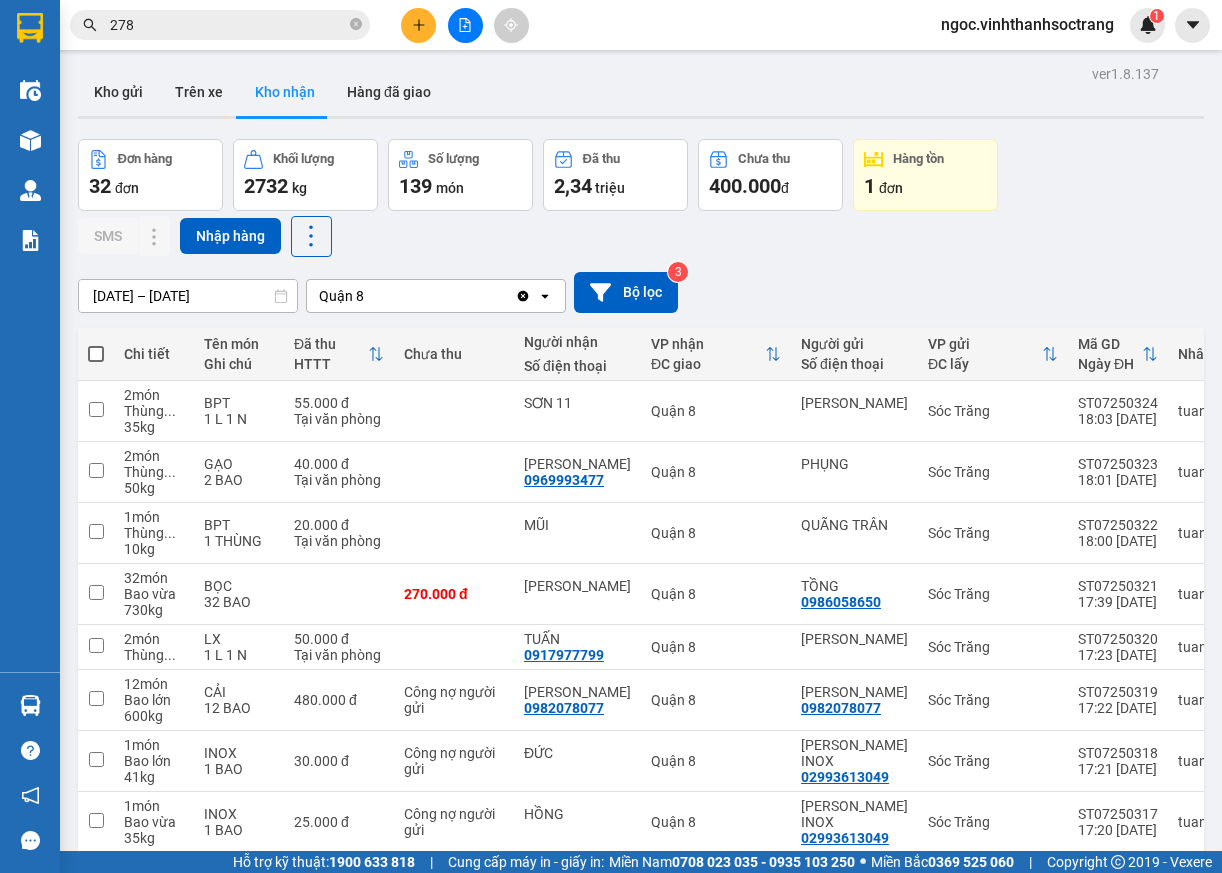 scroll, scrollTop: 0, scrollLeft: 0, axis: both 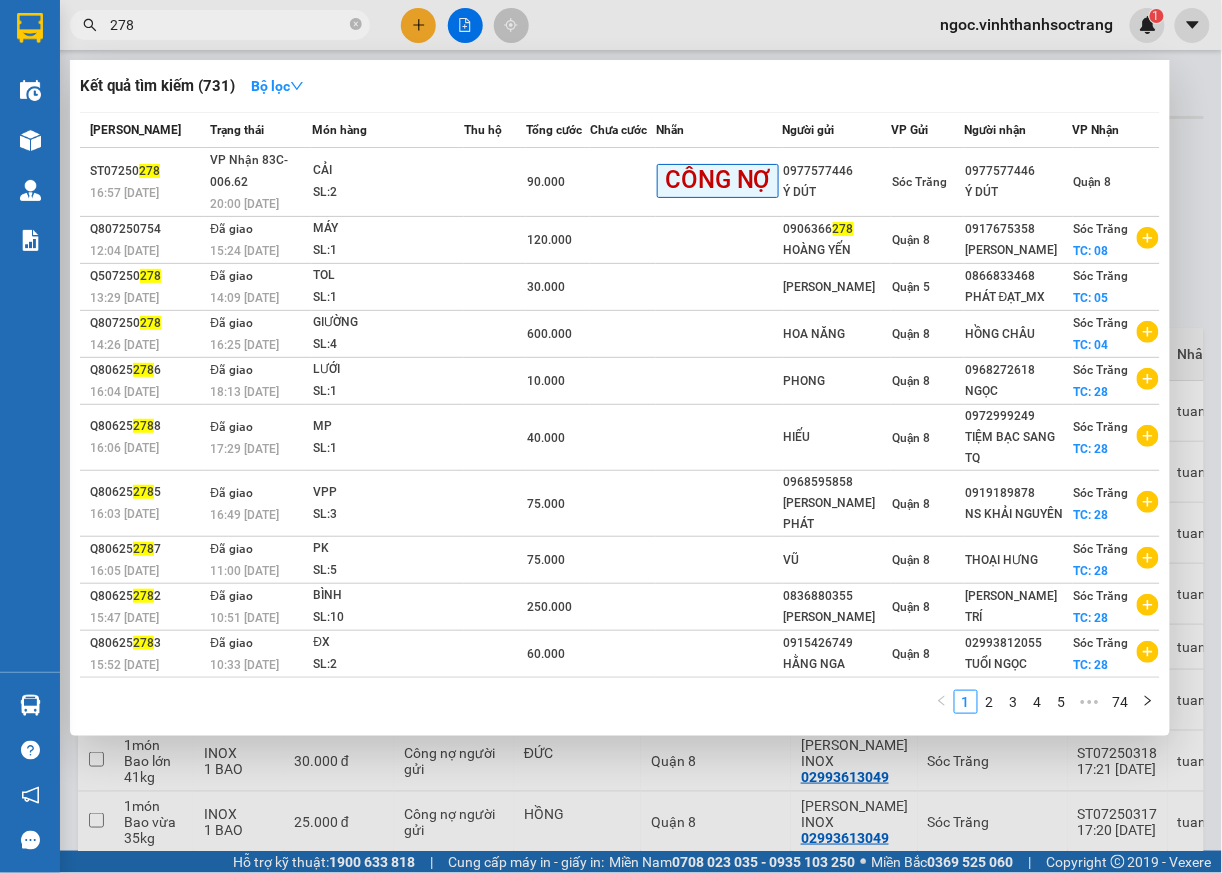 click on "278" at bounding box center (228, 25) 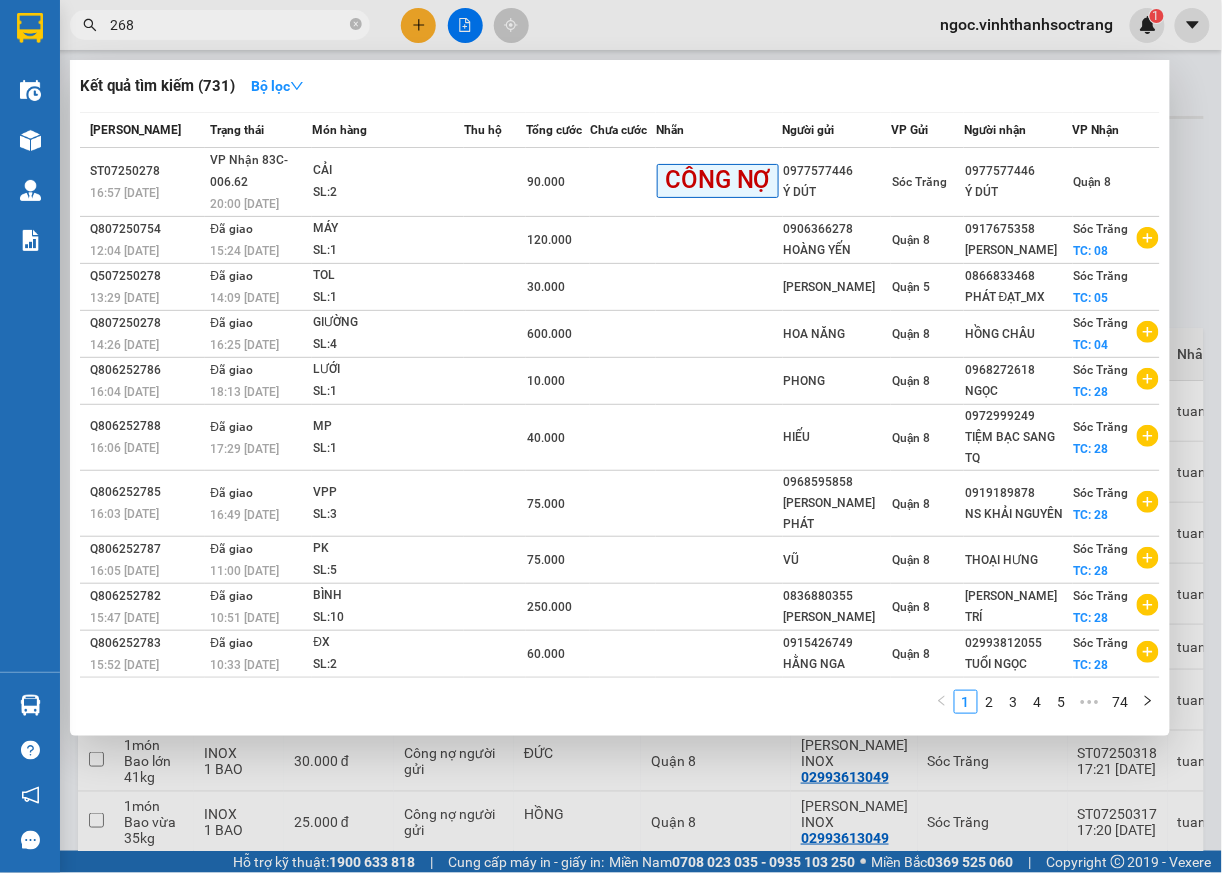 type on "268" 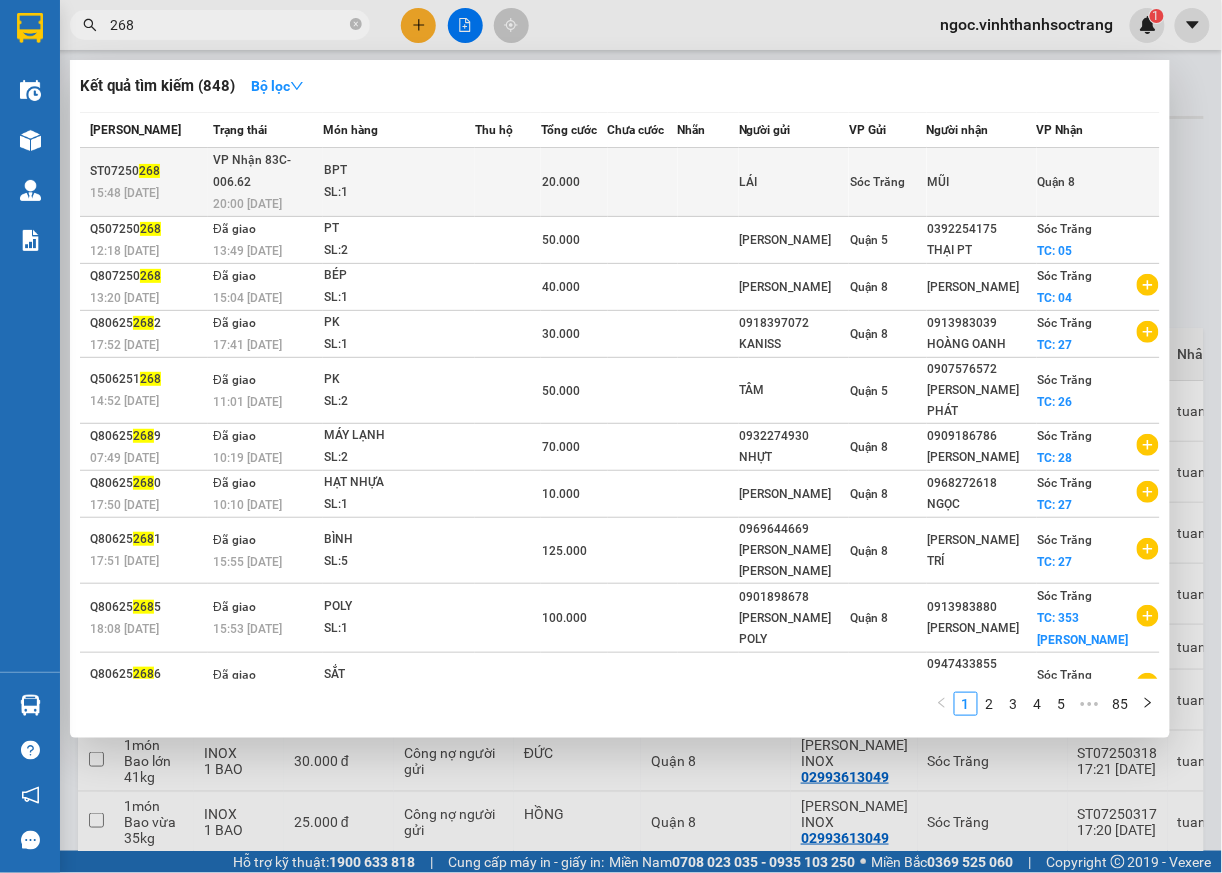 click on "Quận 8" at bounding box center (1098, 182) 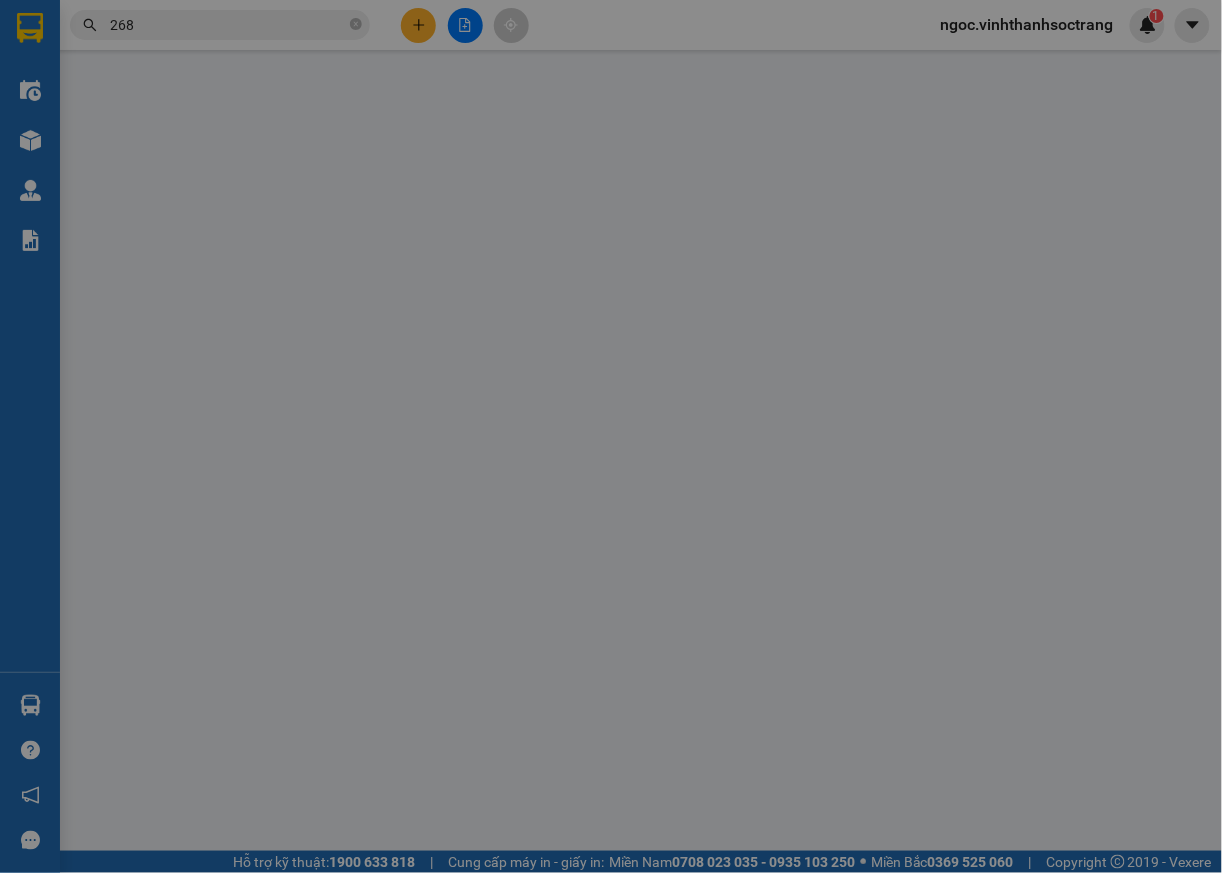 type on "LÁI" 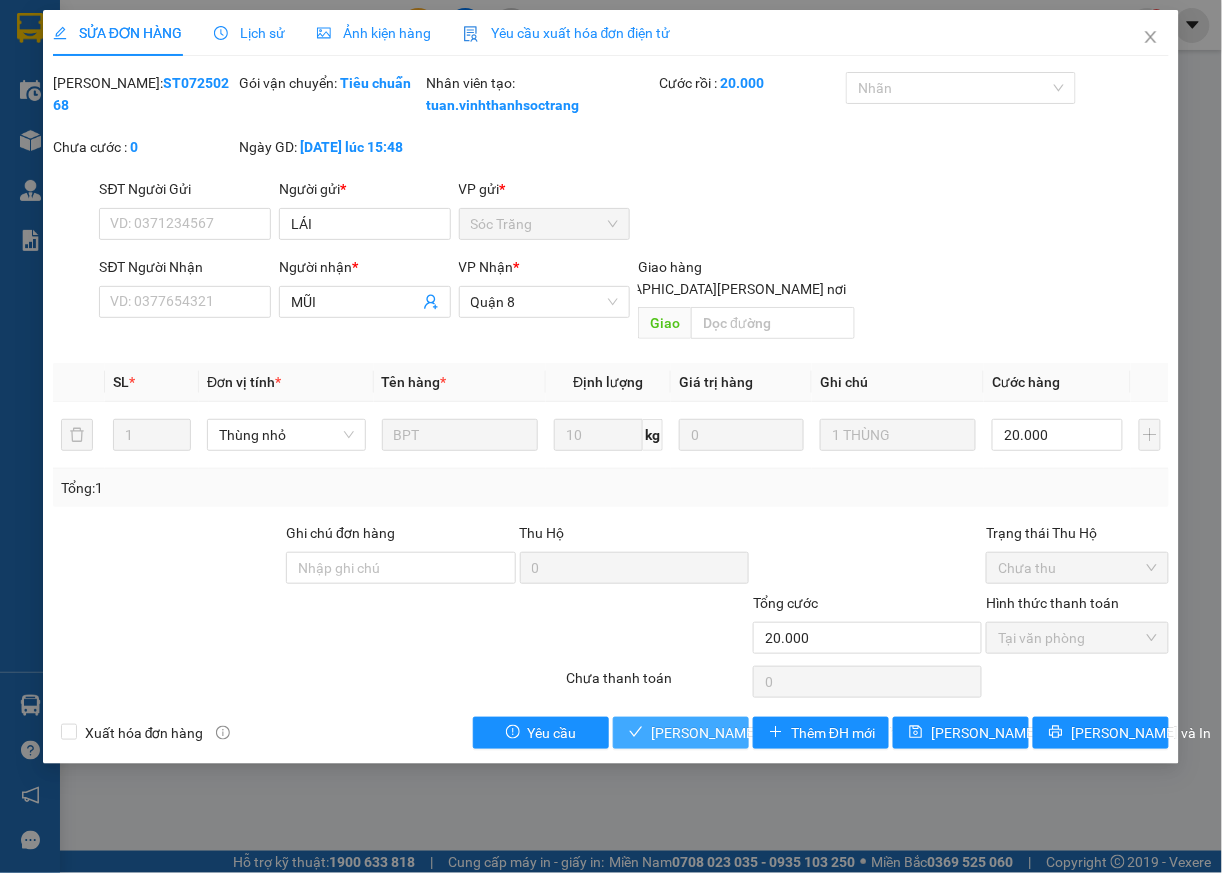 click on "[PERSON_NAME] và [PERSON_NAME] hàng" at bounding box center (786, 733) 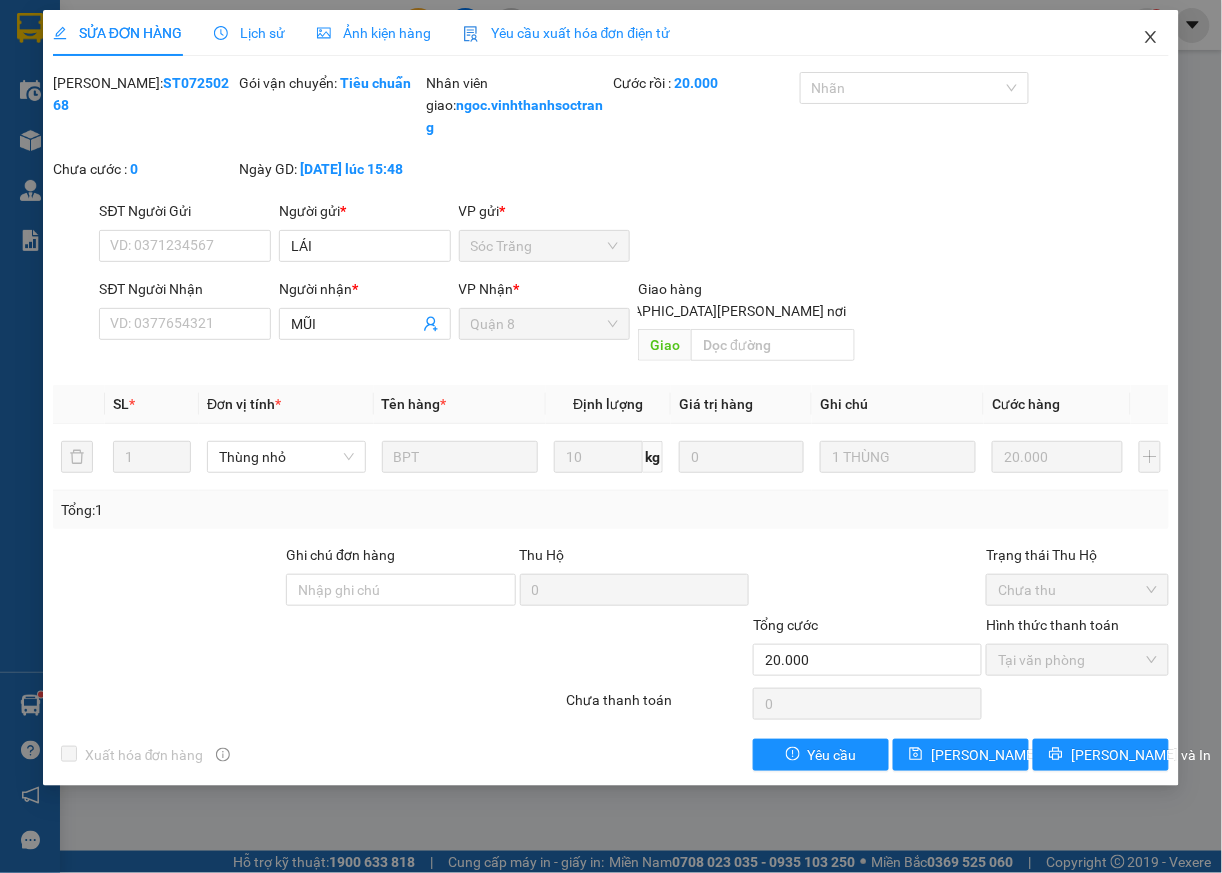 click 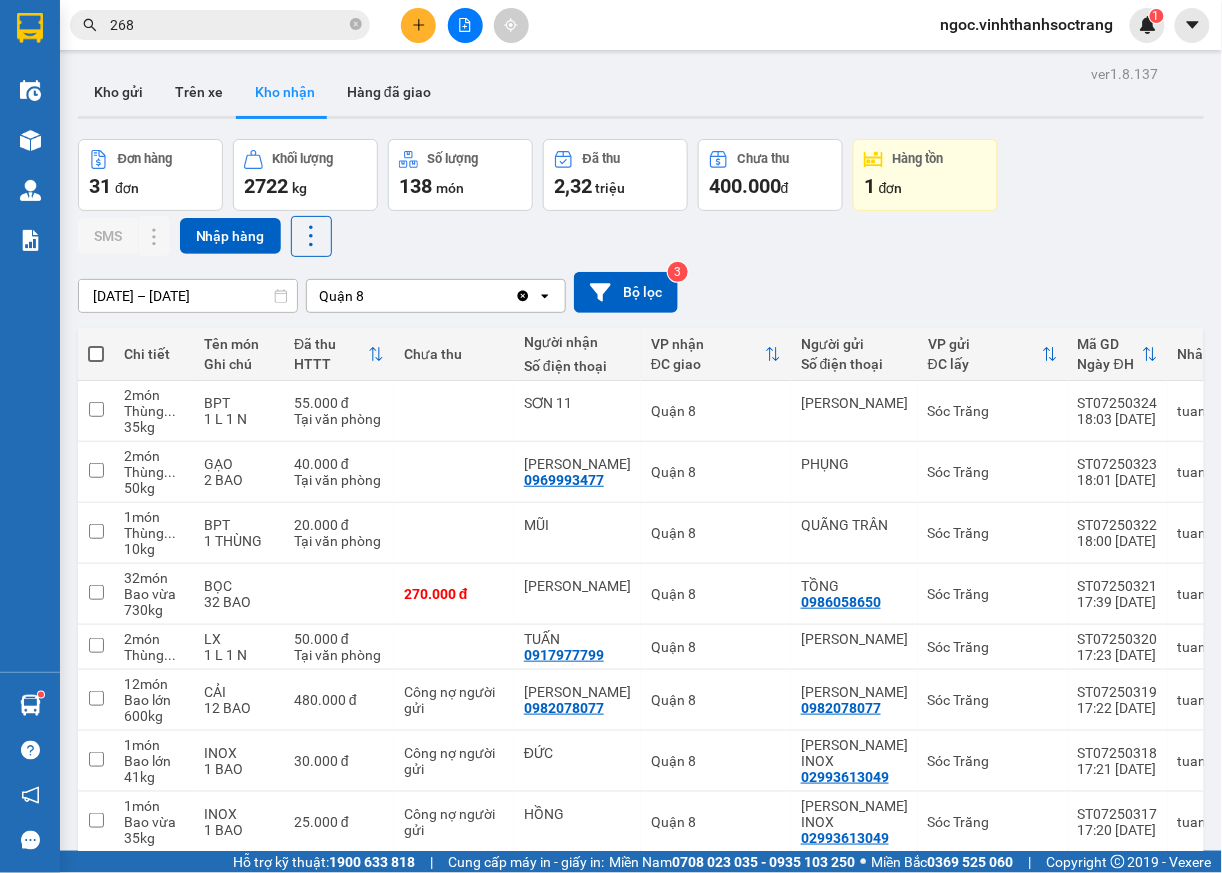 click on "Kết quả tìm kiếm ( 848 )  Bộ lọc  Mã ĐH Trạng thái Món hàng Thu hộ Tổng cước Chưa cước Nhãn Người gửi VP Gửi Người nhận VP Nhận ST07250 268 15:48 - 08/07 VP Nhận   83C-006.62 20:00 - 08/07 BPT SL:  1 20.000 LÁI Sóc Trăng MŨI Quận 8 Q507250 268 12:18 - 05/07 Đã giao   13:49 - 07/07 PT SL:  2 50.000 MẠNH QUANG Quận 5 0392254175 THẠI PT Sóc Trăng TC: 05 Q807250 268 13:20 - 03/07 Đã giao   15:04 - 04/07 BÉP SL:  1 40.000 THÚY LAN Quận 8 LIẾM Sóc Trăng TC: 04 Q80625 268 2 17:52 - 27/06 Đã giao   17:41 - 01/07 PK SL:  1 30.000 0918397072 KANISS Quận 8 0913983039 HOÀNG OANH Sóc Trăng TC: 27 Q506251 268 14:52 - 26/06 Đã giao   11:01 - 30/06 PK SL:  2 50.000 TÂM Quận 5 0907576572 HÀO KIỆT PHÁT Sóc Trăng TC: 26 Q80625 268 9 07:49 - 28/06 Đã giao   10:19 - 30/06 MÁY LẠNH SL:  2 70.000 0932274930 NHỰT Quận 8 0909186786 QUÁCH LUẬN  Sóc Trăng TC: 28 Q80625 268 0 17:50 - 27/06 Đã giao   10:10 - 30/06 SL:  1" at bounding box center (195, 25) 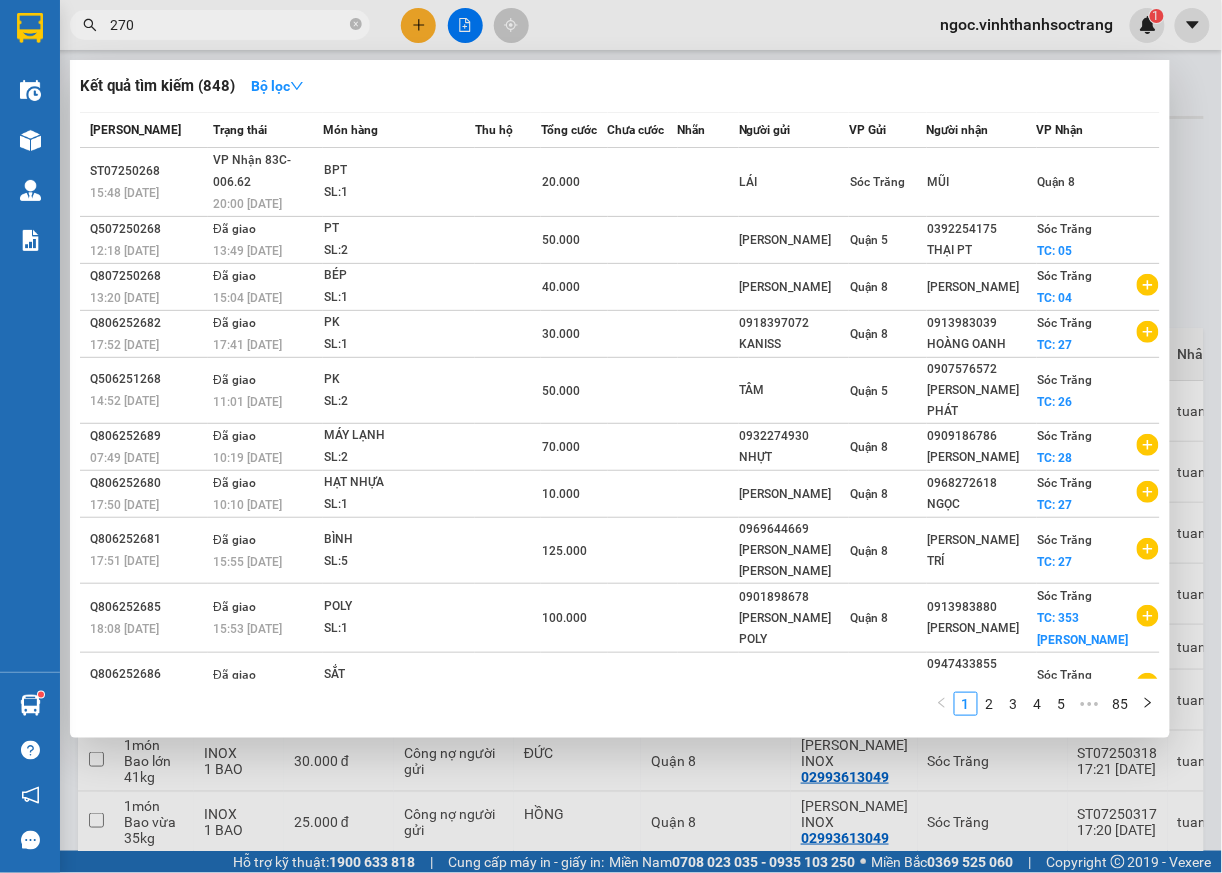 type on "270" 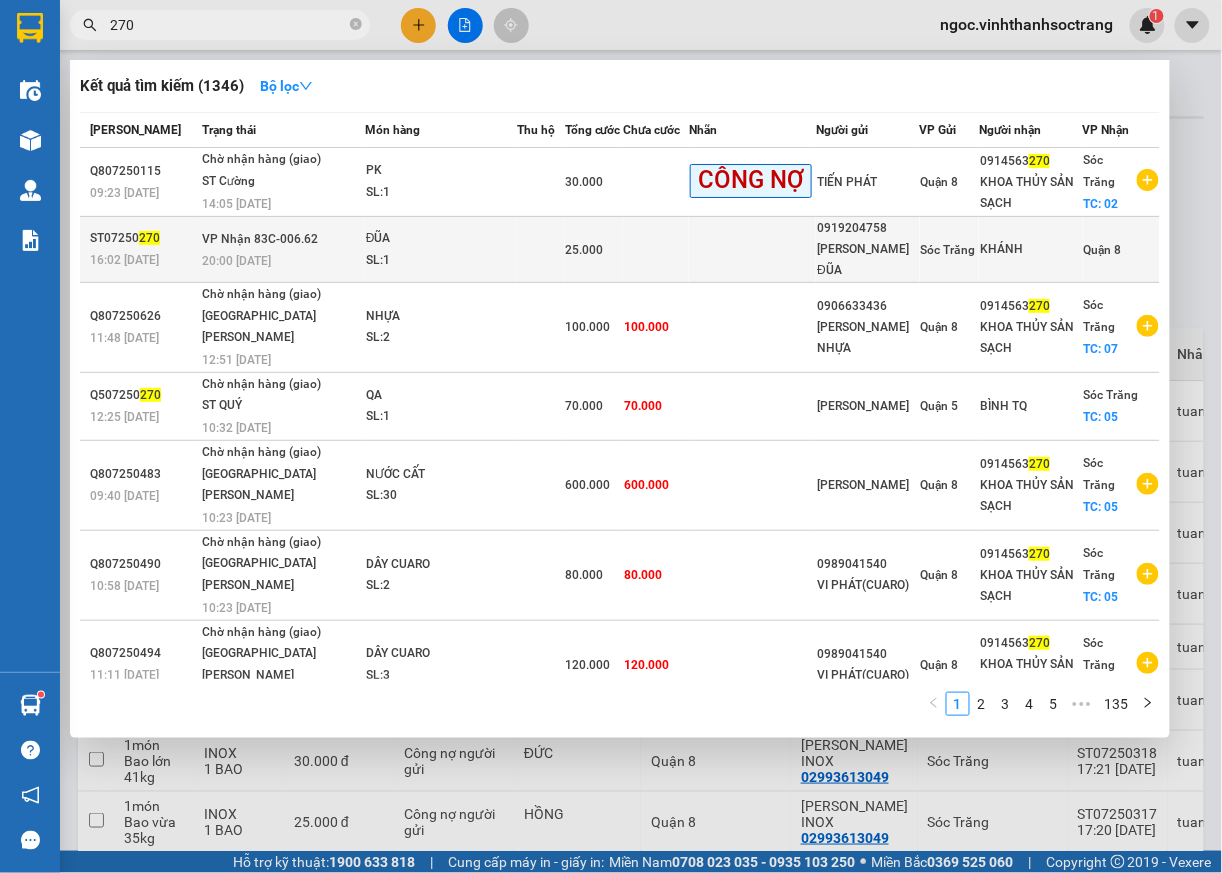 click on "Quận 8" at bounding box center (1103, 250) 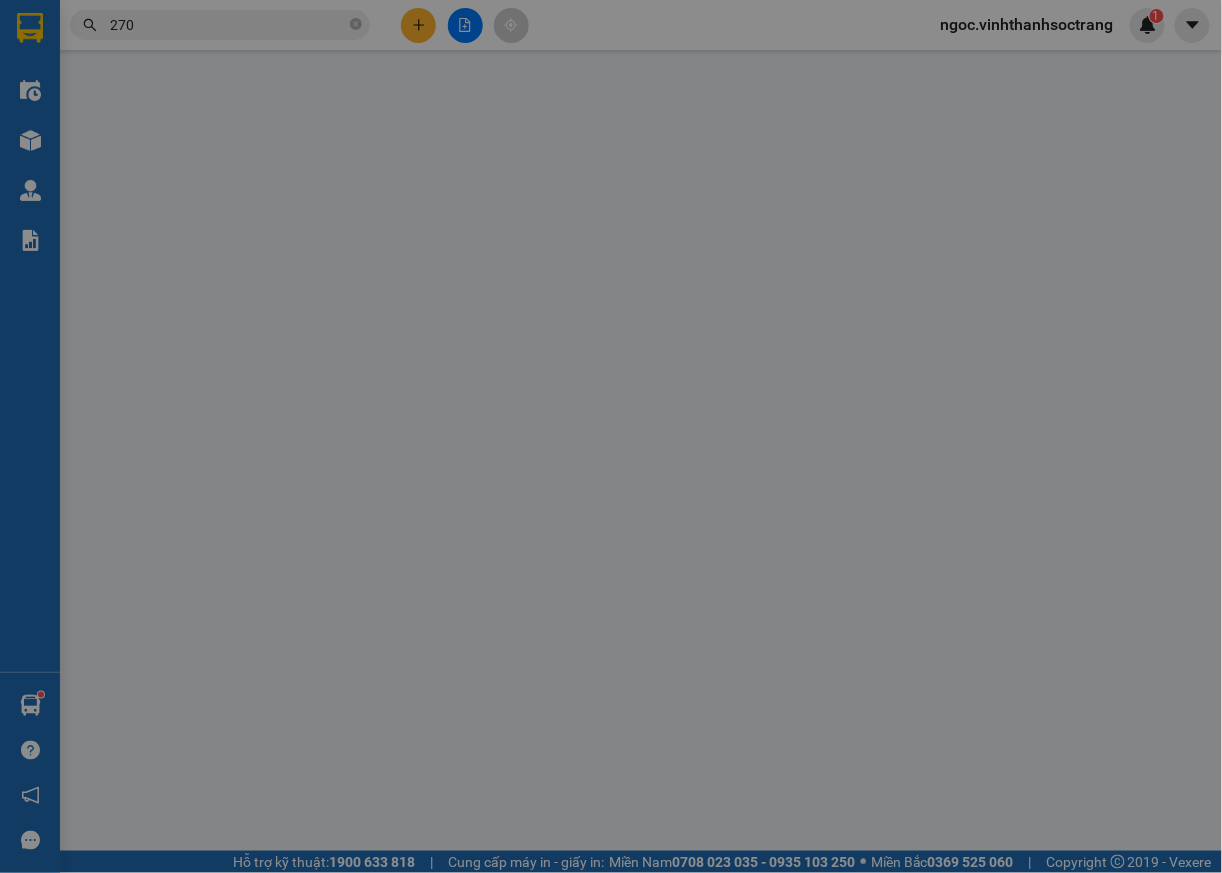 type on "0919204758" 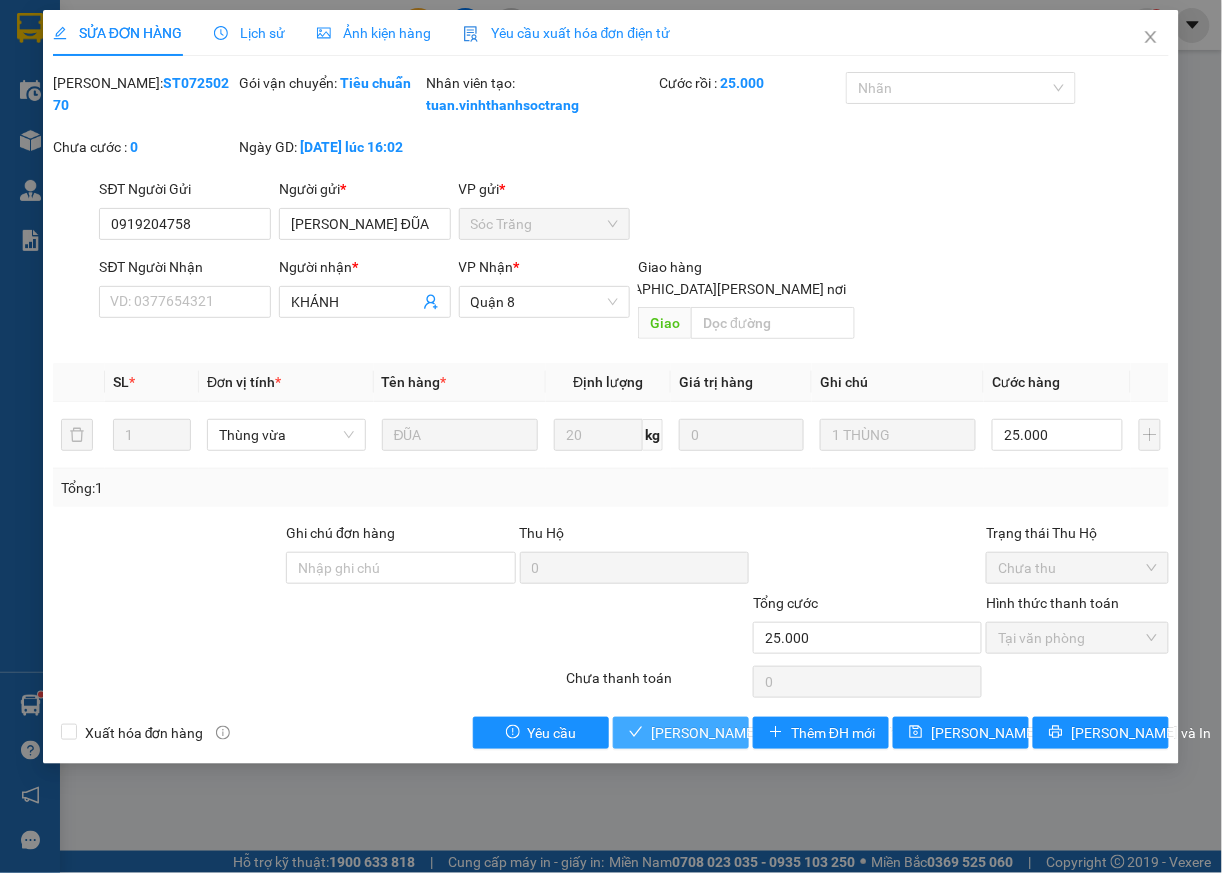 click on "[PERSON_NAME] và [PERSON_NAME] hàng" at bounding box center (681, 733) 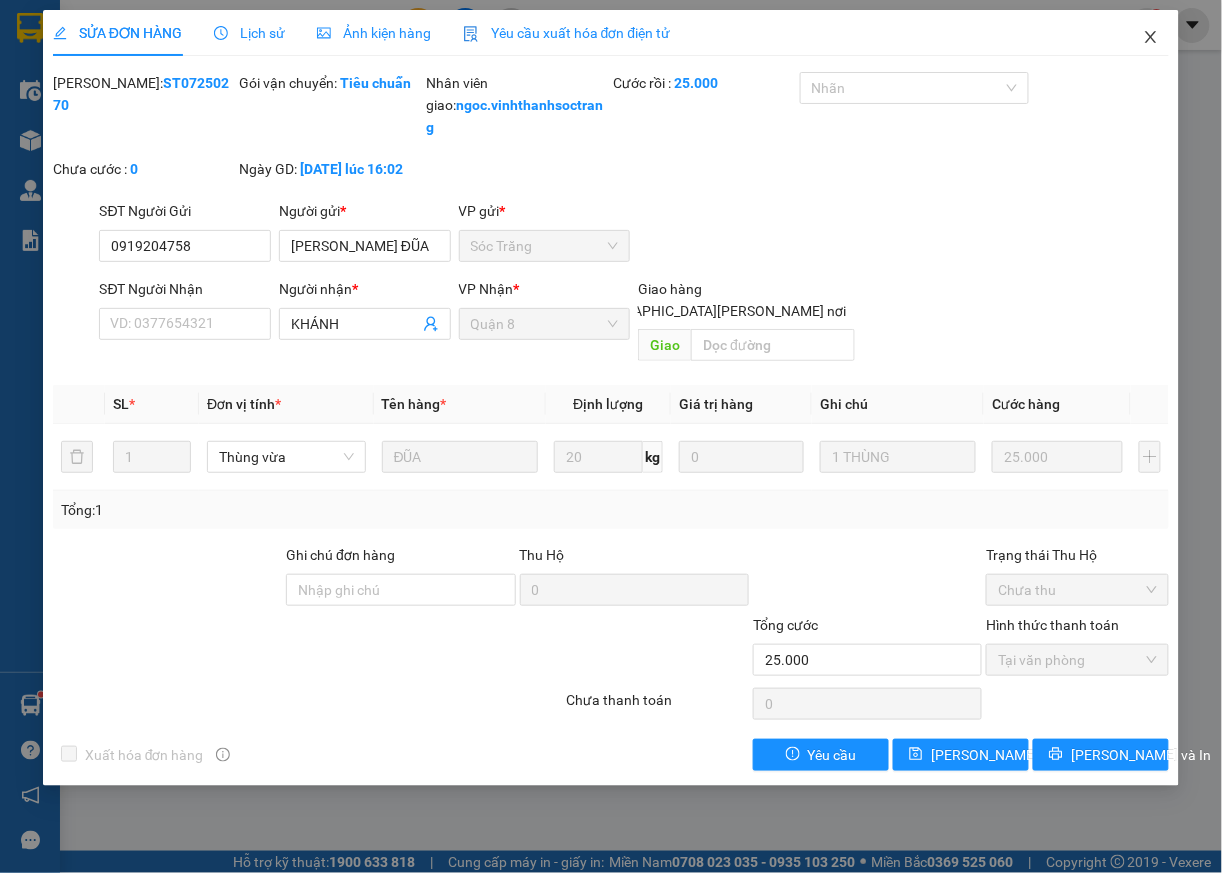 click 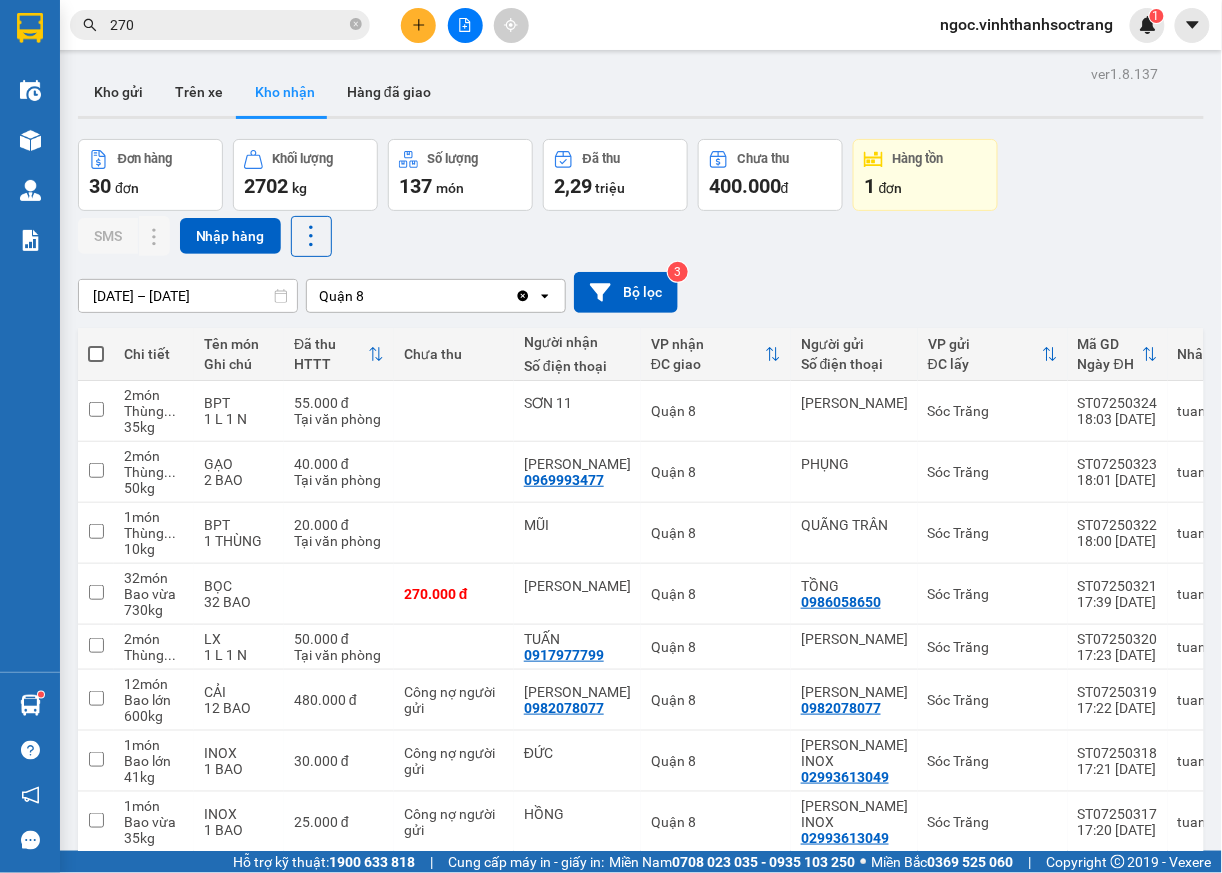 click on "270" at bounding box center [228, 25] 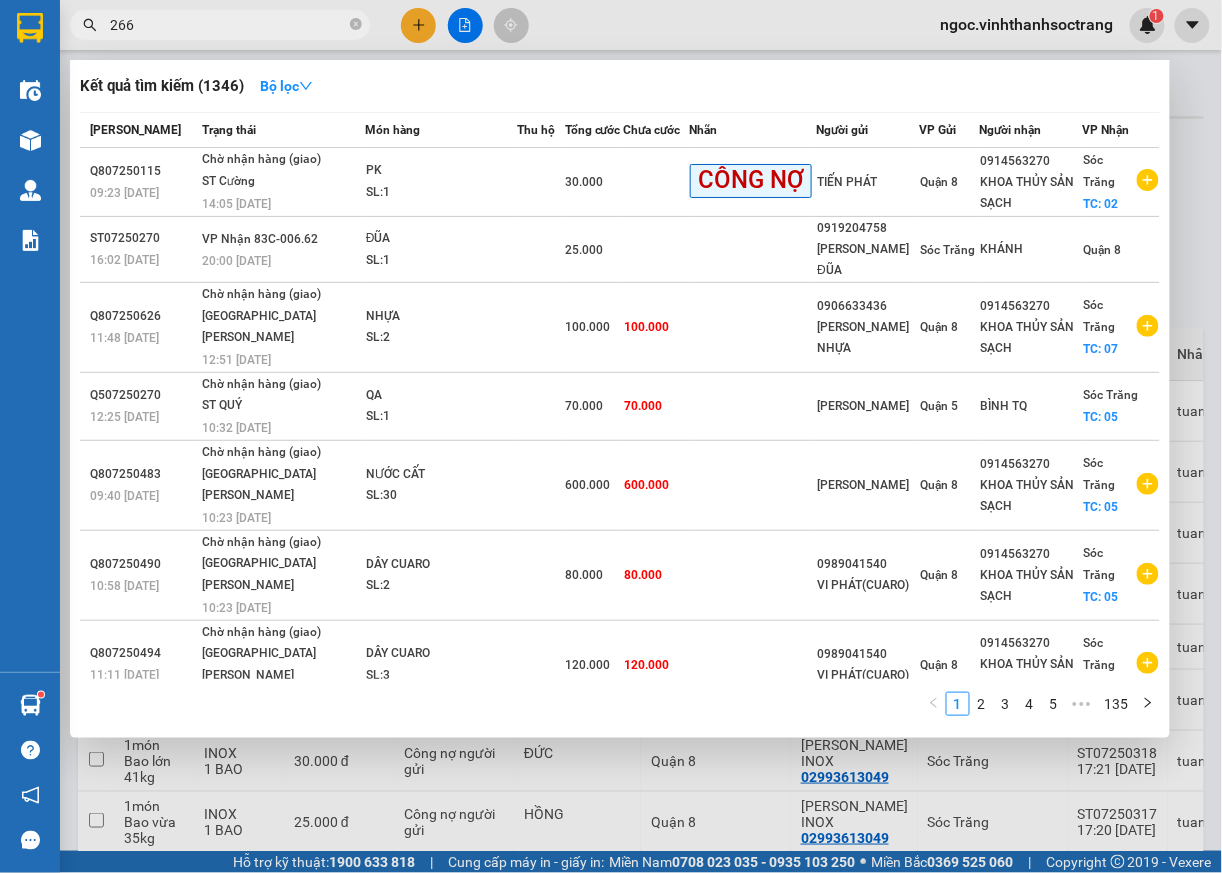 type on "266" 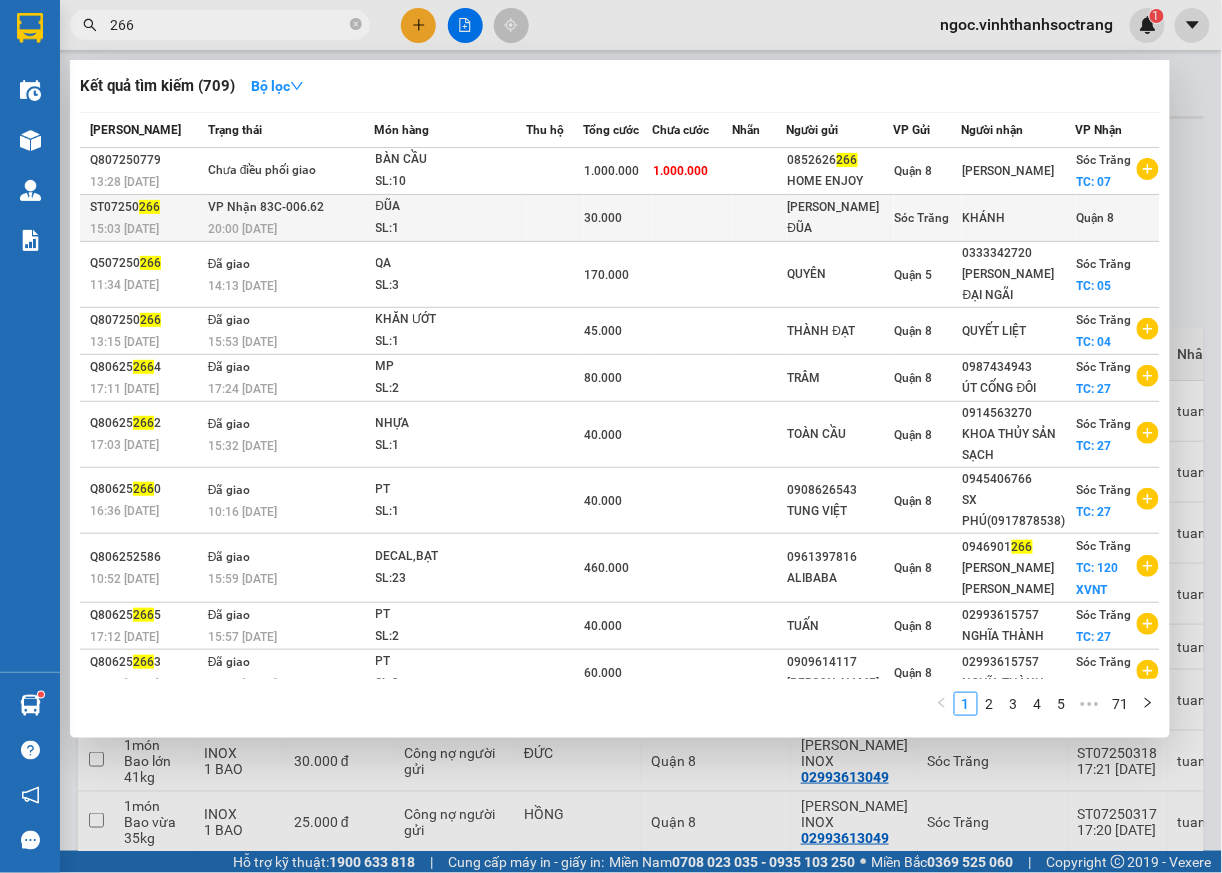 click on "Quận 8" at bounding box center (1096, 218) 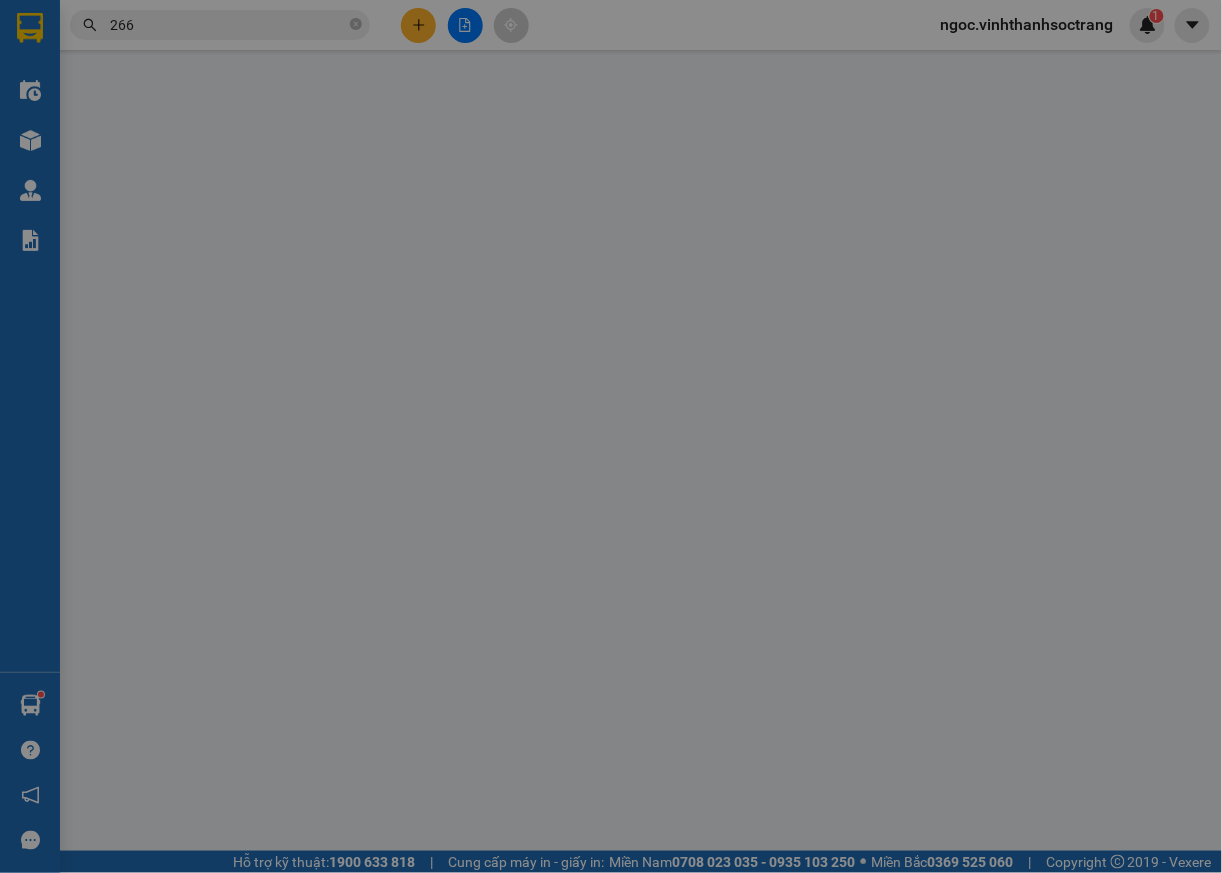 type on "[PERSON_NAME] ĐŨA" 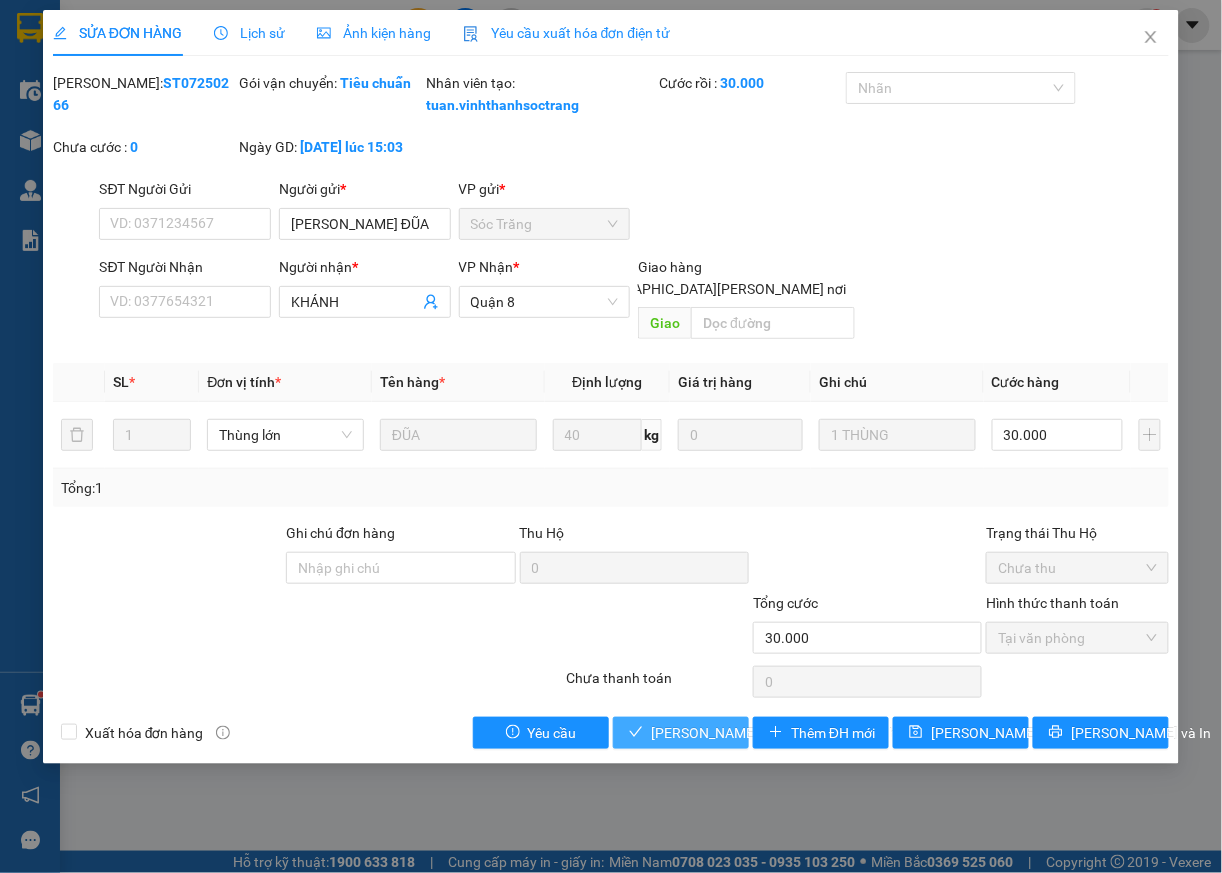 click on "[PERSON_NAME] và [PERSON_NAME] hàng" at bounding box center [786, 733] 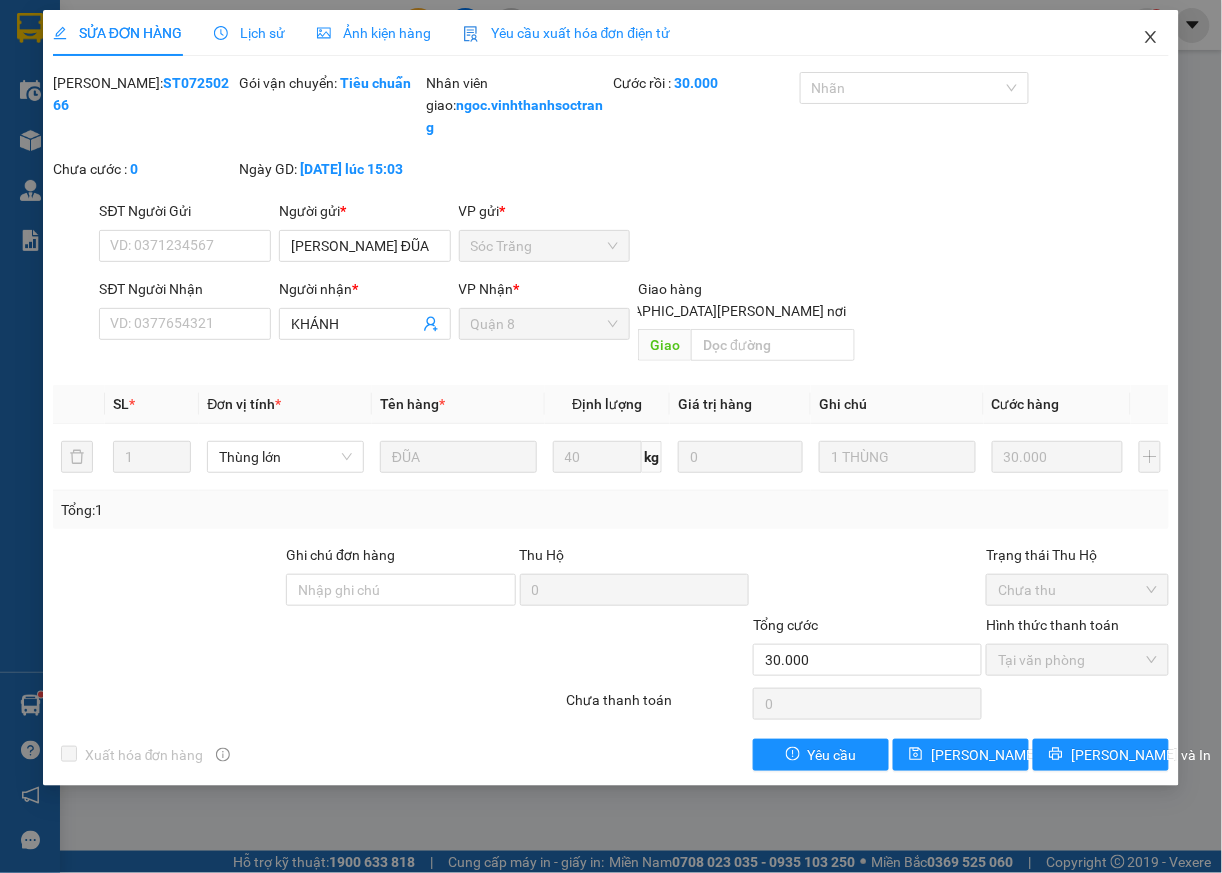 click 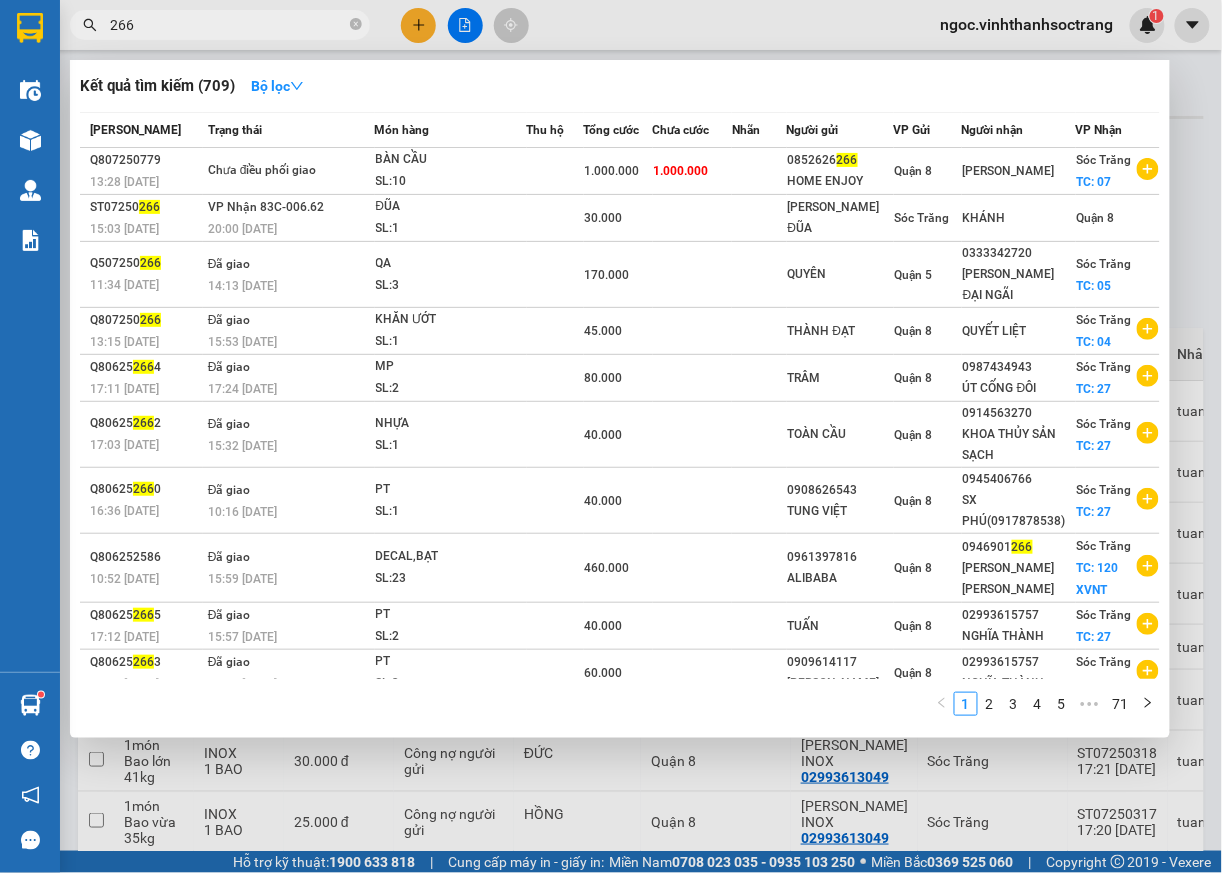 click on "266" at bounding box center (228, 25) 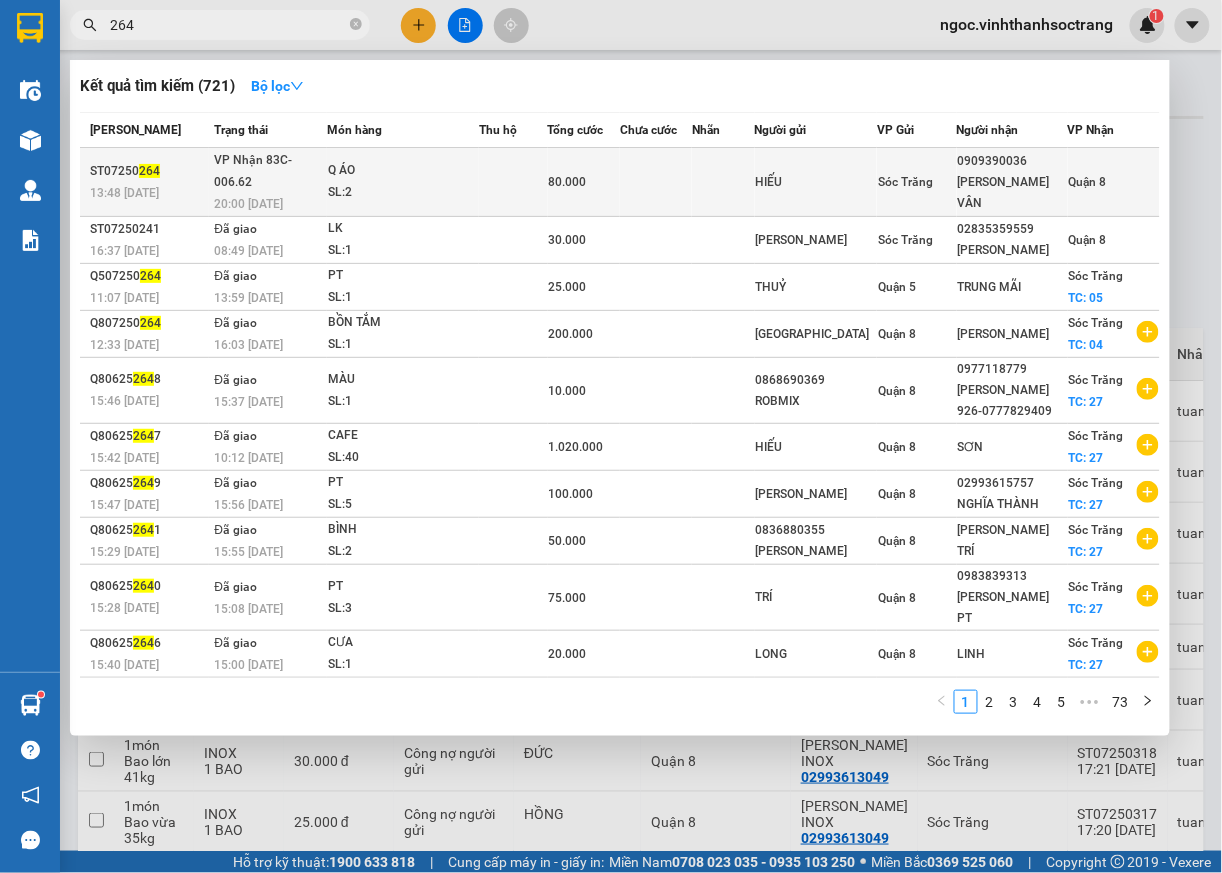 type on "264" 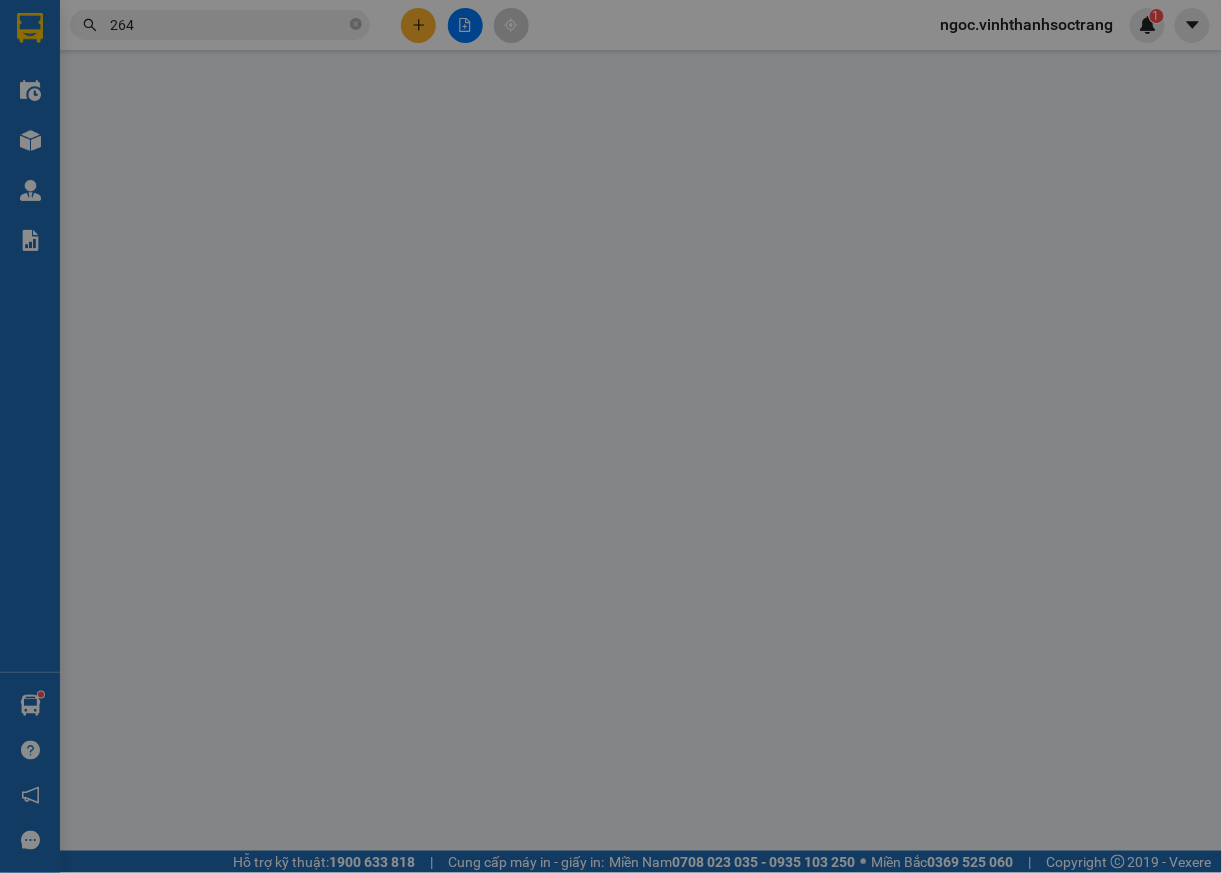 type on "HIẾU" 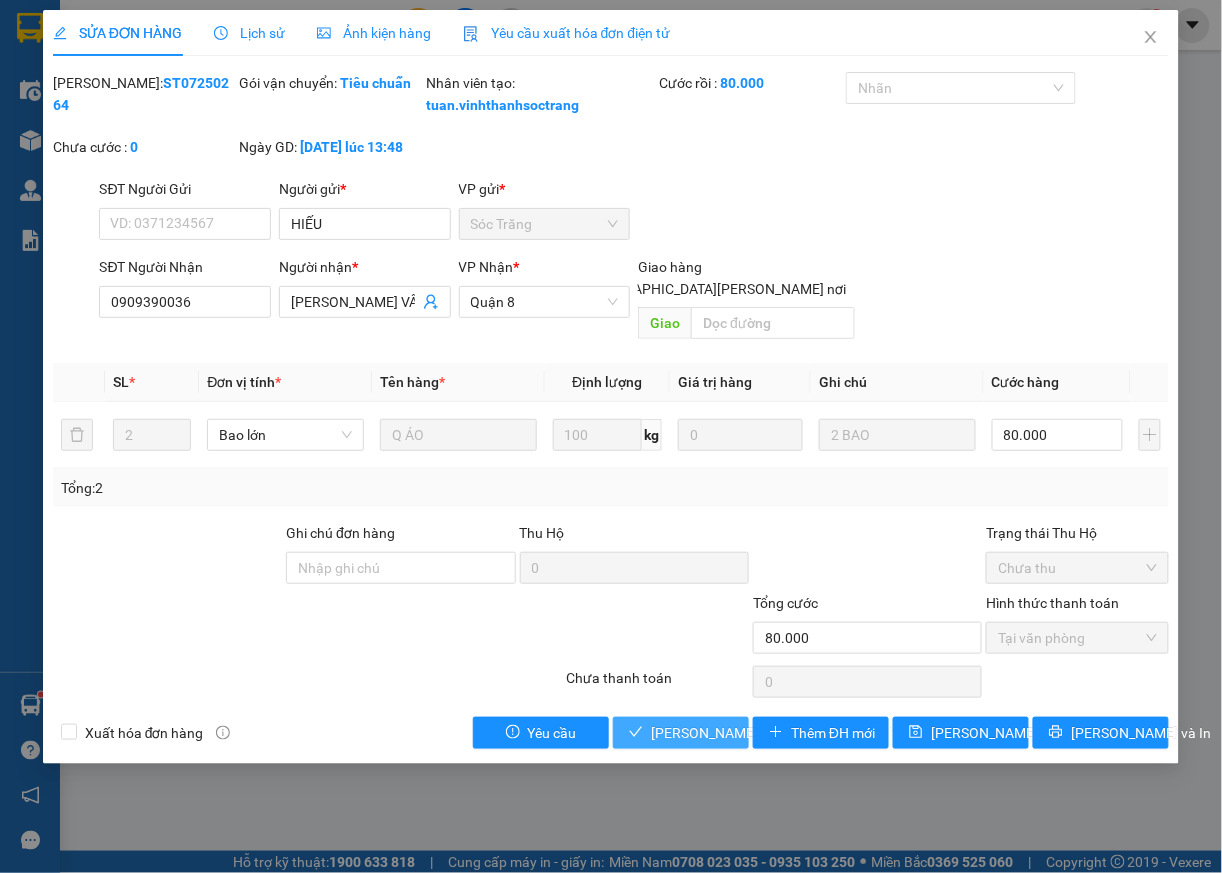 click on "[PERSON_NAME] và [PERSON_NAME] hàng" at bounding box center [786, 733] 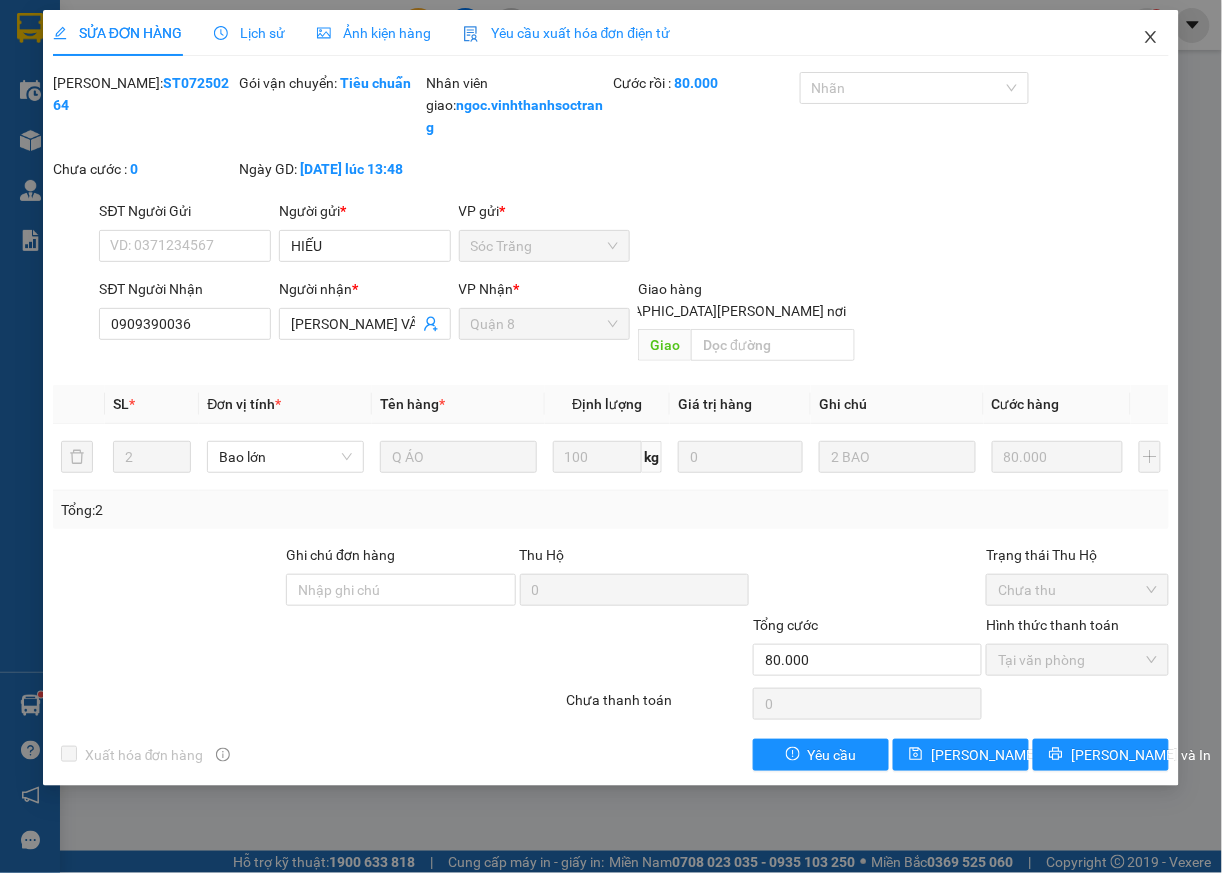 drag, startPoint x: 1164, startPoint y: 37, endPoint x: 1173, endPoint y: 56, distance: 21.023796 